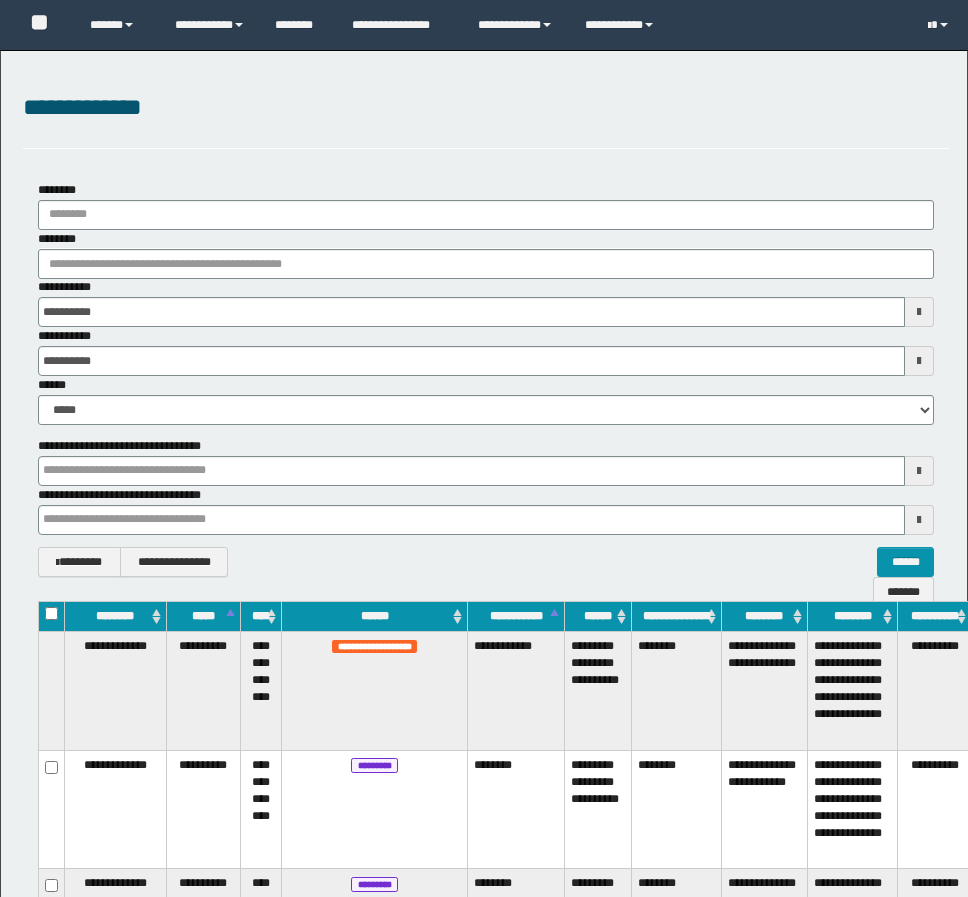 scroll, scrollTop: 3129, scrollLeft: 0, axis: vertical 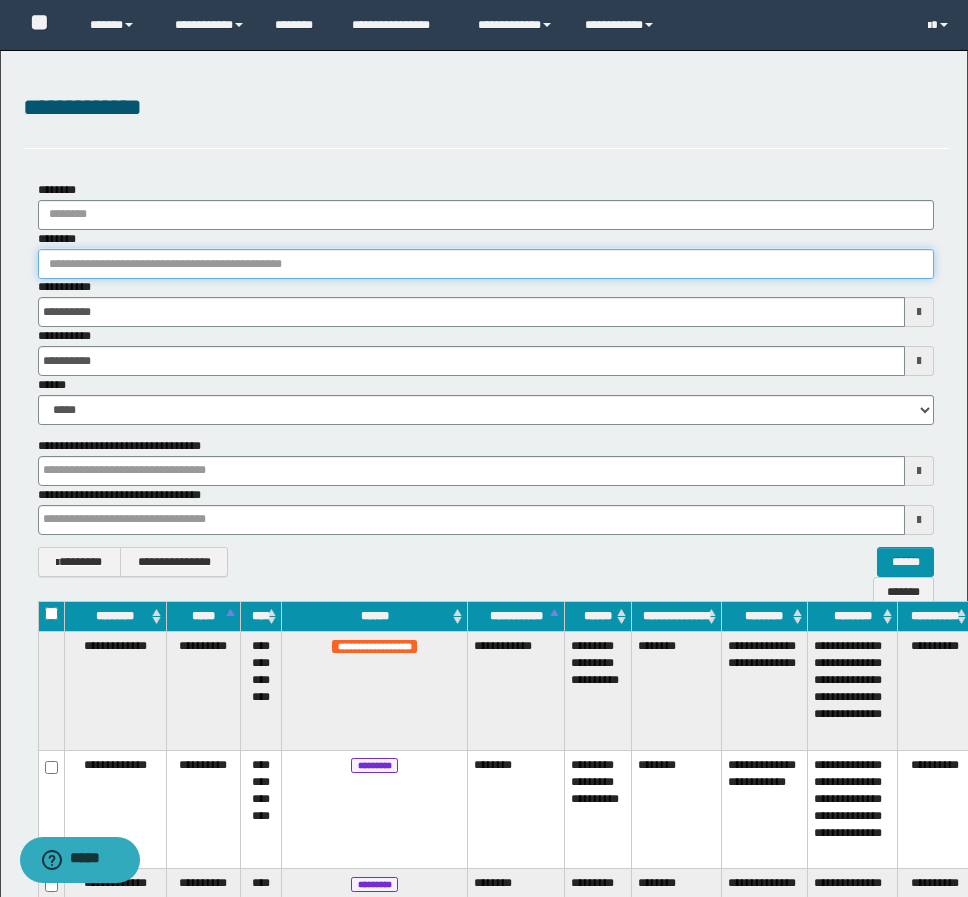 click on "********" at bounding box center (486, 264) 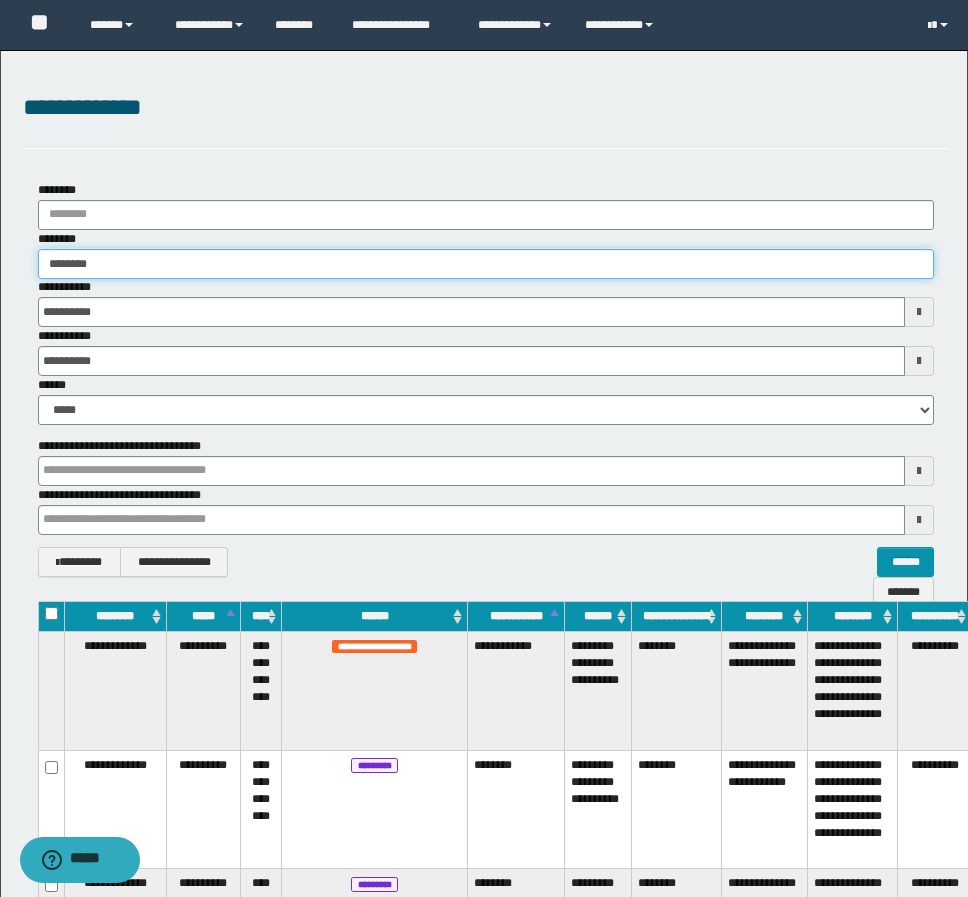 type on "********" 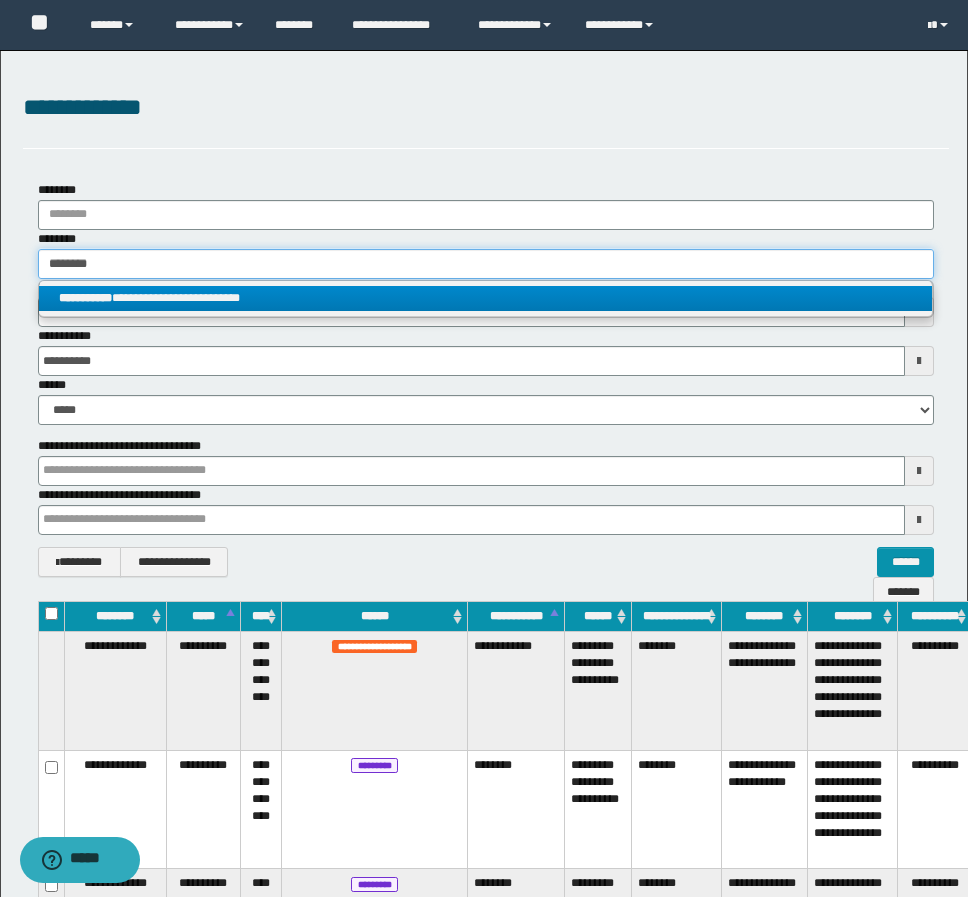 type on "********" 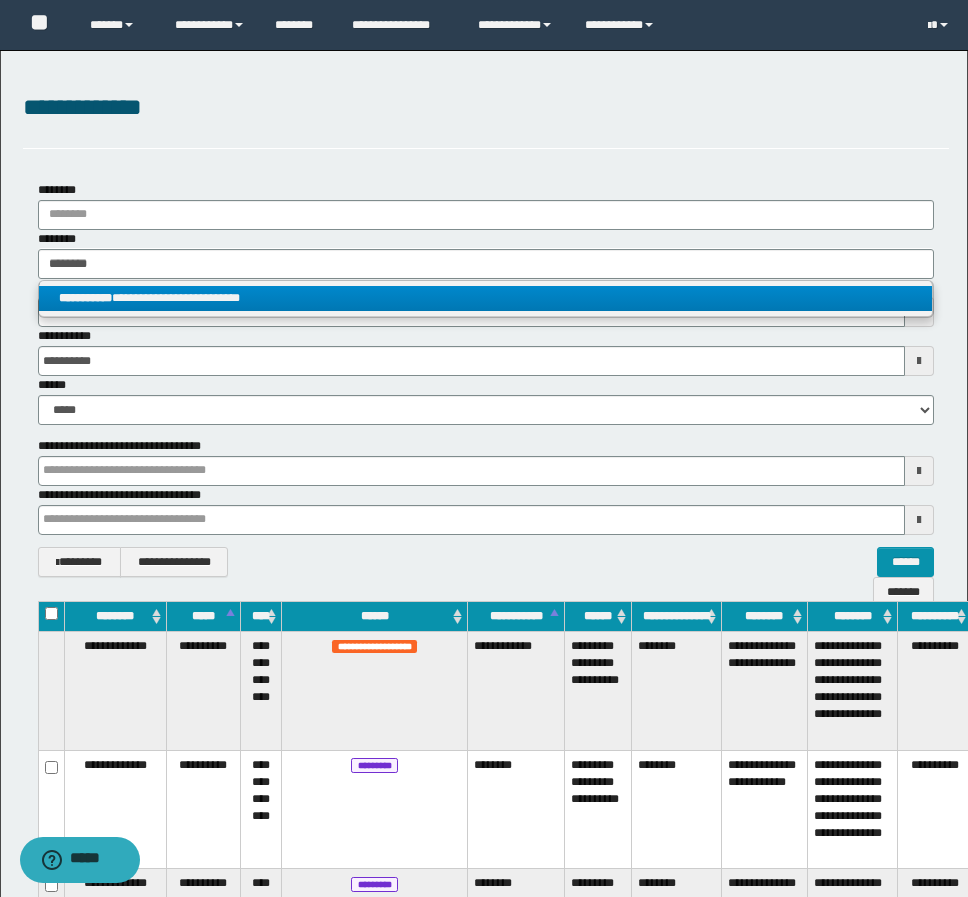click on "**********" at bounding box center [485, 298] 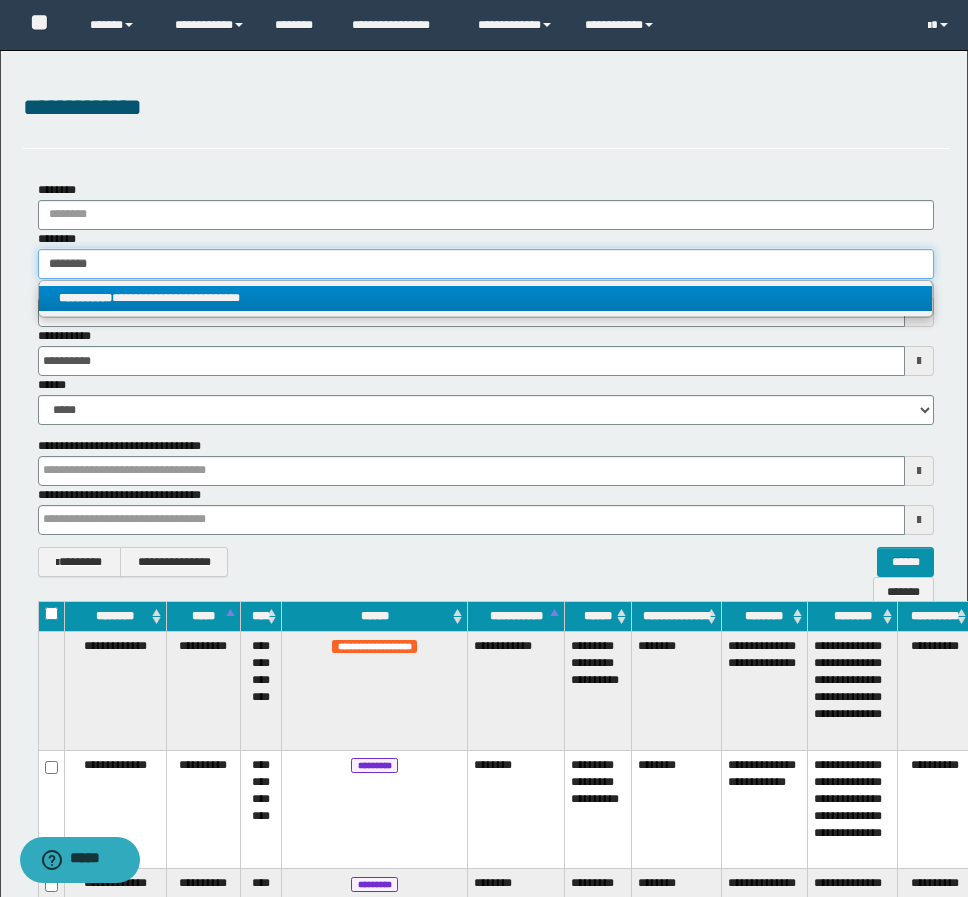 type 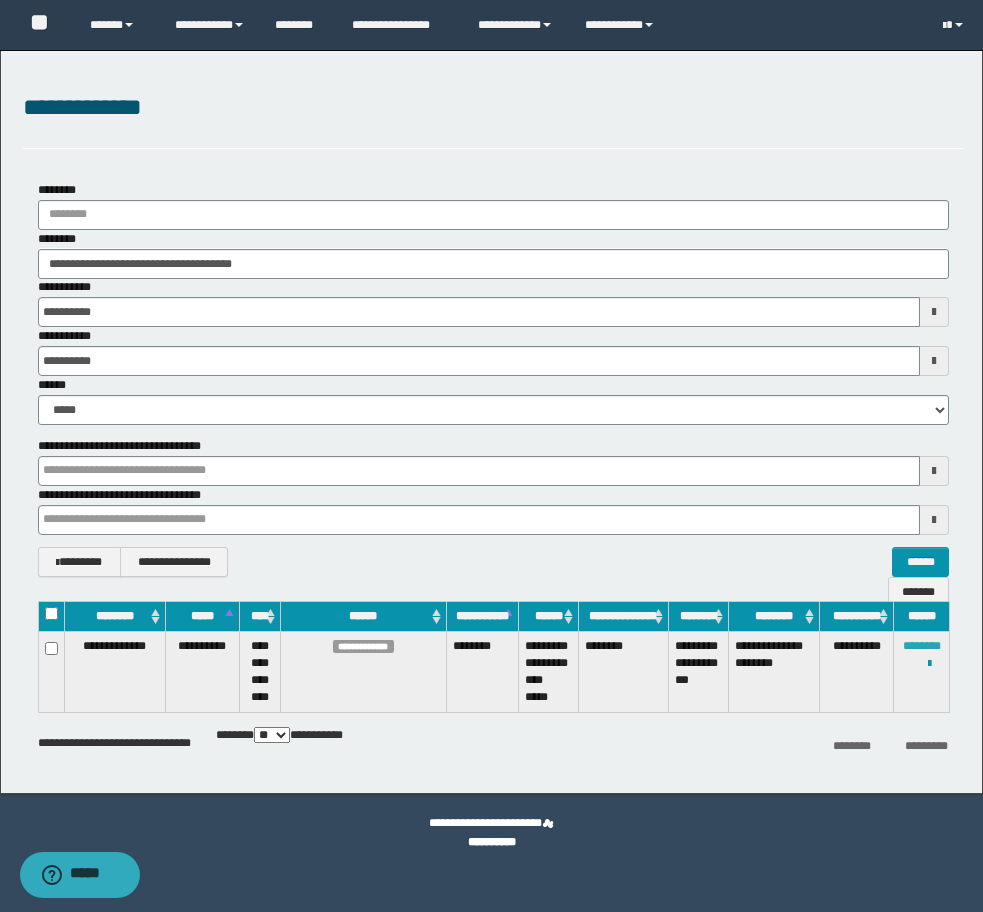 click on "********" at bounding box center (922, 646) 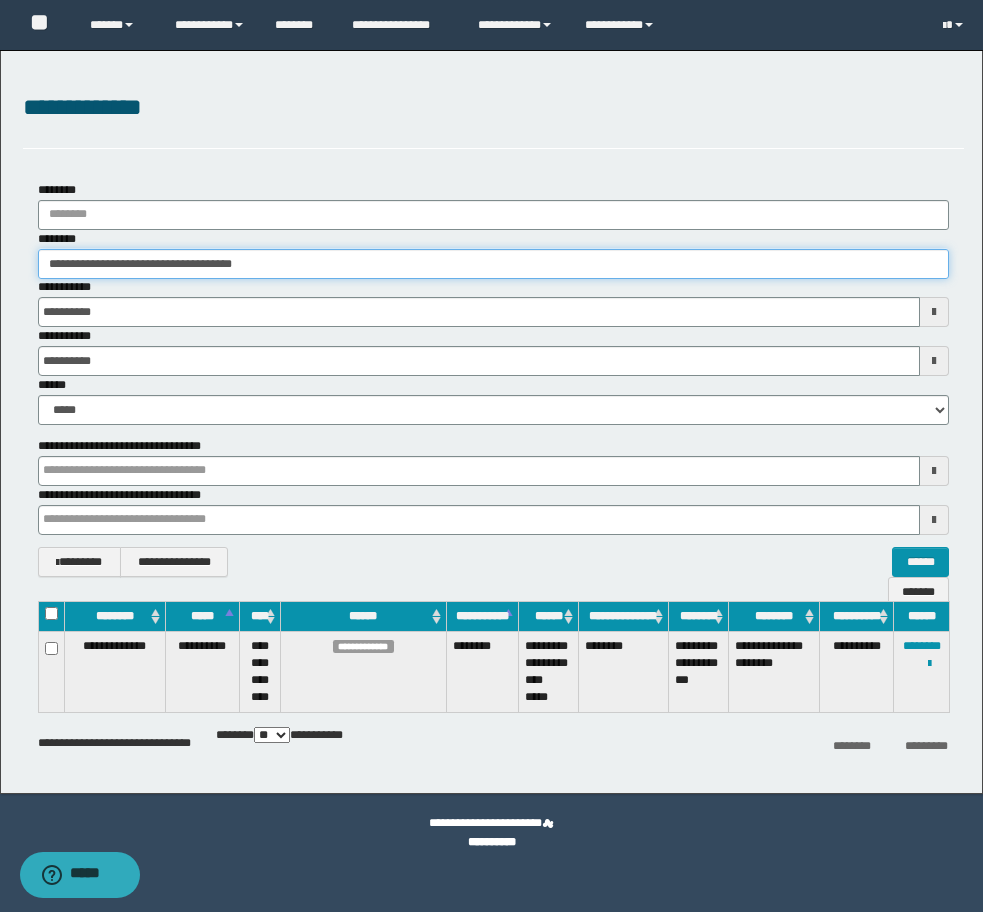 drag, startPoint x: 103, startPoint y: 273, endPoint x: 0, endPoint y: 273, distance: 103 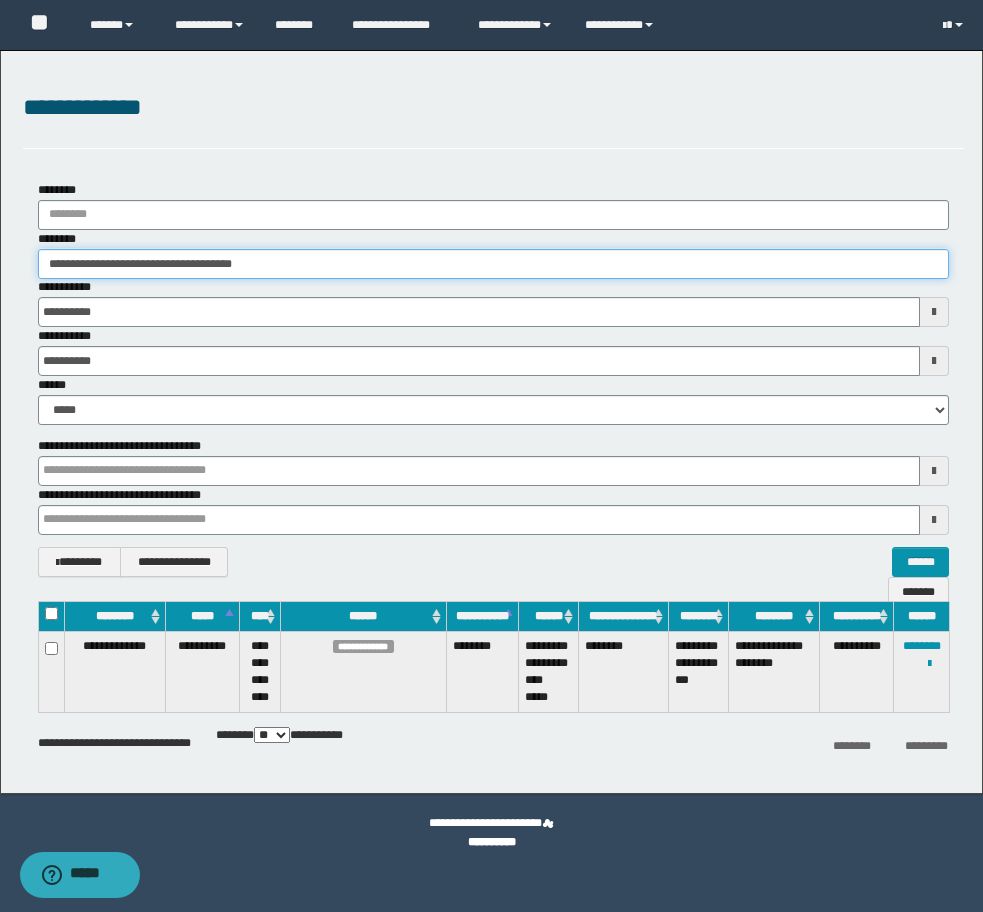 click on "**********" at bounding box center [491, 422] 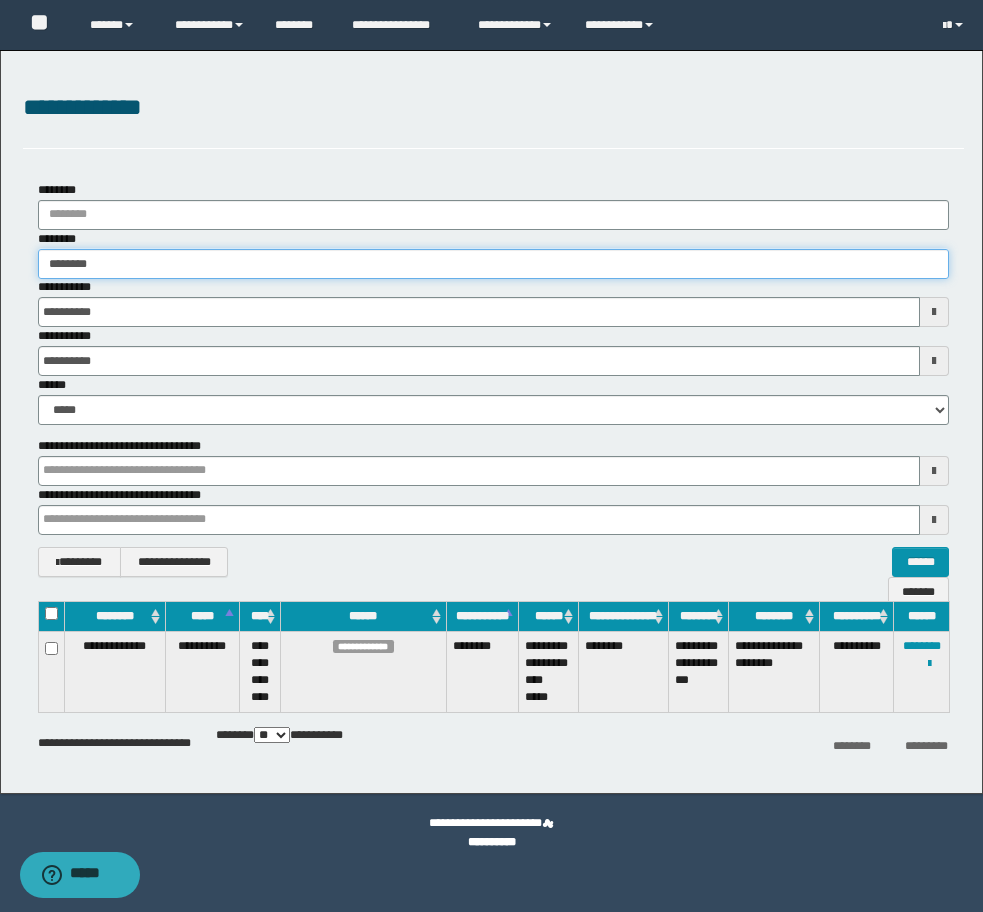 type on "********" 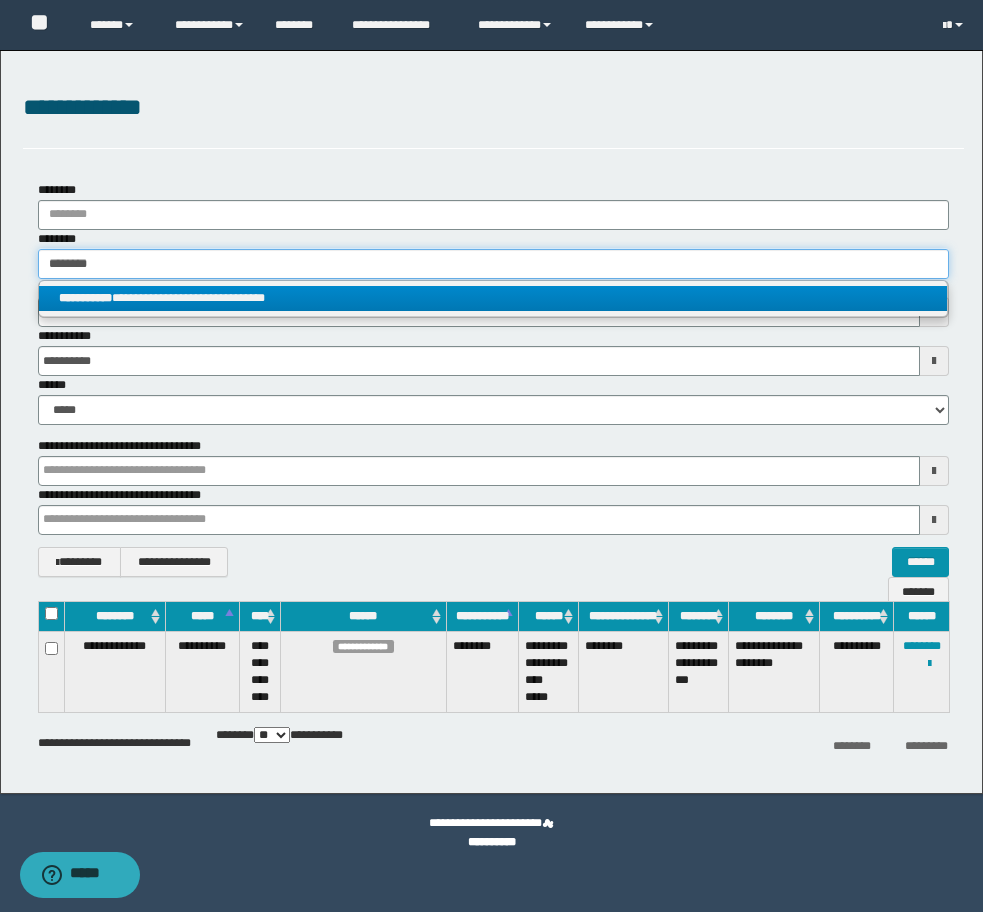type on "********" 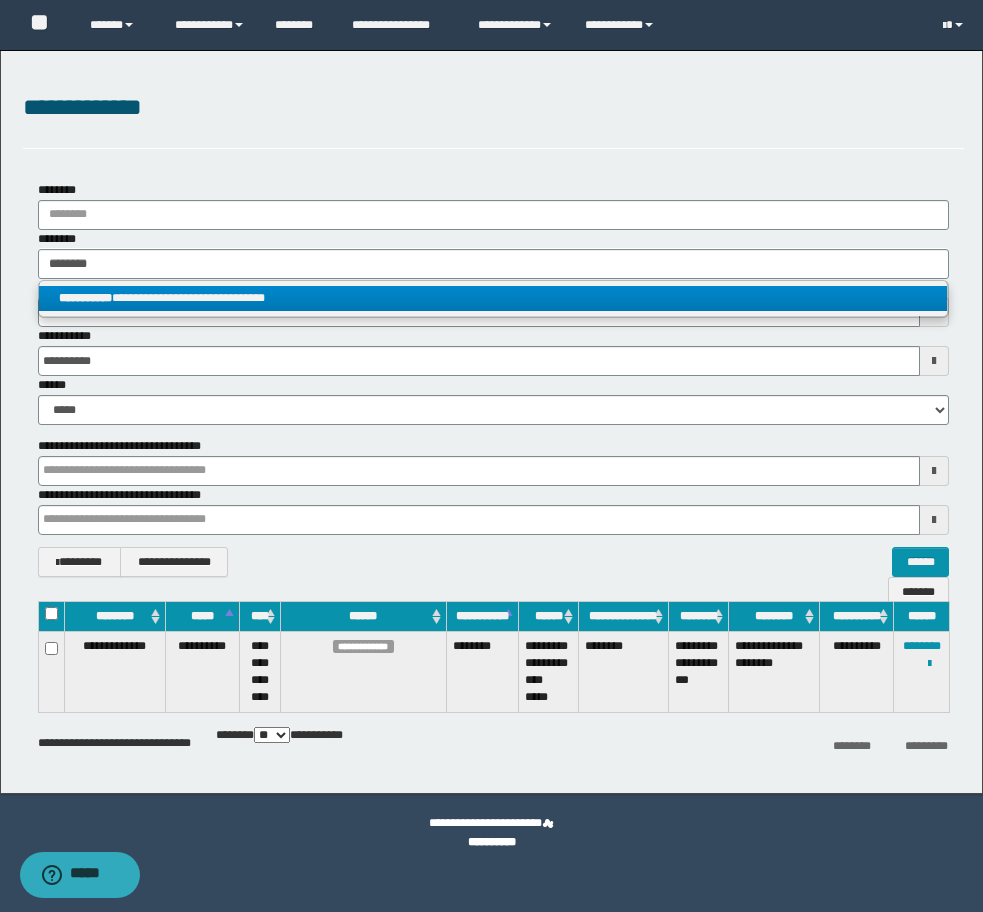 click on "**********" at bounding box center (493, 298) 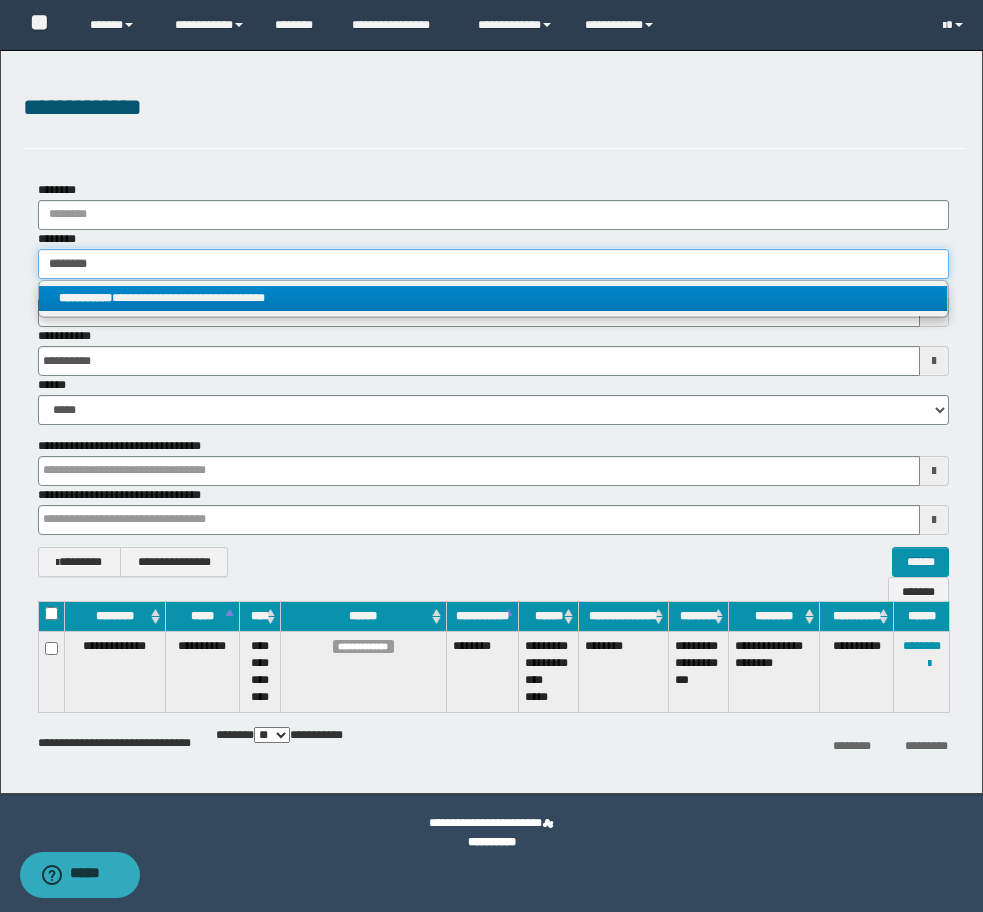 type 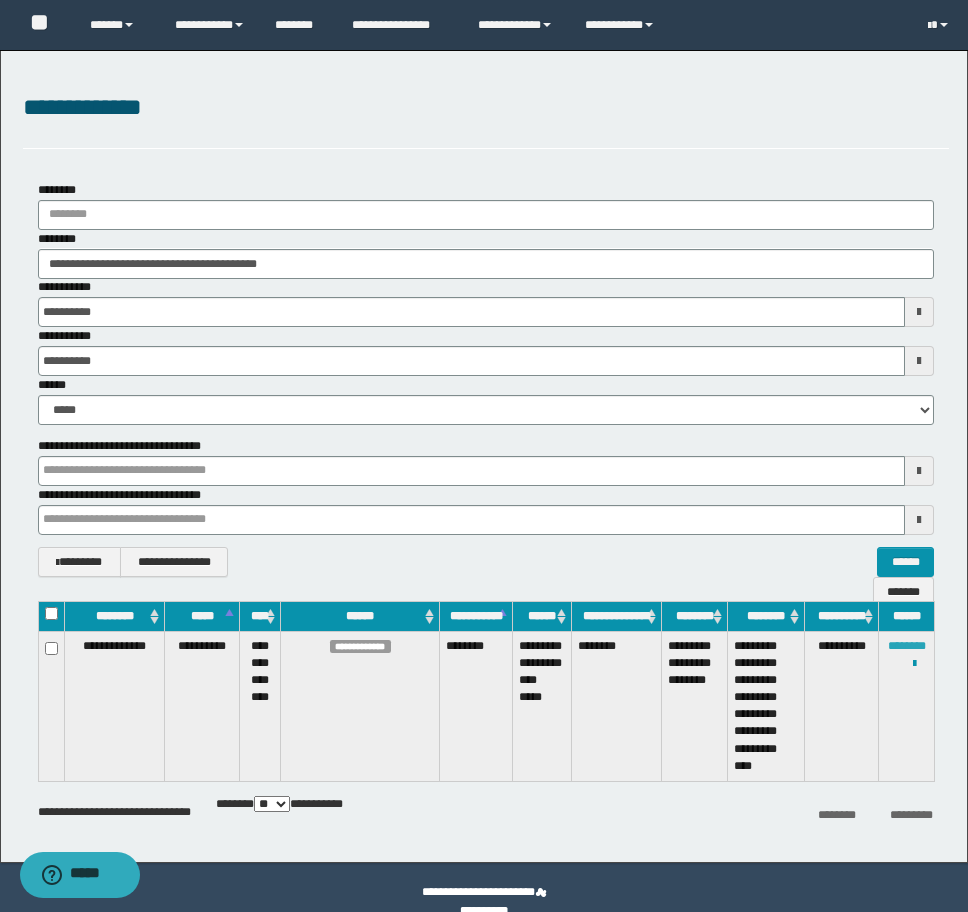 click on "********" at bounding box center (907, 646) 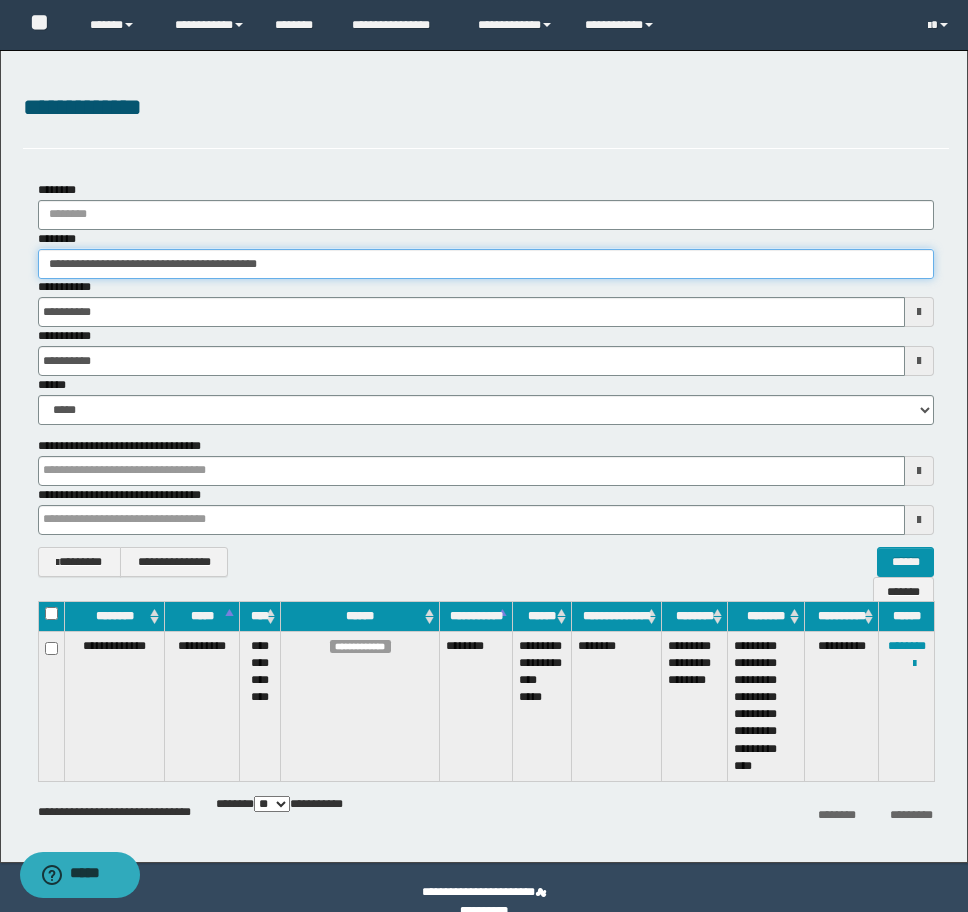 drag, startPoint x: 333, startPoint y: 261, endPoint x: -8, endPoint y: 255, distance: 341.0528 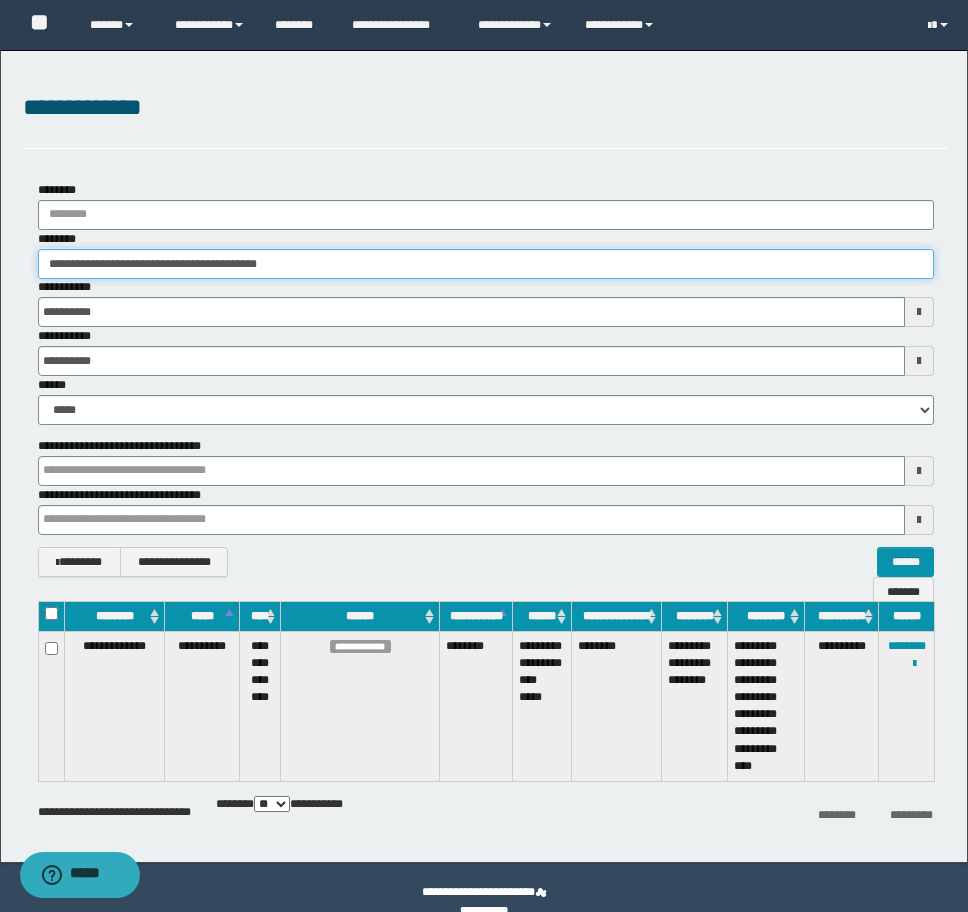click on "**********" at bounding box center [484, 456] 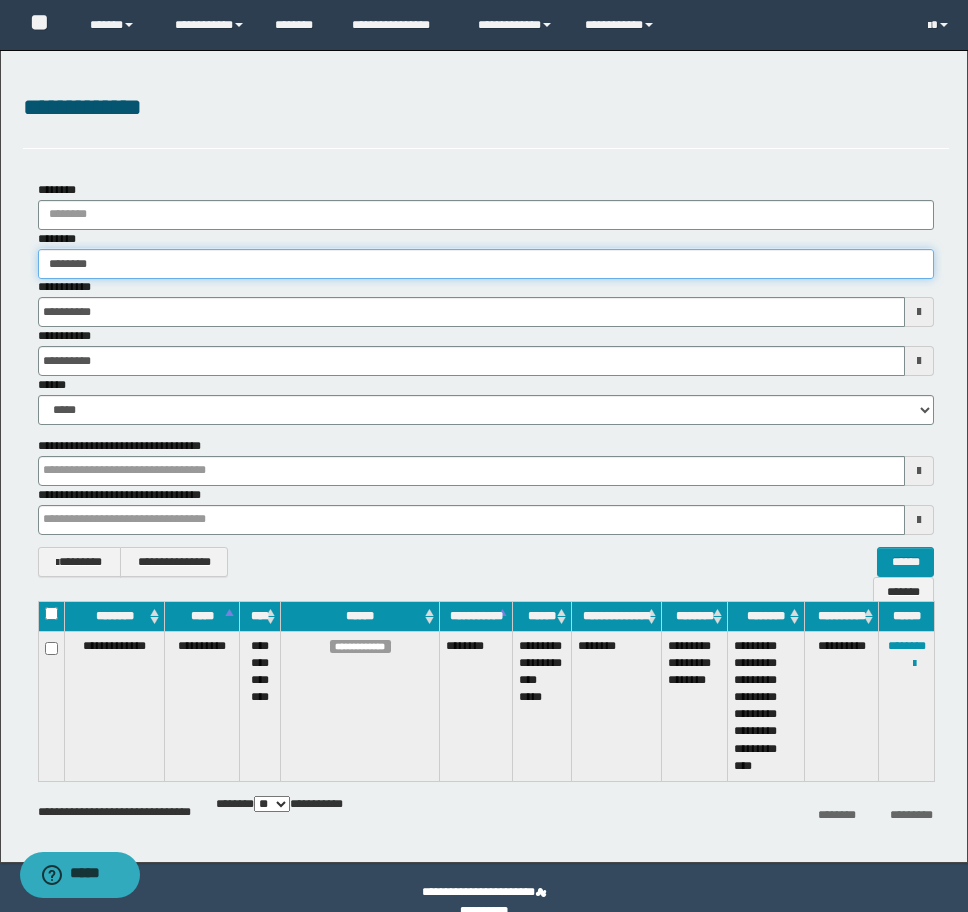 type on "********" 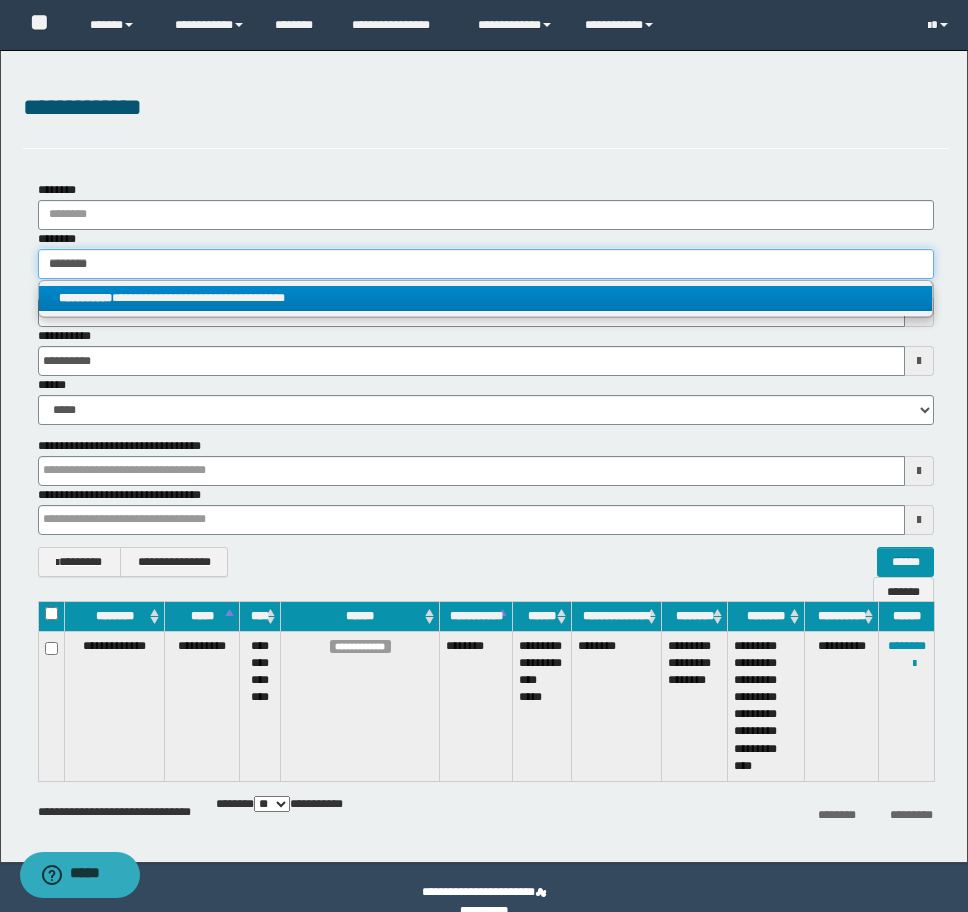 type on "********" 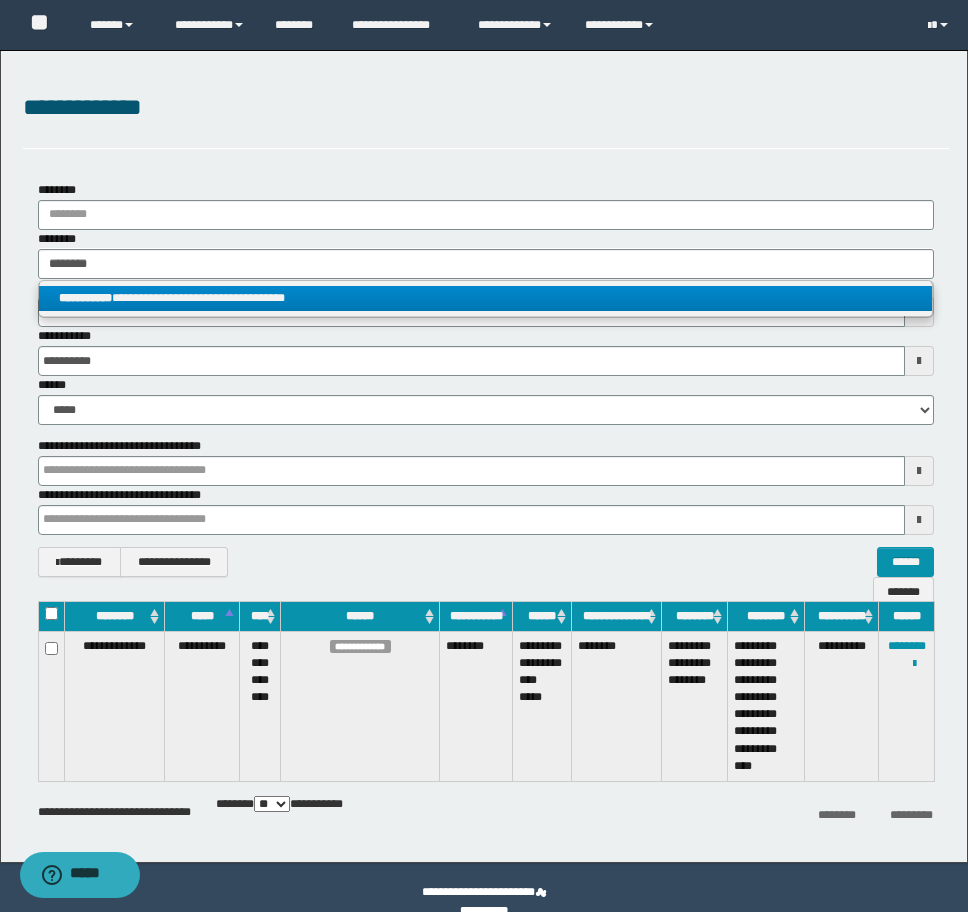 click on "**********" at bounding box center (485, 298) 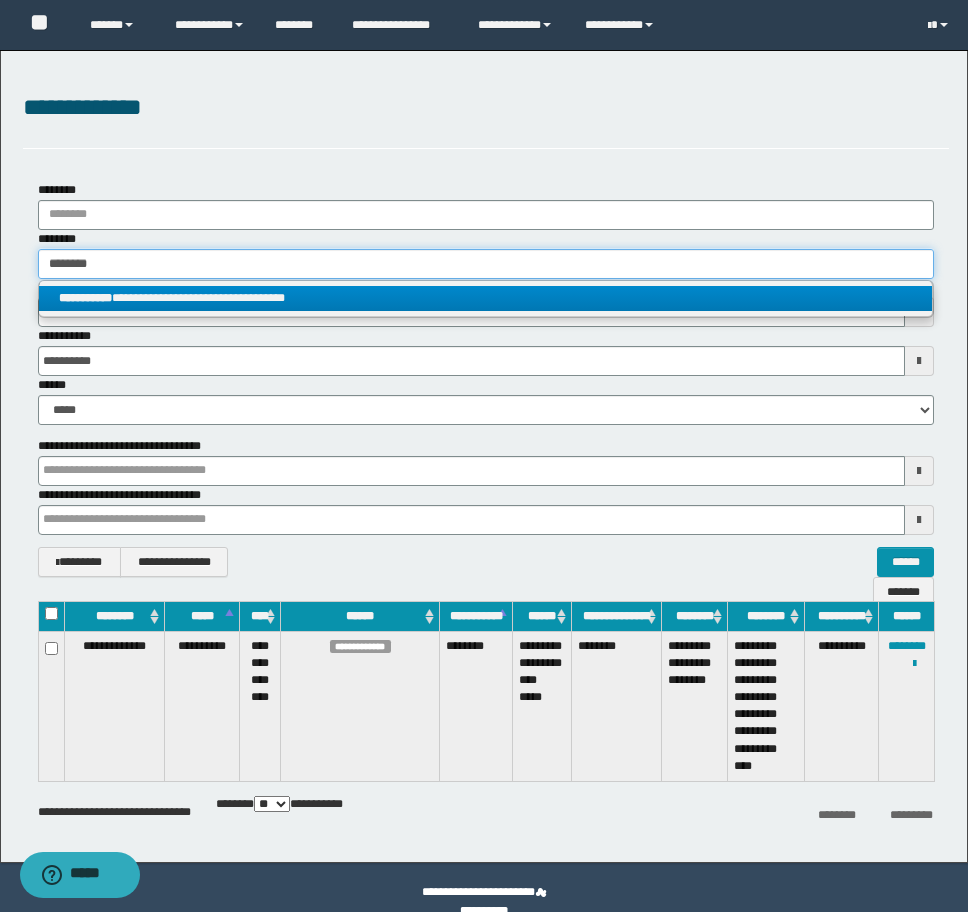 type 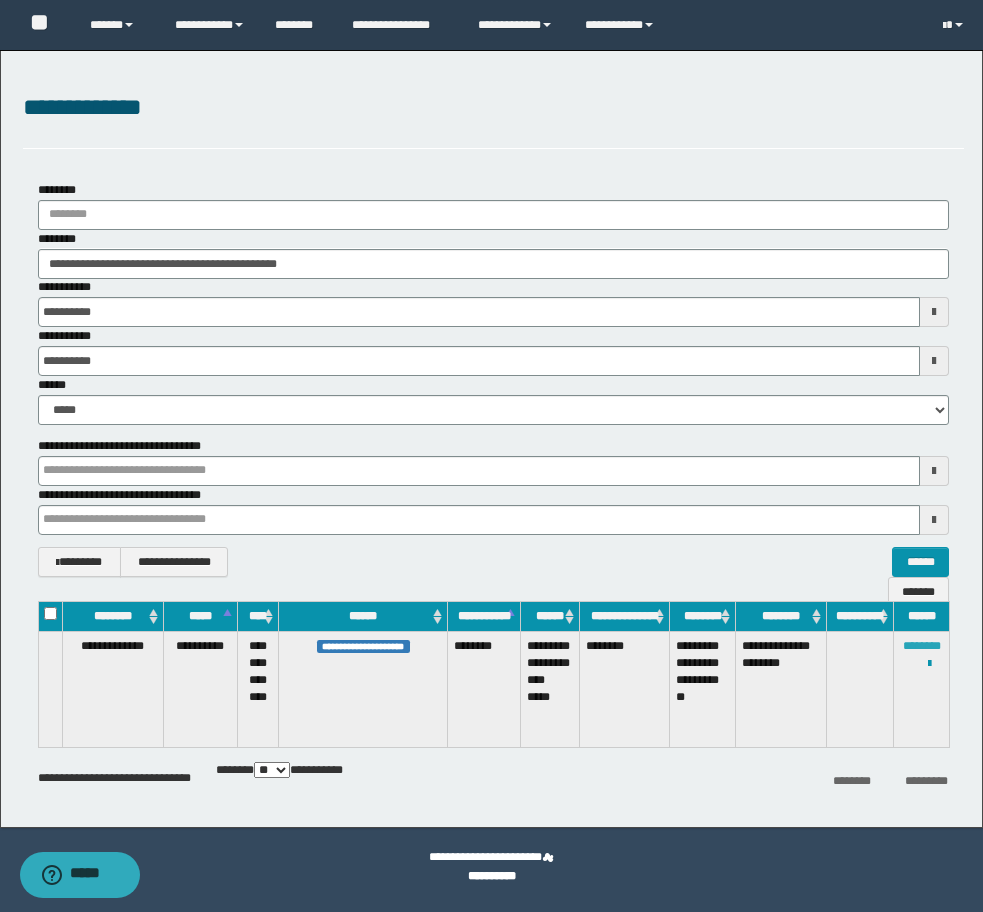 click on "********" at bounding box center (922, 646) 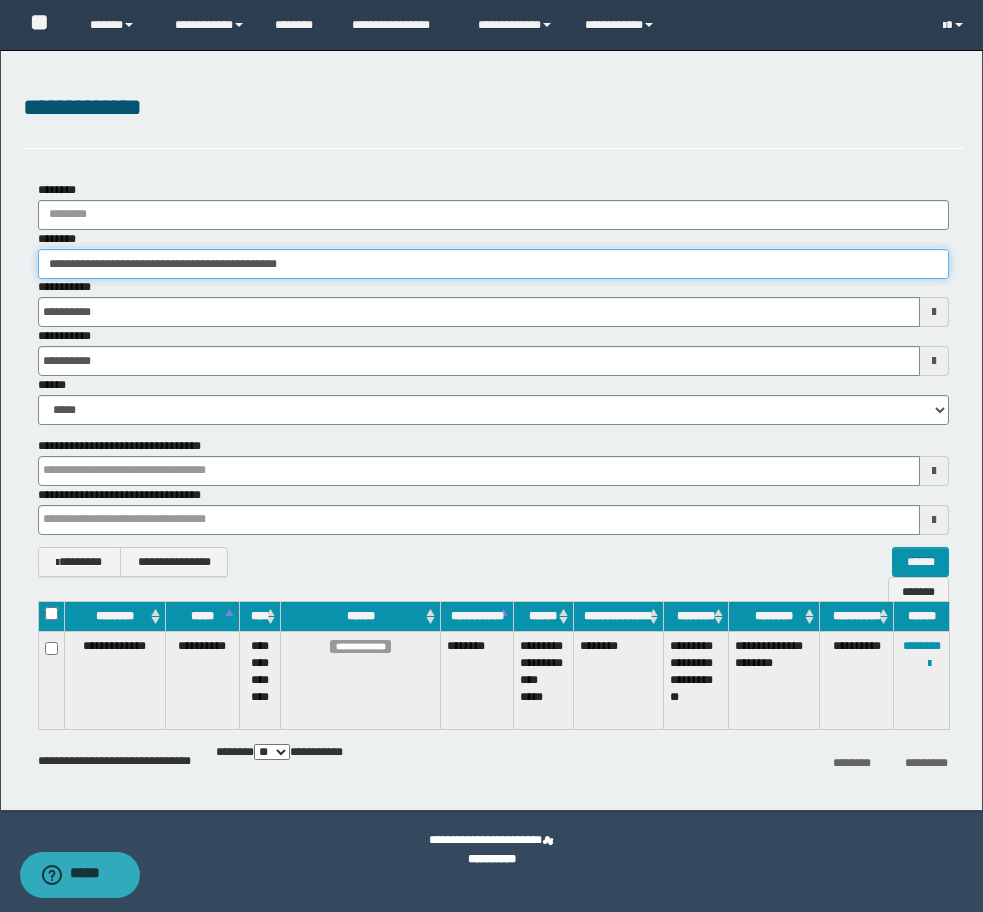 drag, startPoint x: 404, startPoint y: 272, endPoint x: -8, endPoint y: 271, distance: 412.00122 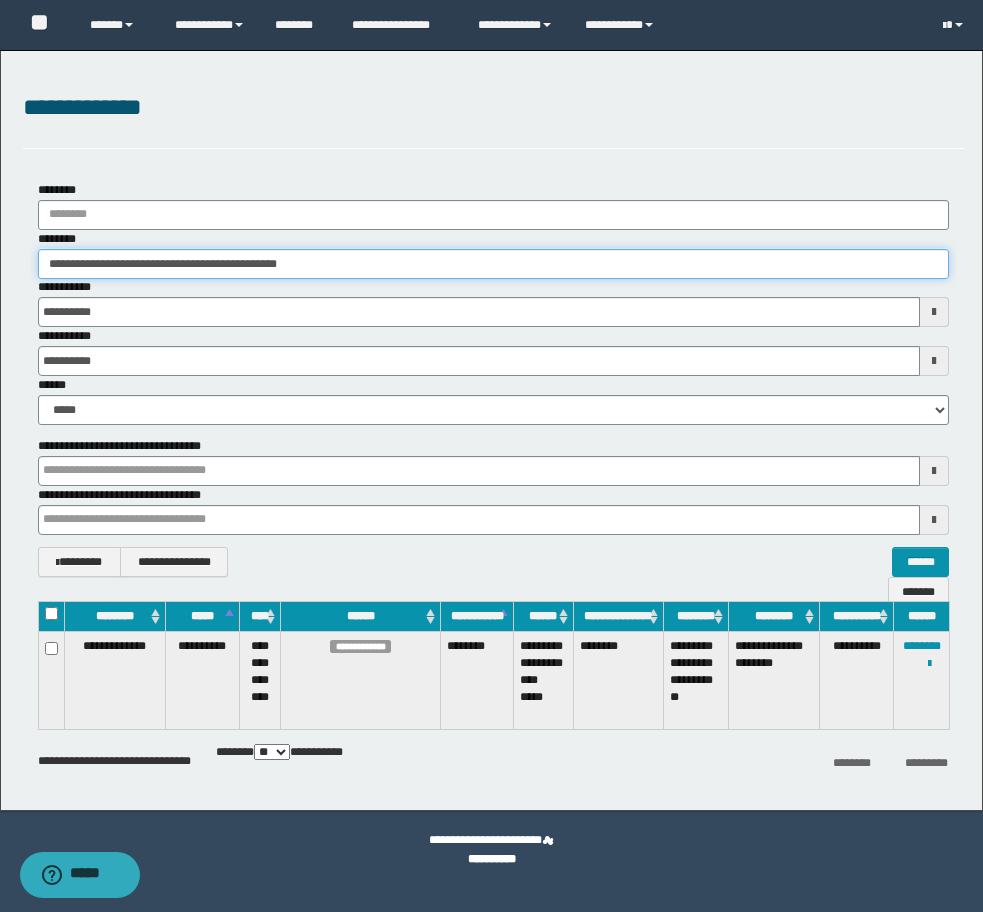 click on "**********" at bounding box center (491, 456) 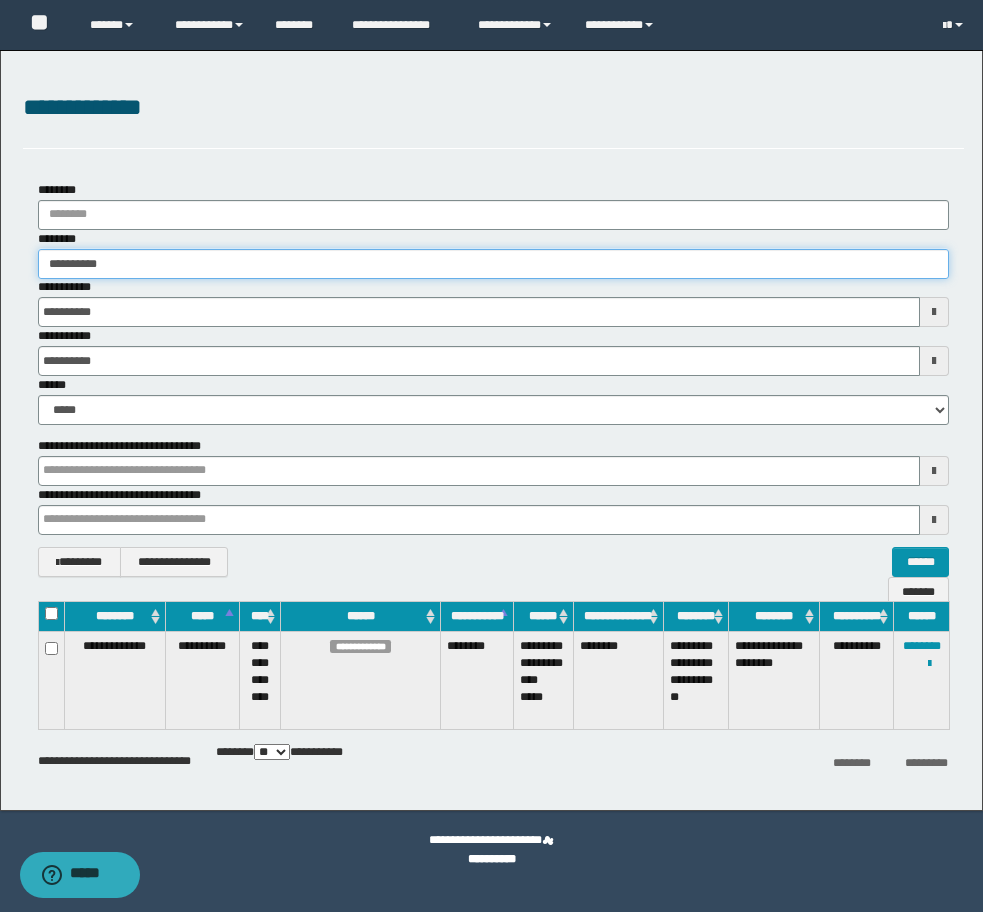 type on "**********" 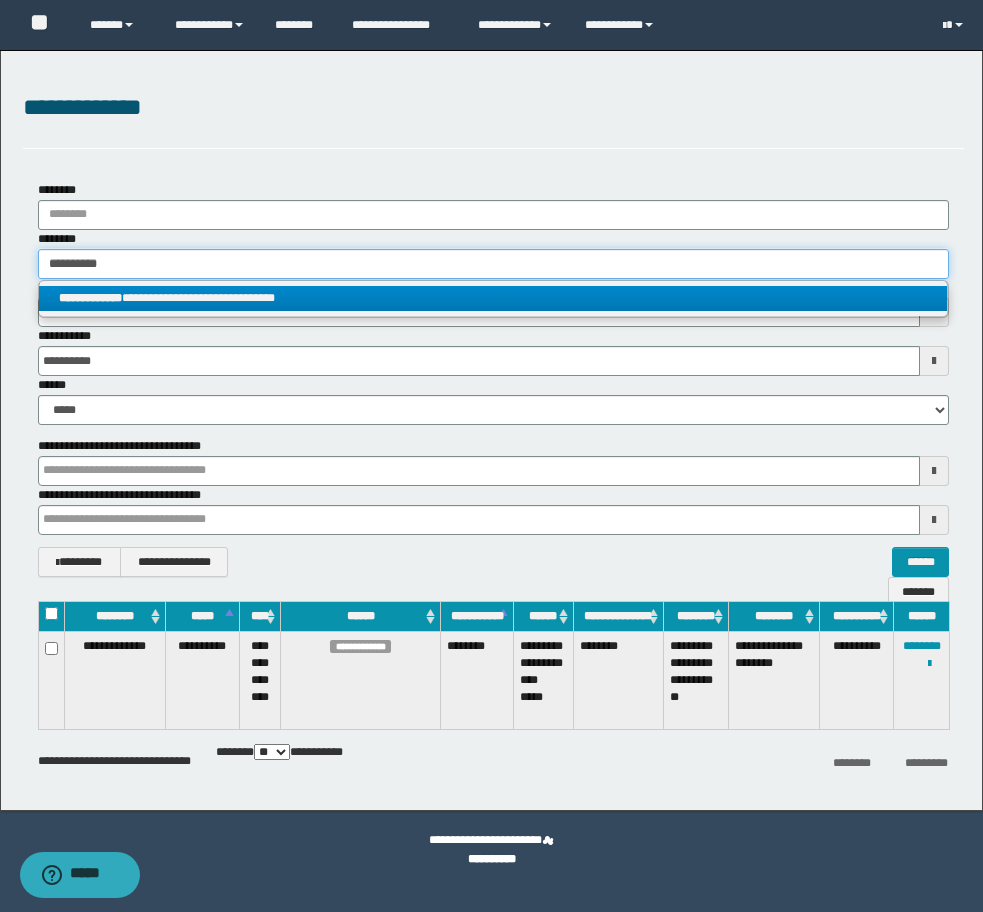 type on "**********" 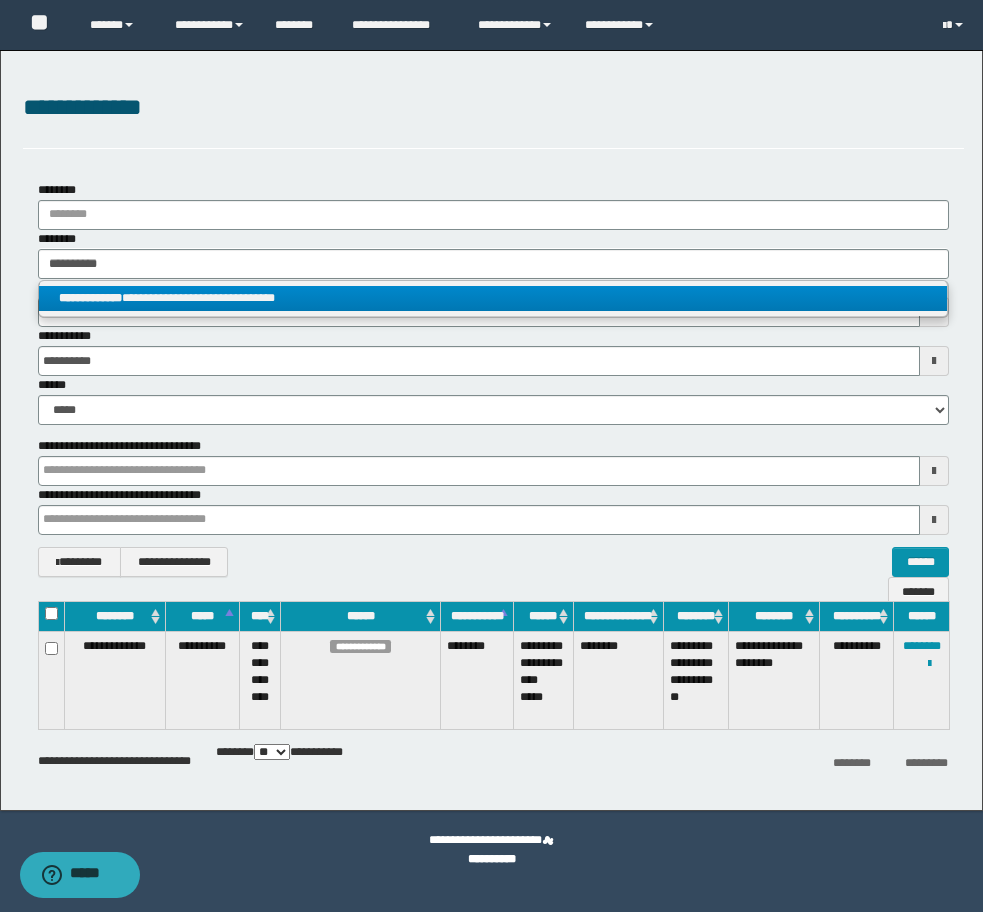 click on "**********" at bounding box center [493, 298] 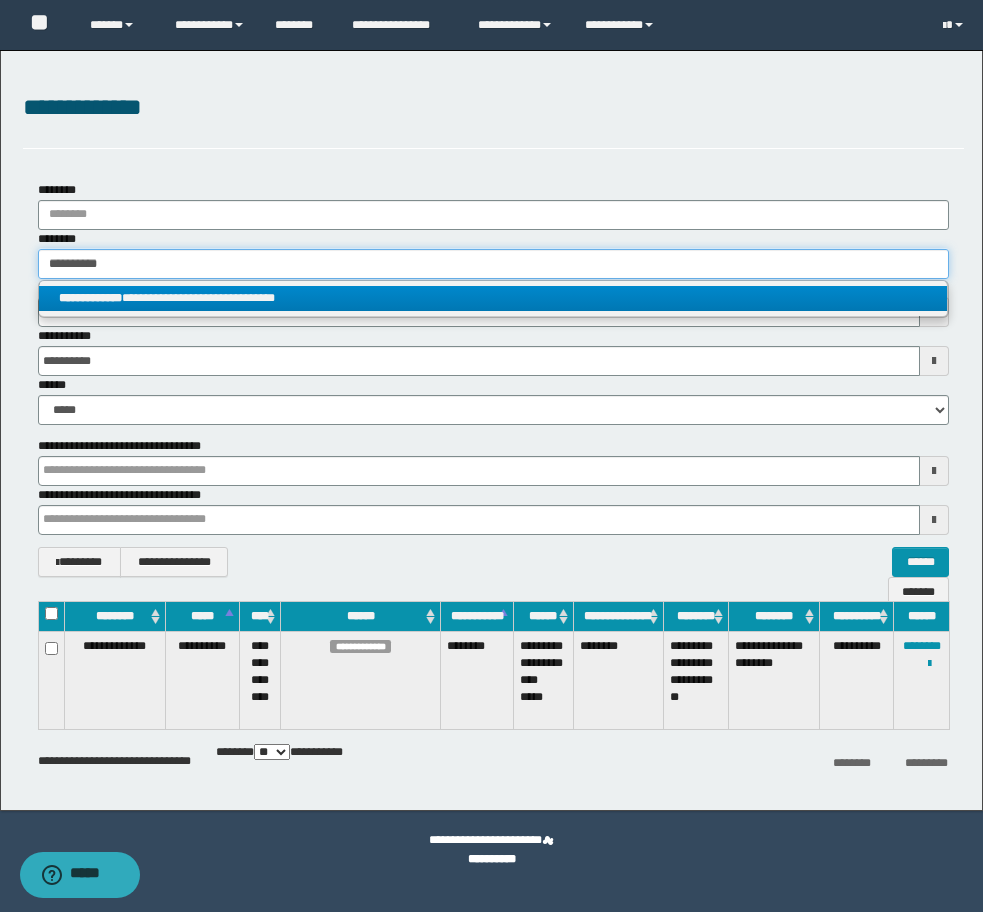 type 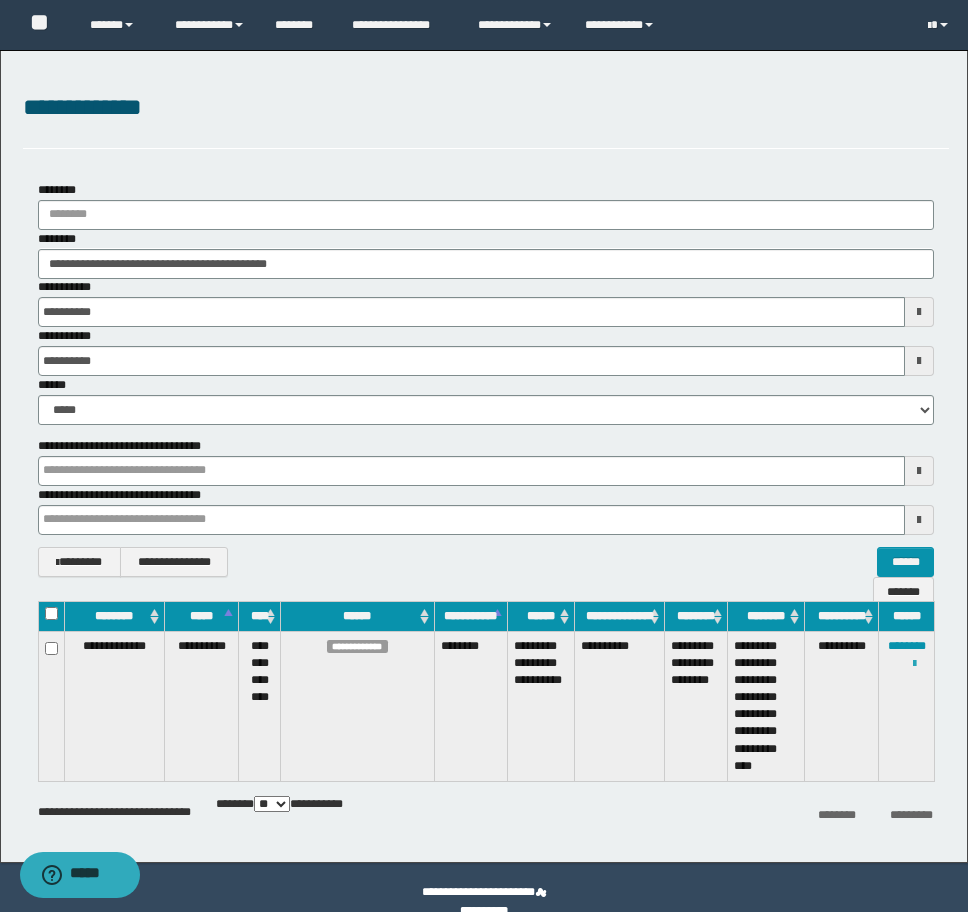 click at bounding box center [914, 664] 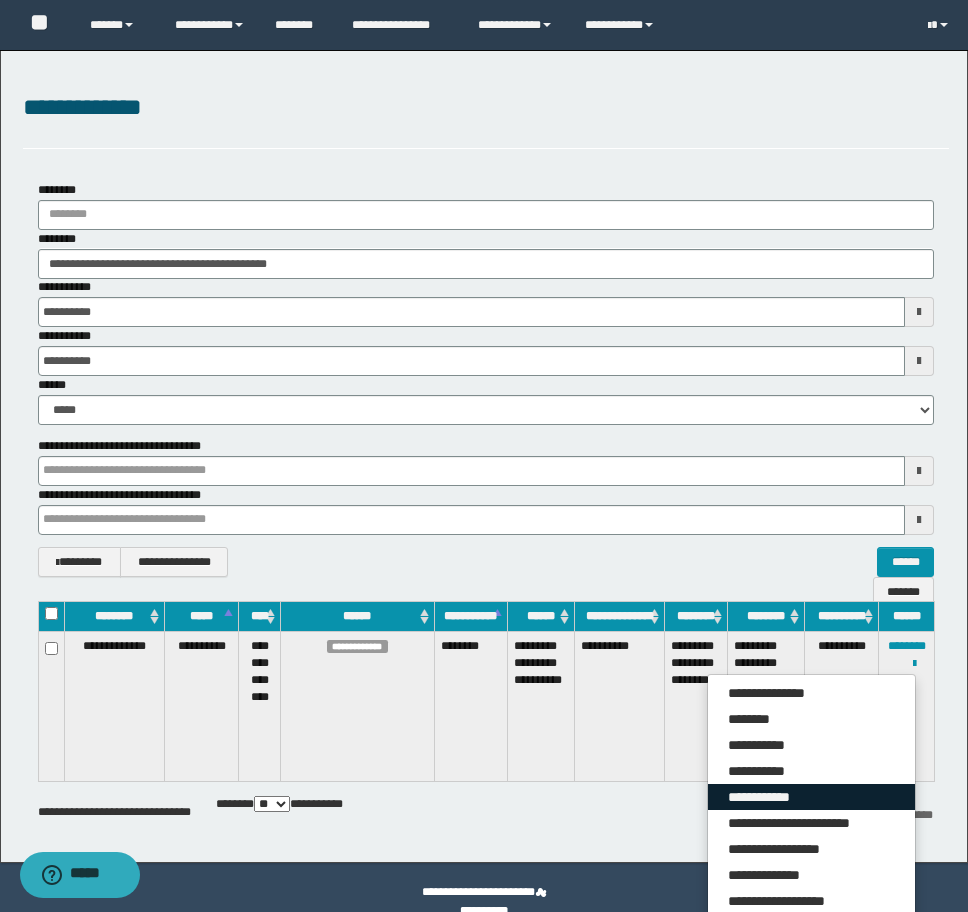 click on "**********" at bounding box center [811, 797] 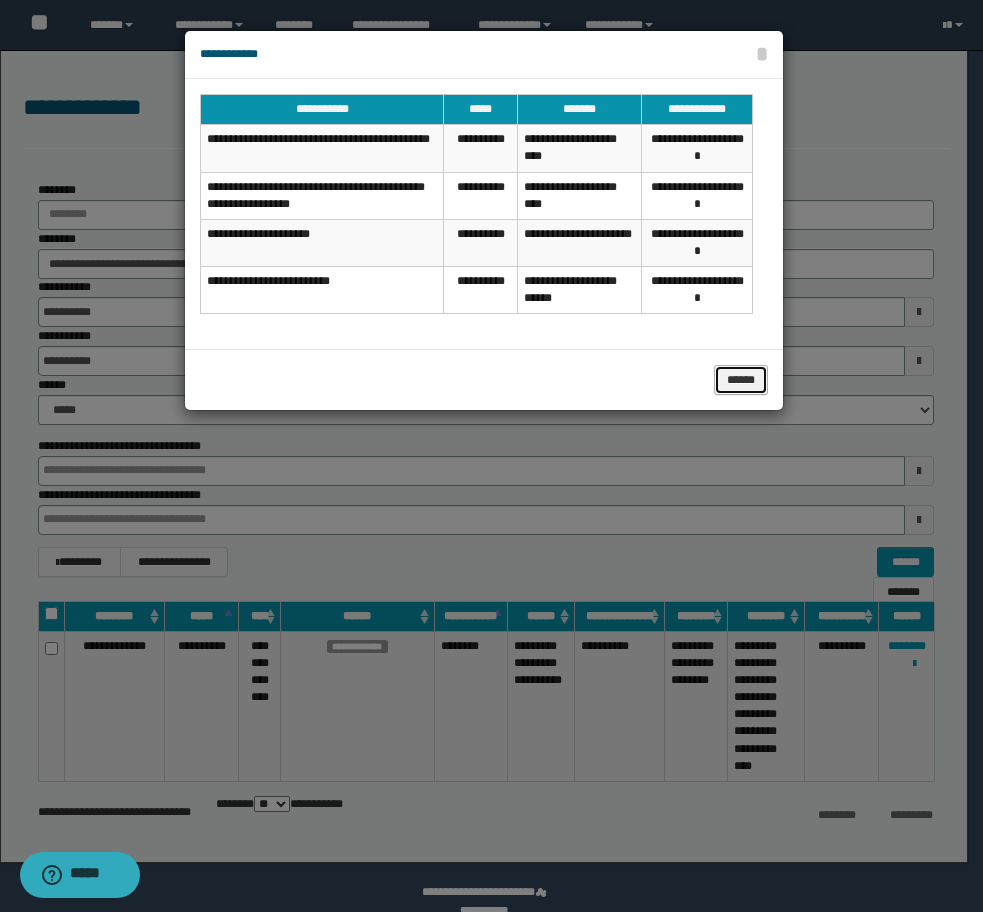 click on "******" at bounding box center [741, 380] 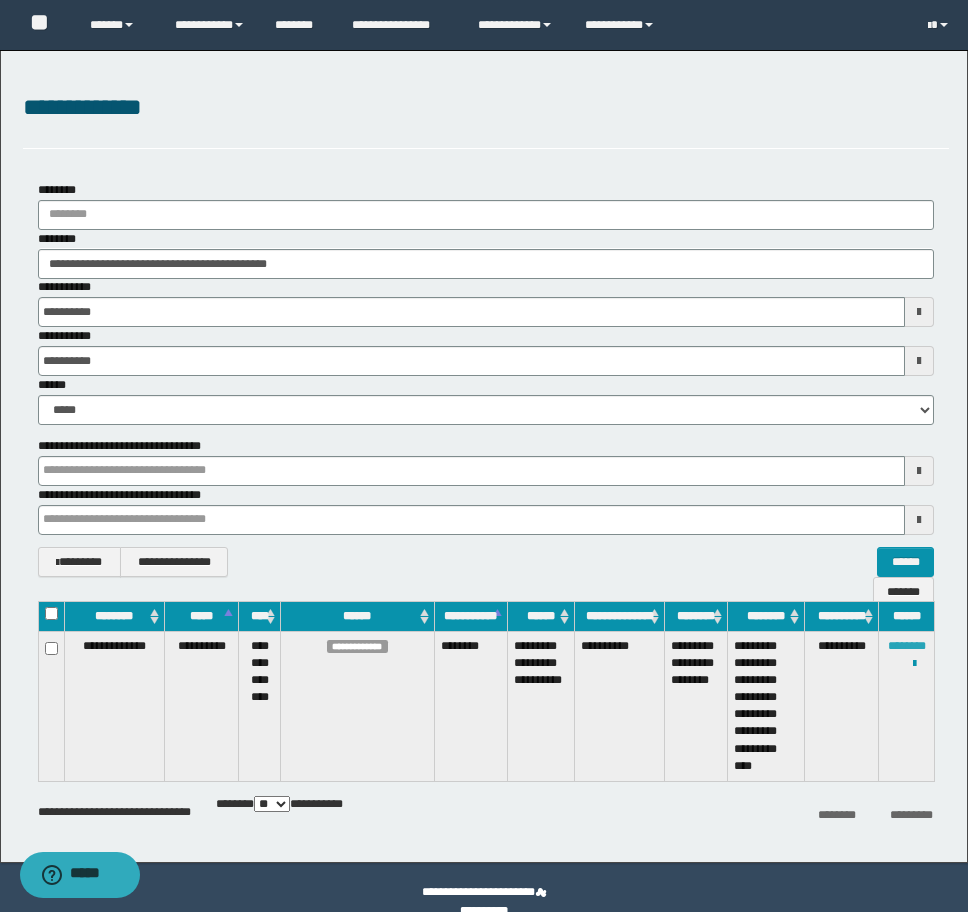click on "********" at bounding box center (907, 646) 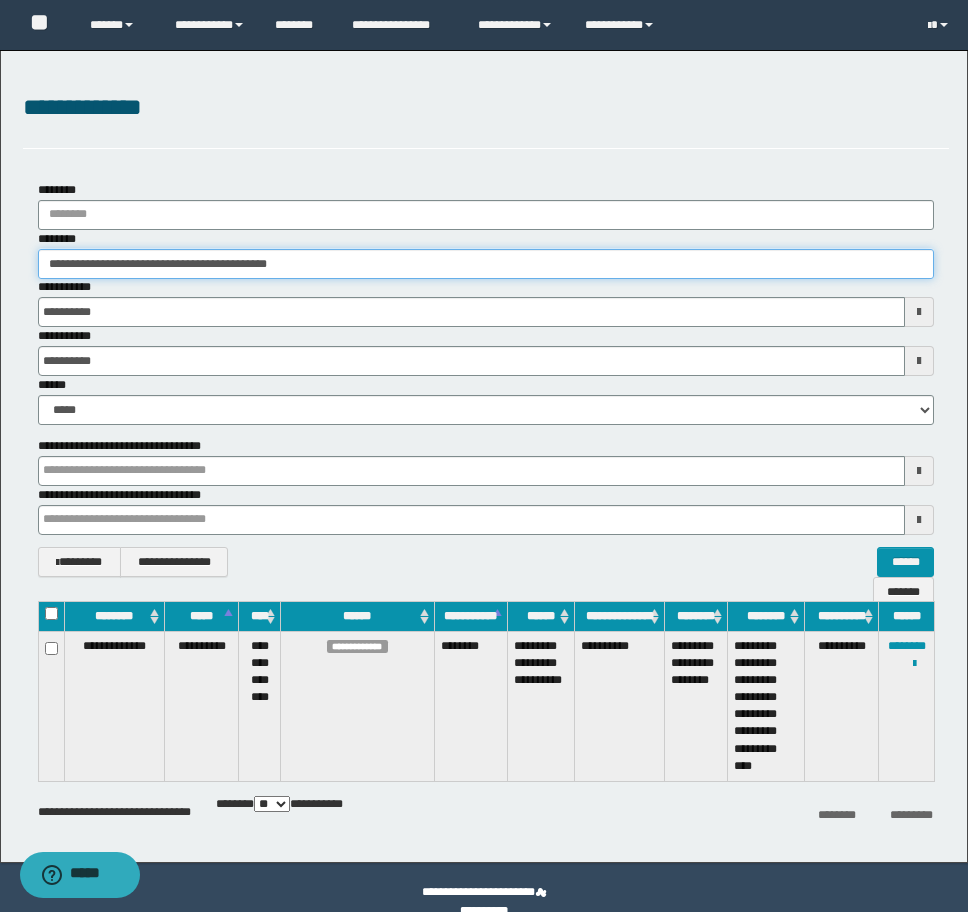 drag, startPoint x: 352, startPoint y: 261, endPoint x: -8, endPoint y: 263, distance: 360.00555 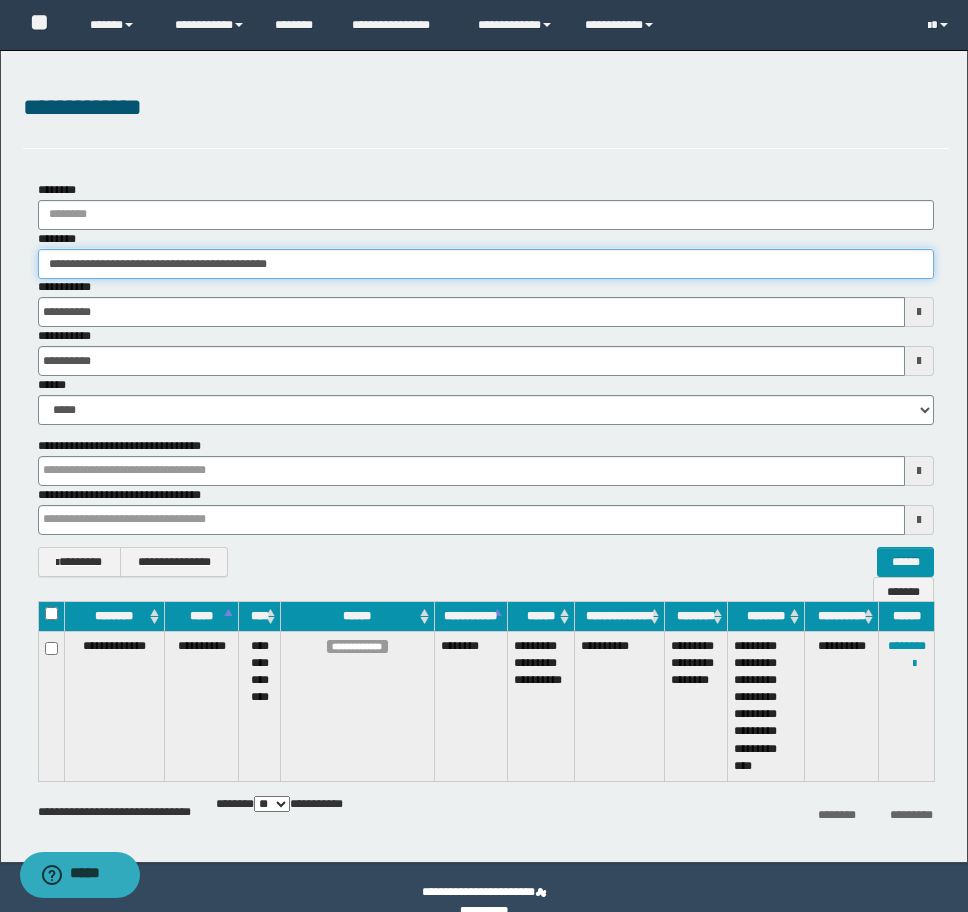 click on "**********" at bounding box center [484, 456] 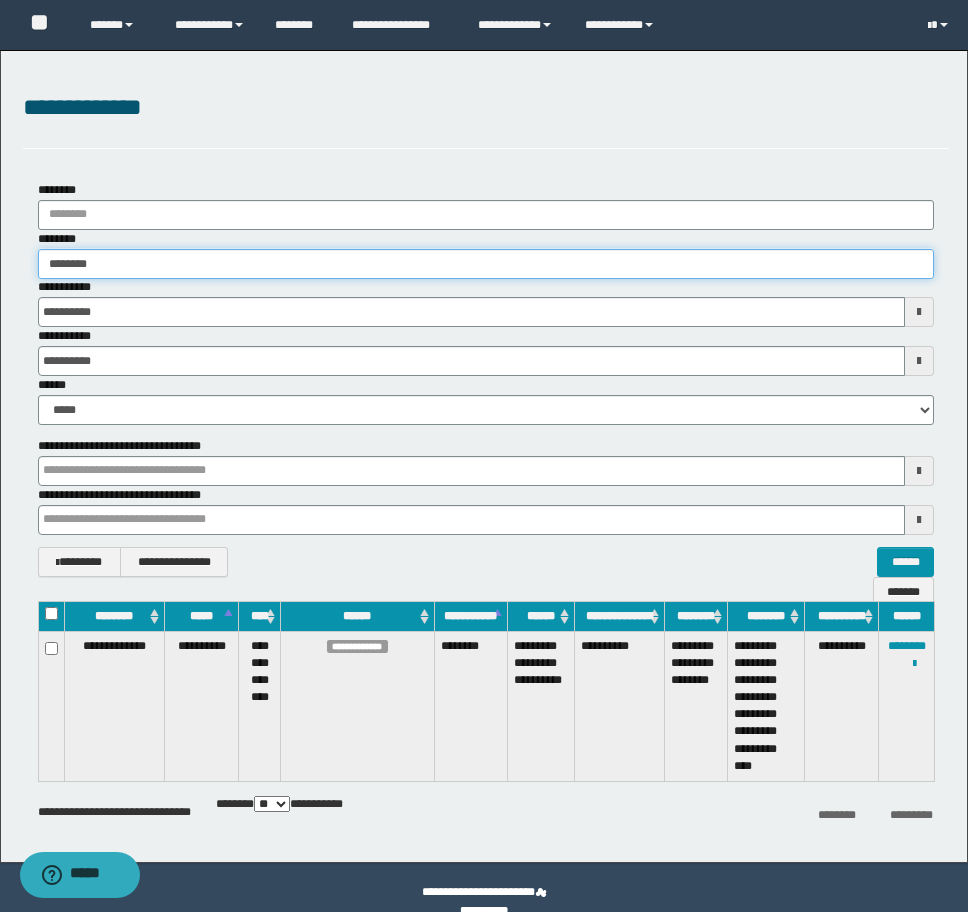 type on "********" 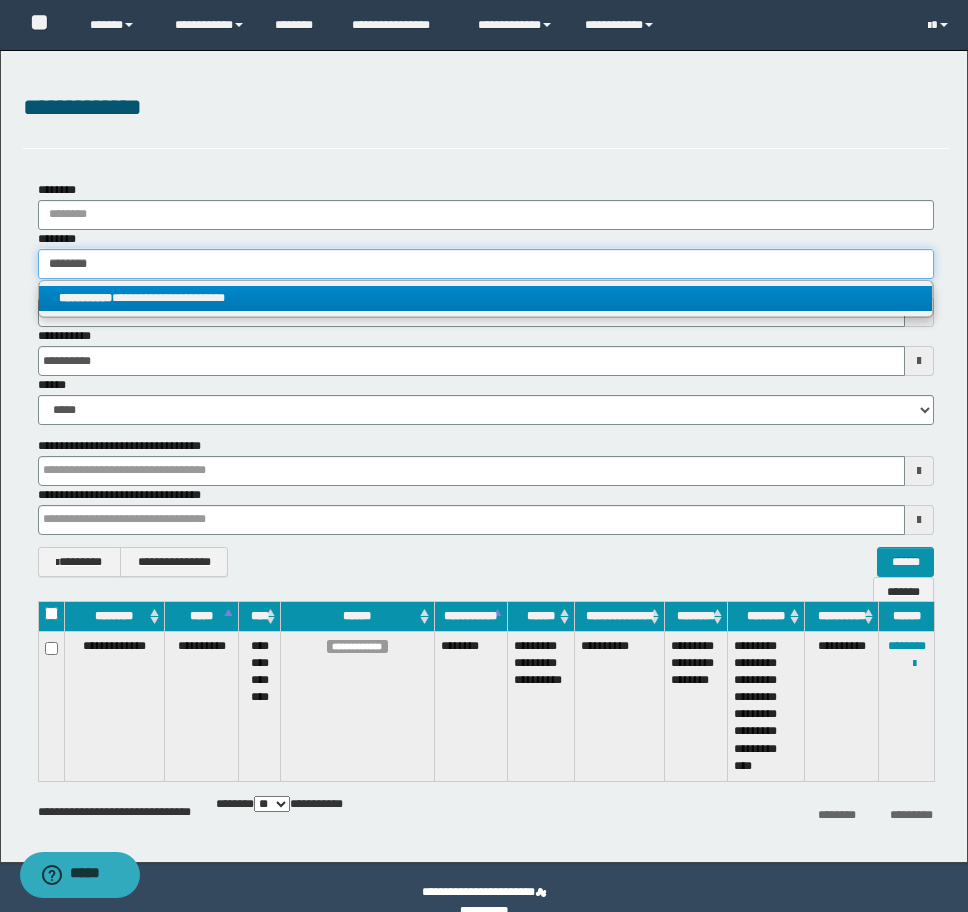 type on "********" 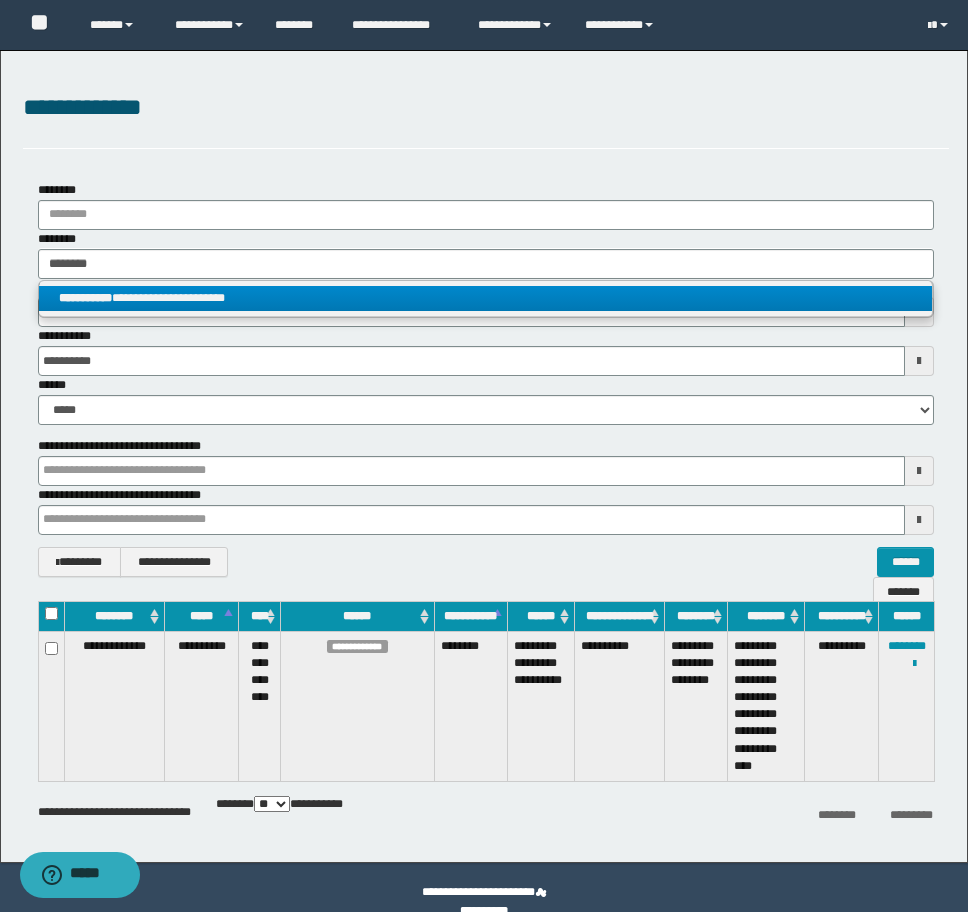 click on "**********" at bounding box center [485, 298] 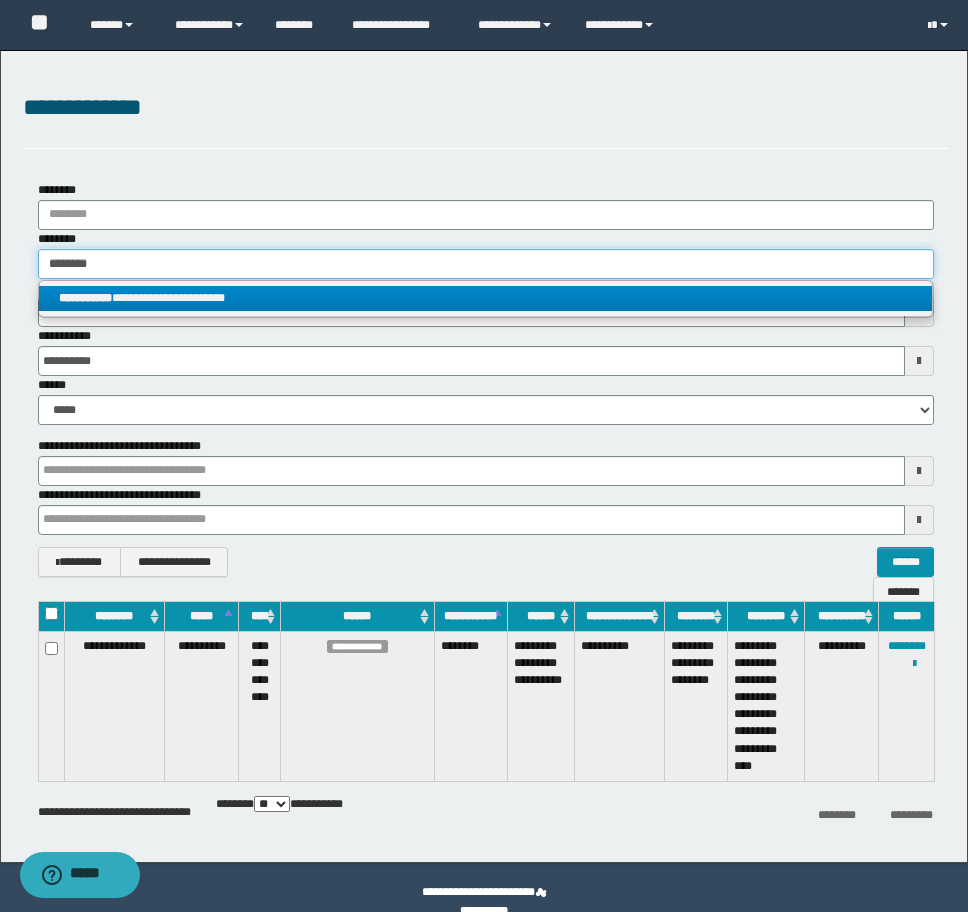 type 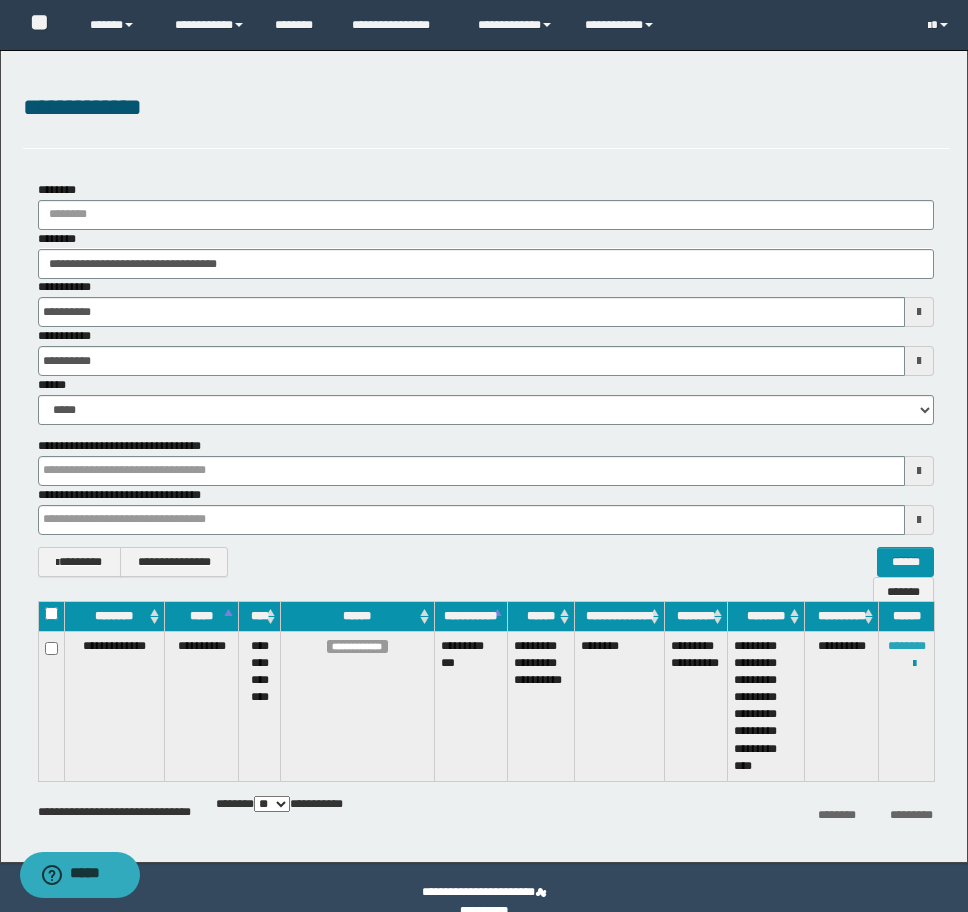 click on "********" at bounding box center (907, 646) 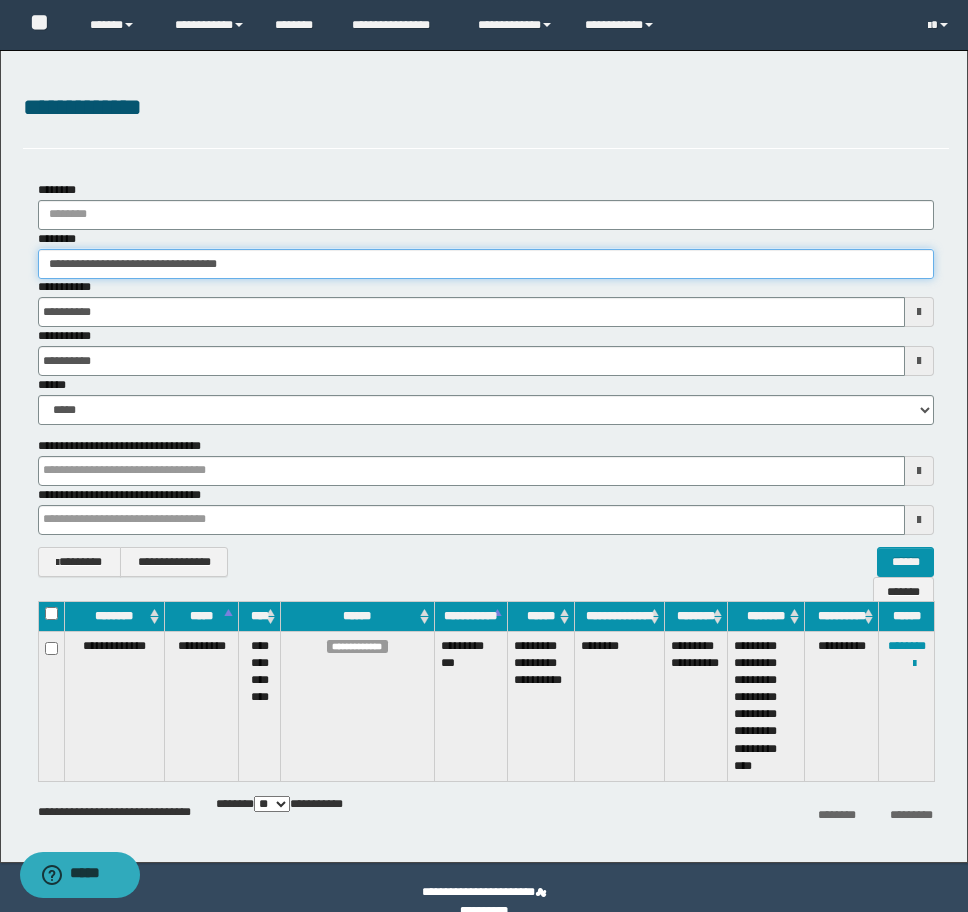 drag, startPoint x: 310, startPoint y: 268, endPoint x: -8, endPoint y: 271, distance: 318.01416 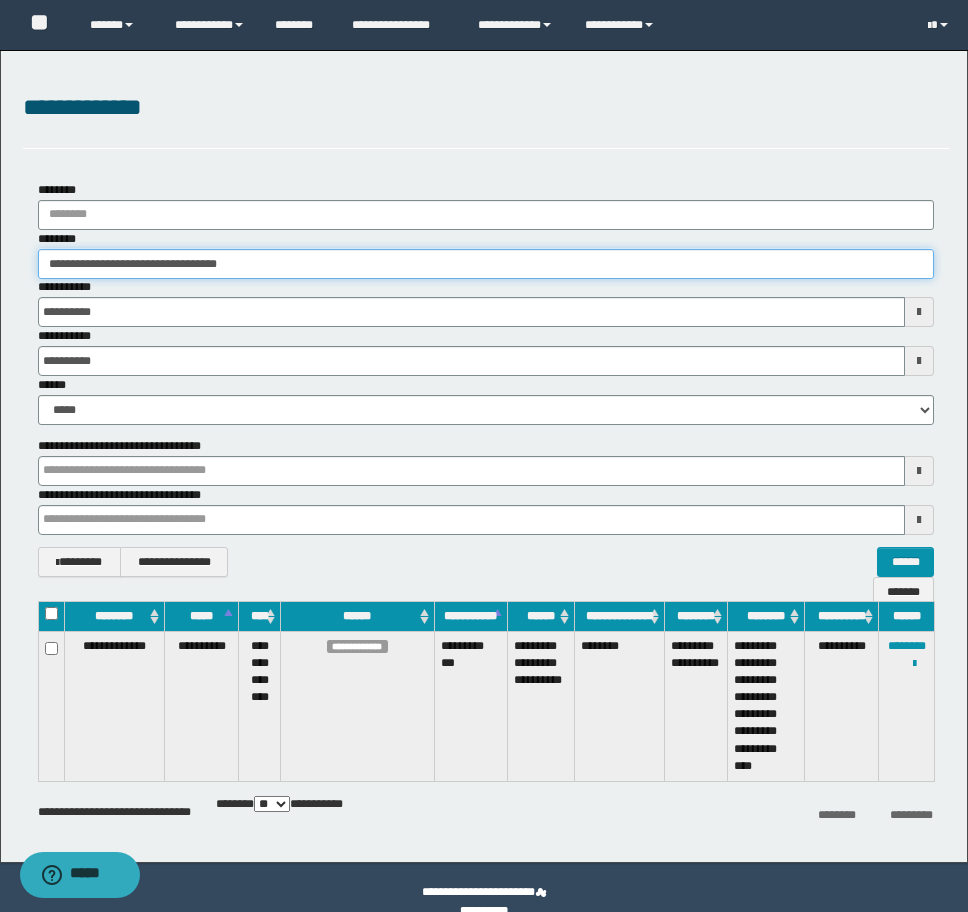 click on "**********" at bounding box center (484, 456) 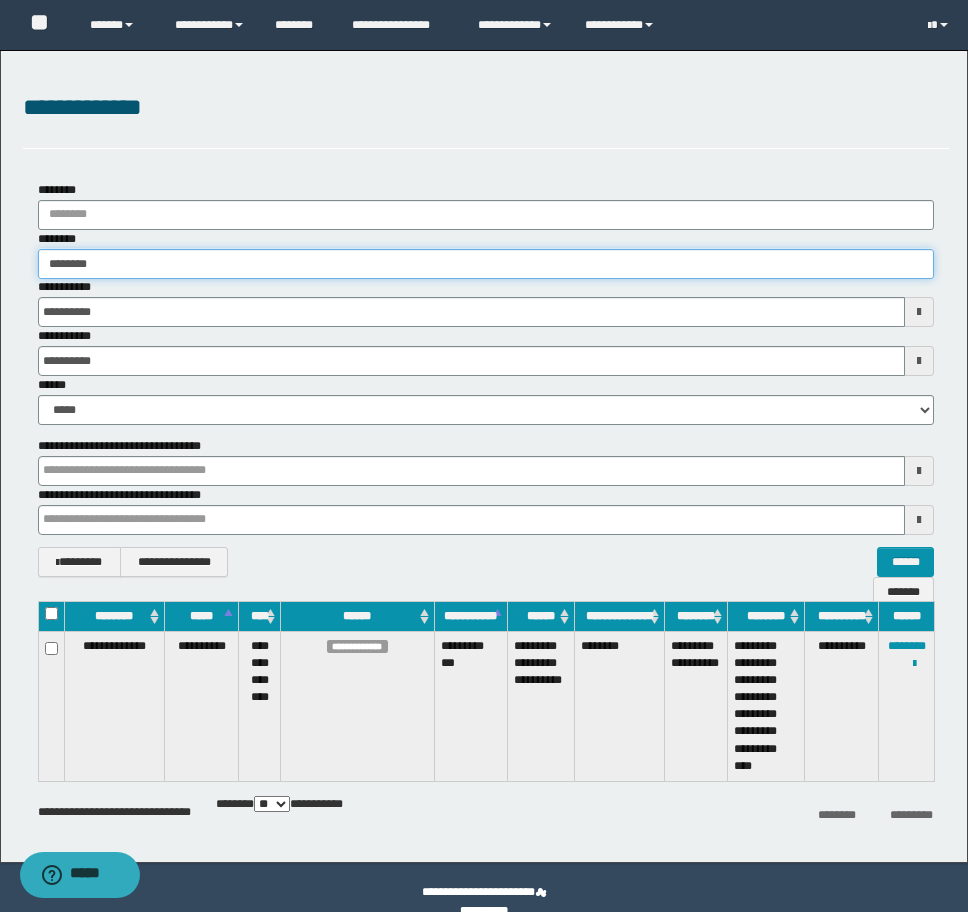 type on "********" 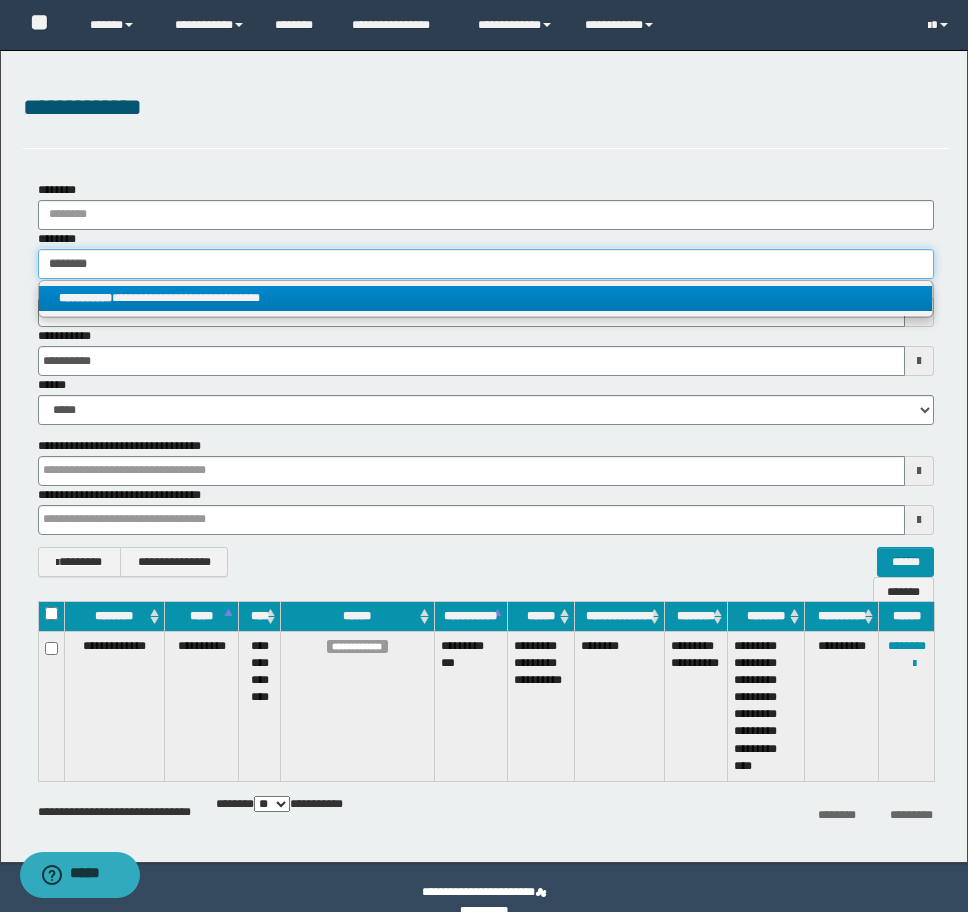 type on "********" 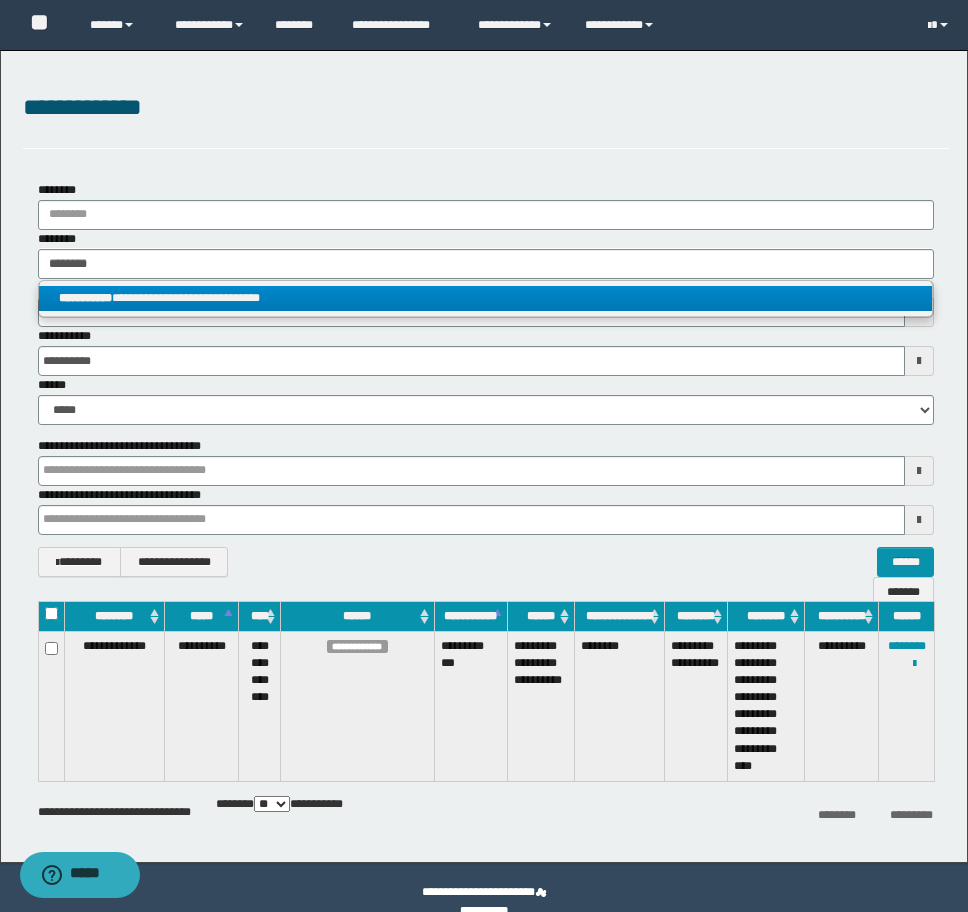 click on "**********" at bounding box center (485, 298) 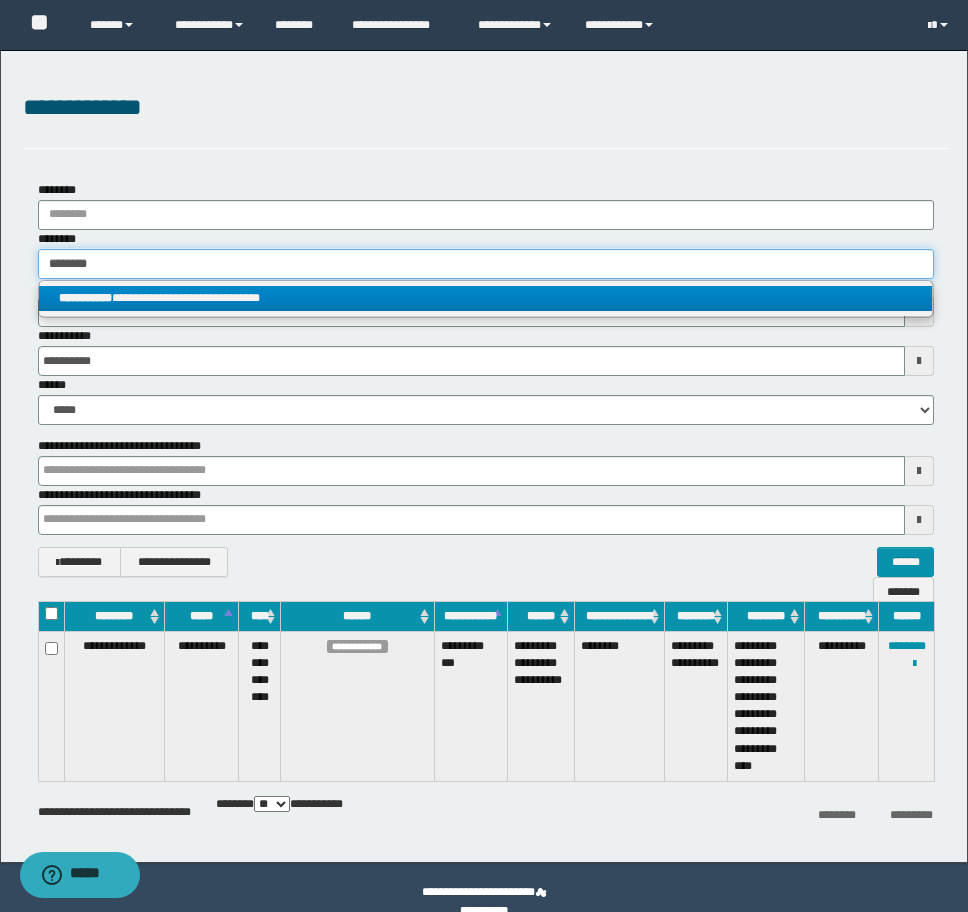 type 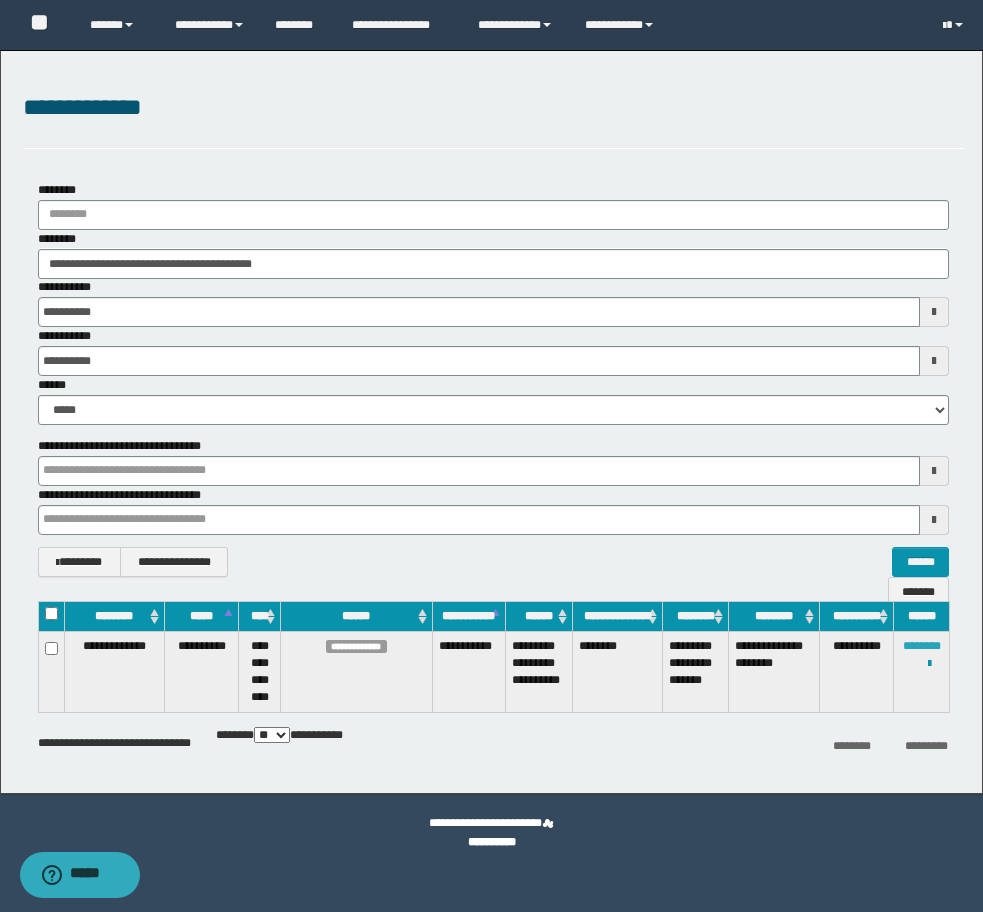 click on "********" at bounding box center (922, 646) 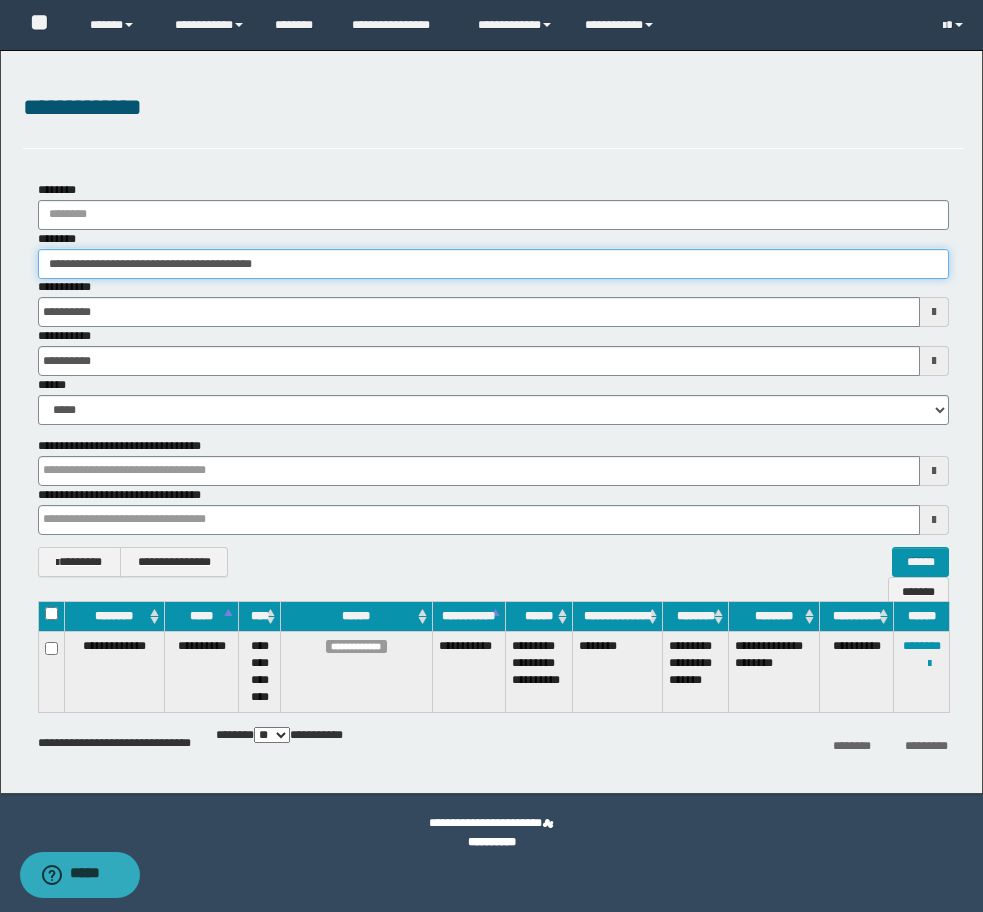drag, startPoint x: 322, startPoint y: 260, endPoint x: -8, endPoint y: 271, distance: 330.1833 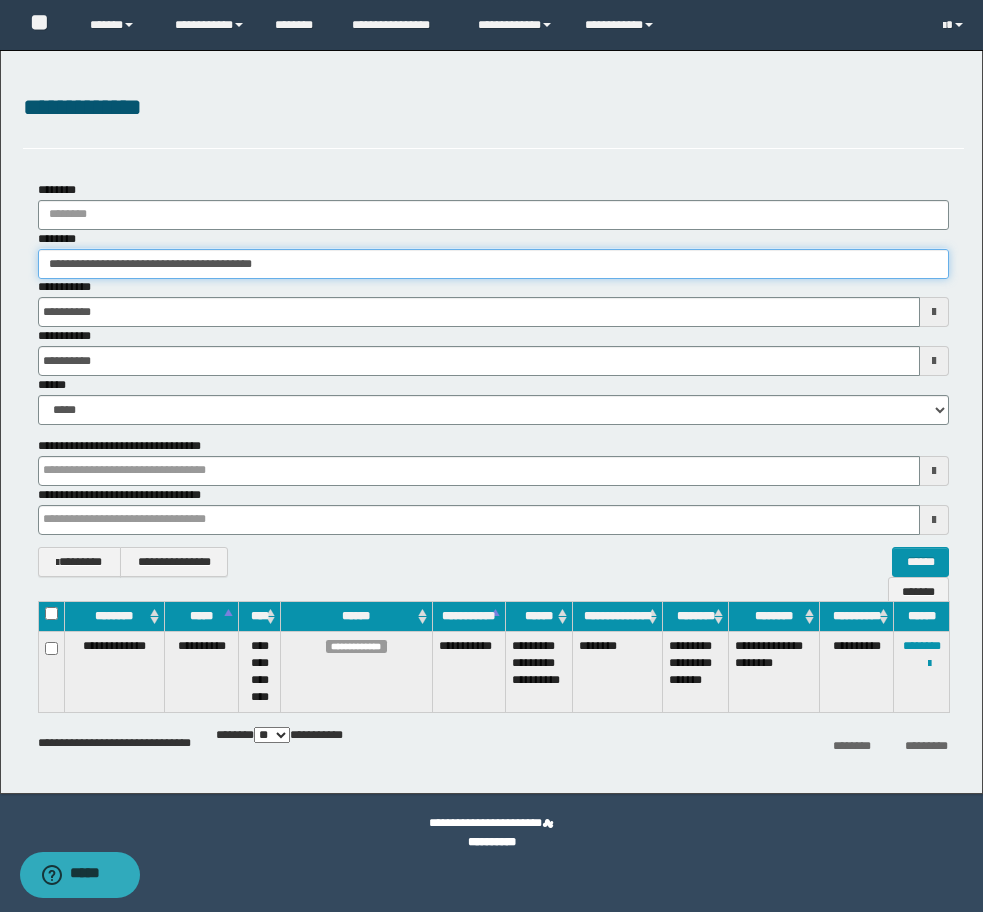 click on "**********" at bounding box center (491, 456) 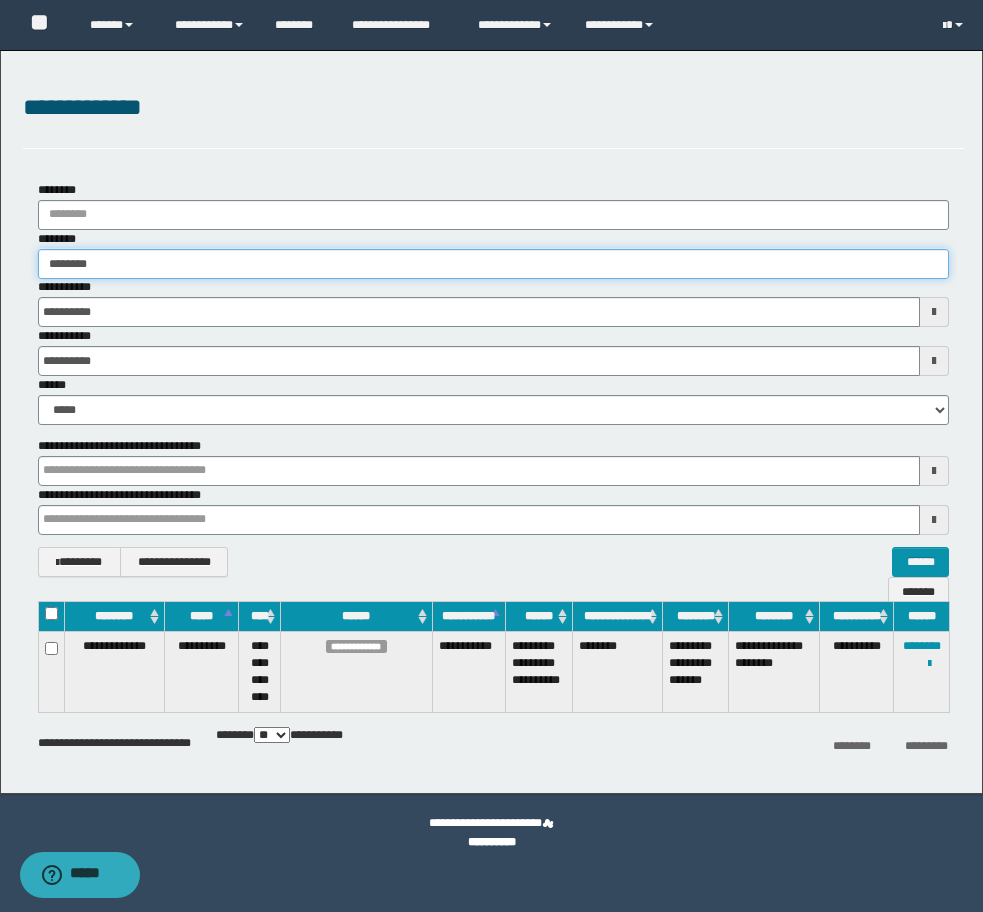type on "********" 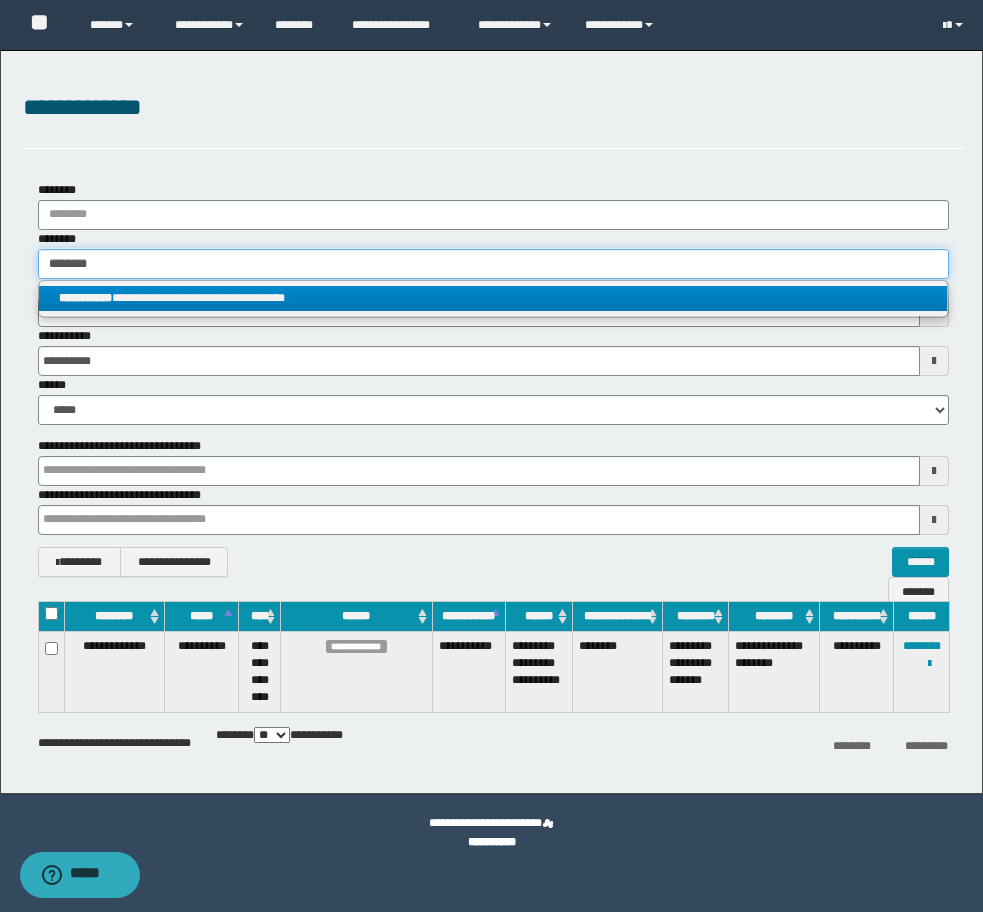 type on "********" 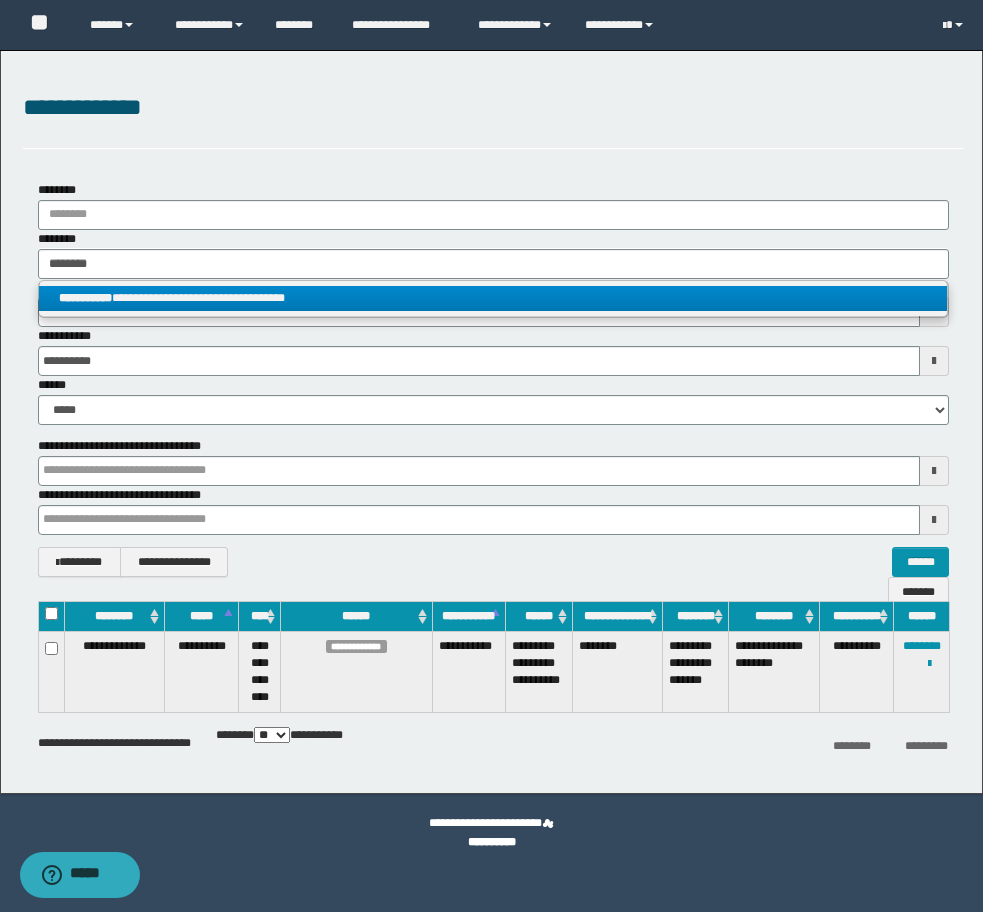 click on "**********" at bounding box center [493, 298] 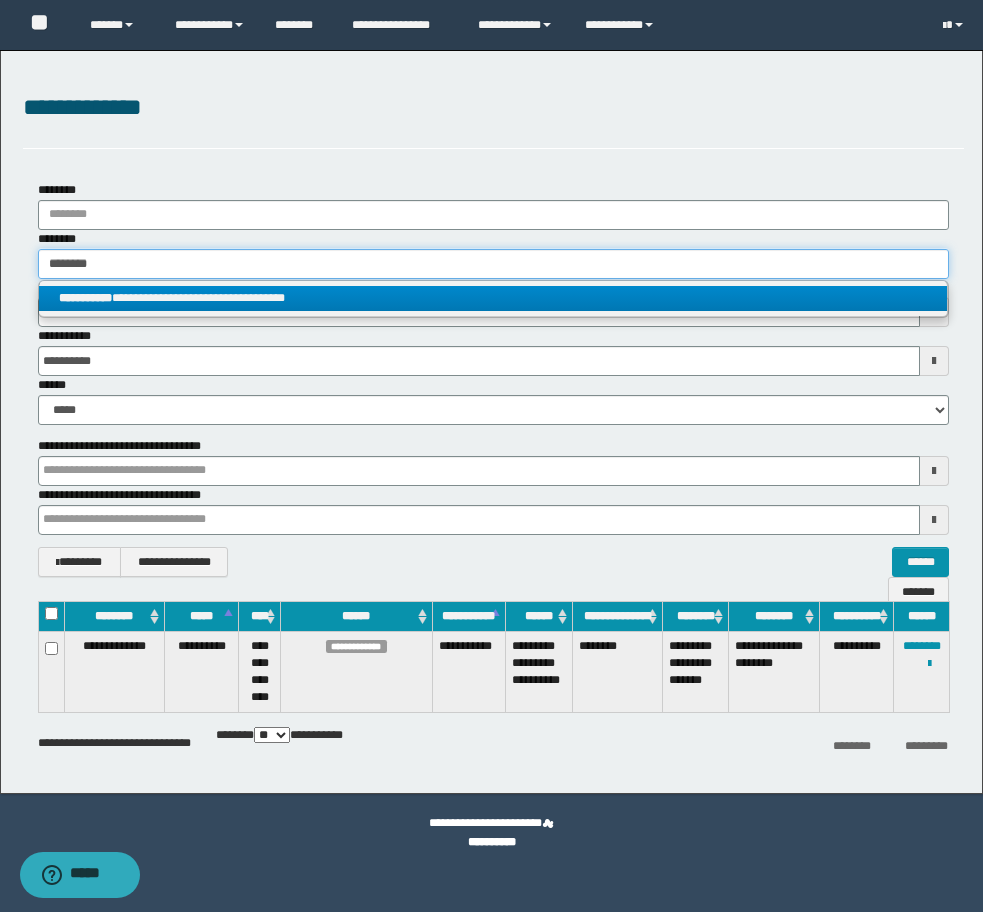 type 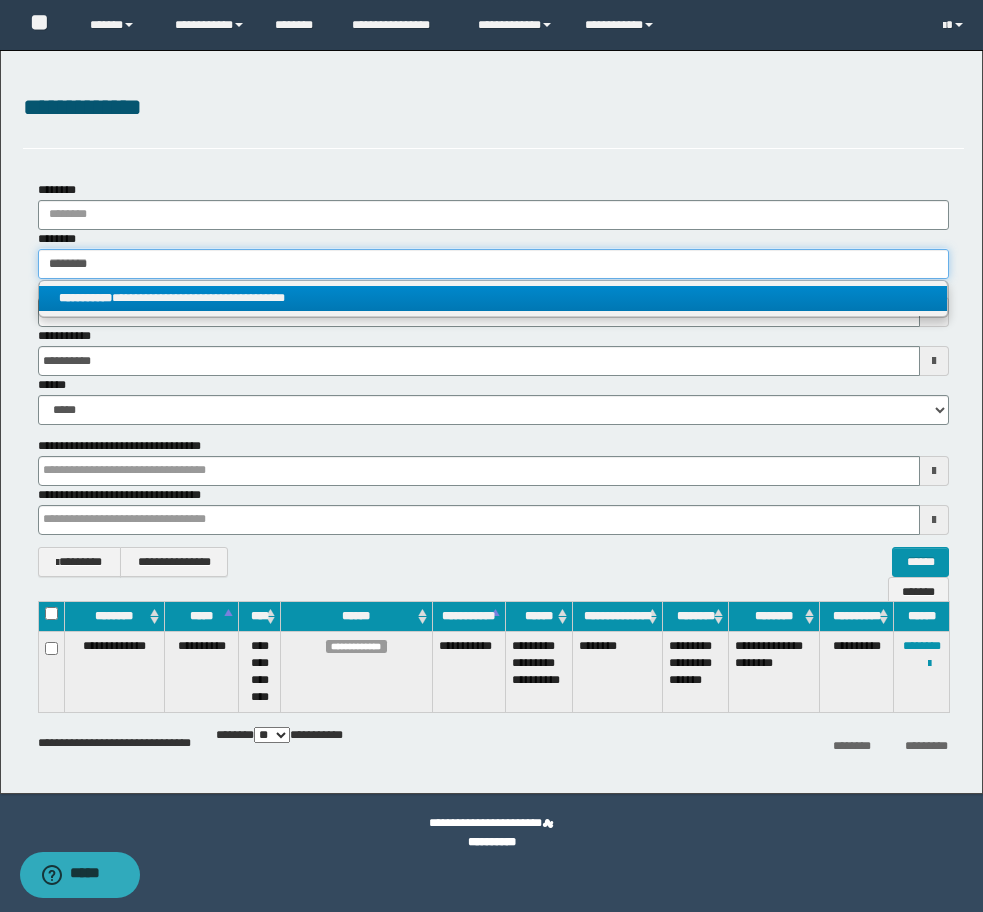 type on "**********" 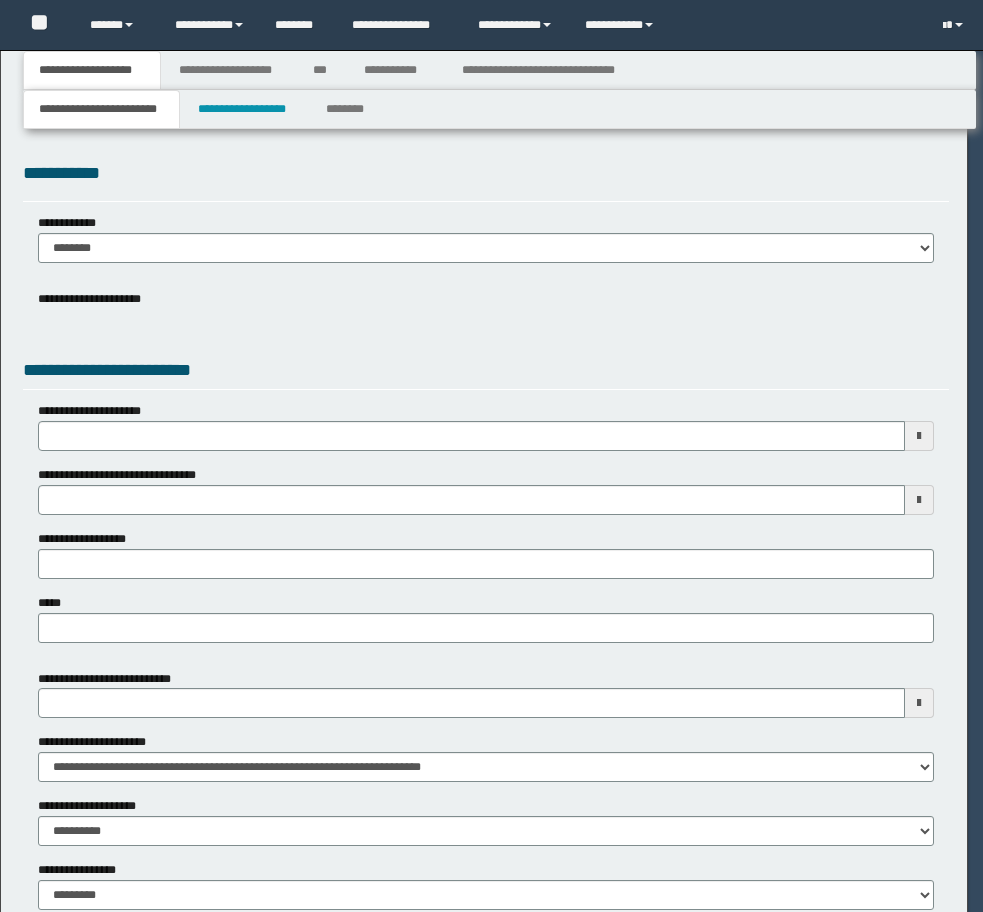 scroll, scrollTop: 0, scrollLeft: 0, axis: both 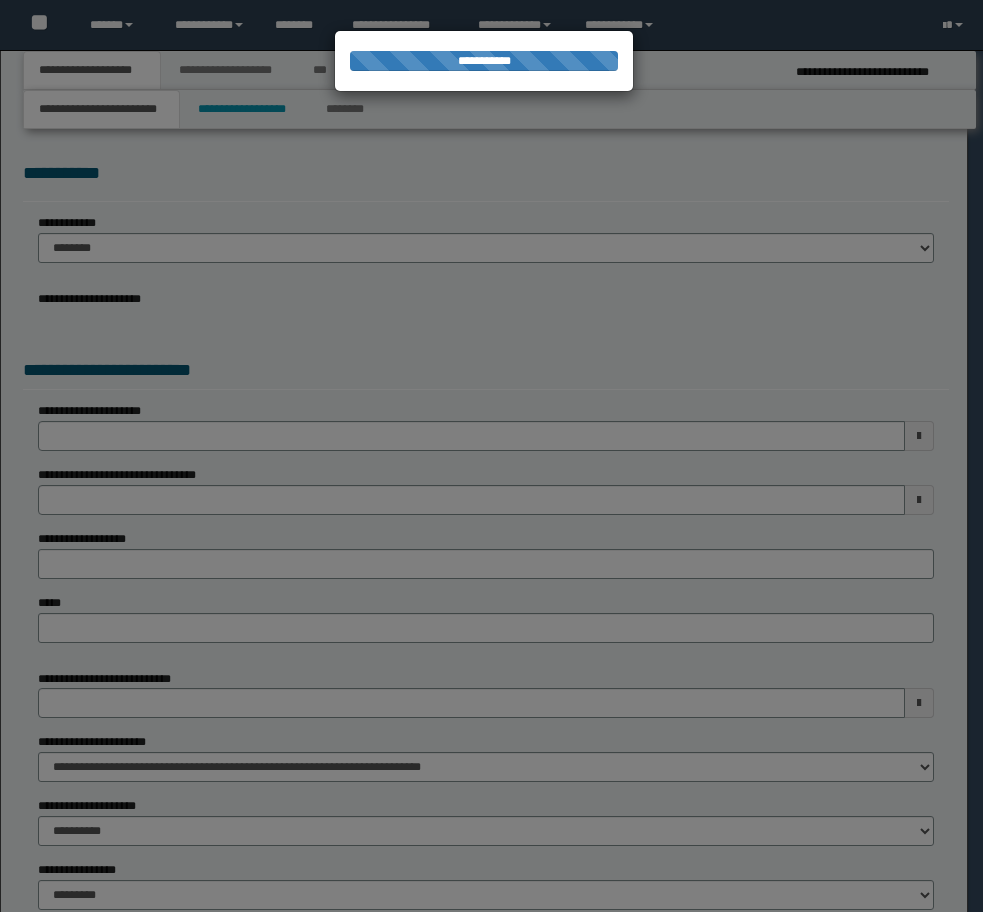 select on "*" 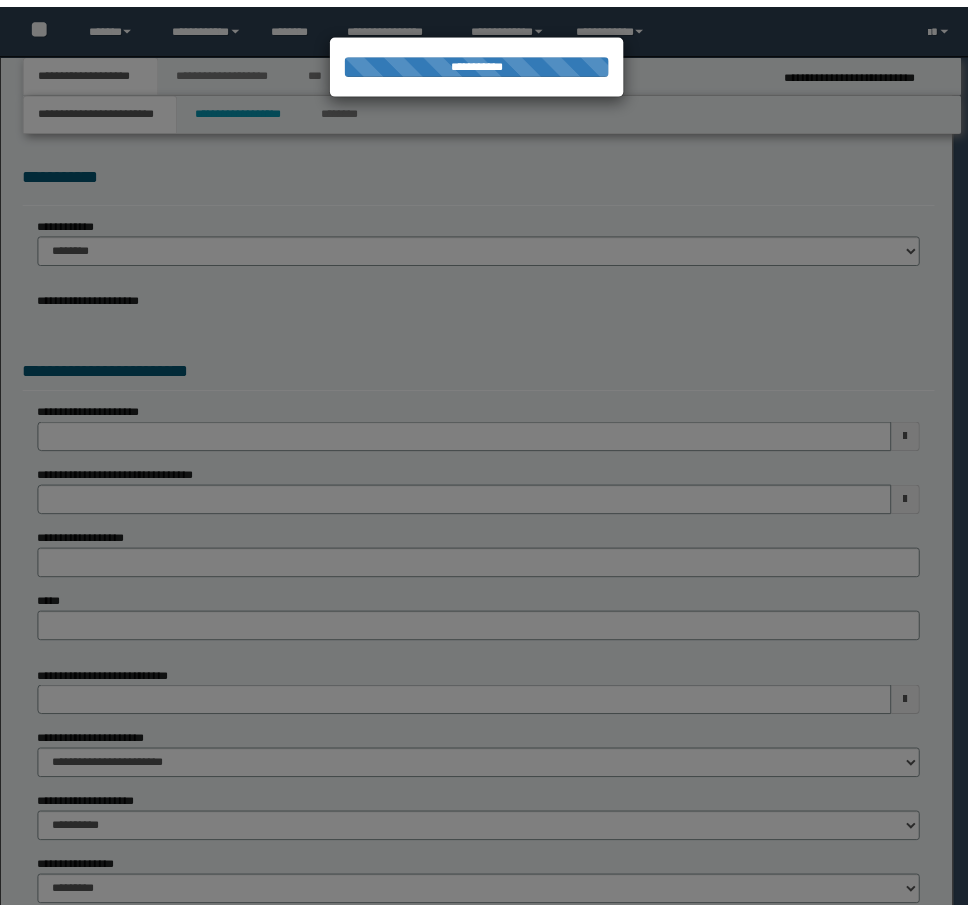 scroll, scrollTop: 0, scrollLeft: 0, axis: both 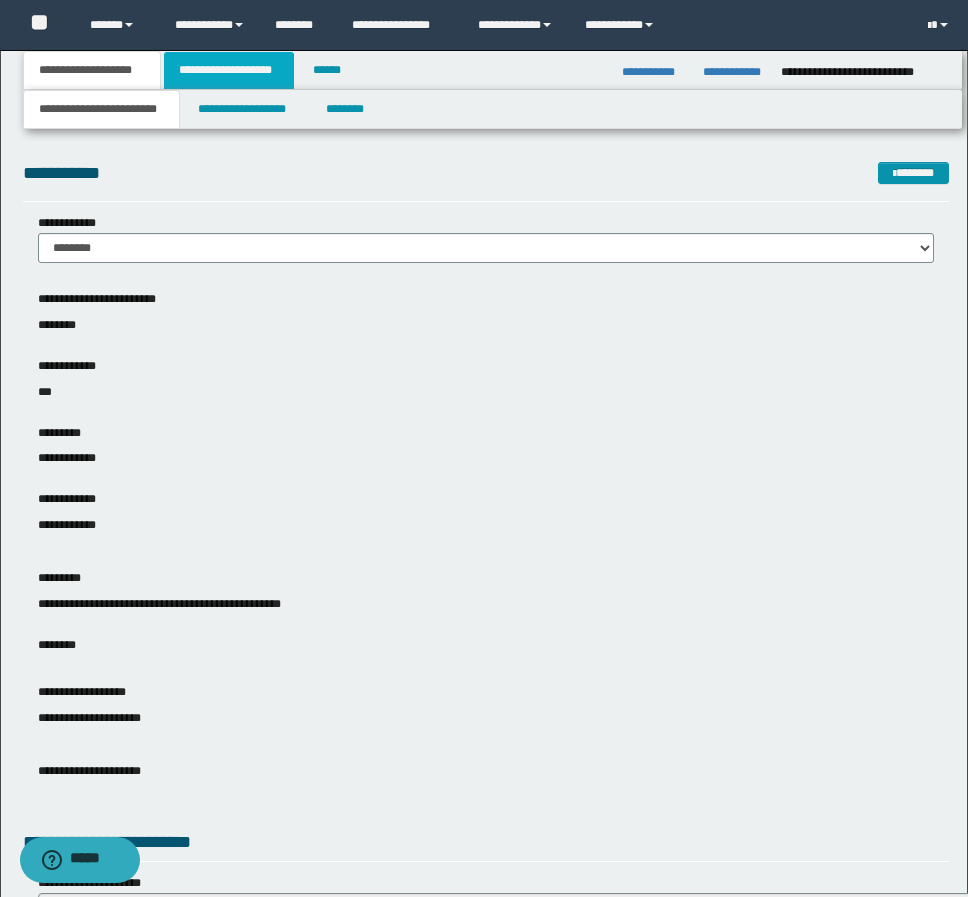 click on "**********" at bounding box center (229, 70) 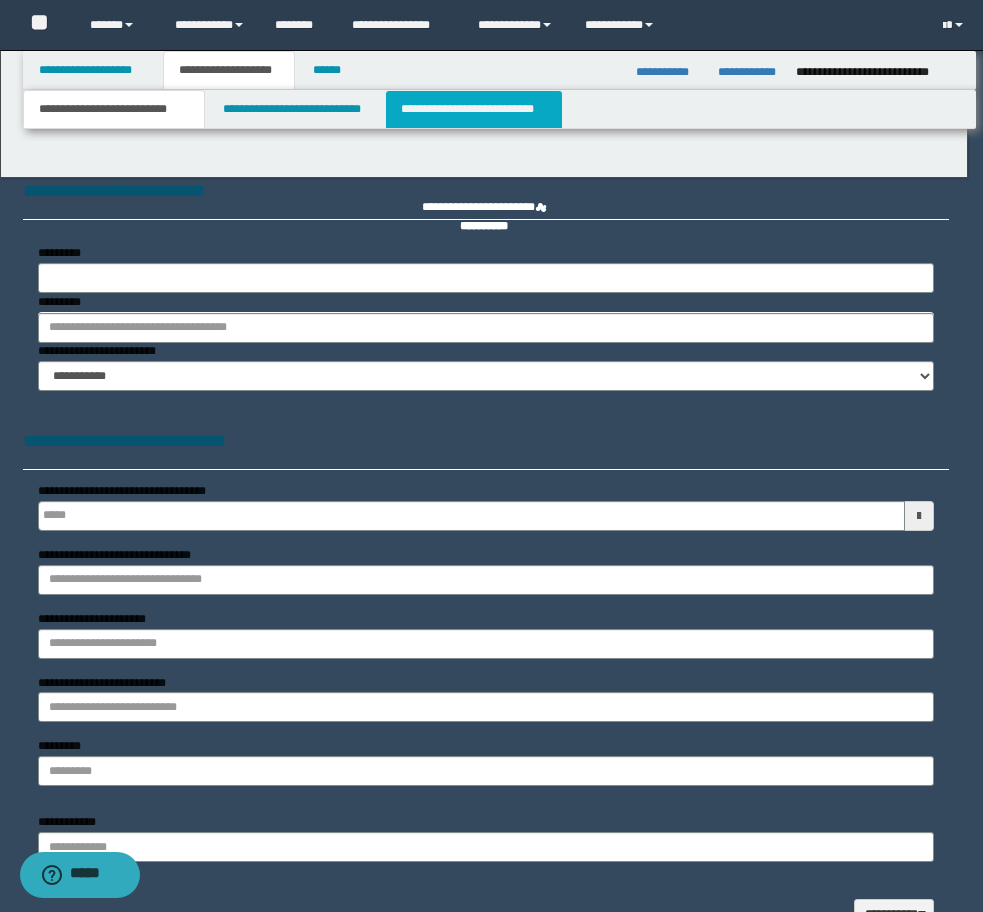 type 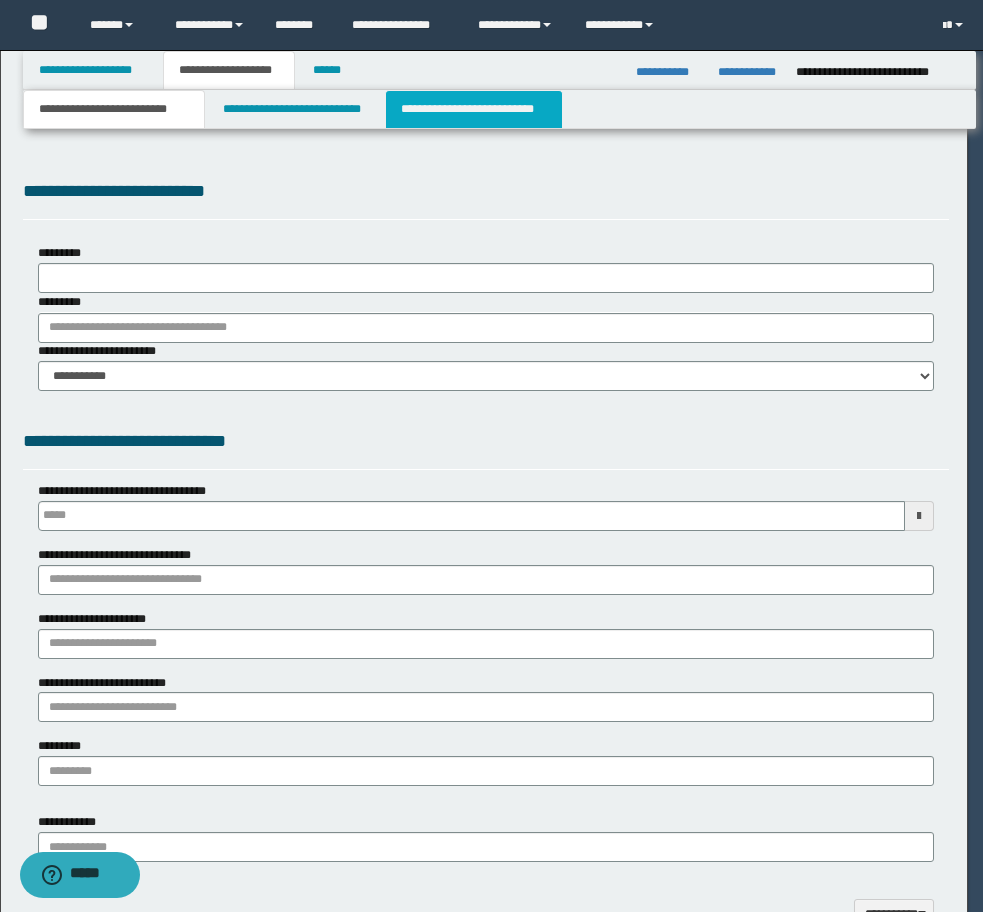 select on "*" 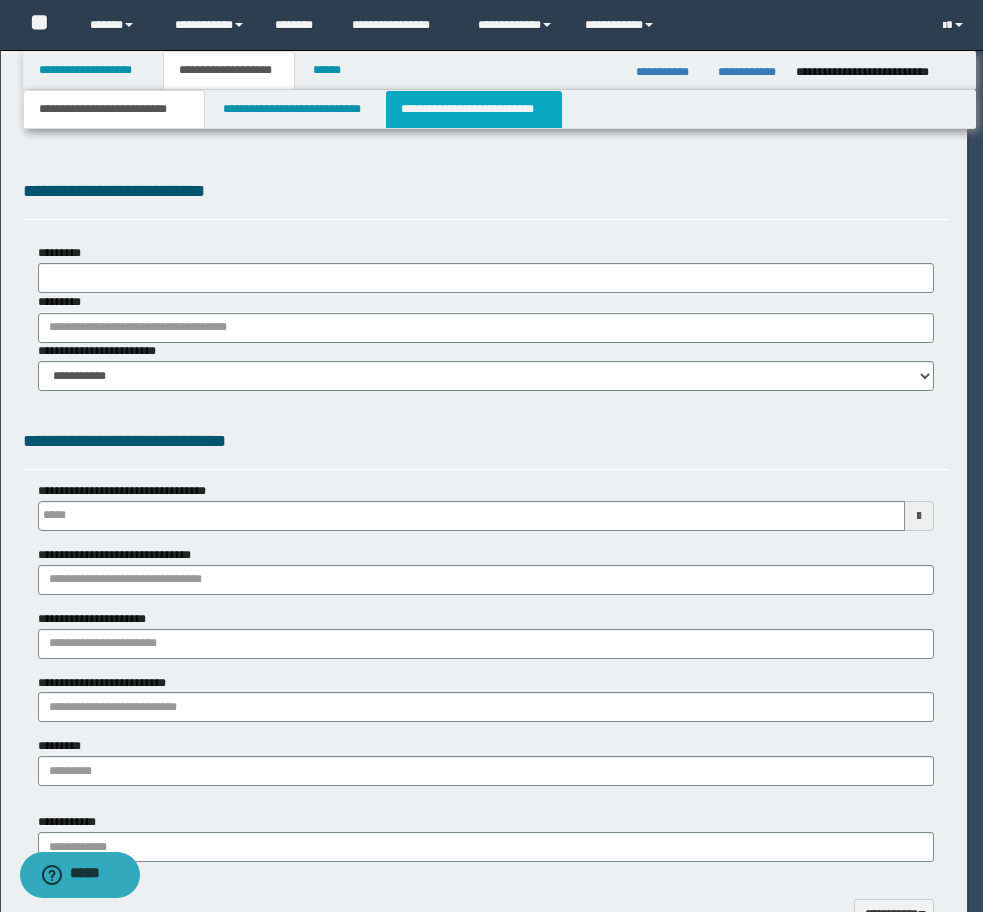 type 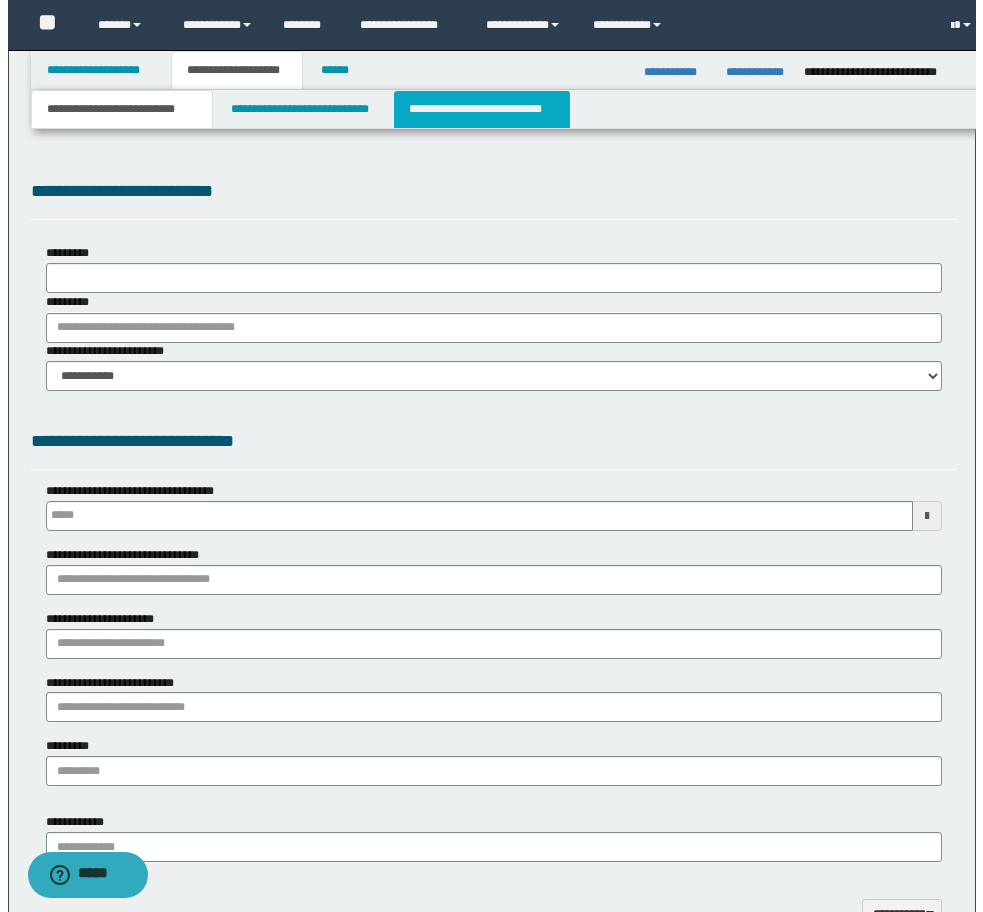 scroll, scrollTop: 0, scrollLeft: 0, axis: both 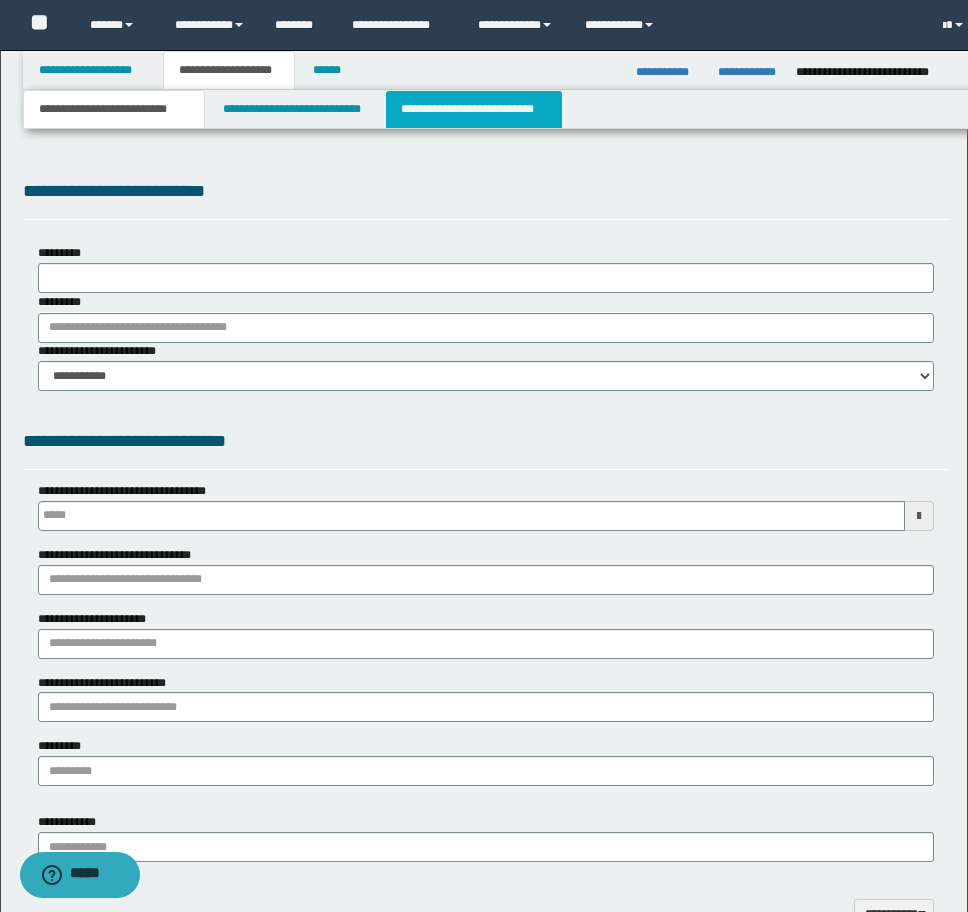 click on "**********" at bounding box center [474, 109] 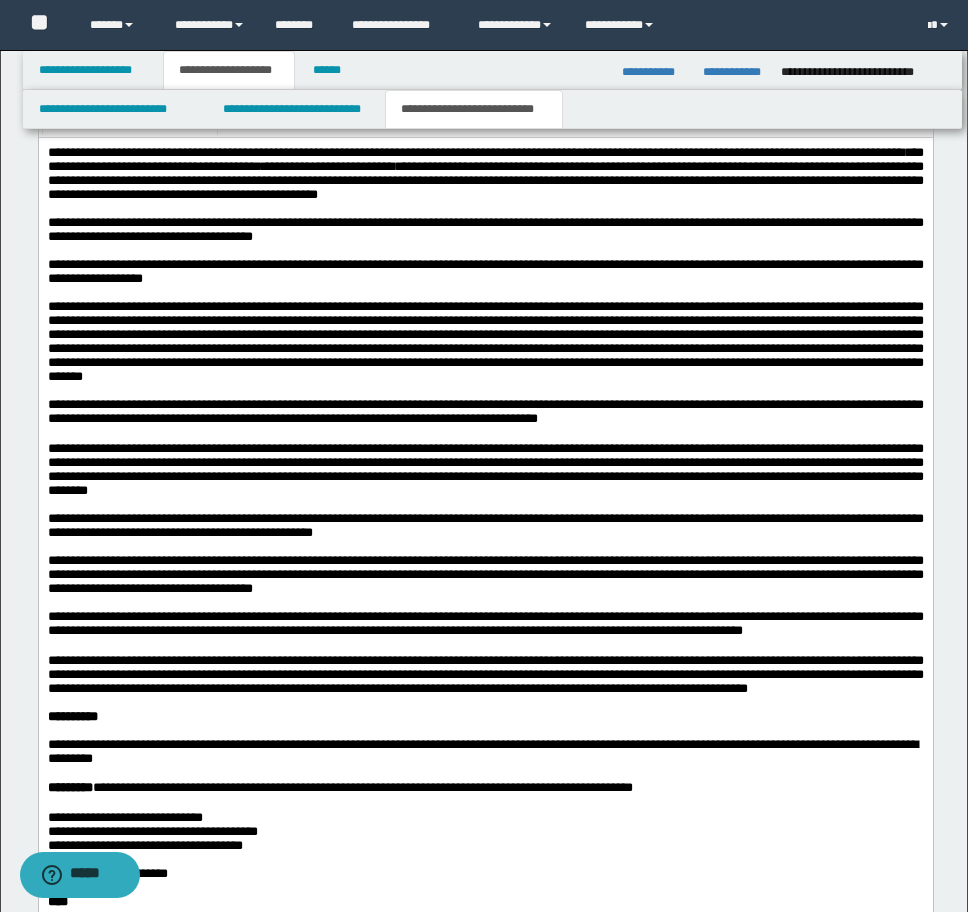 scroll, scrollTop: 1700, scrollLeft: 0, axis: vertical 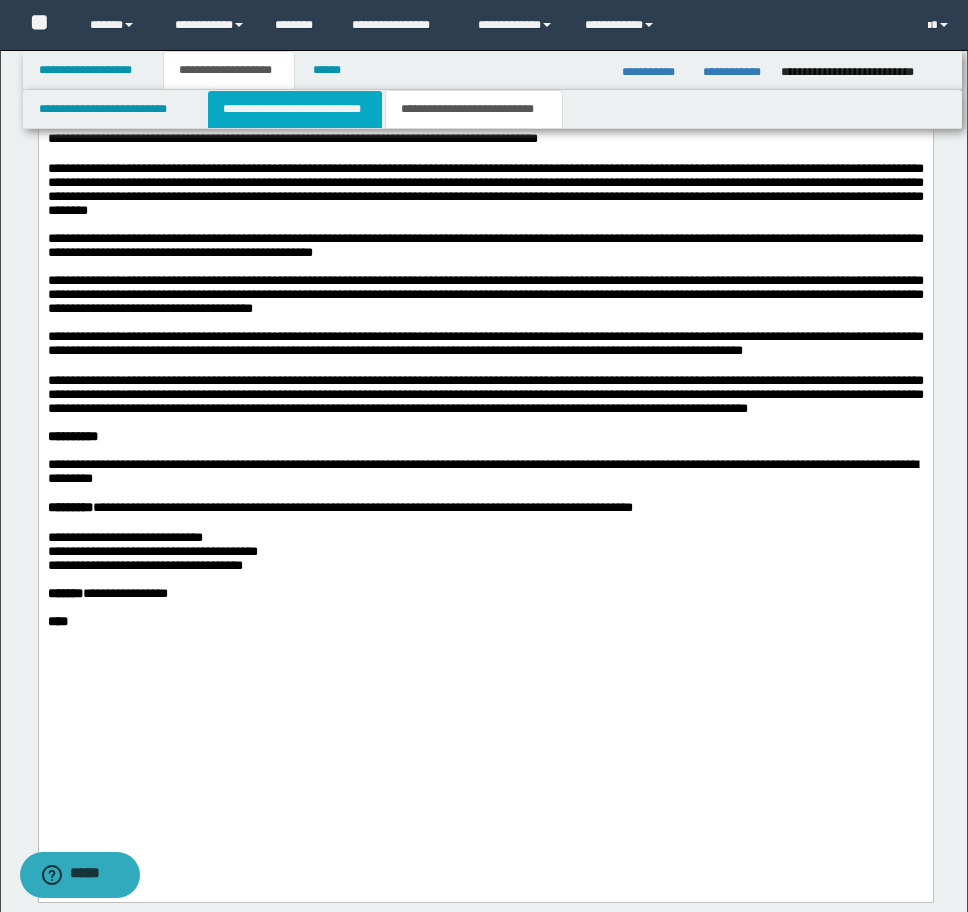 click on "**********" at bounding box center [295, 109] 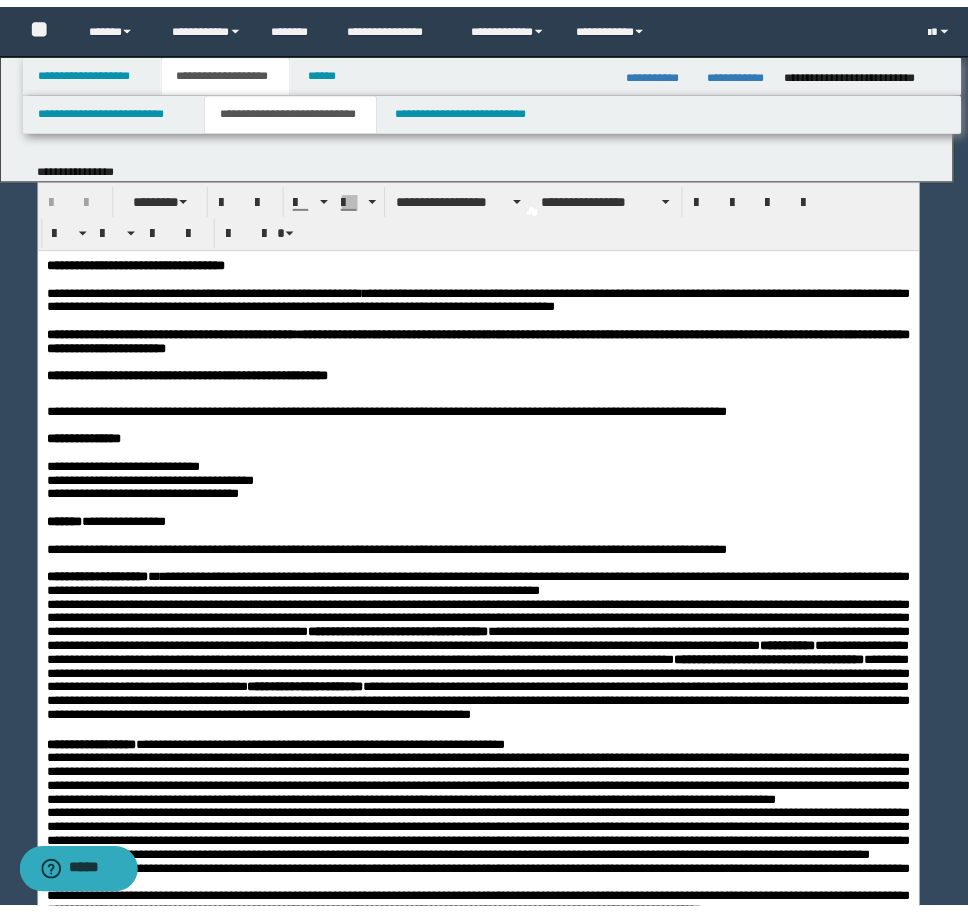 scroll, scrollTop: 0, scrollLeft: 0, axis: both 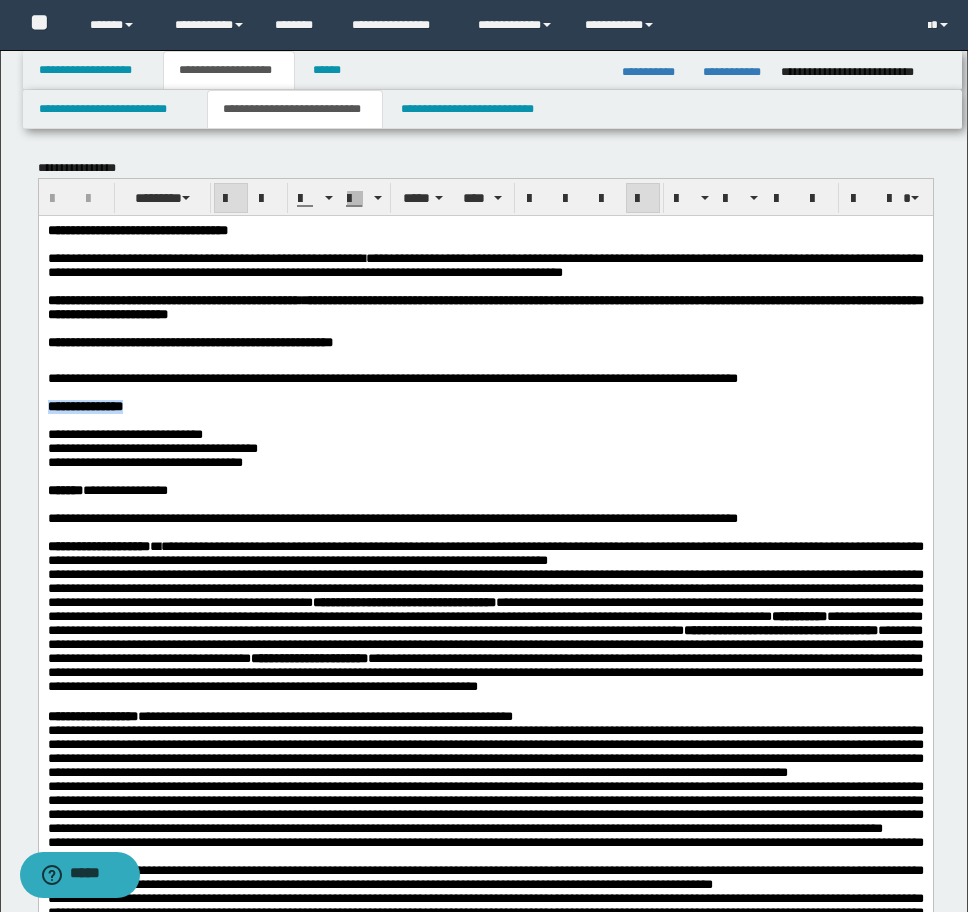 drag, startPoint x: 154, startPoint y: 433, endPoint x: 37, endPoint y: 435, distance: 117.01709 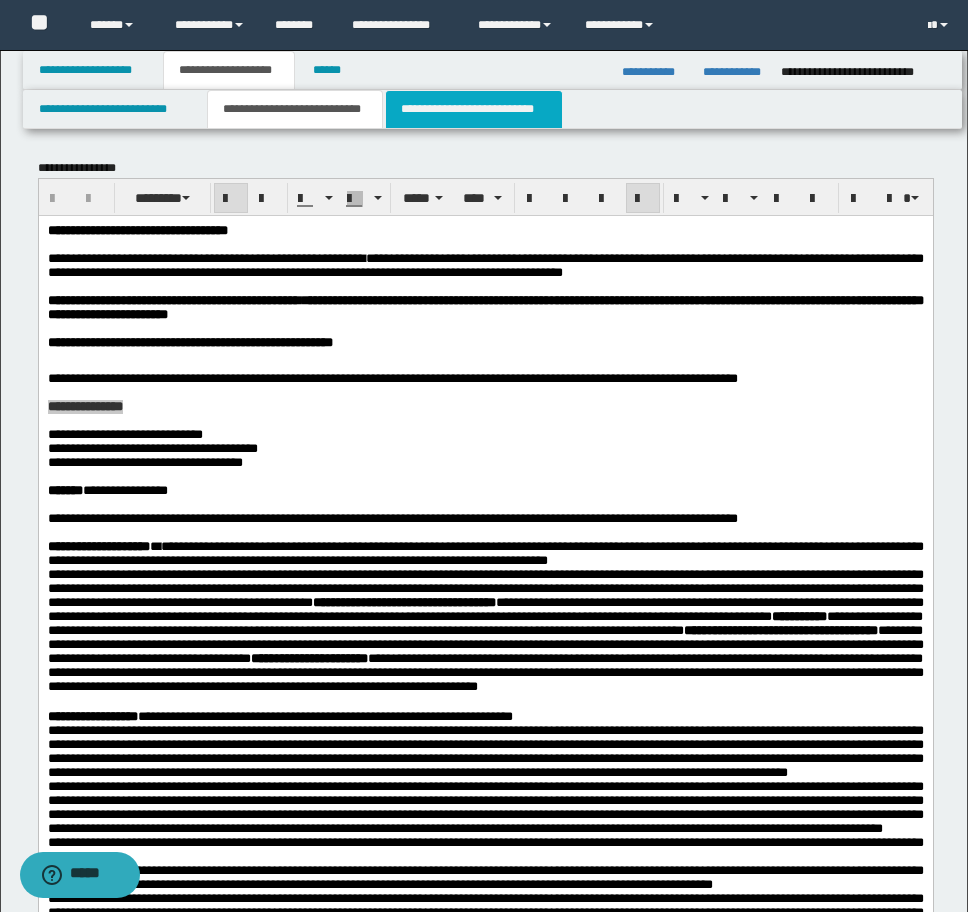 click on "**********" at bounding box center (474, 109) 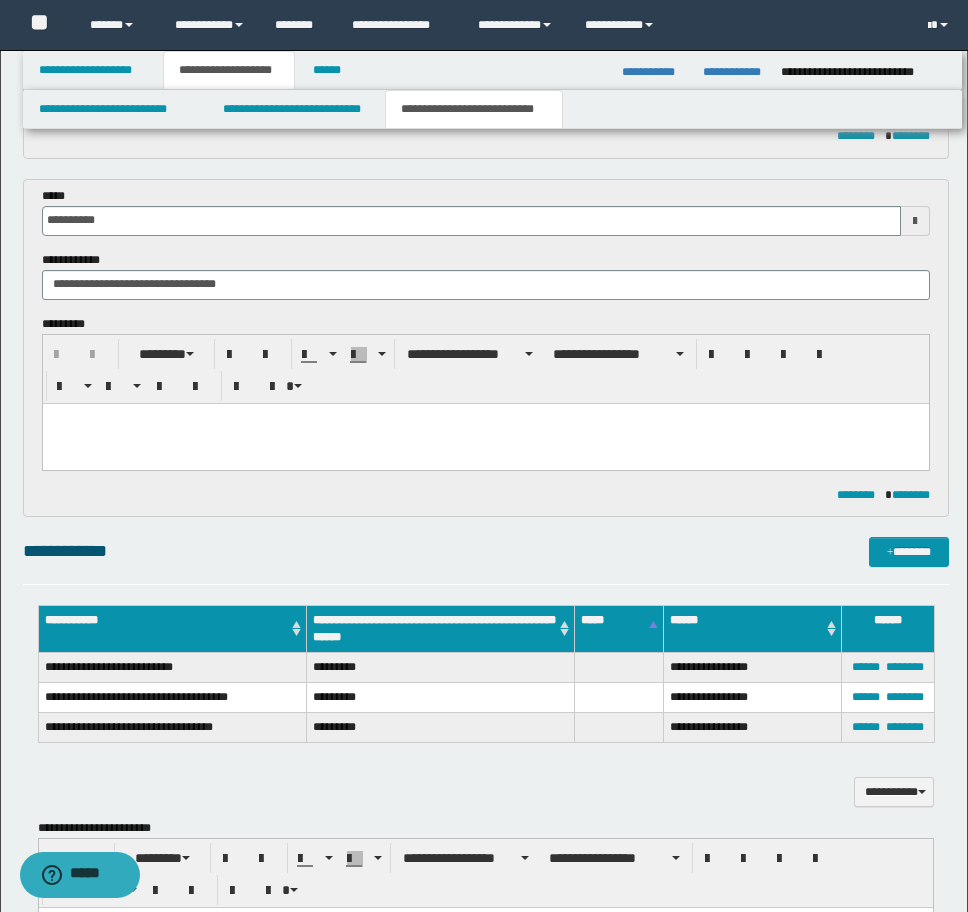 scroll, scrollTop: 1000, scrollLeft: 0, axis: vertical 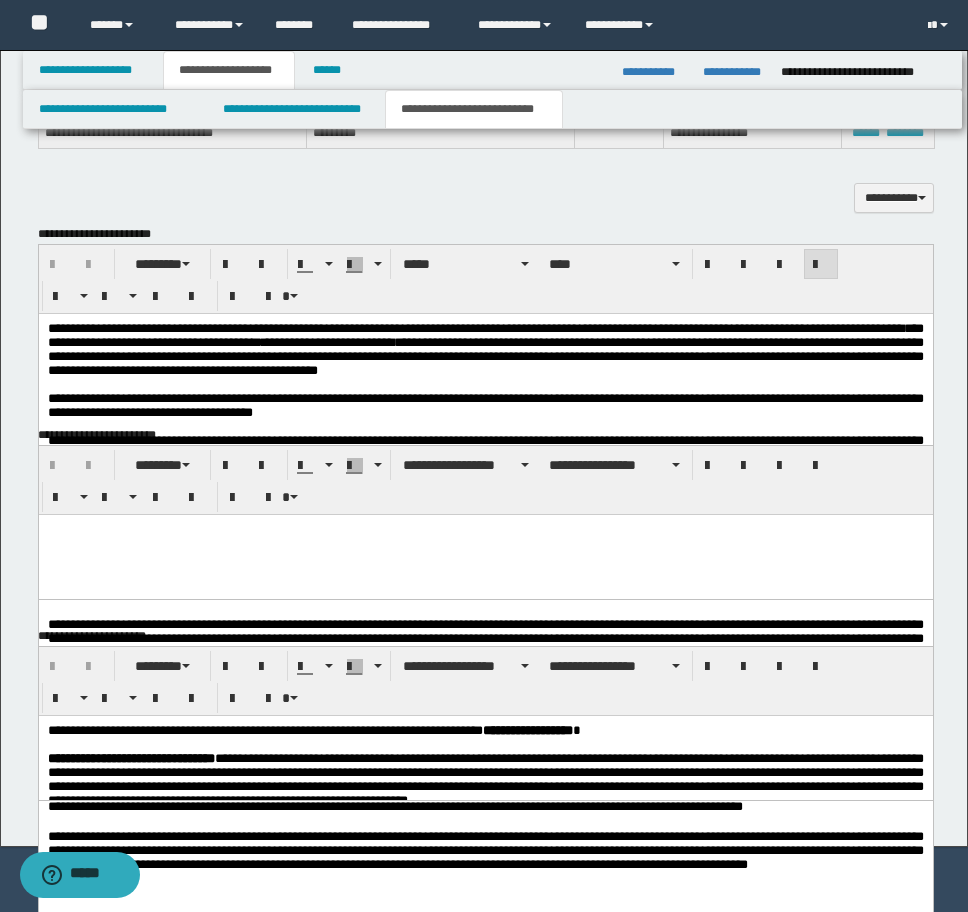 click on "**********" at bounding box center (485, 727) 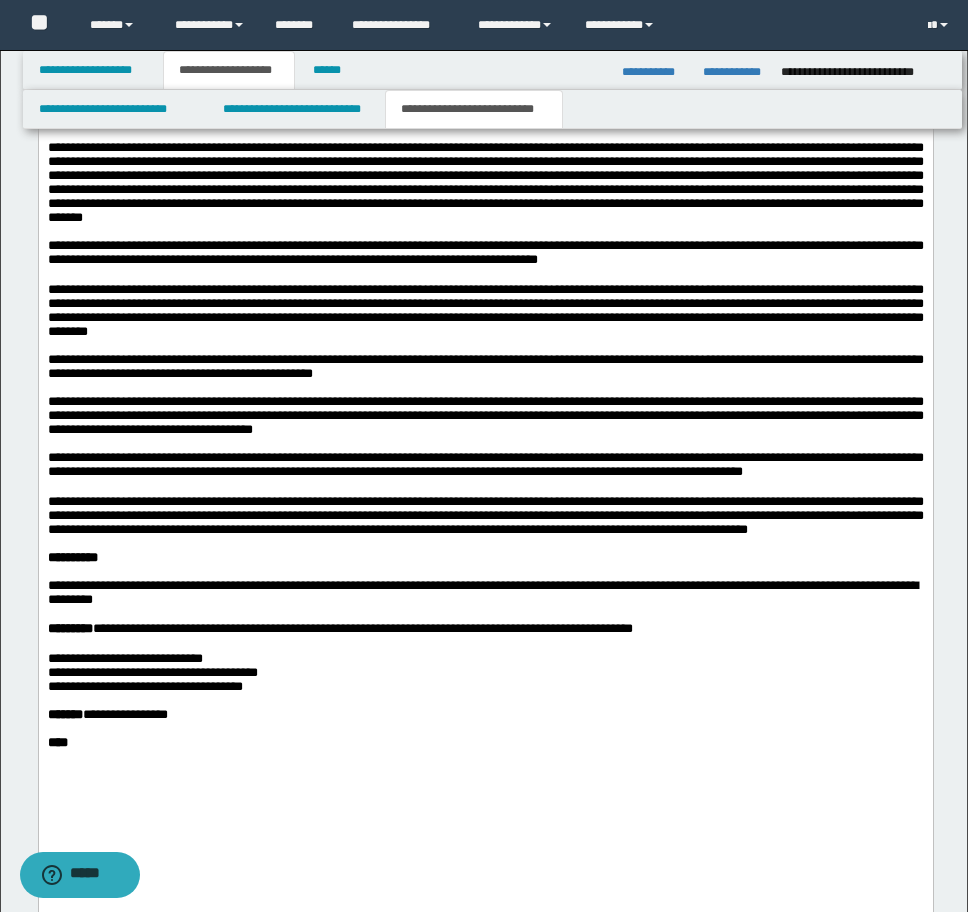 scroll, scrollTop: 1500, scrollLeft: 0, axis: vertical 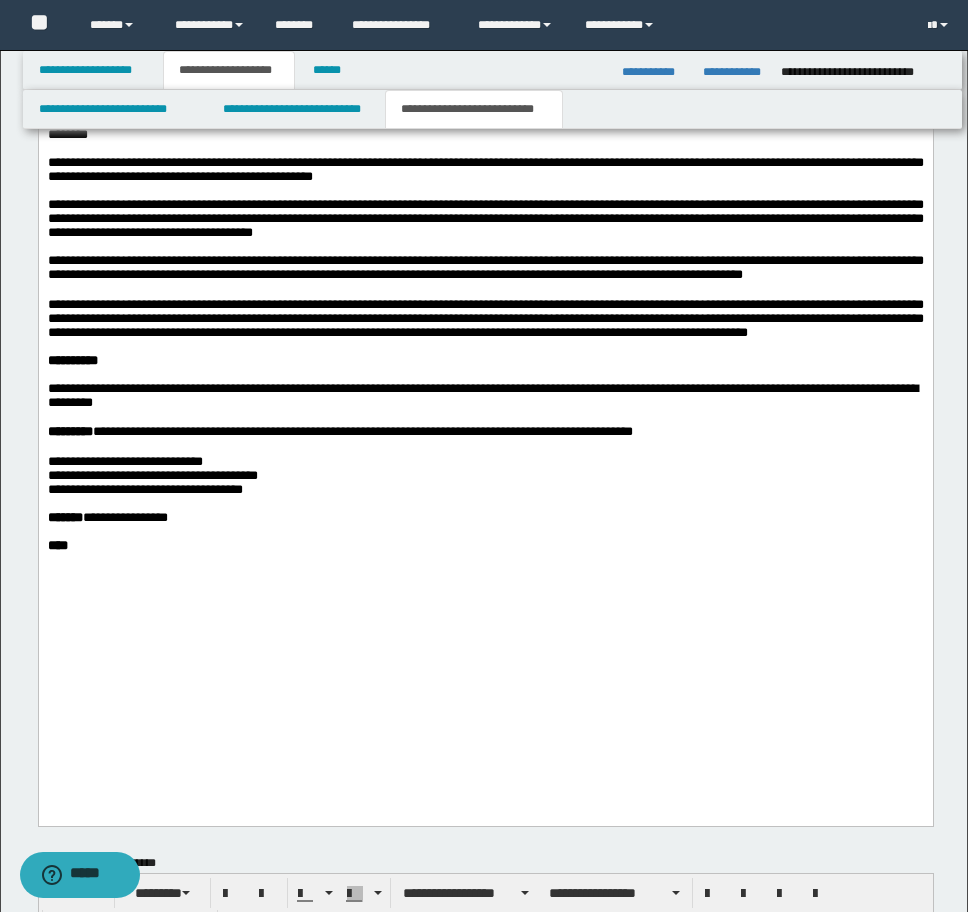 click on "**********" at bounding box center (362, 431) 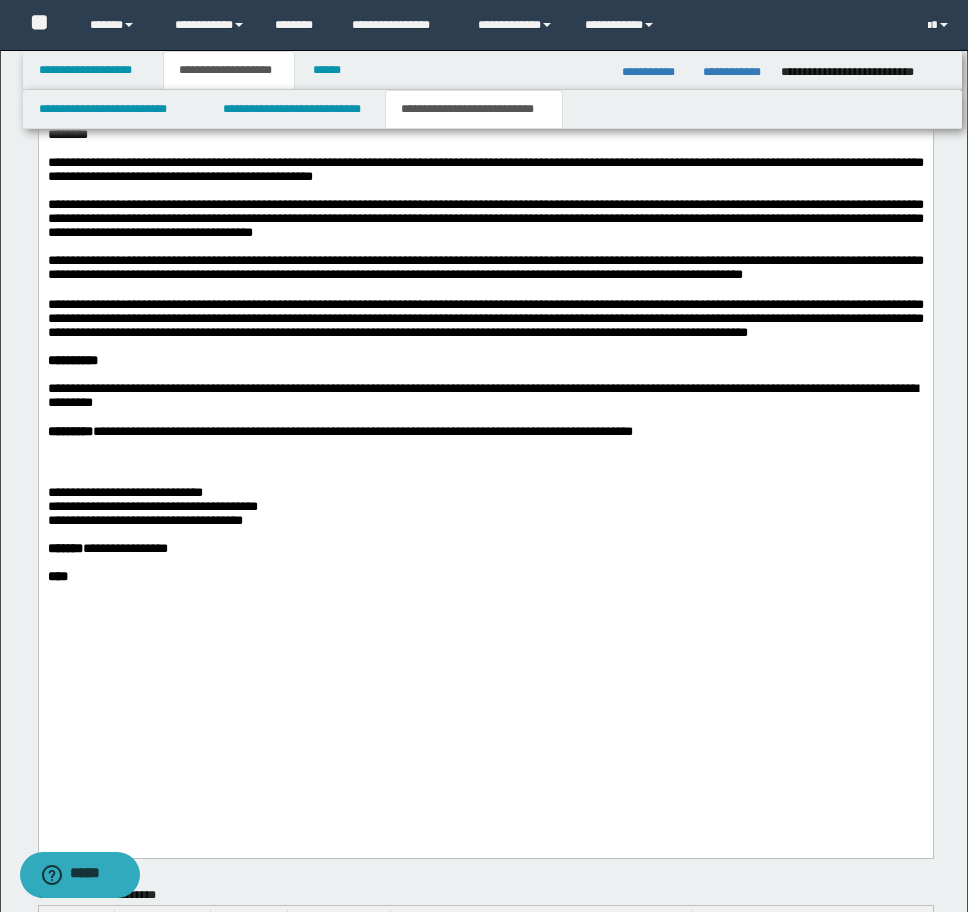 paste 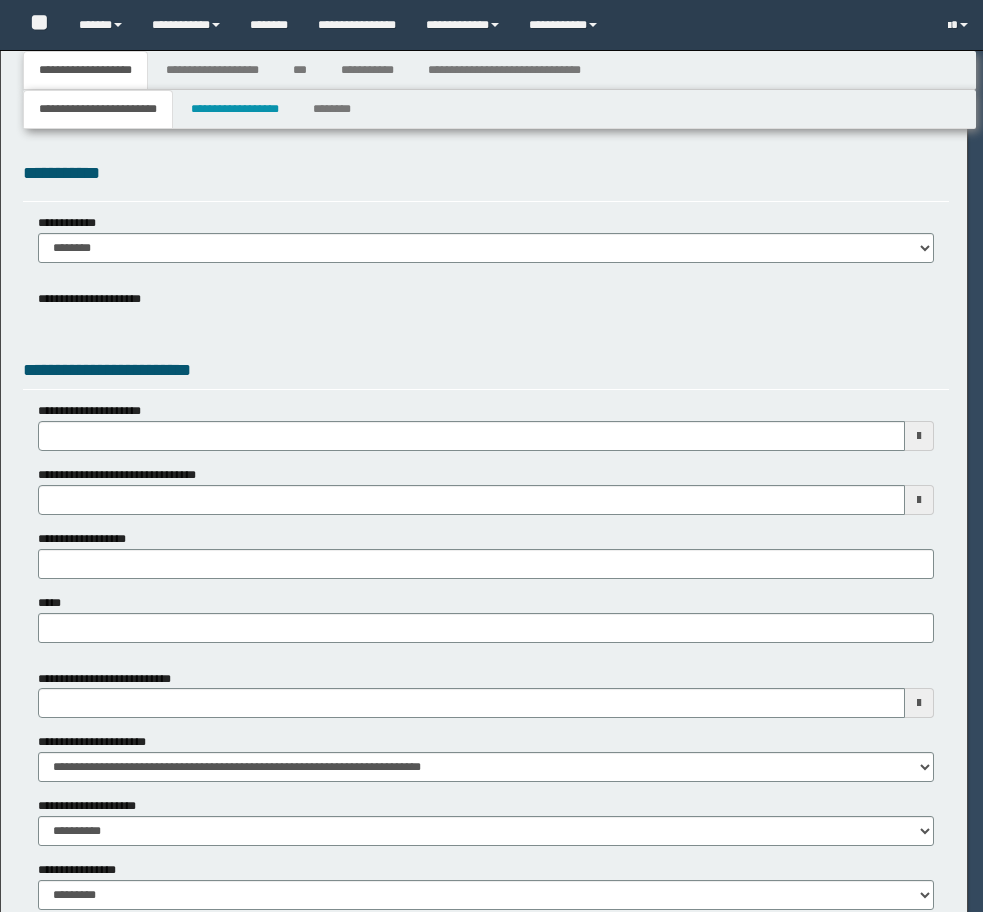 scroll, scrollTop: 0, scrollLeft: 0, axis: both 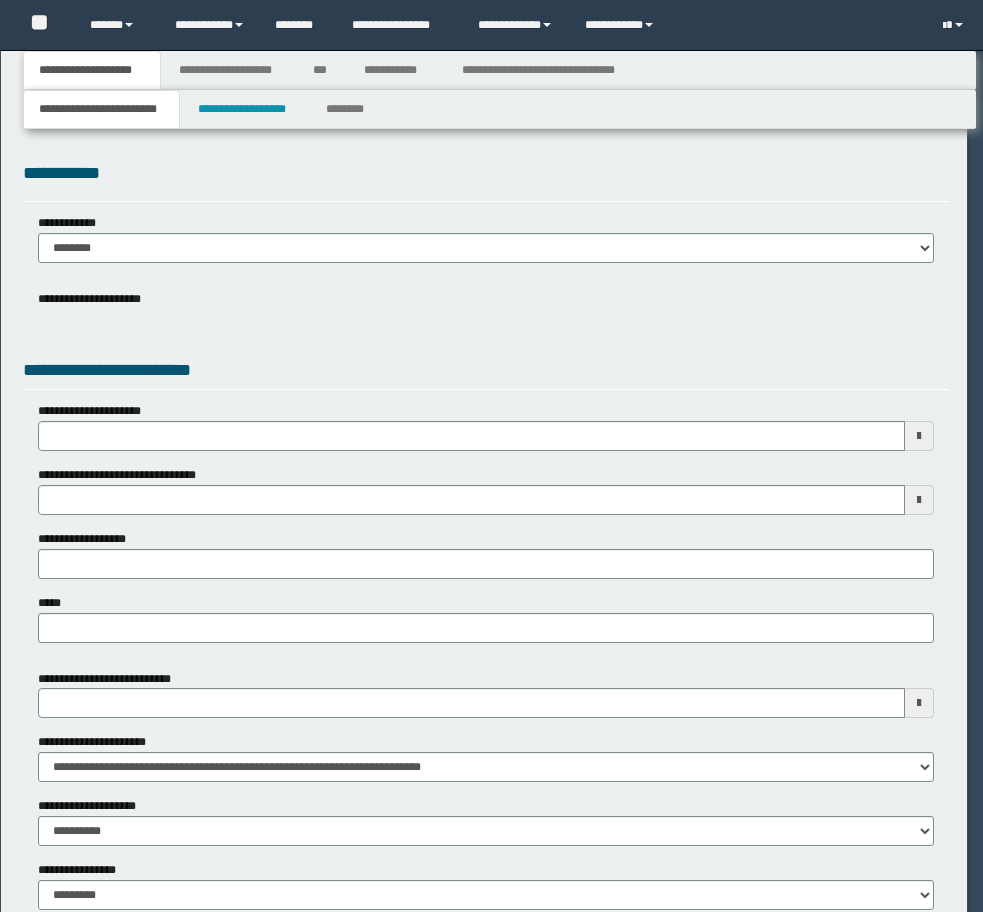 select on "*" 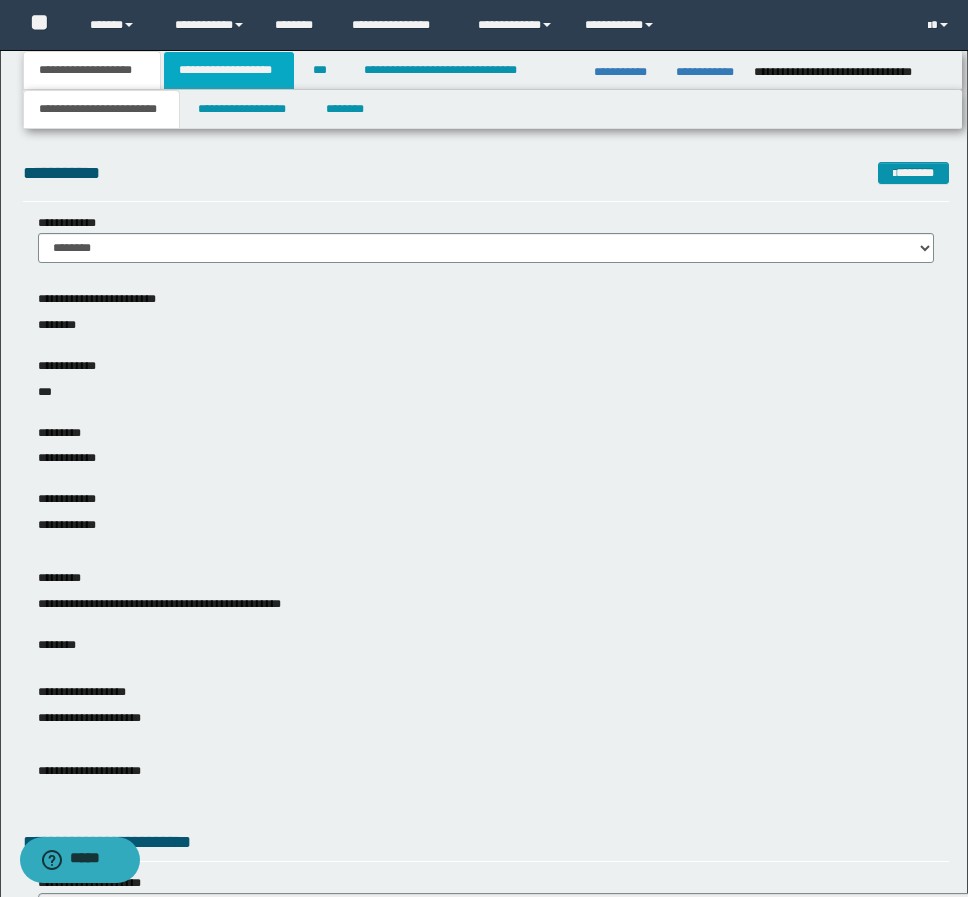 click on "**********" at bounding box center [229, 70] 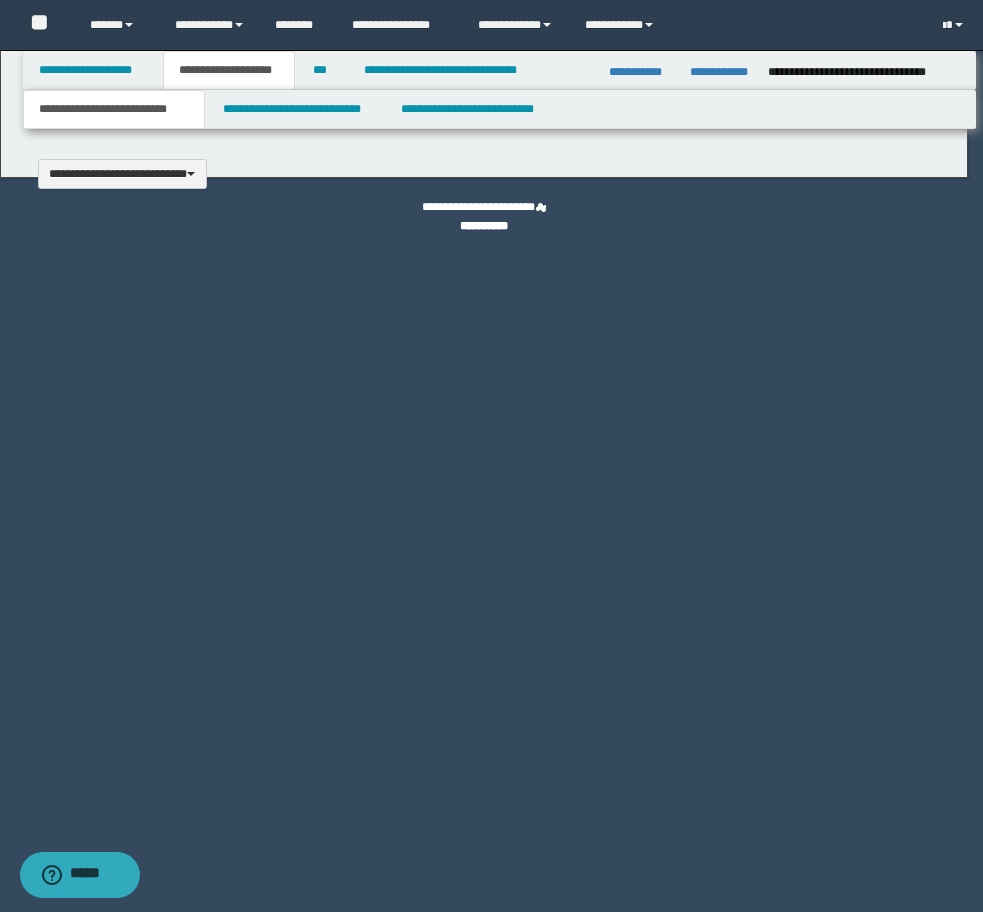 type 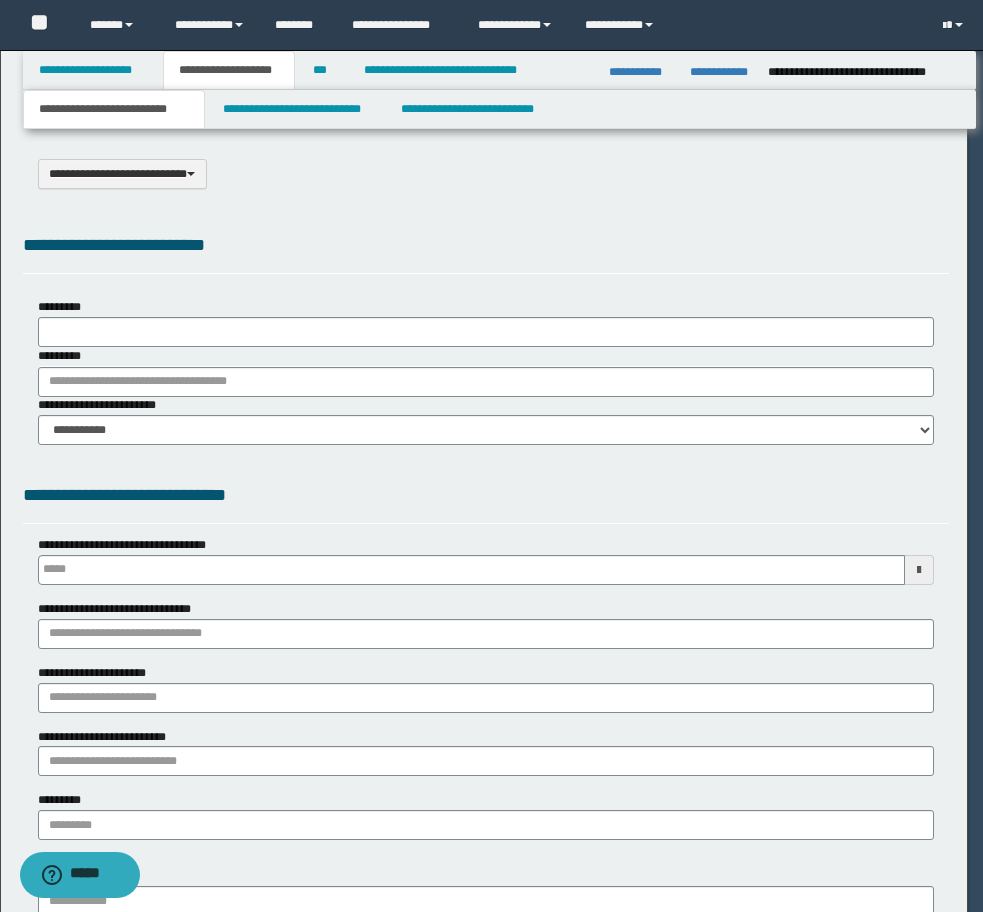 select on "*" 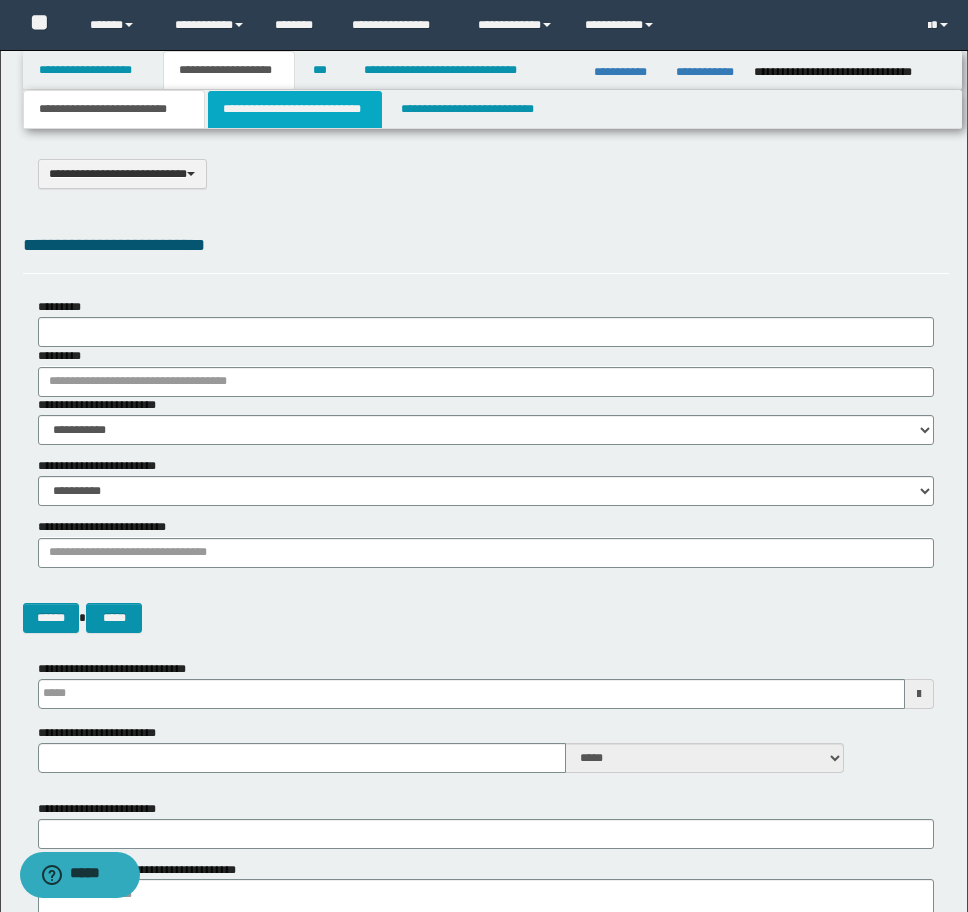 click on "**********" at bounding box center (295, 109) 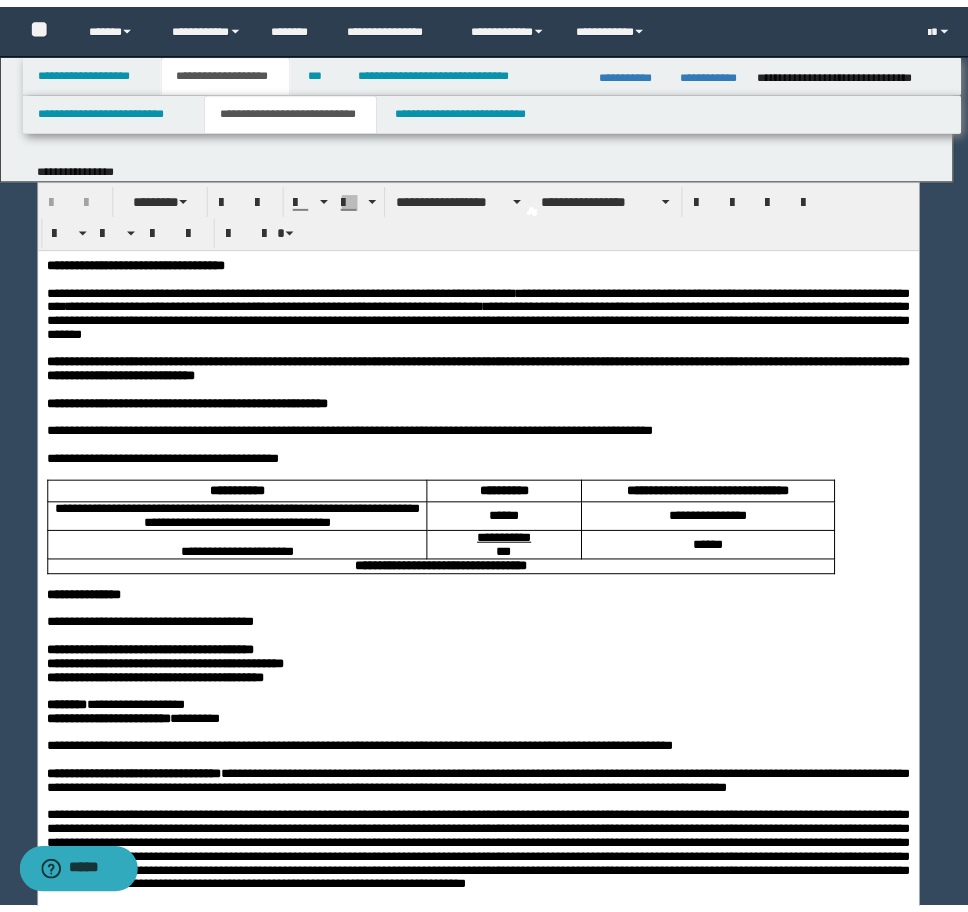 scroll, scrollTop: 0, scrollLeft: 0, axis: both 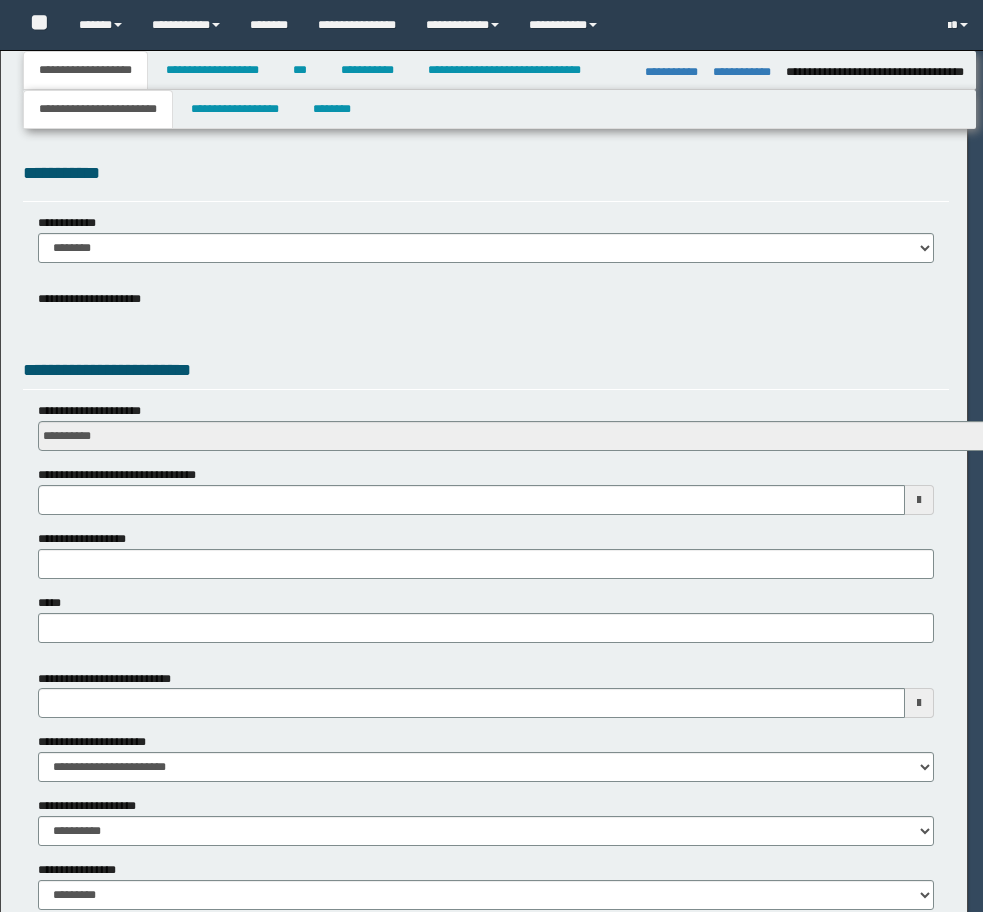 select on "*" 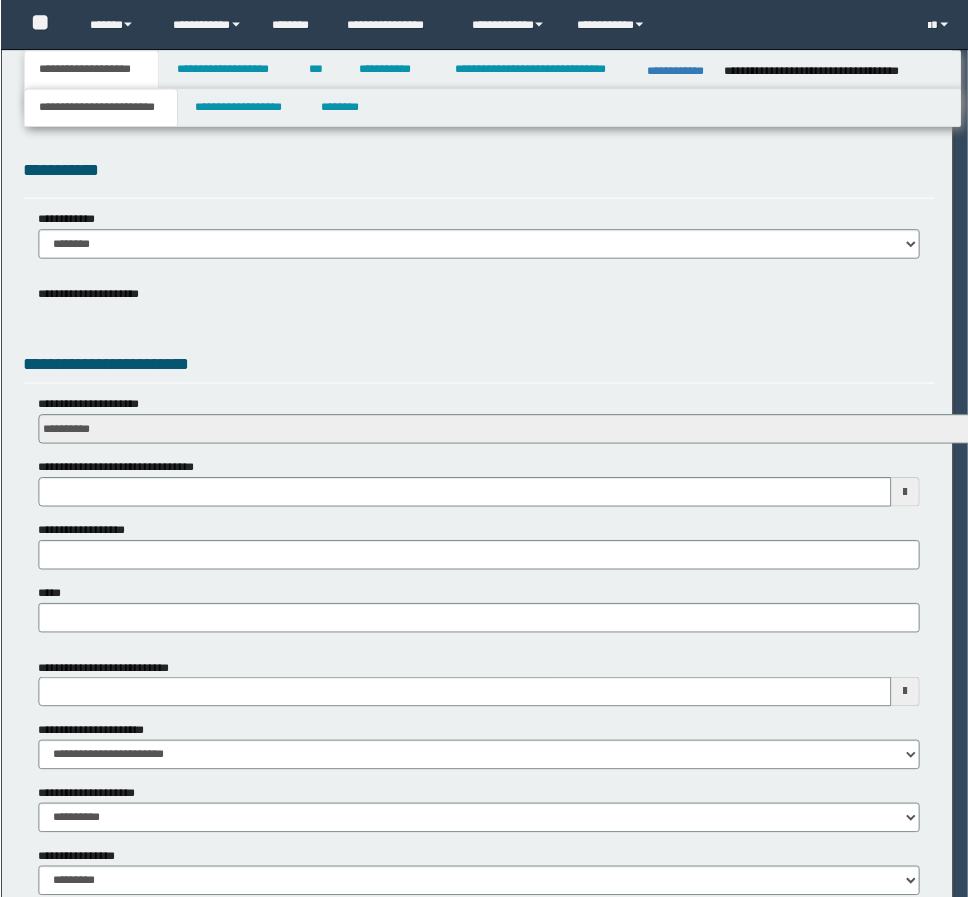 scroll, scrollTop: 0, scrollLeft: 0, axis: both 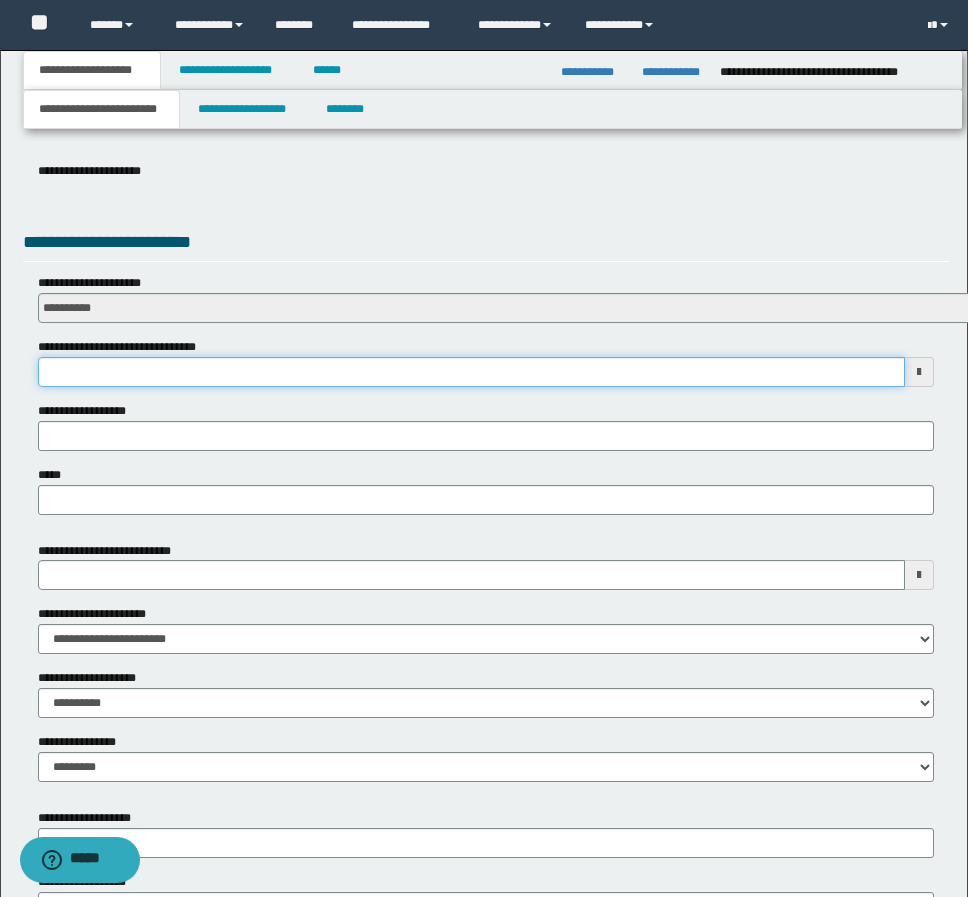 click on "**********" at bounding box center [471, 372] 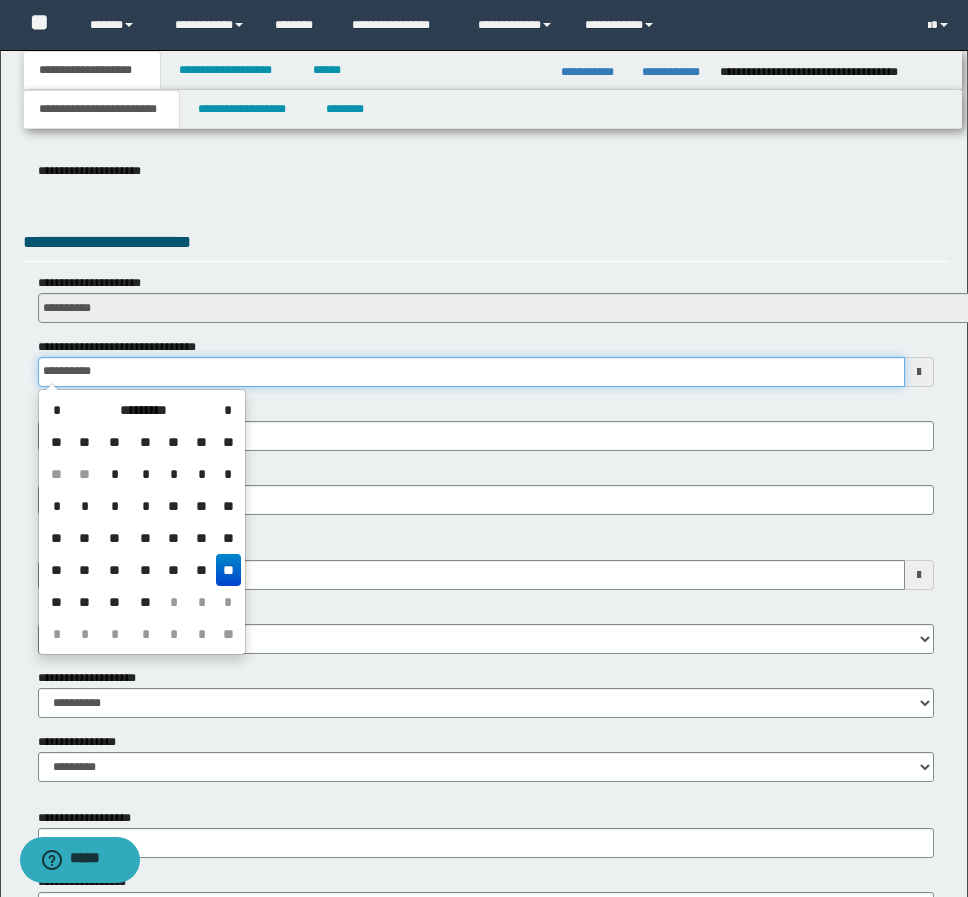 type on "**********" 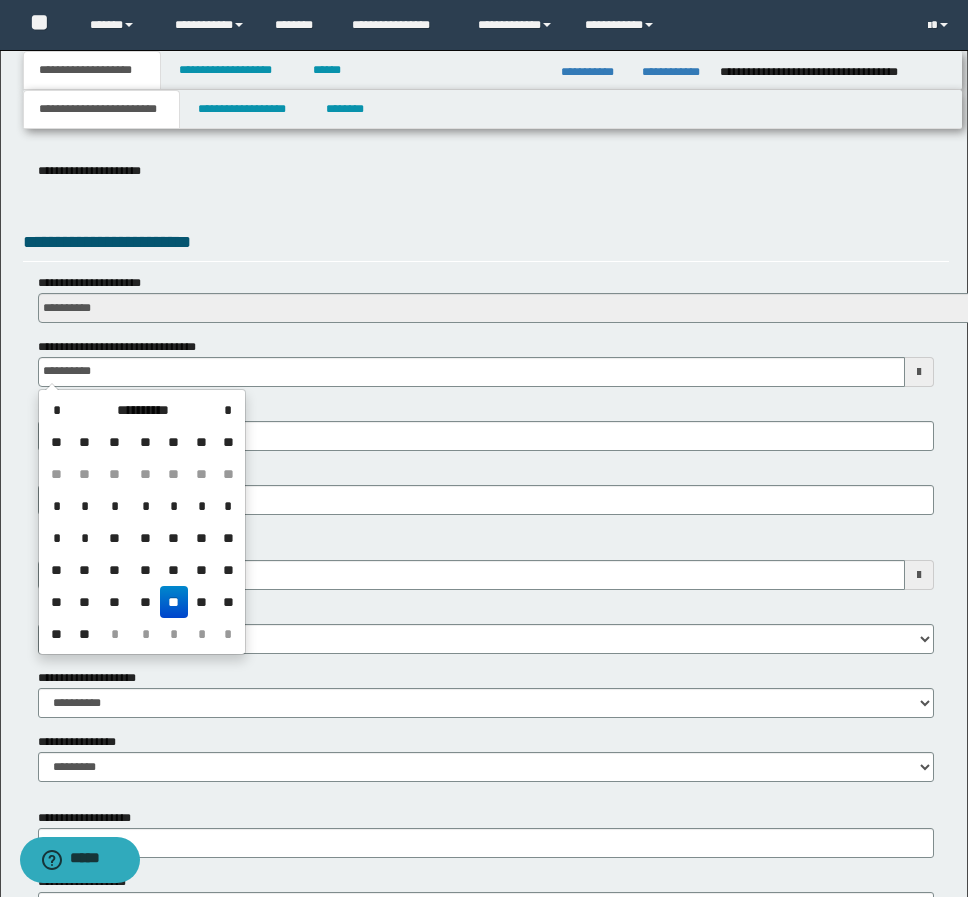 click on "**" at bounding box center (174, 602) 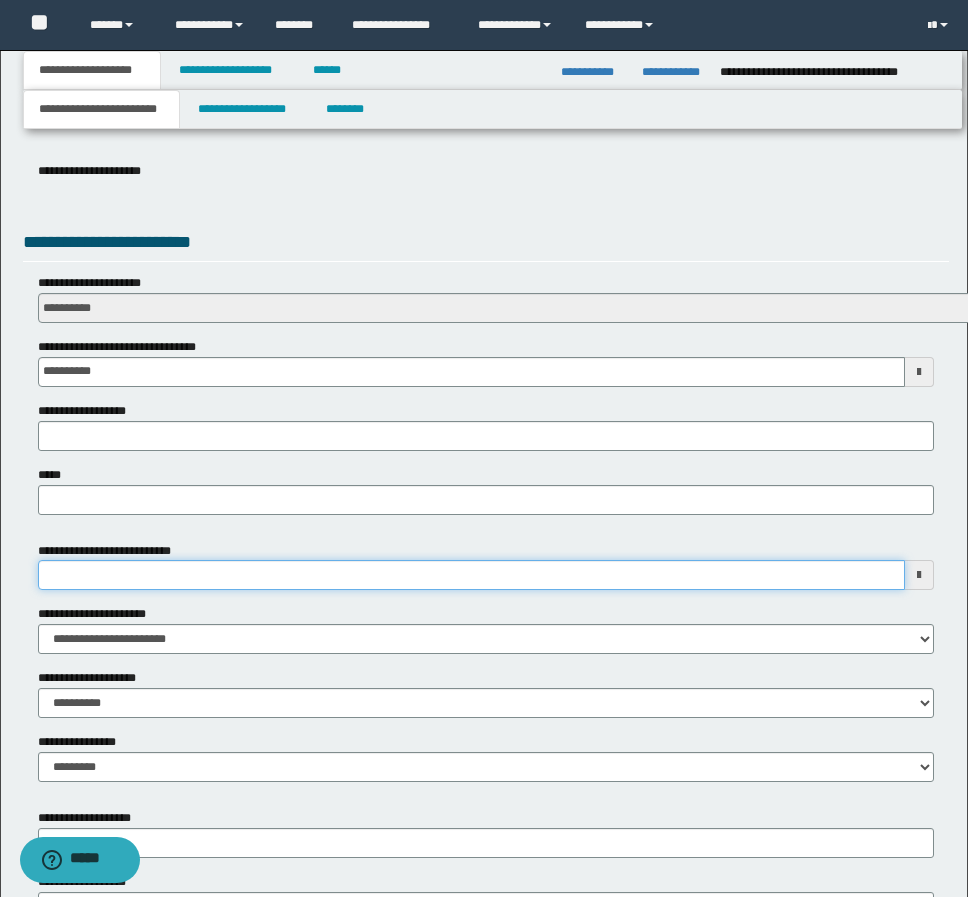 click on "**********" at bounding box center [471, 575] 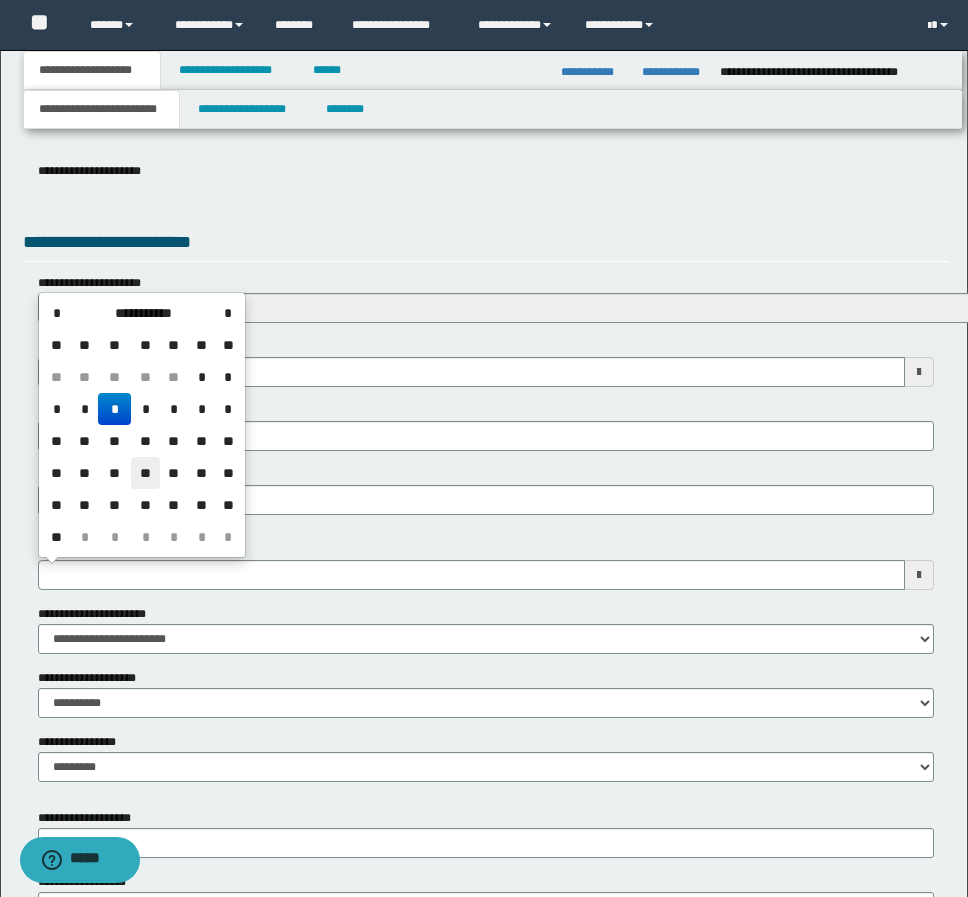 click on "**" at bounding box center (145, 473) 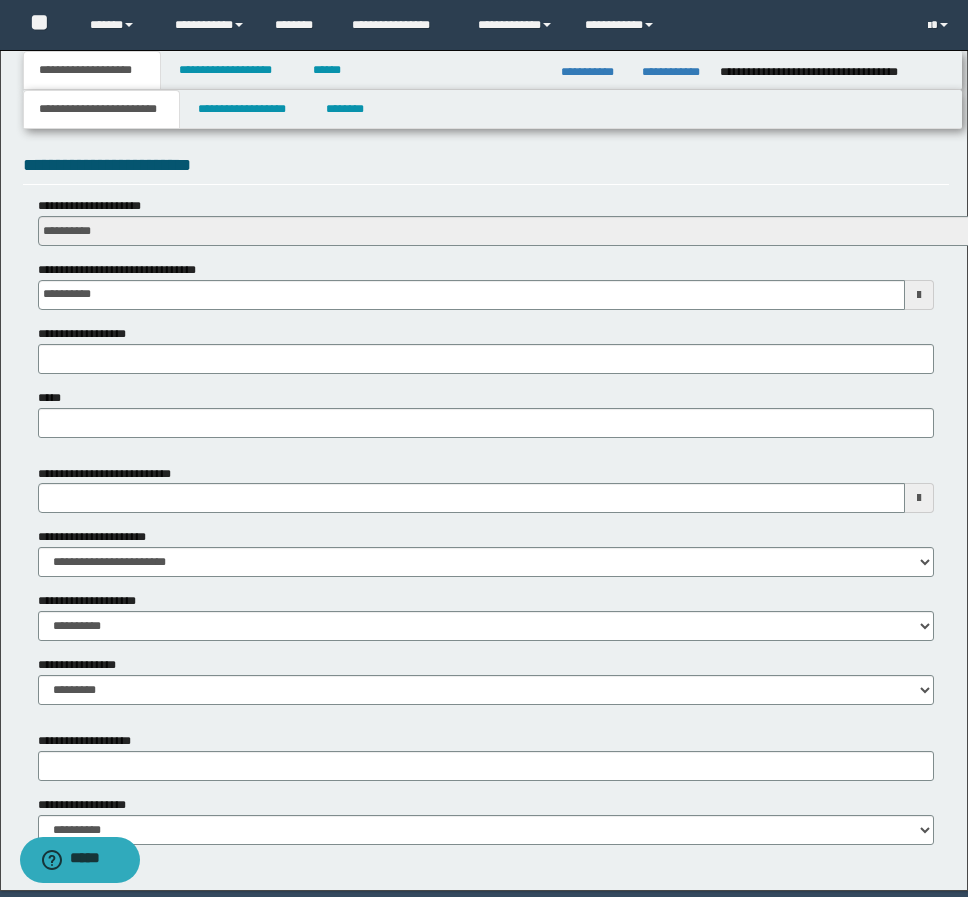 scroll, scrollTop: 748, scrollLeft: 0, axis: vertical 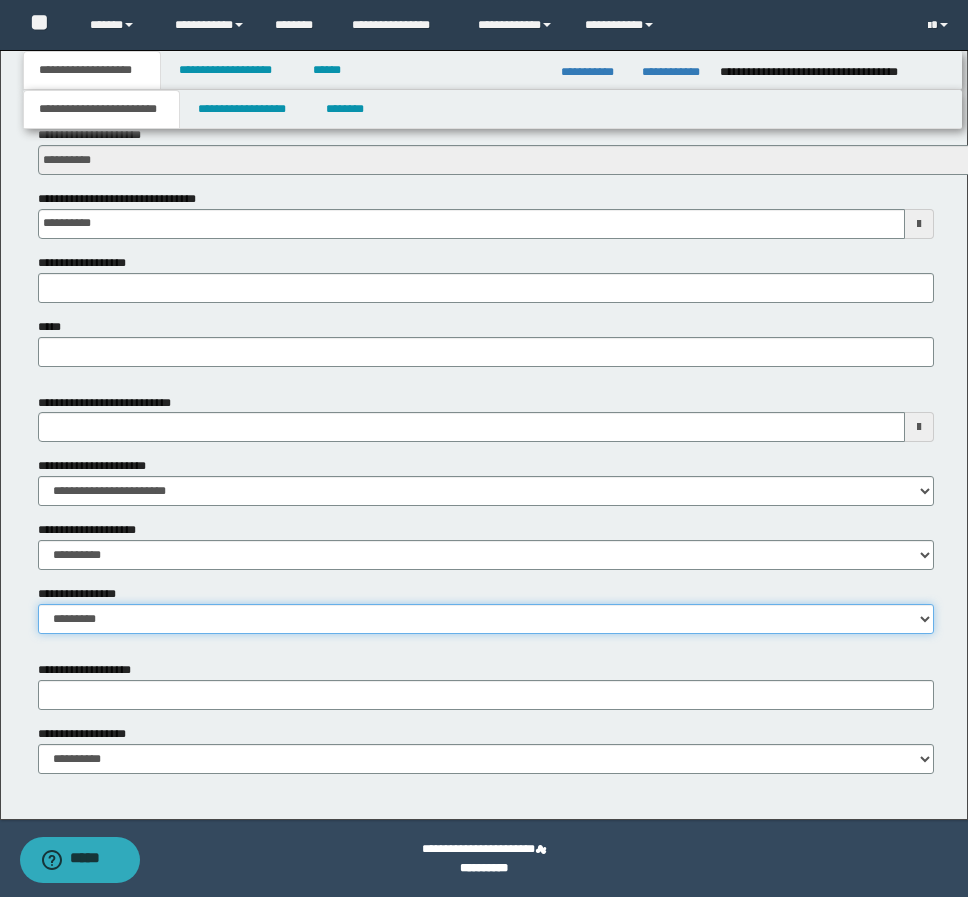 click on "**********" at bounding box center (486, 619) 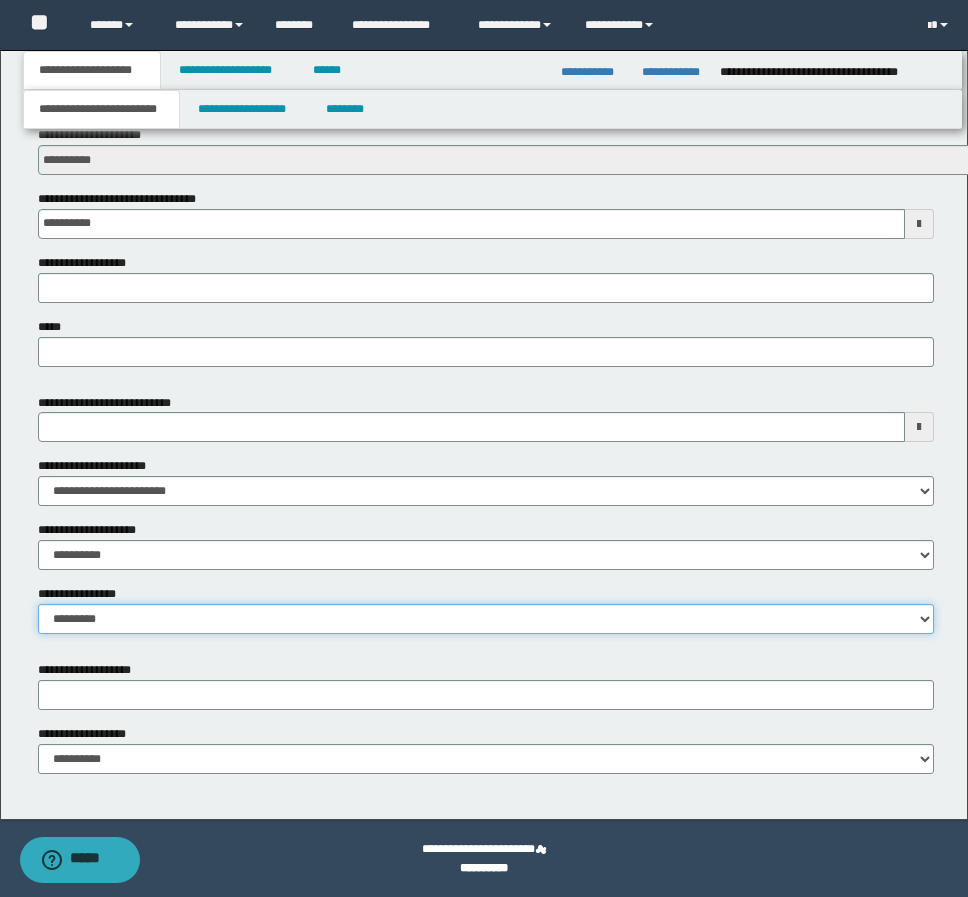 select on "*" 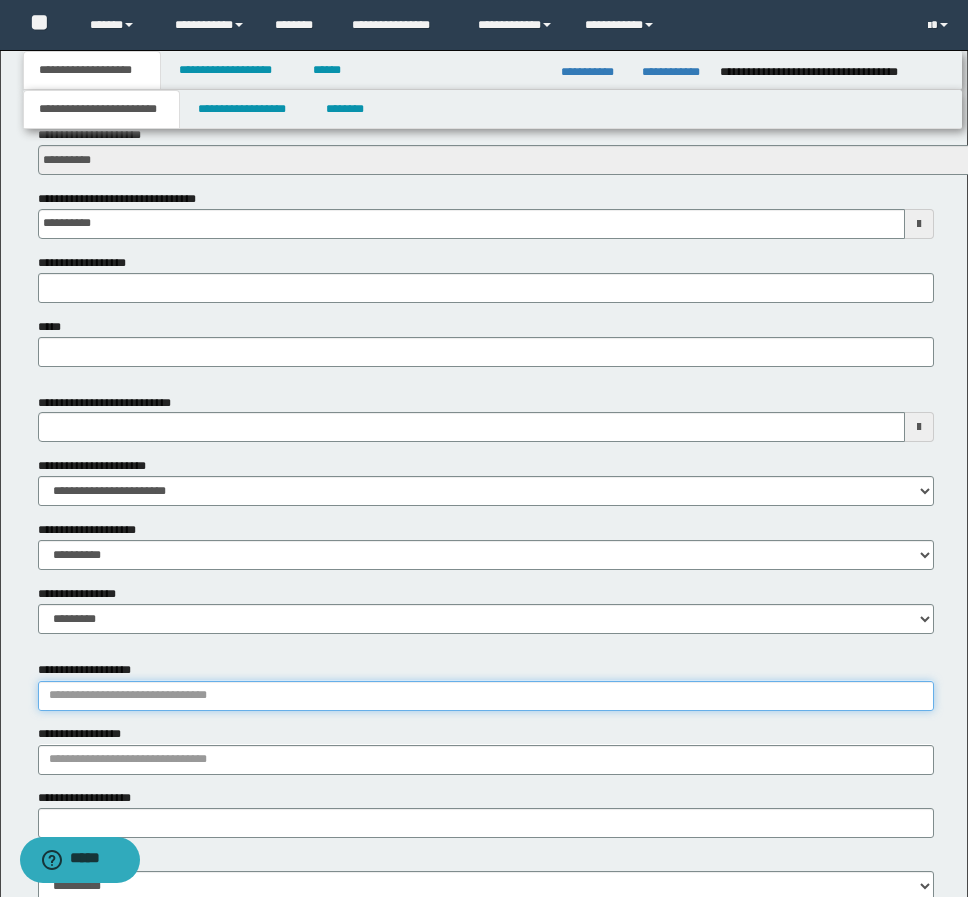 click on "**********" at bounding box center [486, 696] 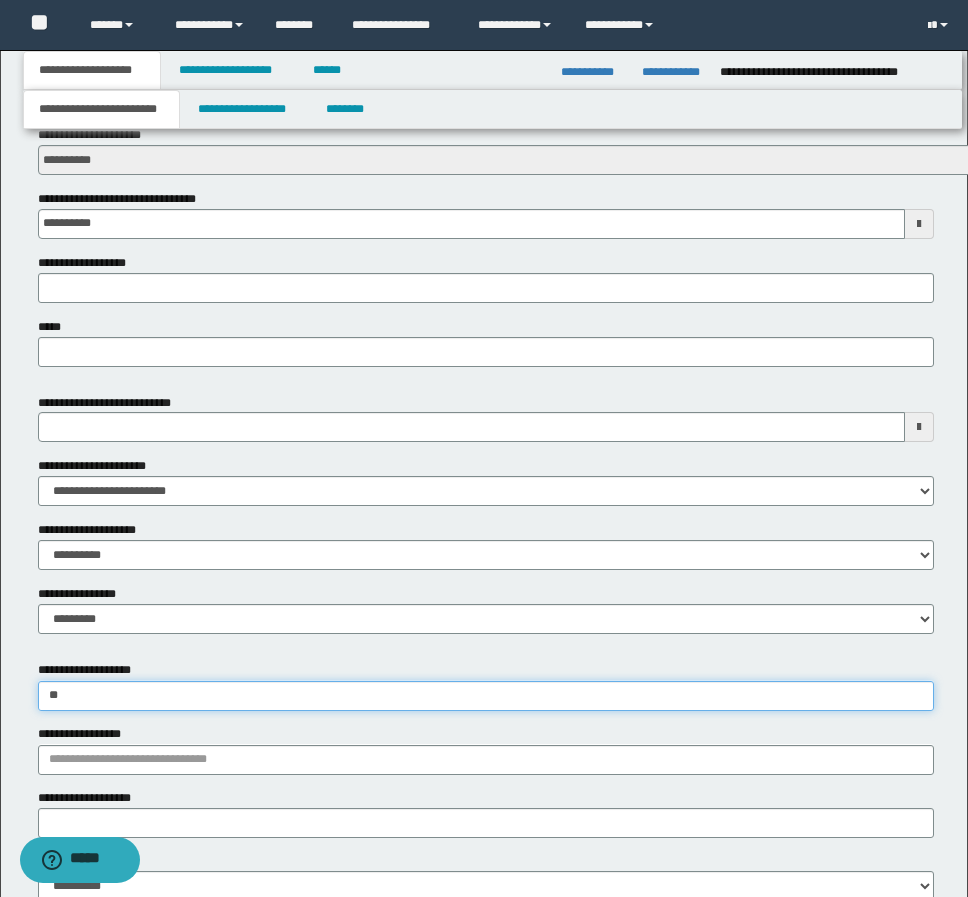 type on "***" 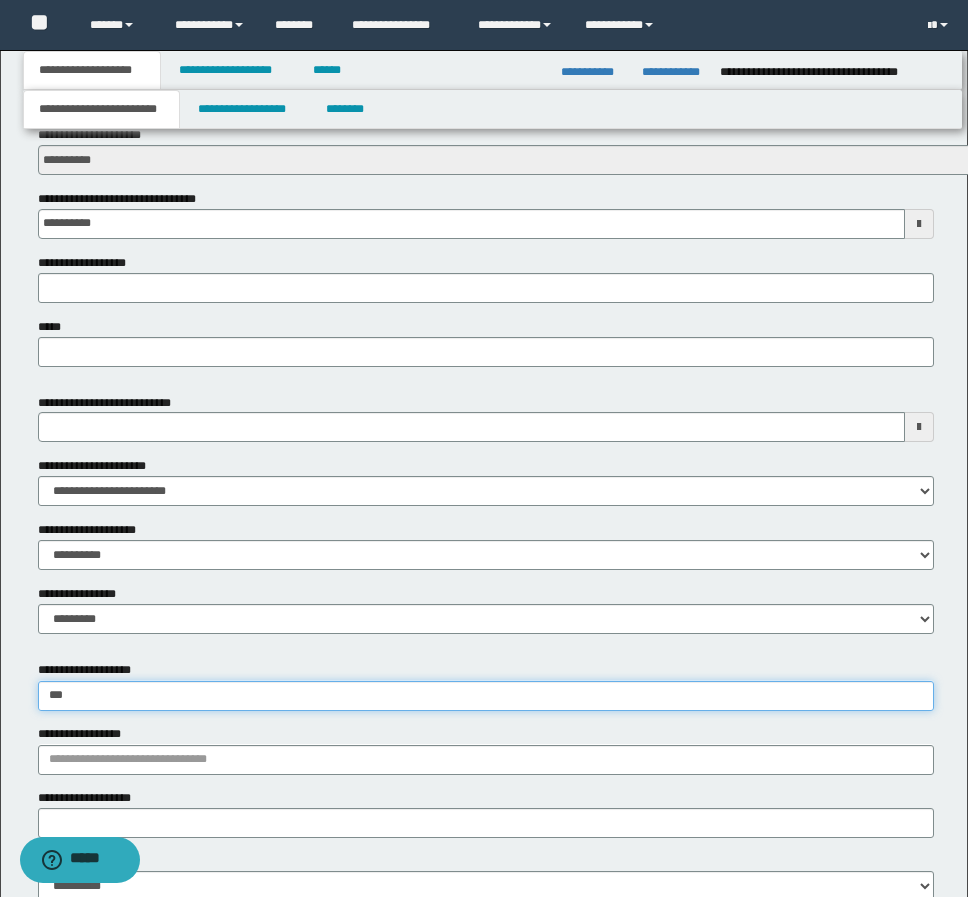 type on "**********" 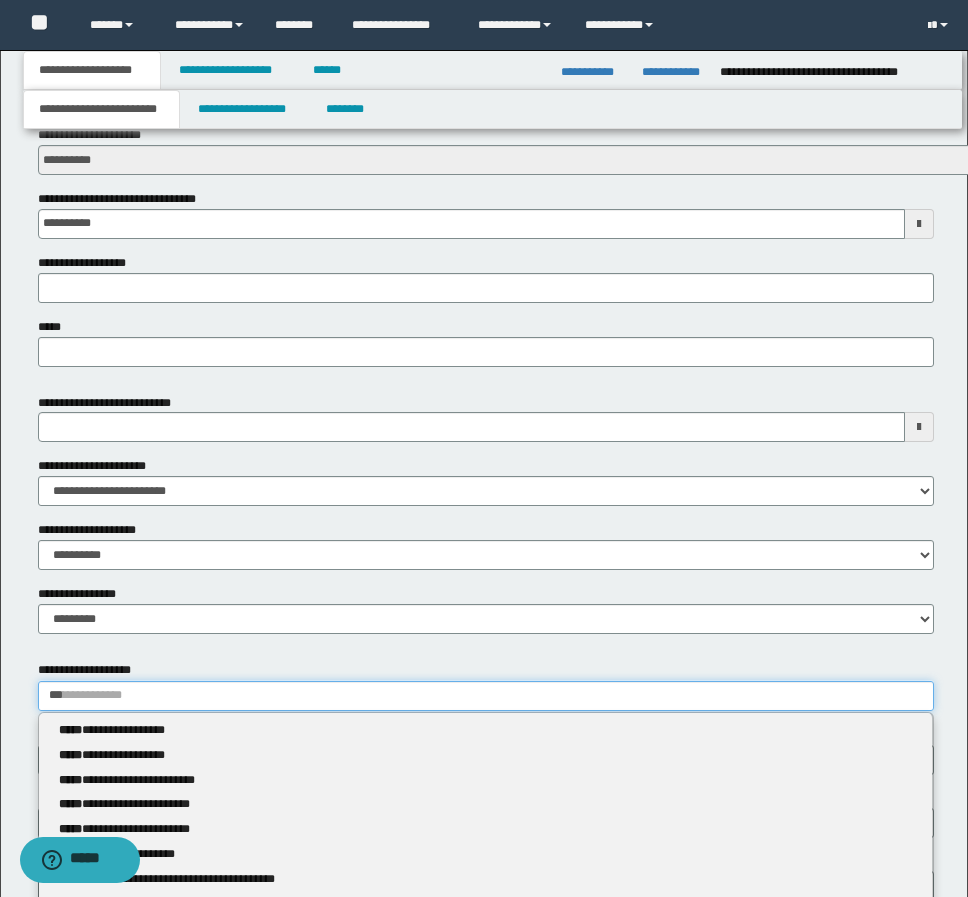 type 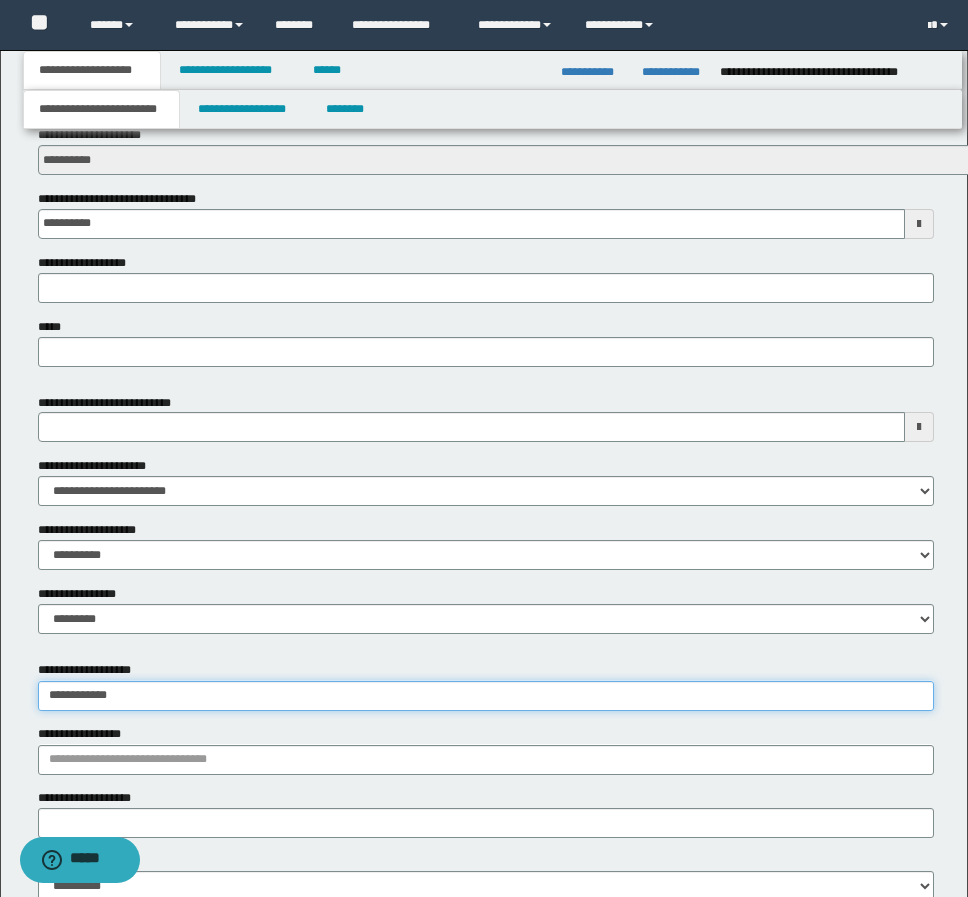 type on "**********" 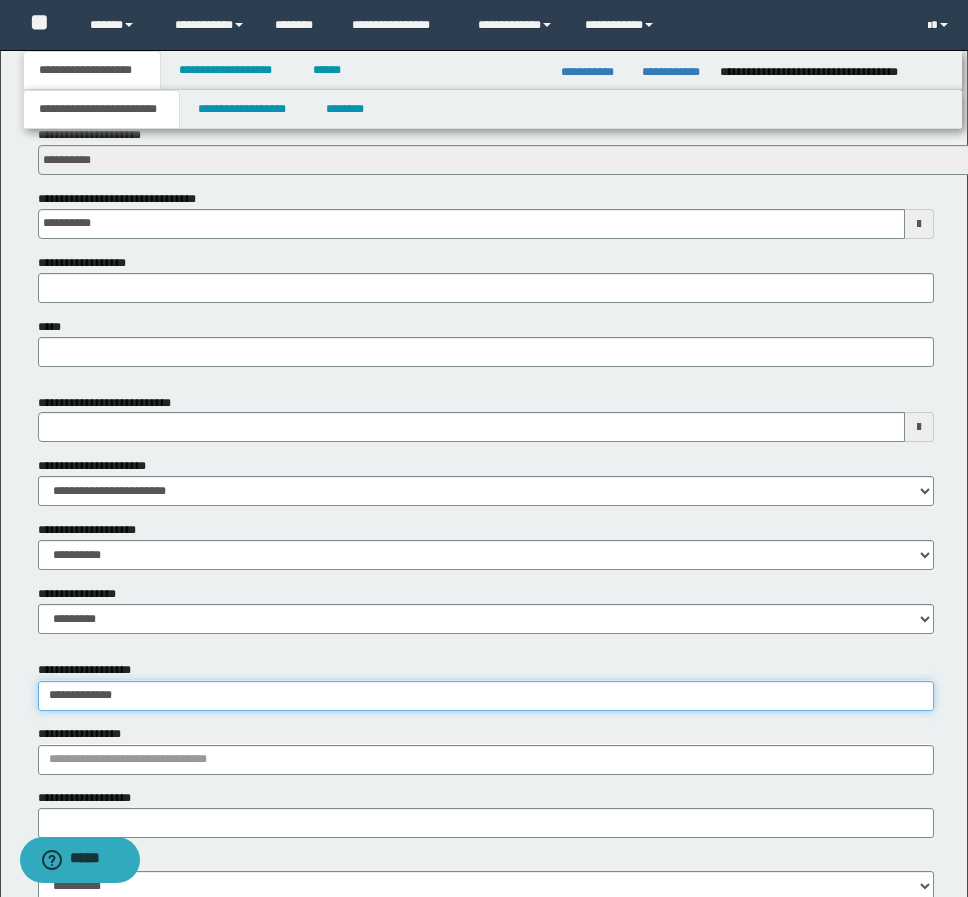 type on "**********" 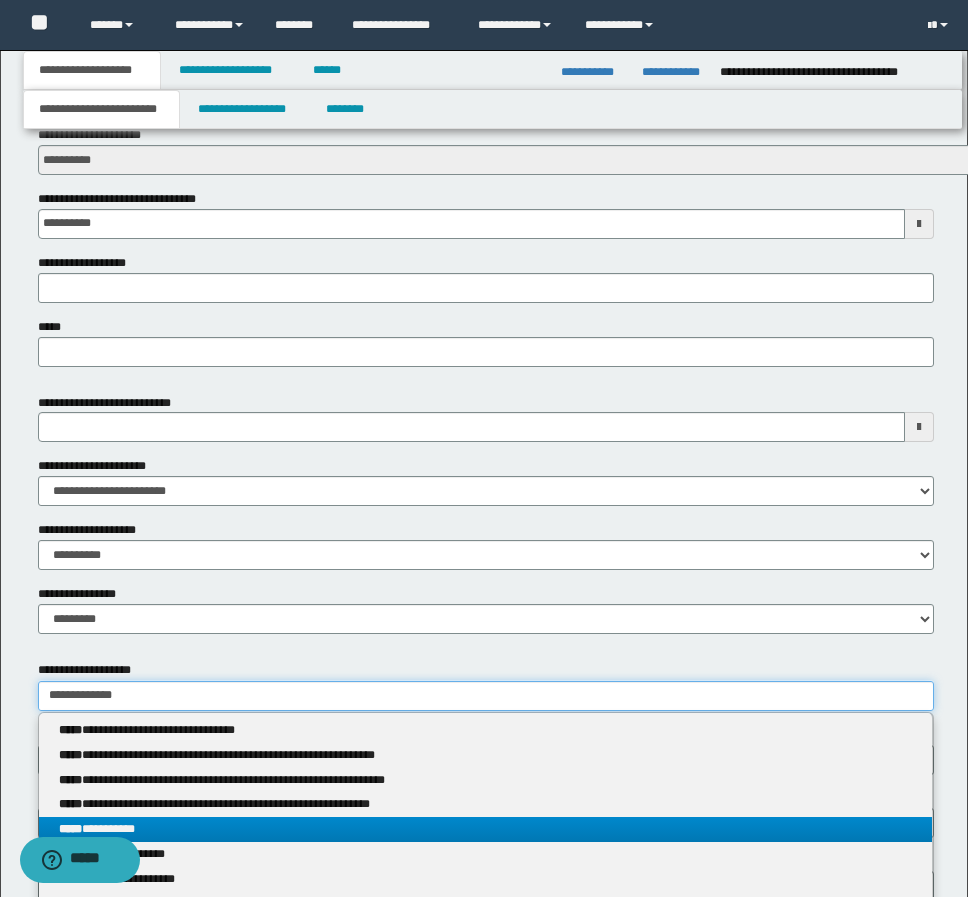 type on "**********" 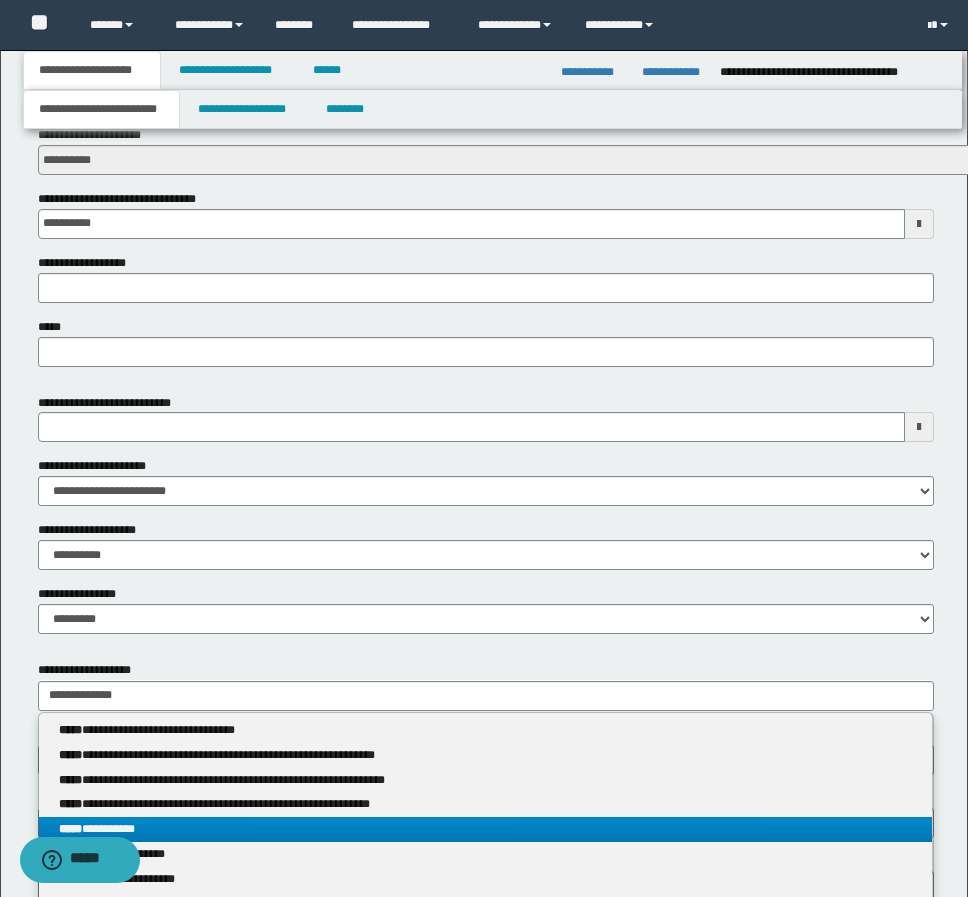 click on "**********" at bounding box center (485, 829) 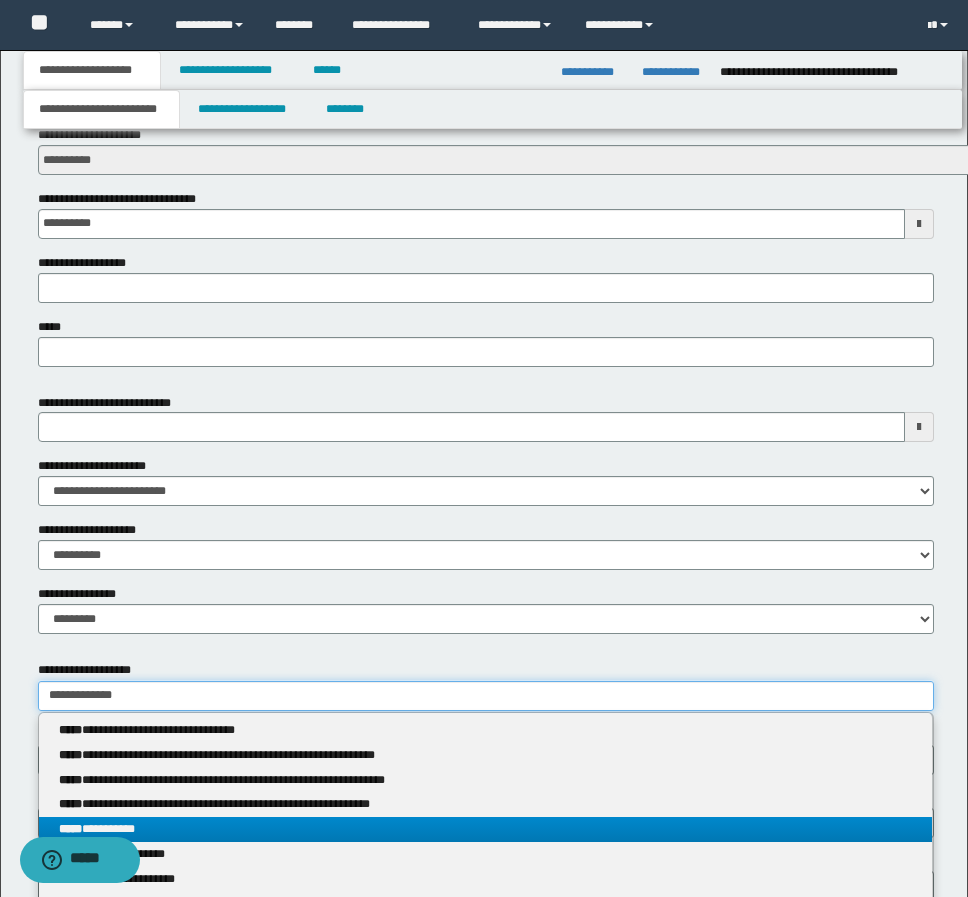 type 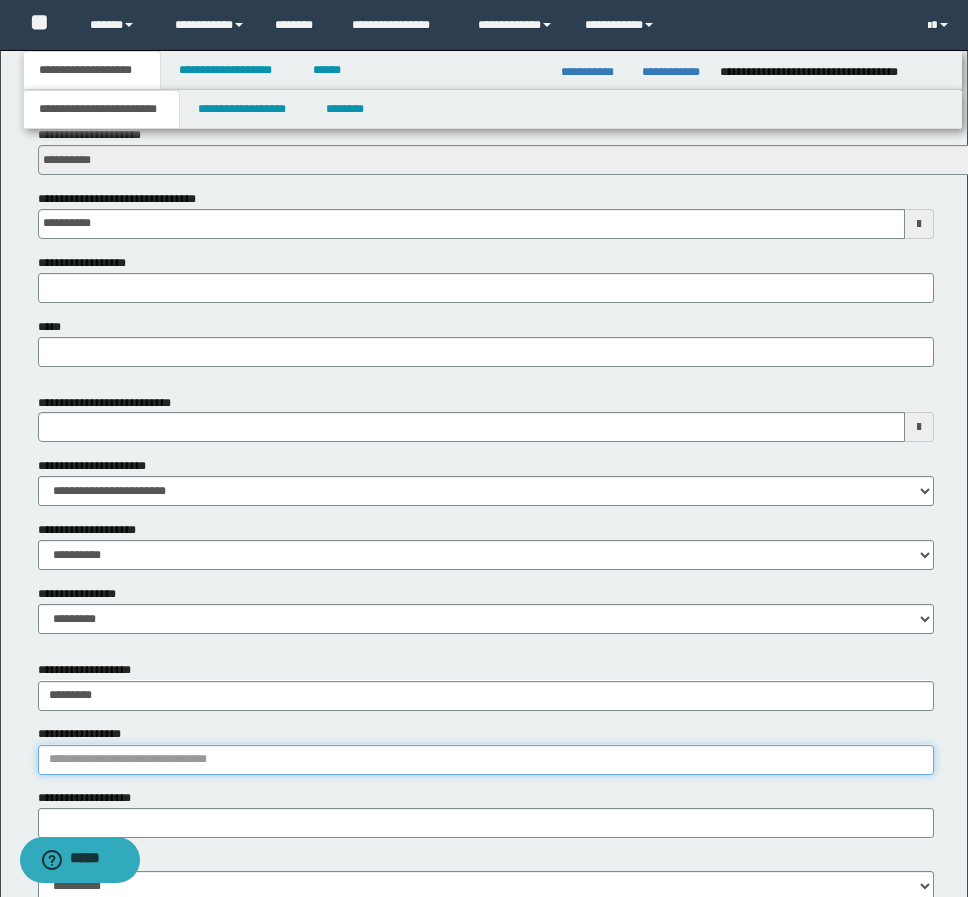 click on "**********" at bounding box center [486, 760] 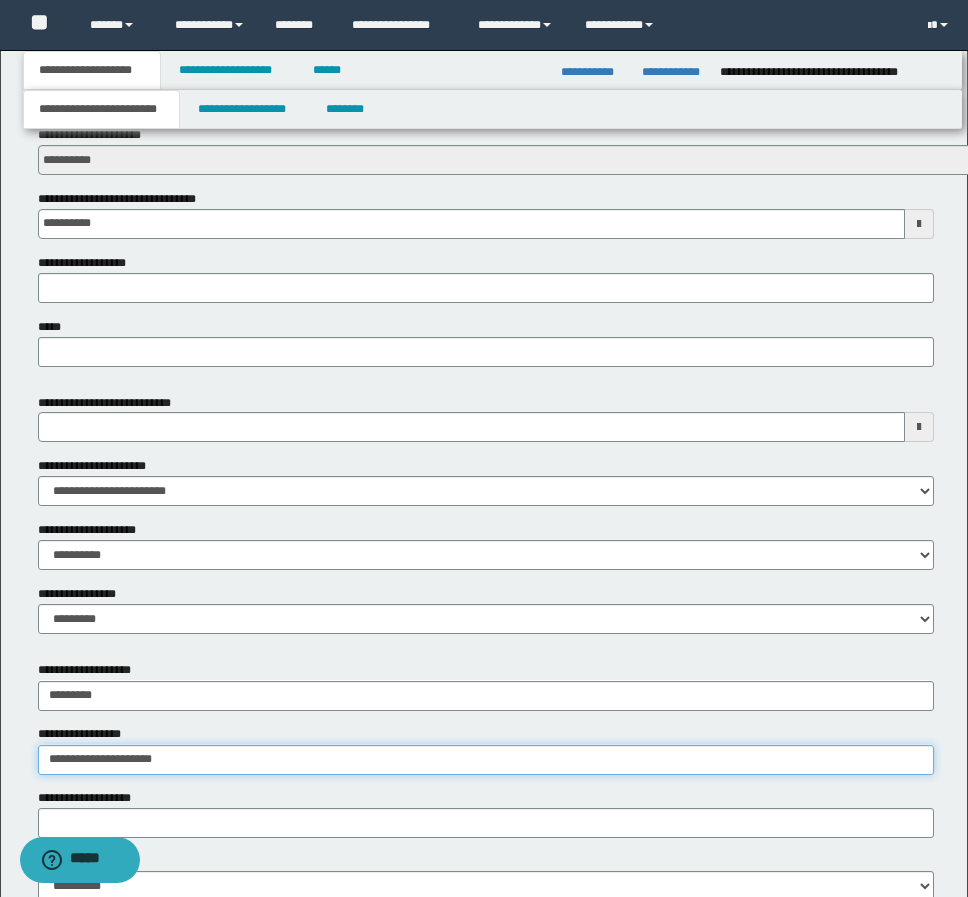 type on "**********" 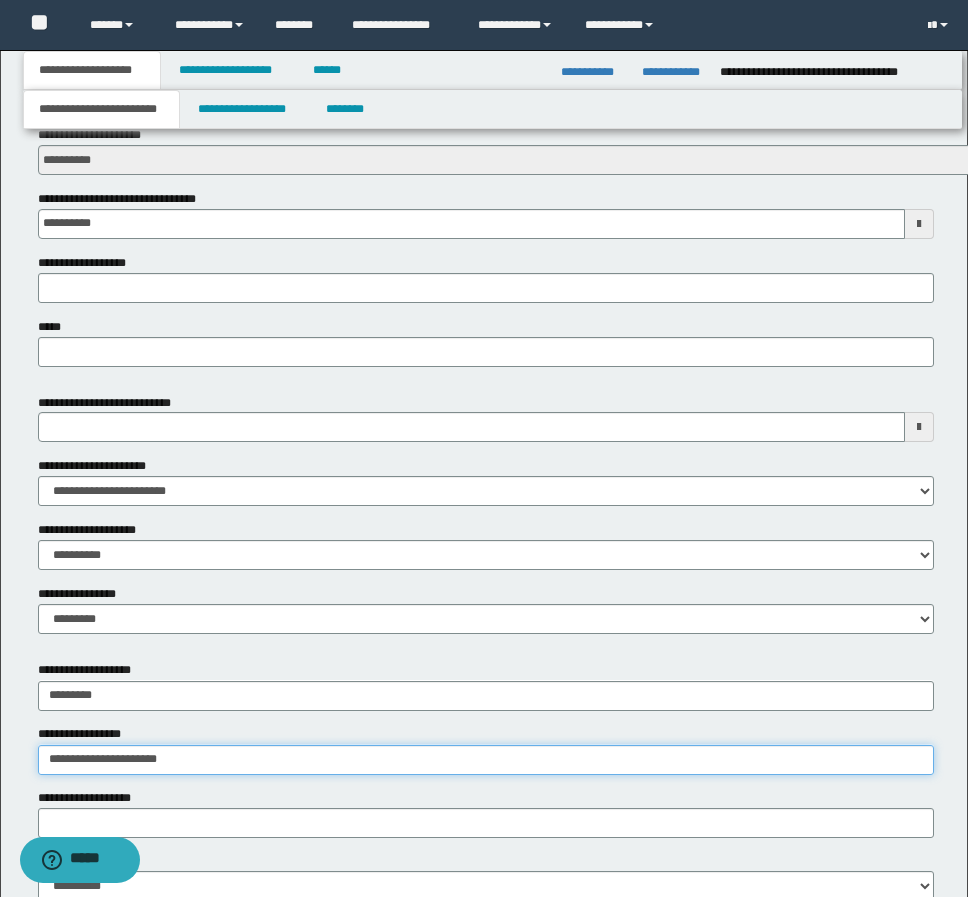 type on "**********" 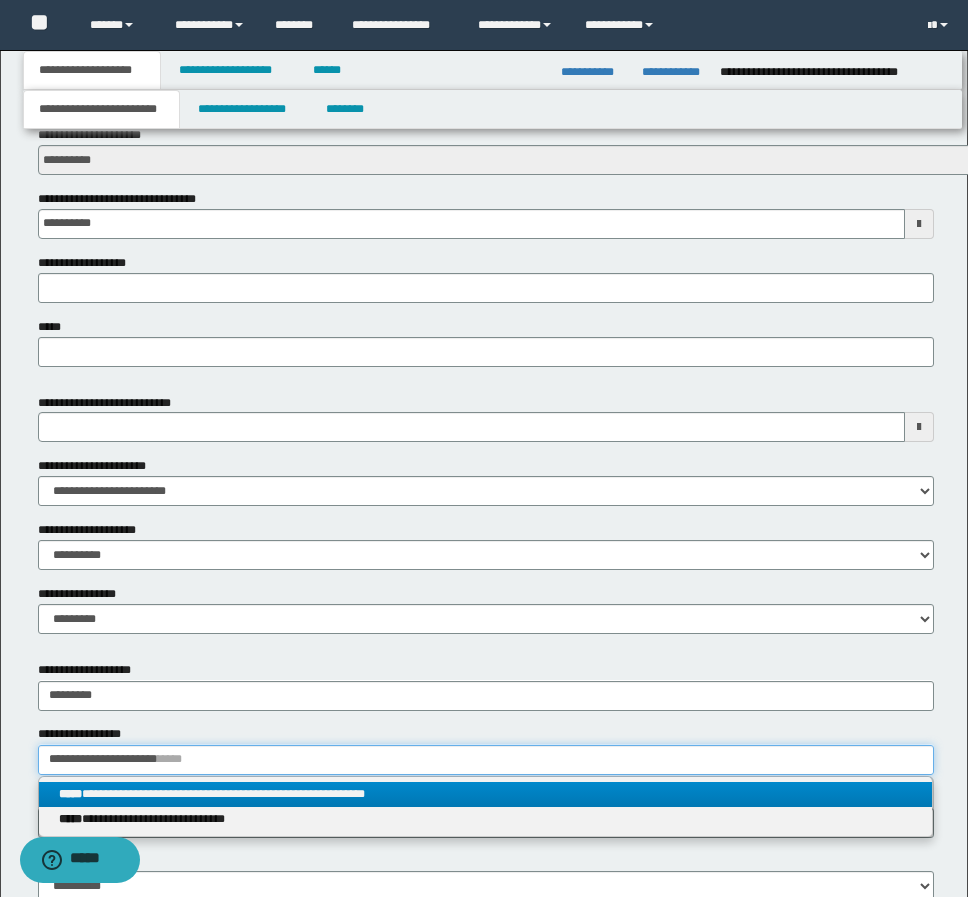 type on "**********" 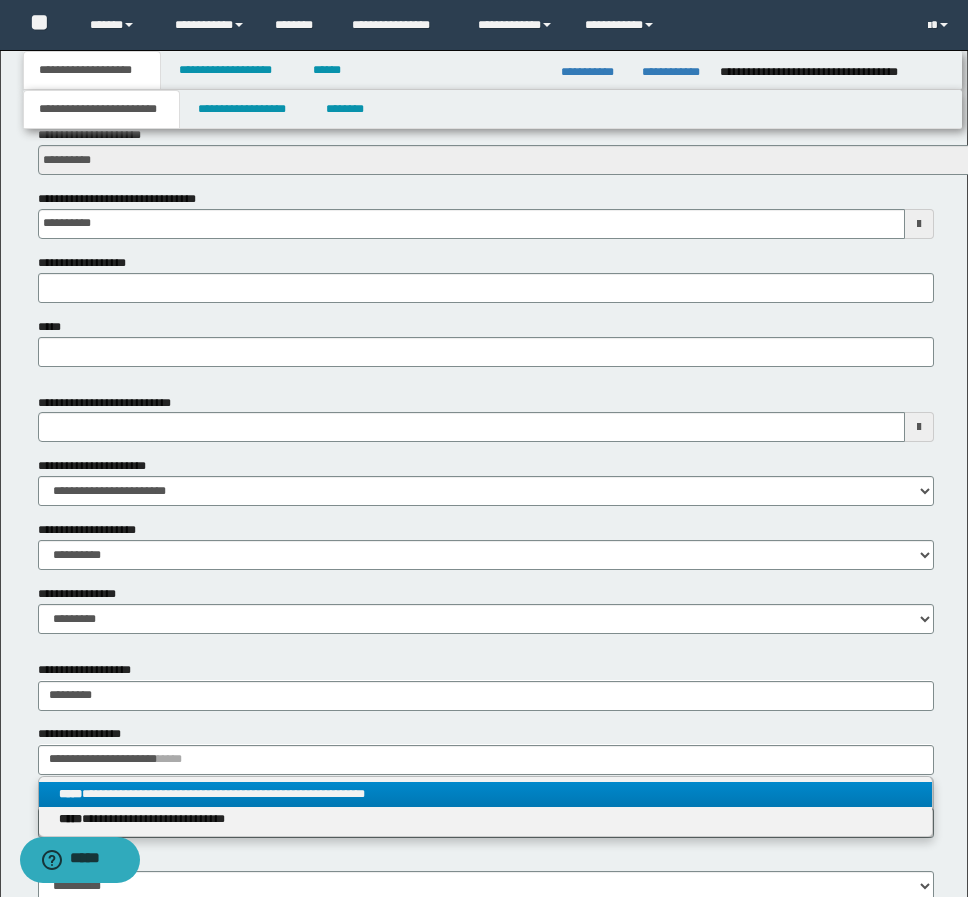 click on "**********" at bounding box center (485, 794) 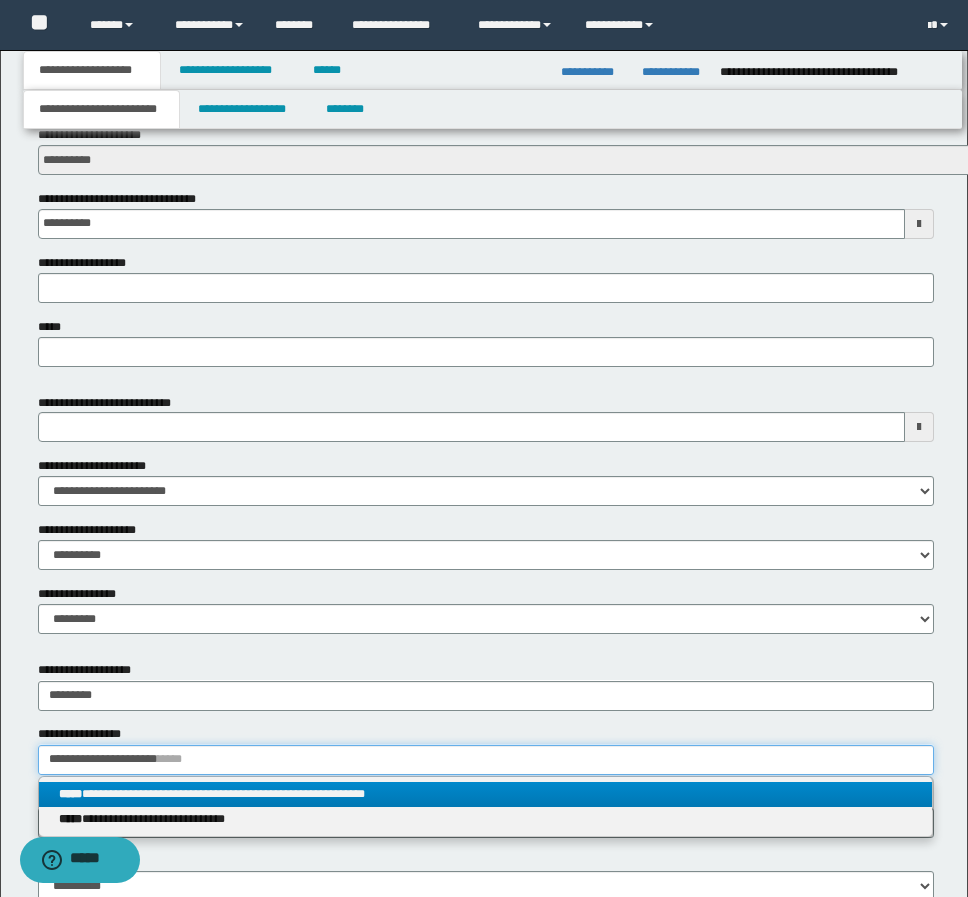 type 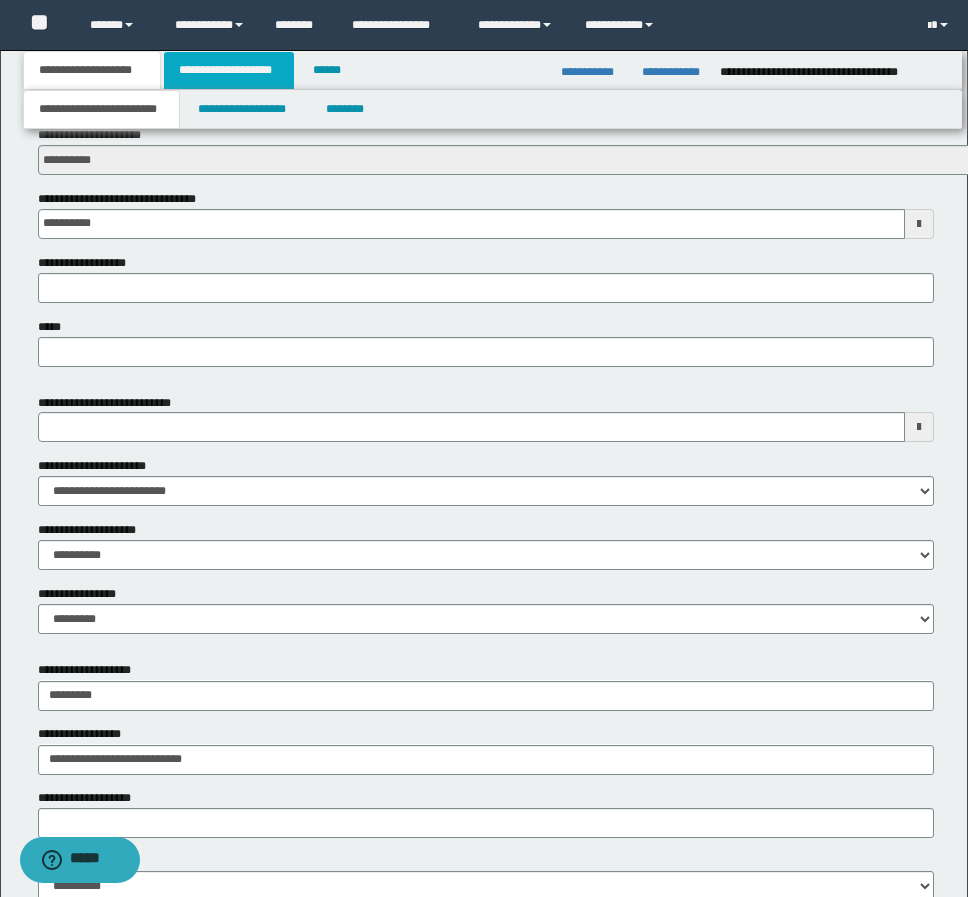 click on "**********" at bounding box center [229, 70] 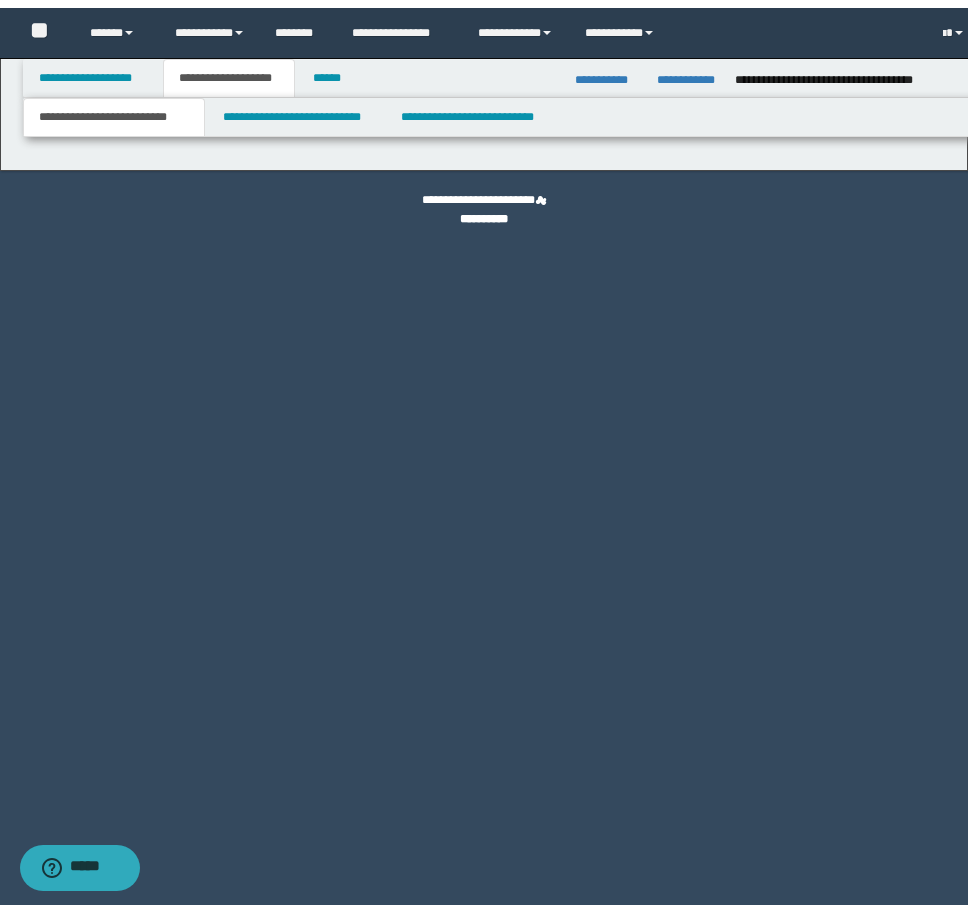 scroll, scrollTop: 0, scrollLeft: 0, axis: both 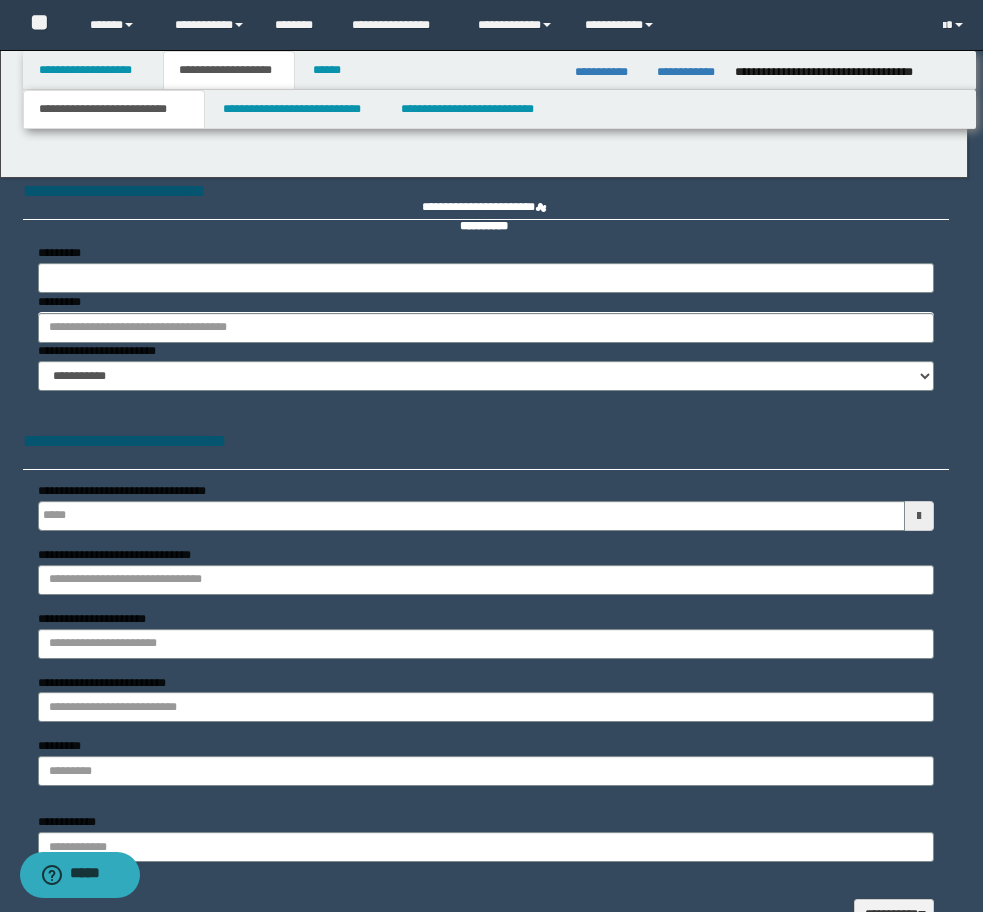 type 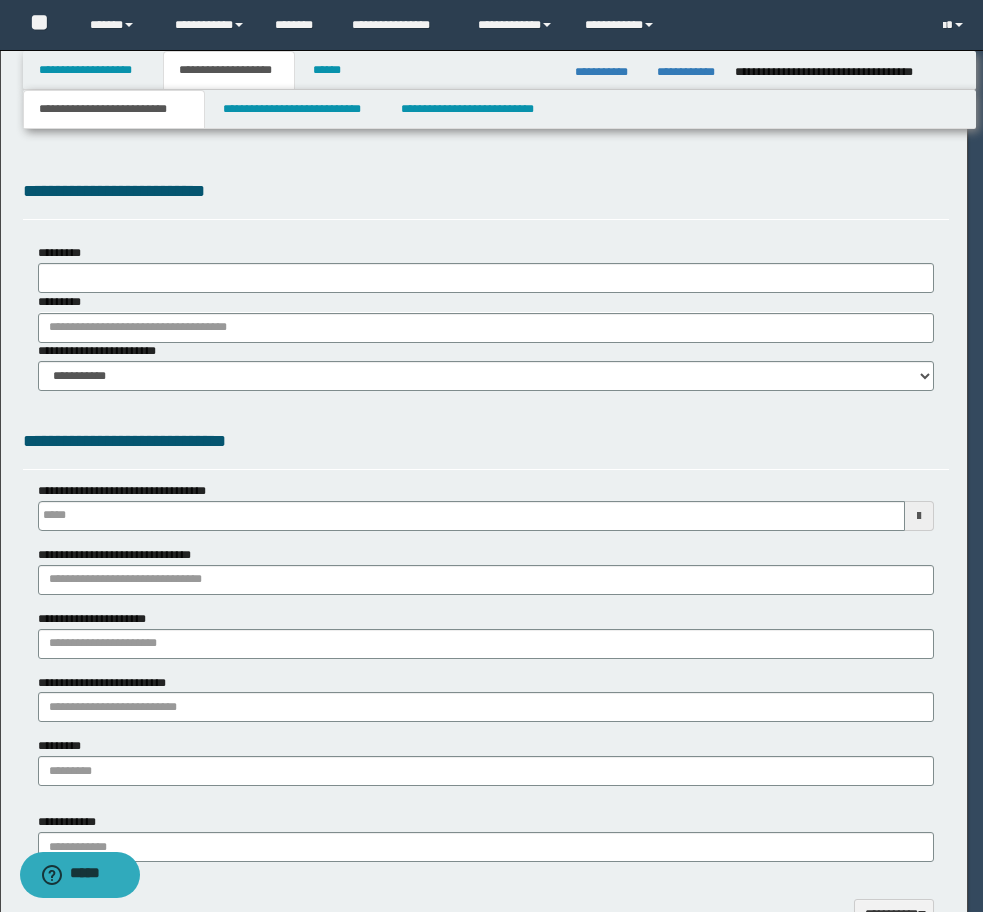 select on "*" 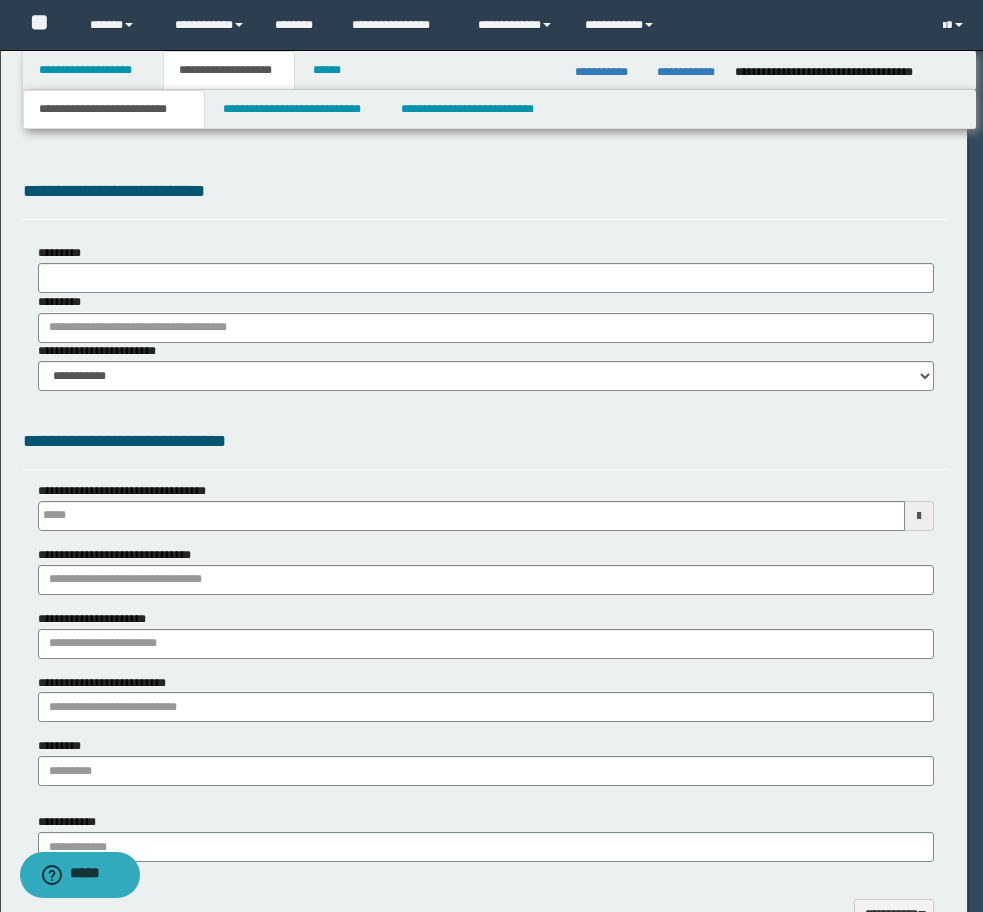 type 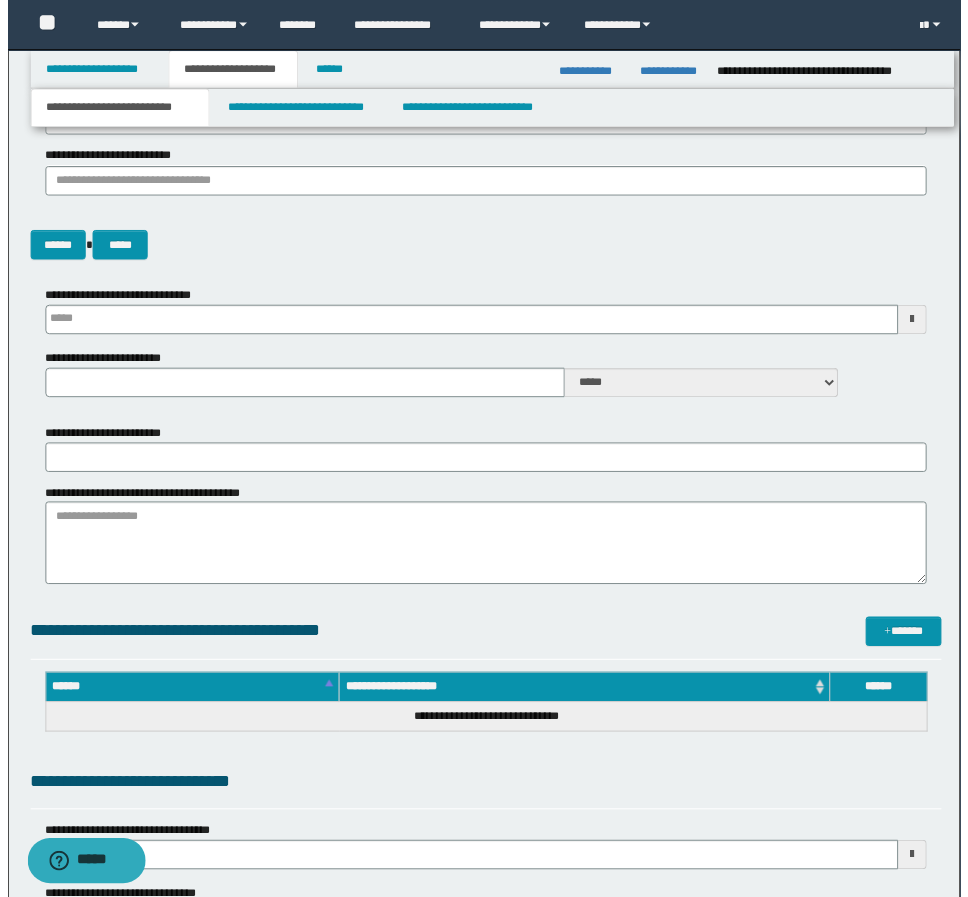 scroll, scrollTop: 200, scrollLeft: 0, axis: vertical 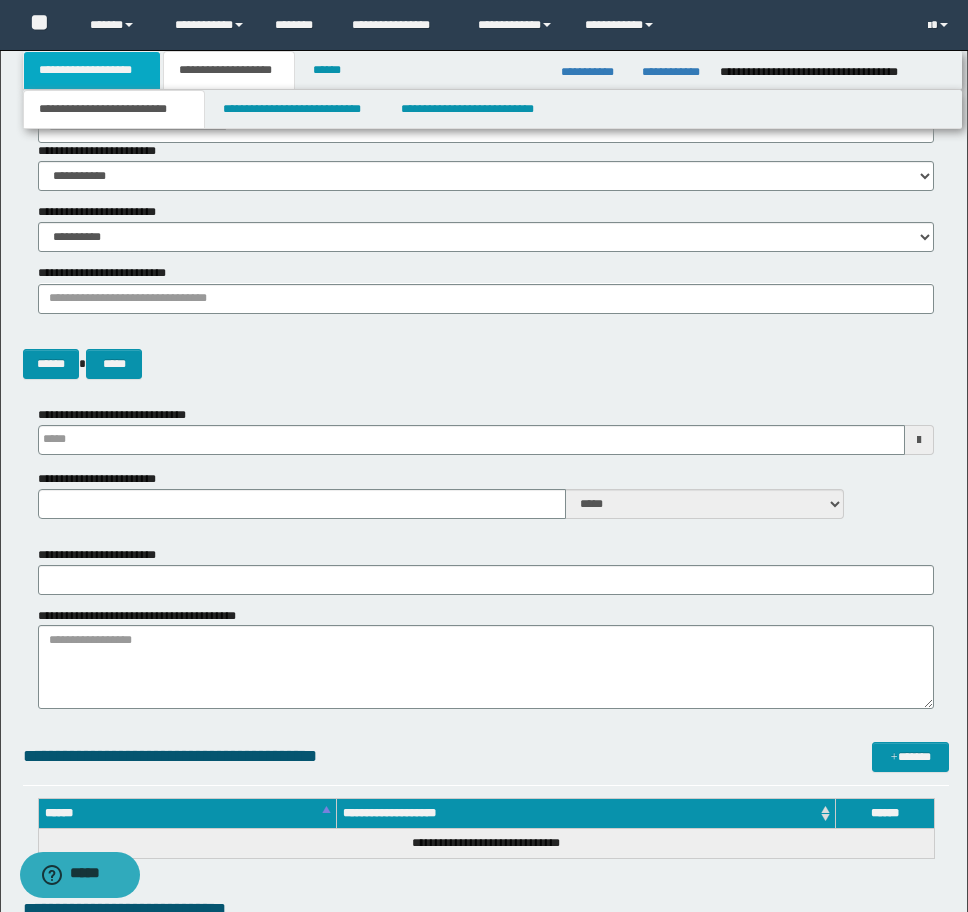 click on "**********" at bounding box center [92, 70] 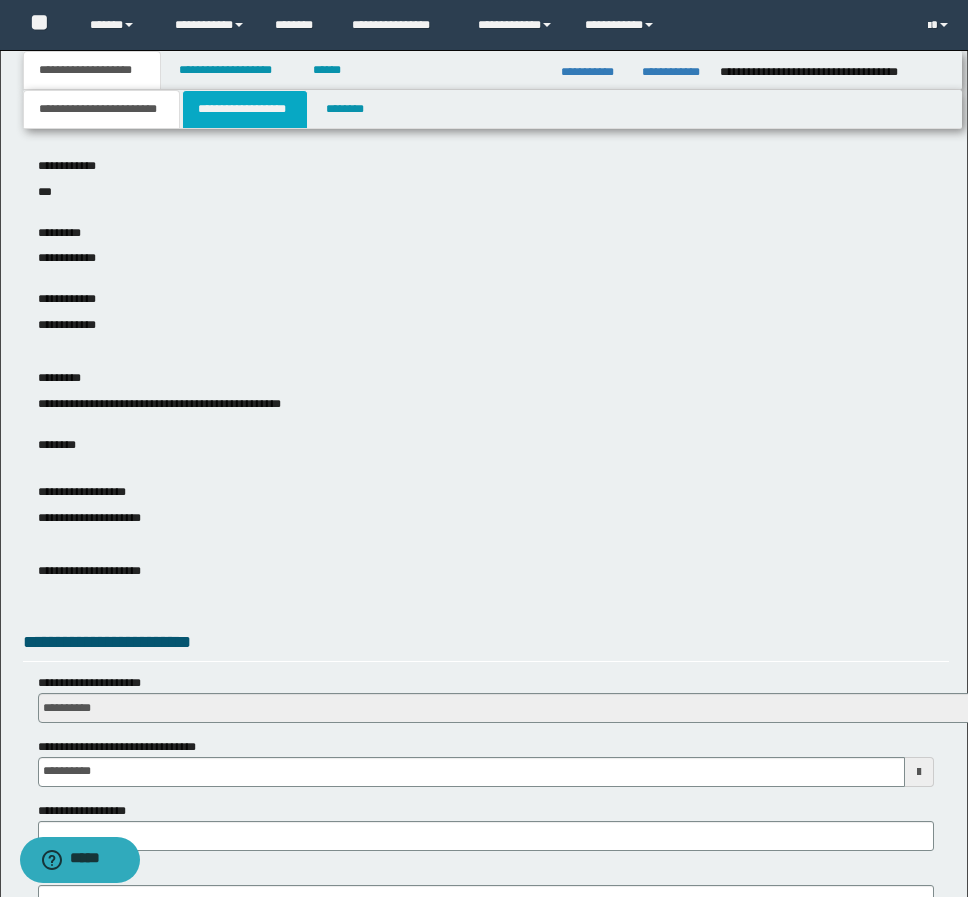 click on "**********" at bounding box center [245, 109] 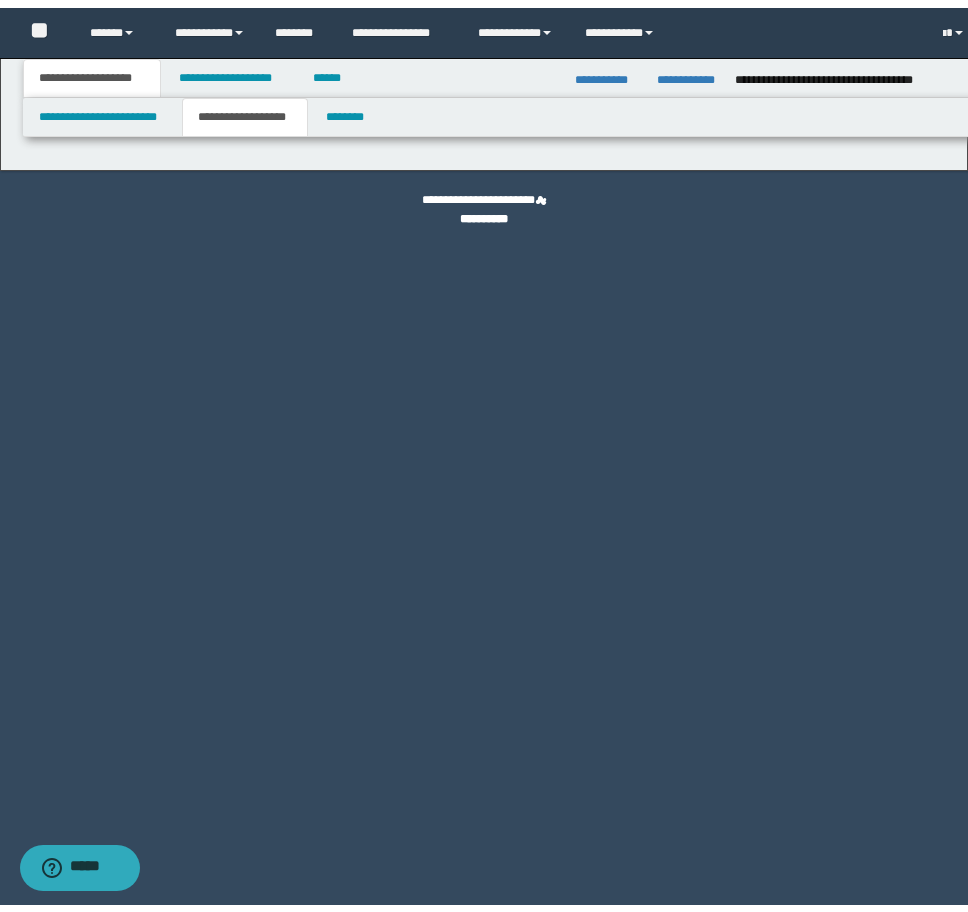 scroll, scrollTop: 0, scrollLeft: 0, axis: both 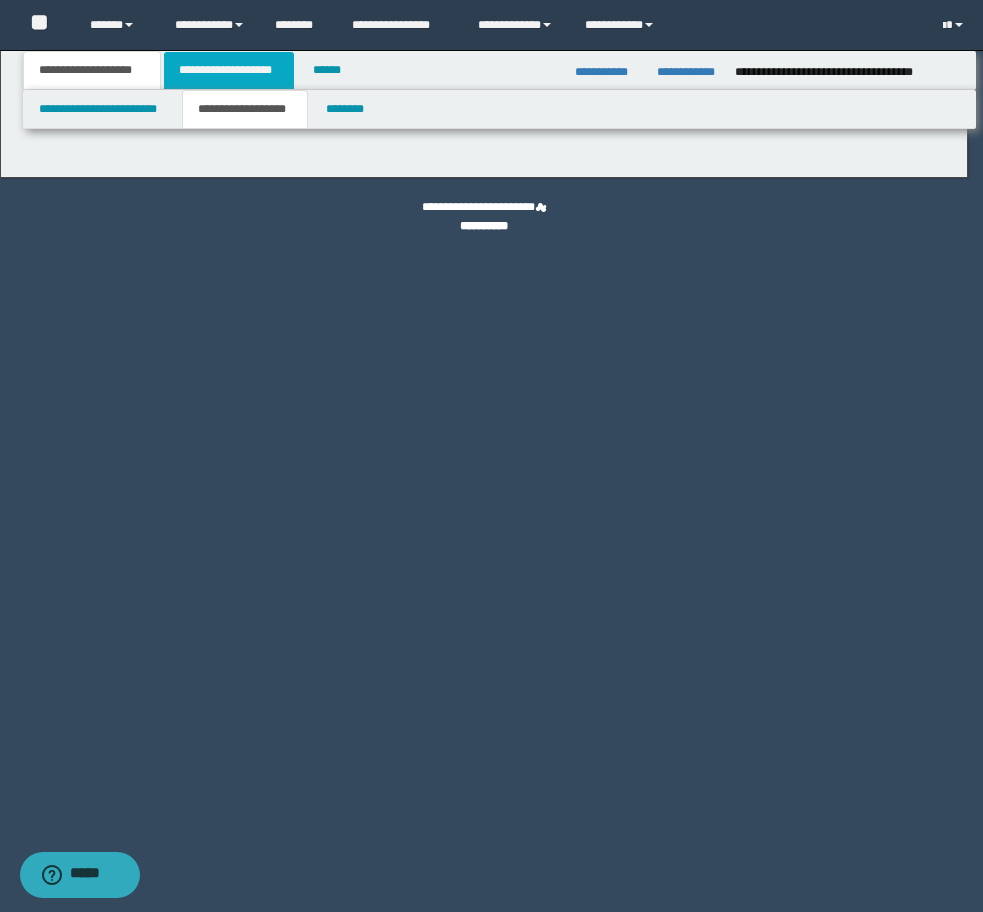 type on "********" 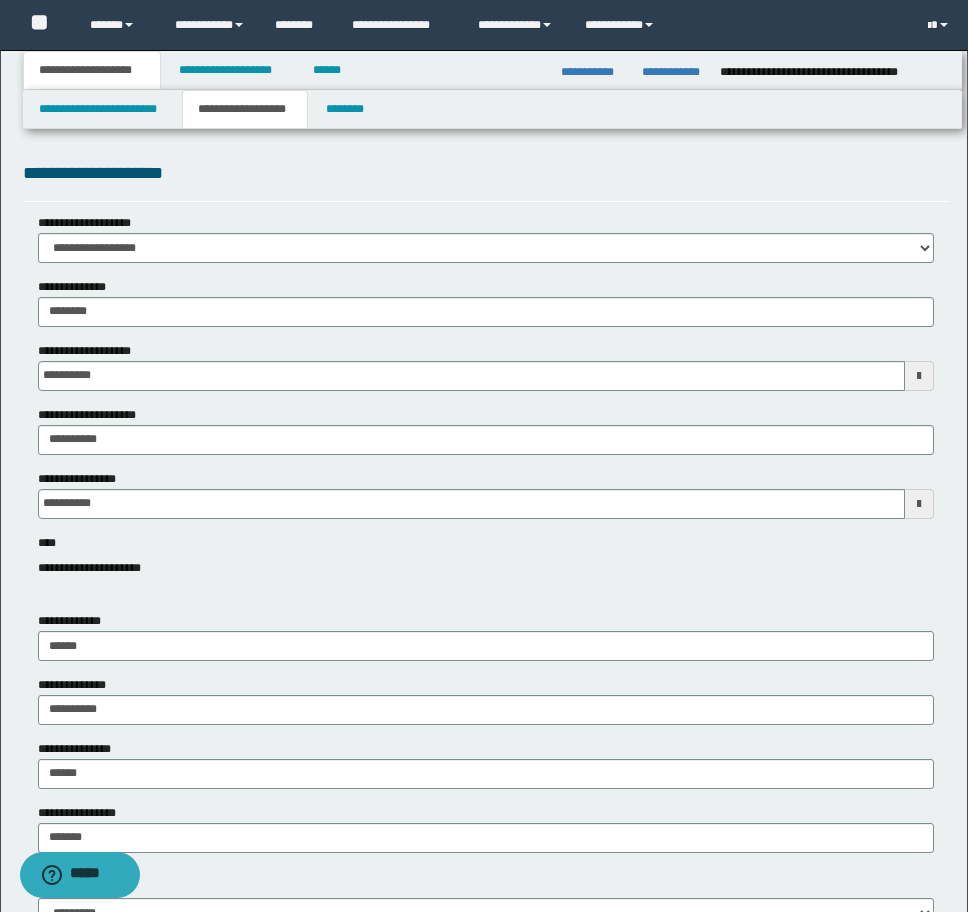 scroll, scrollTop: 100, scrollLeft: 0, axis: vertical 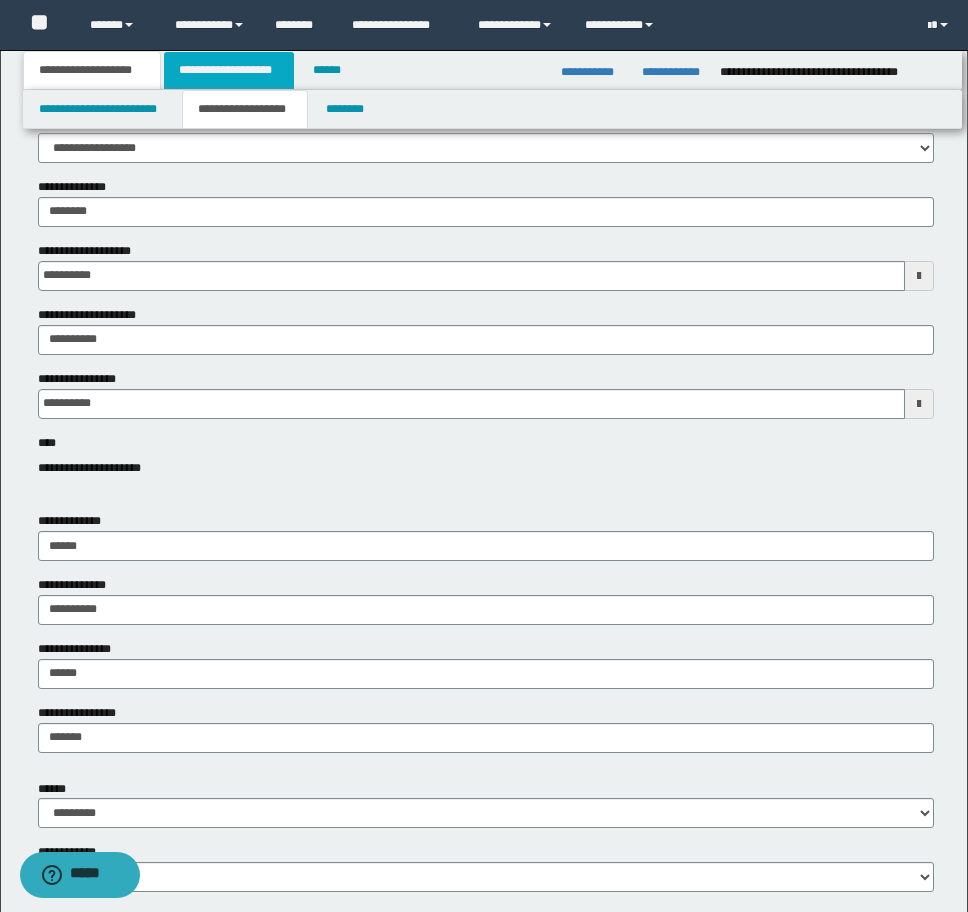 click on "**********" at bounding box center [229, 70] 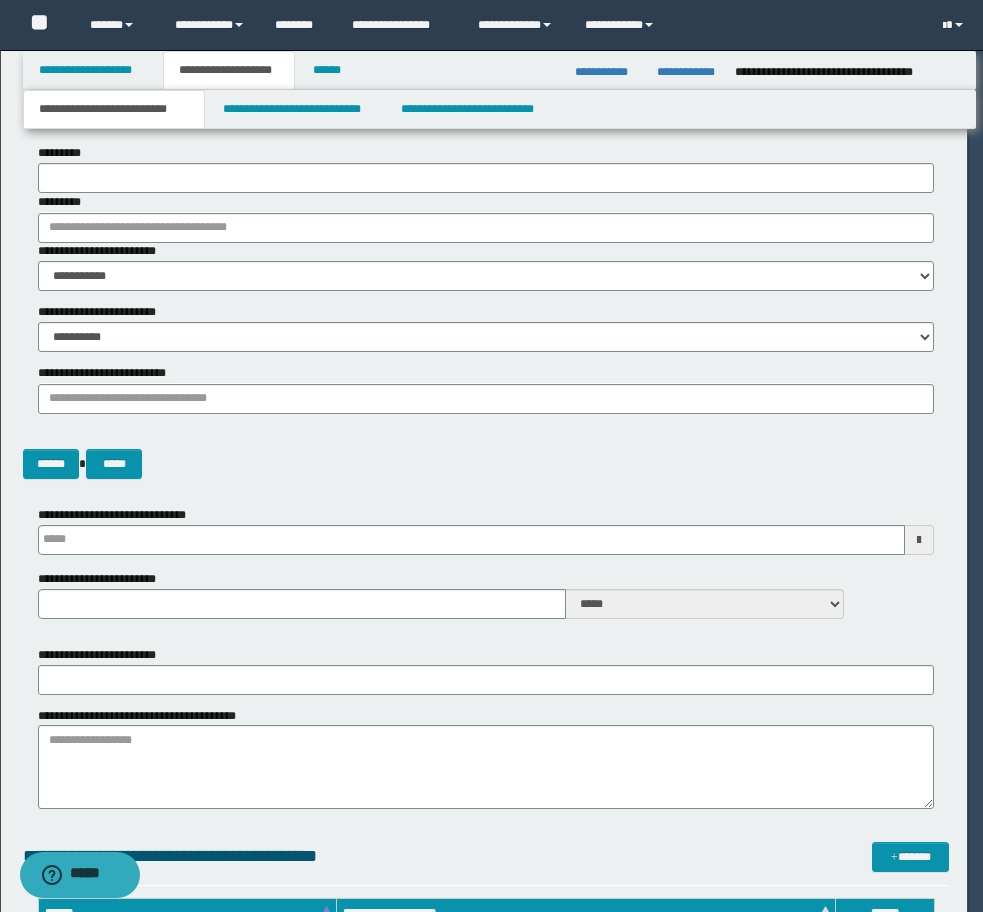 type 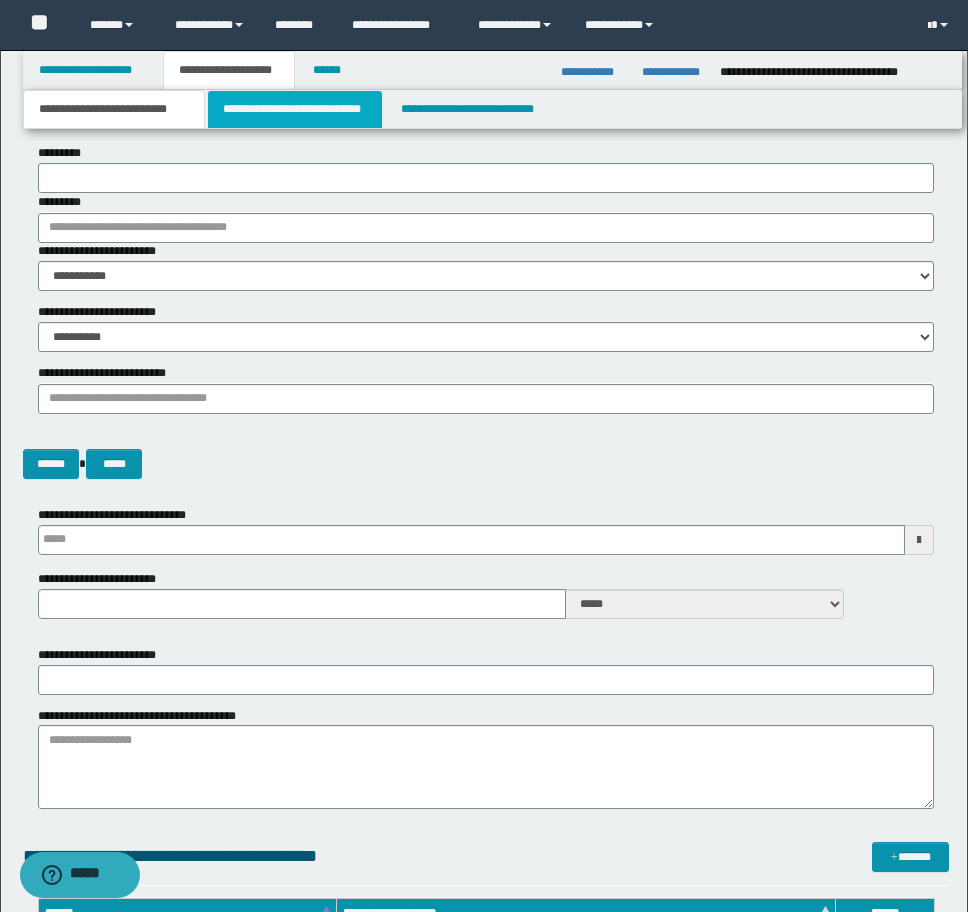 click on "**********" at bounding box center [295, 109] 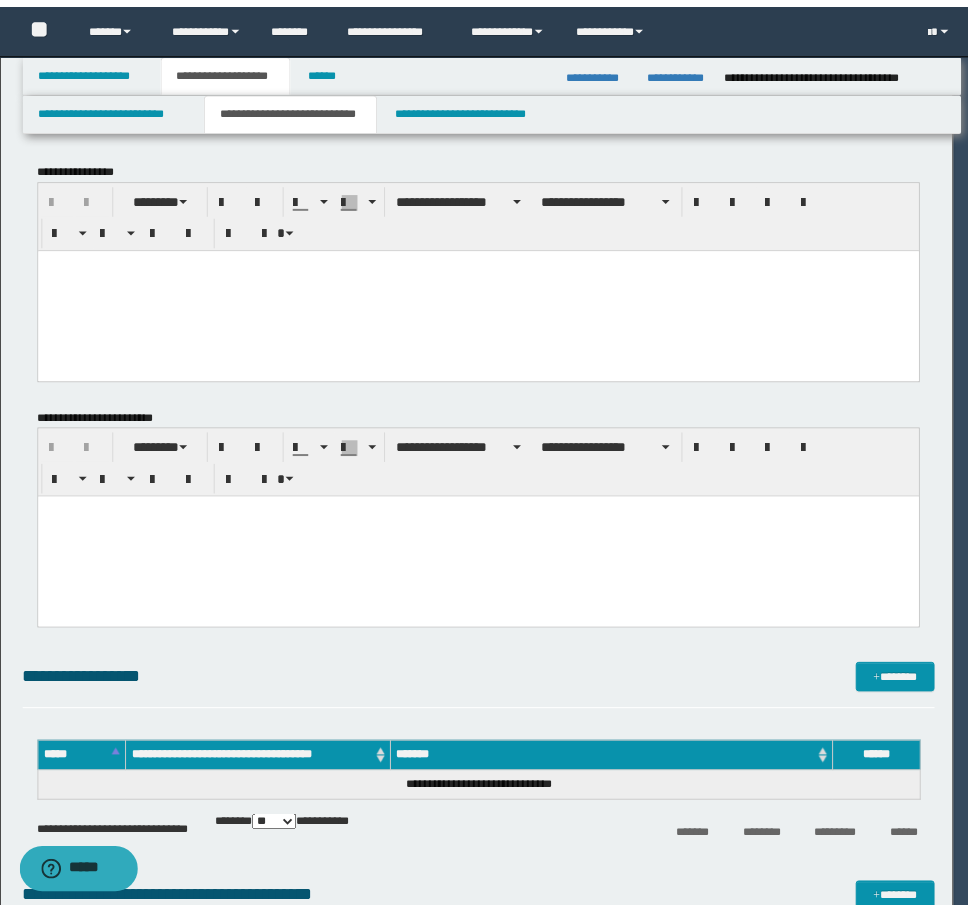 scroll, scrollTop: 0, scrollLeft: 0, axis: both 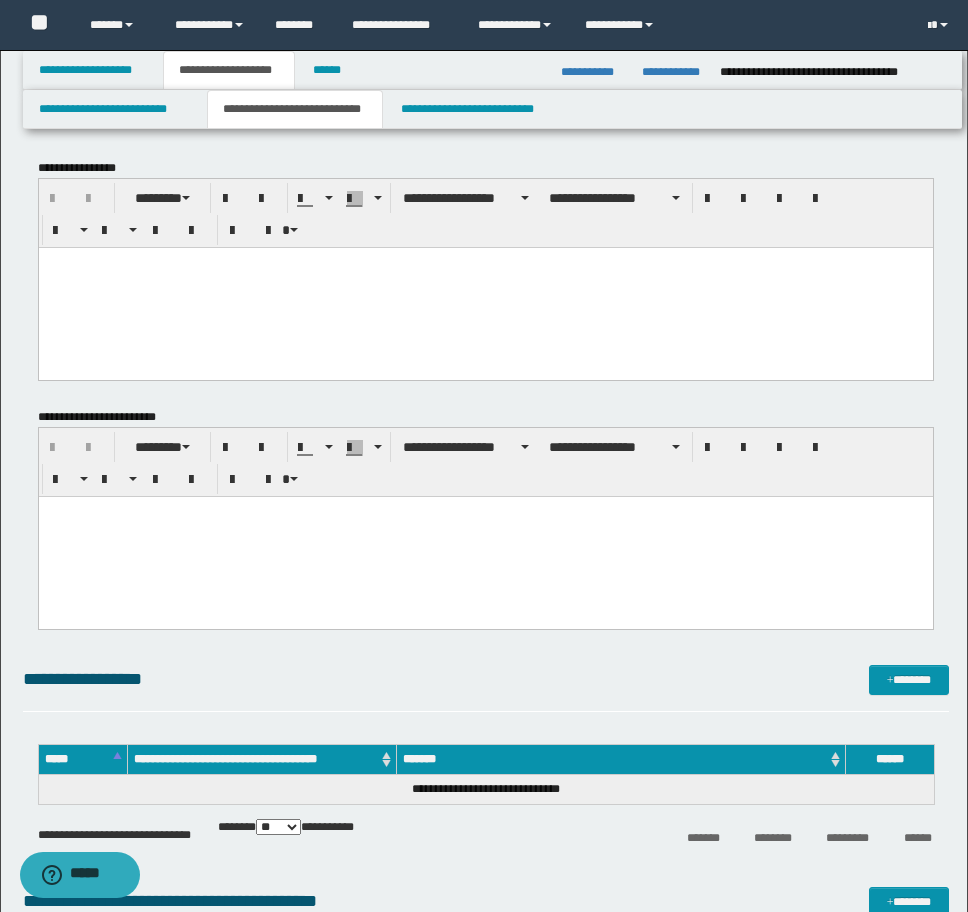 click at bounding box center [485, 287] 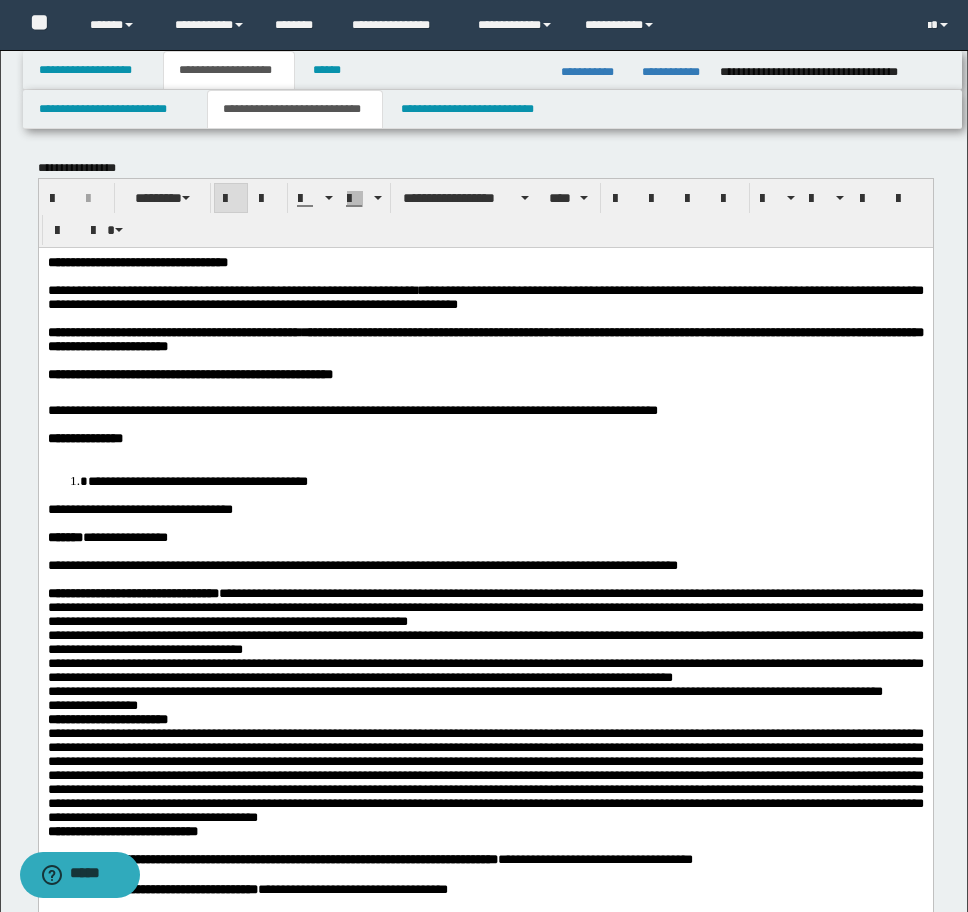 click on "**********" at bounding box center [137, 261] 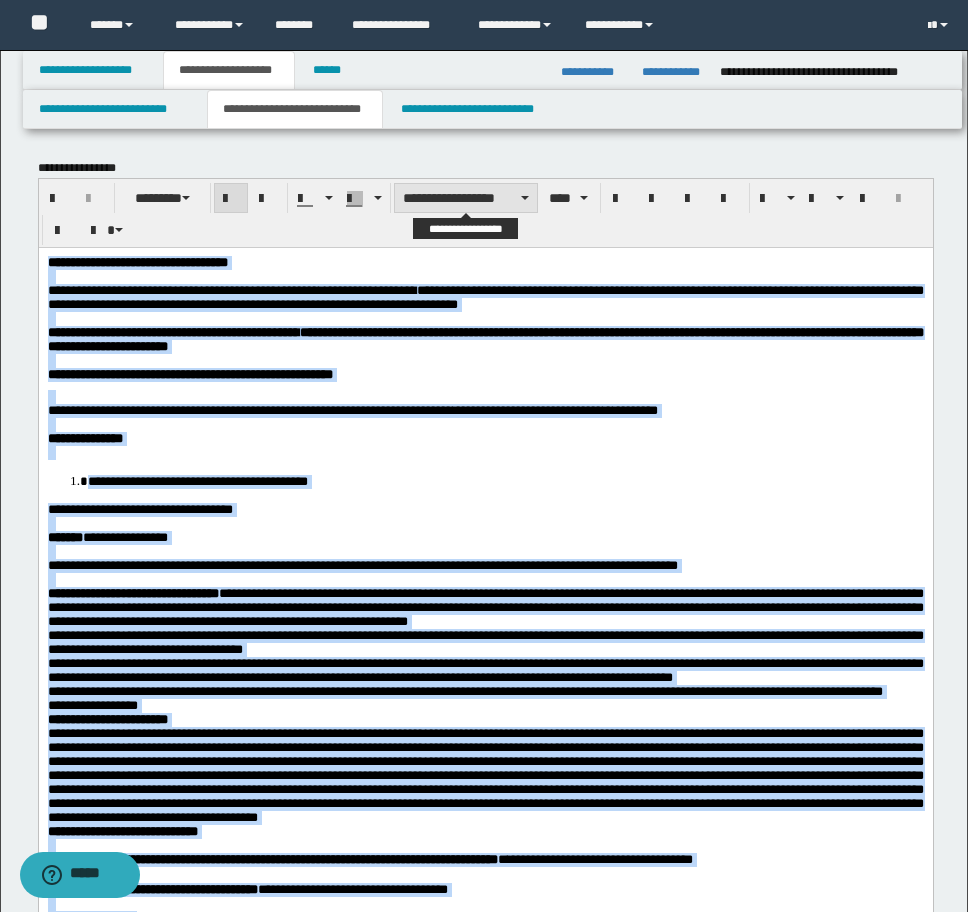 click on "**********" at bounding box center [466, 198] 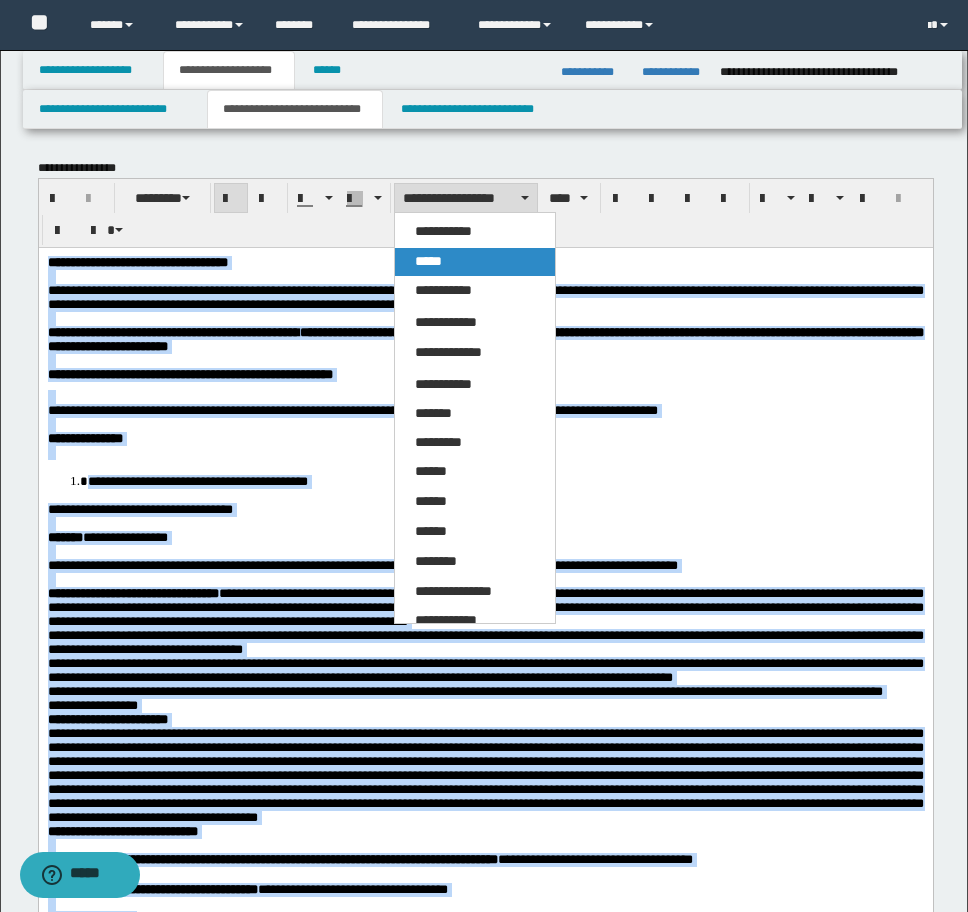 click on "*****" at bounding box center (475, 262) 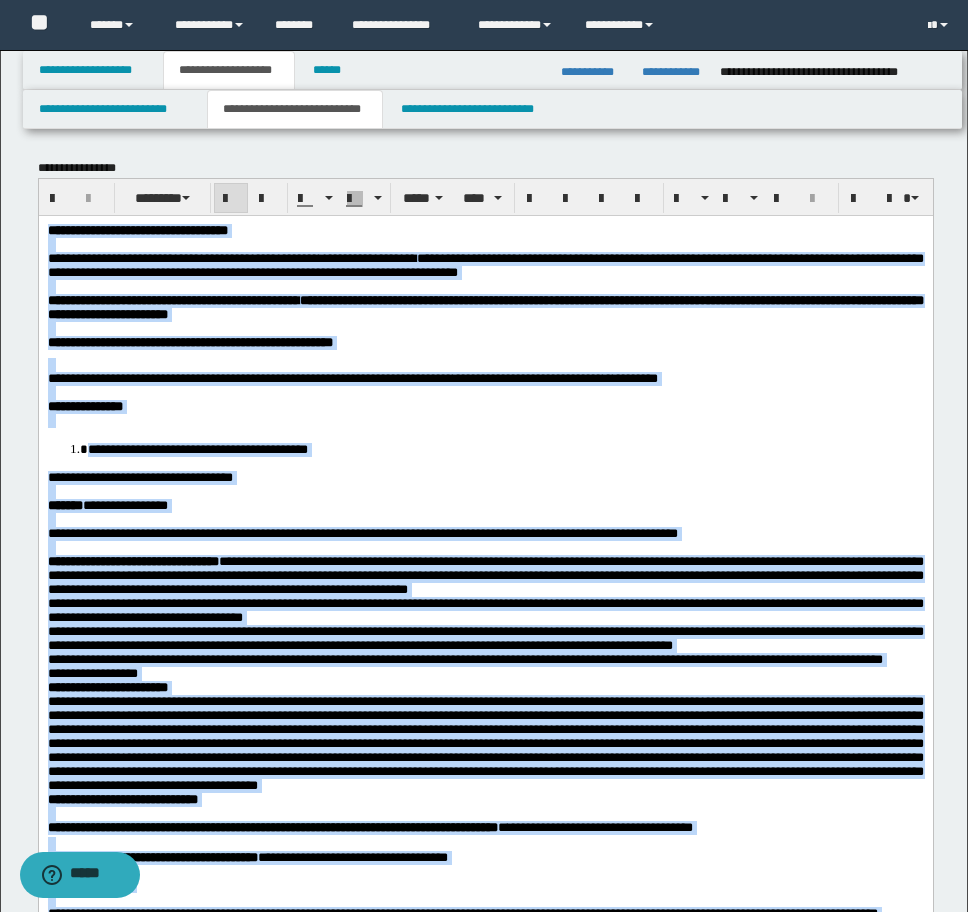 click on "**********" at bounding box center [505, 448] 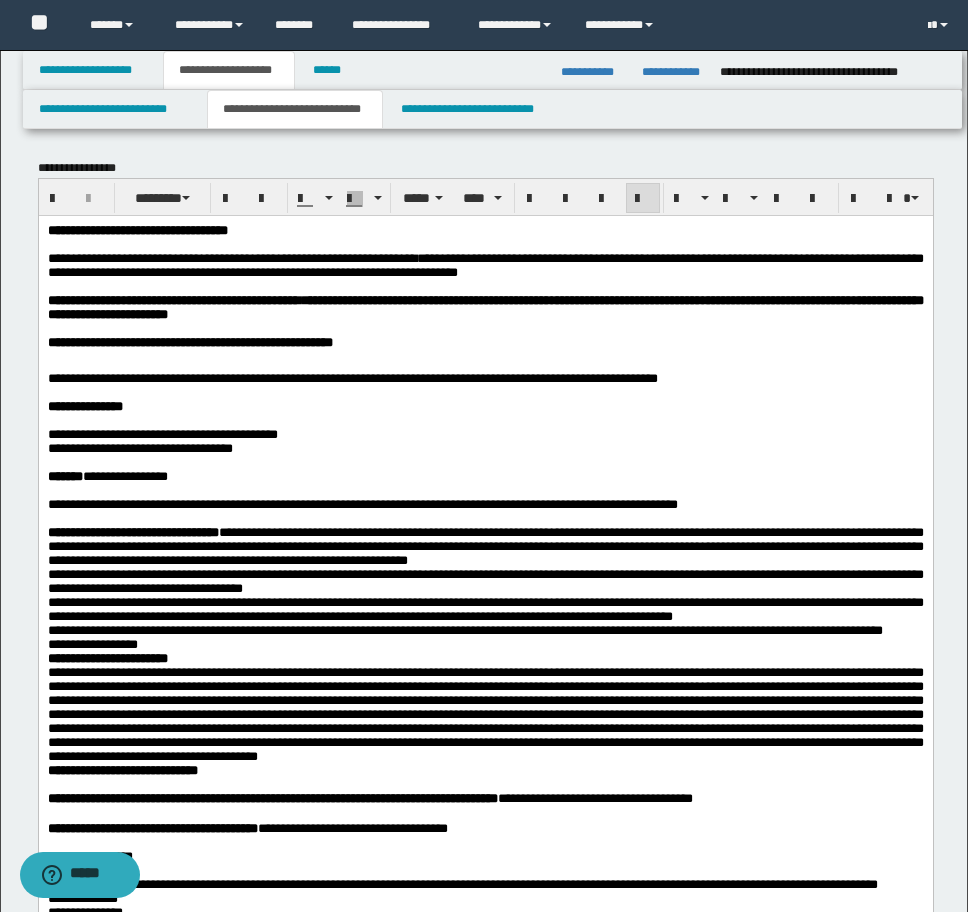 click on "**********" at bounding box center (485, 644) 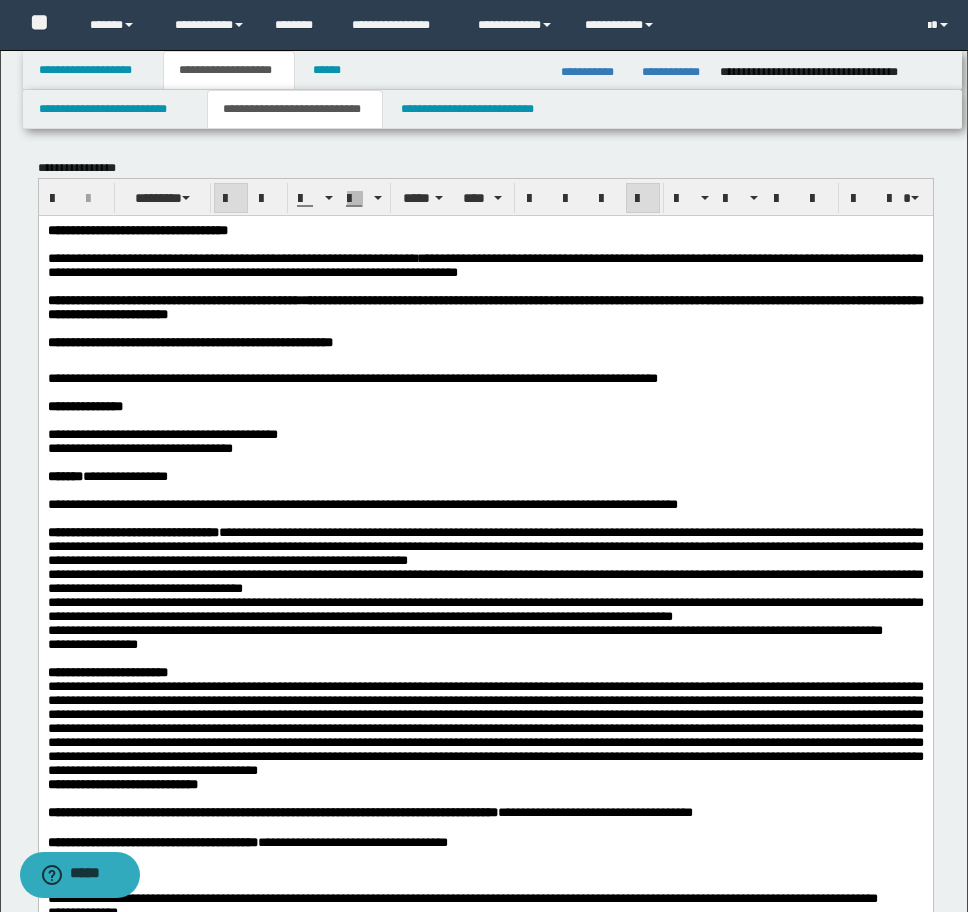 click on "**********" at bounding box center (485, 672) 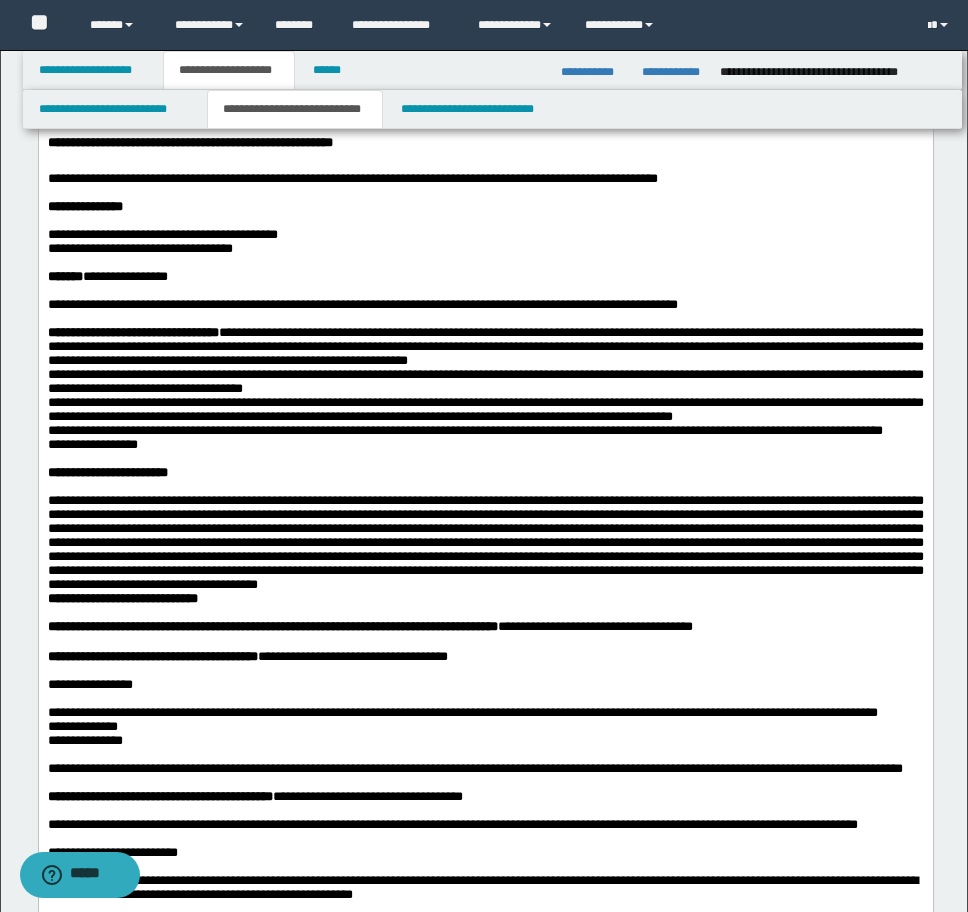 scroll, scrollTop: 0, scrollLeft: 0, axis: both 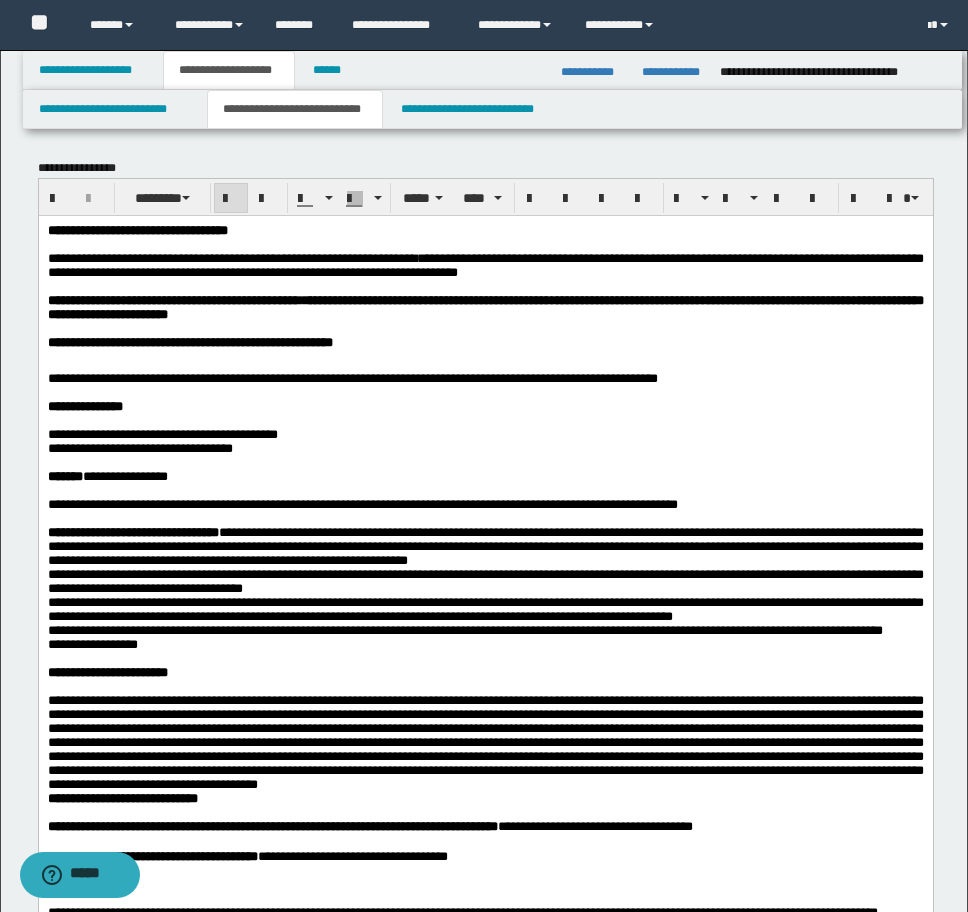 click on "**********" at bounding box center [137, 229] 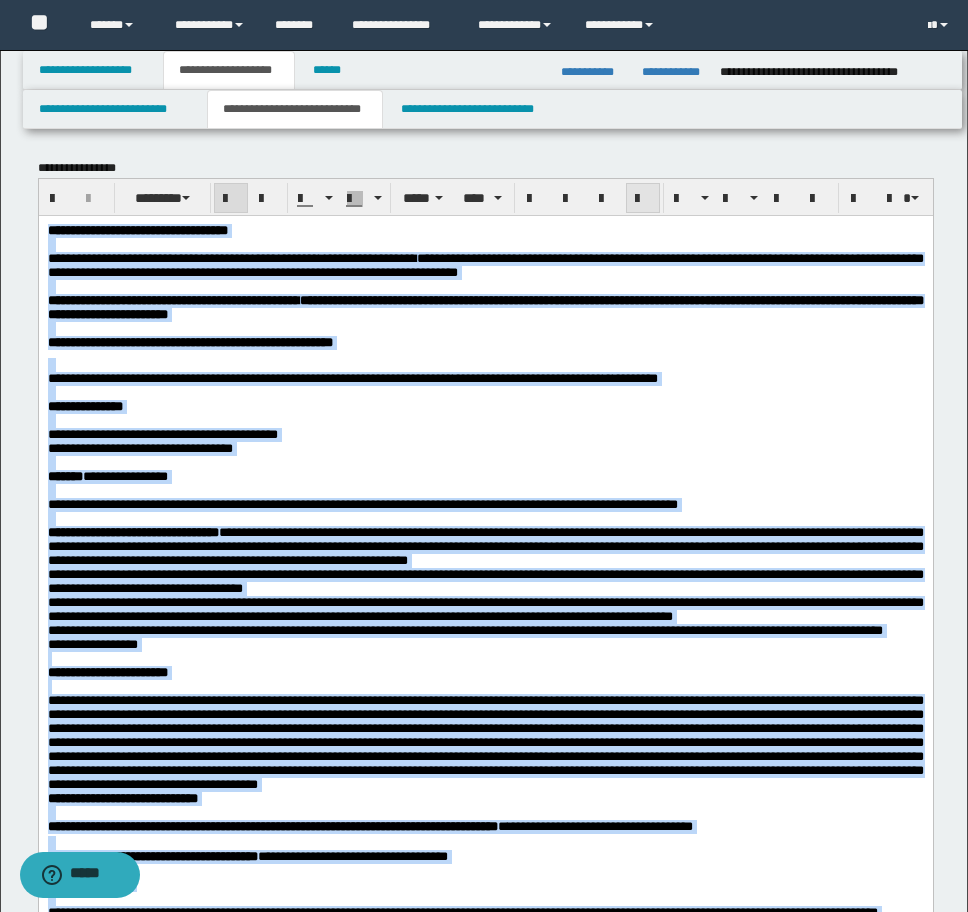 click at bounding box center (643, 198) 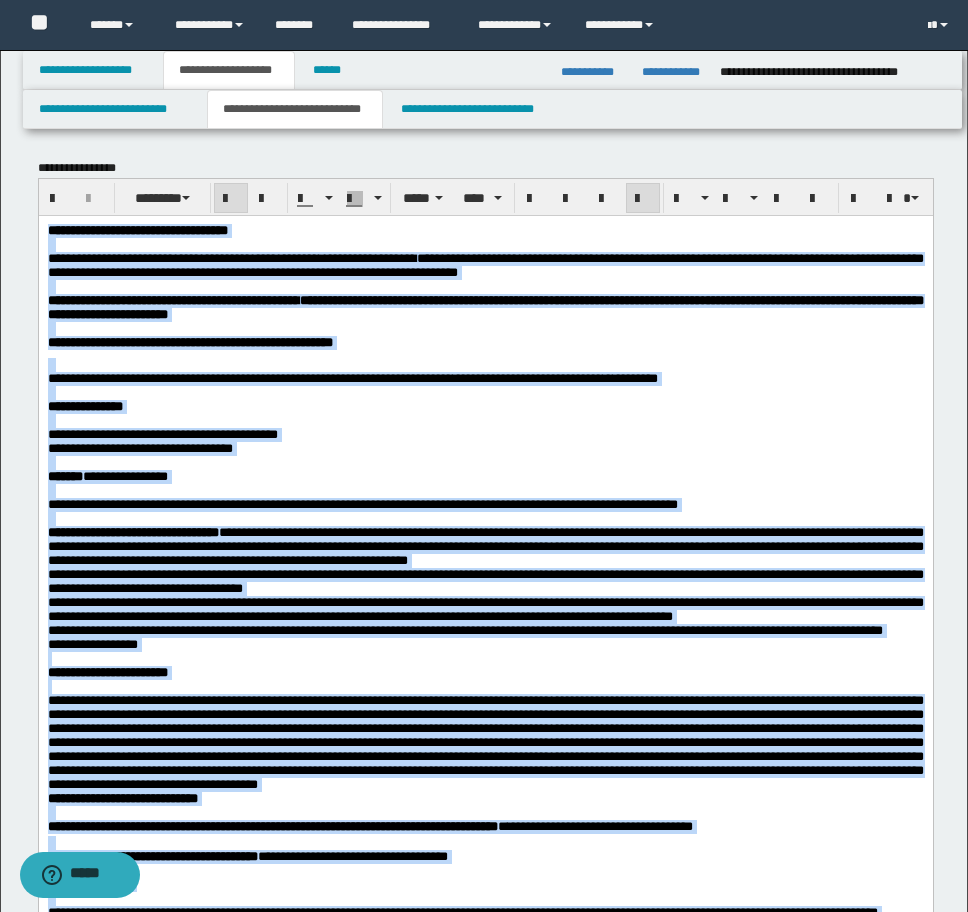 click at bounding box center (643, 198) 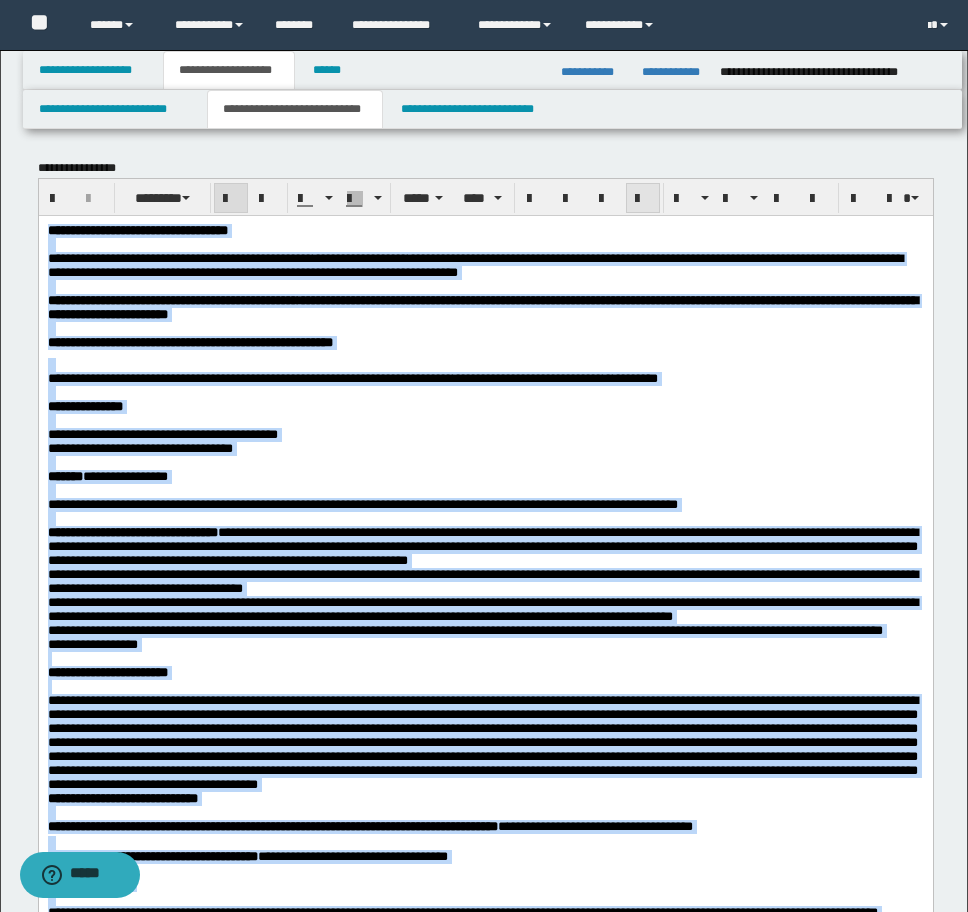 click at bounding box center (643, 198) 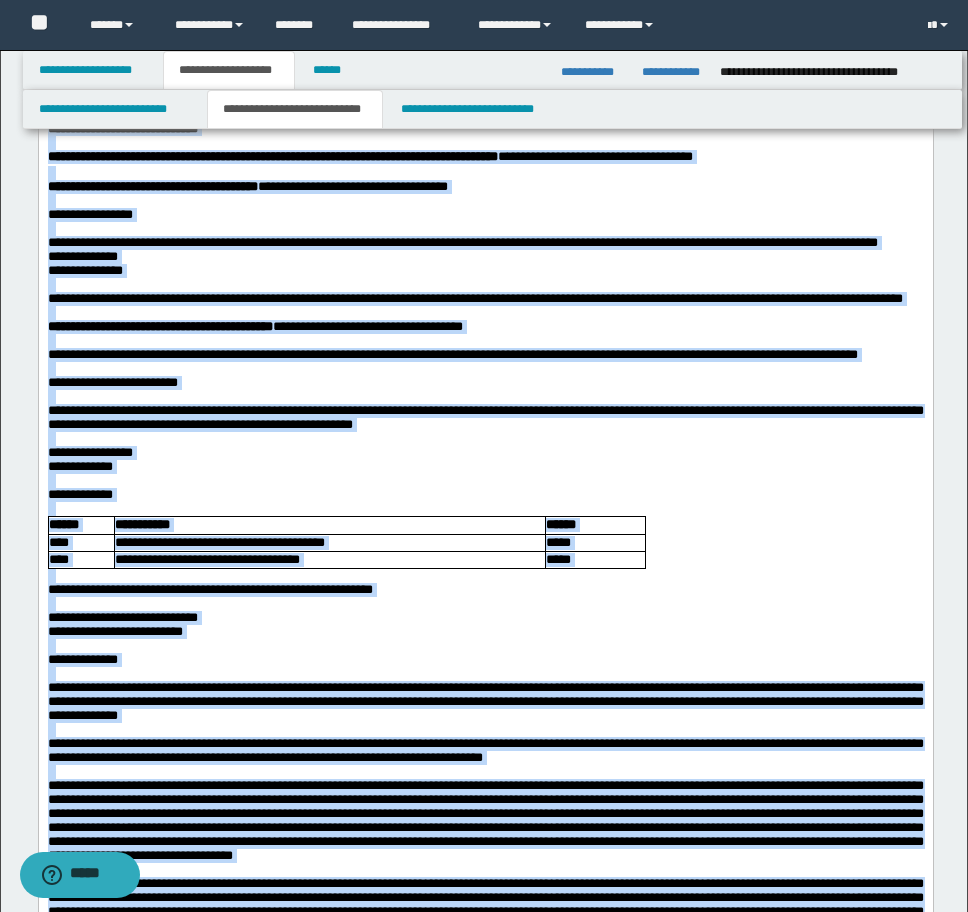 scroll, scrollTop: 800, scrollLeft: 0, axis: vertical 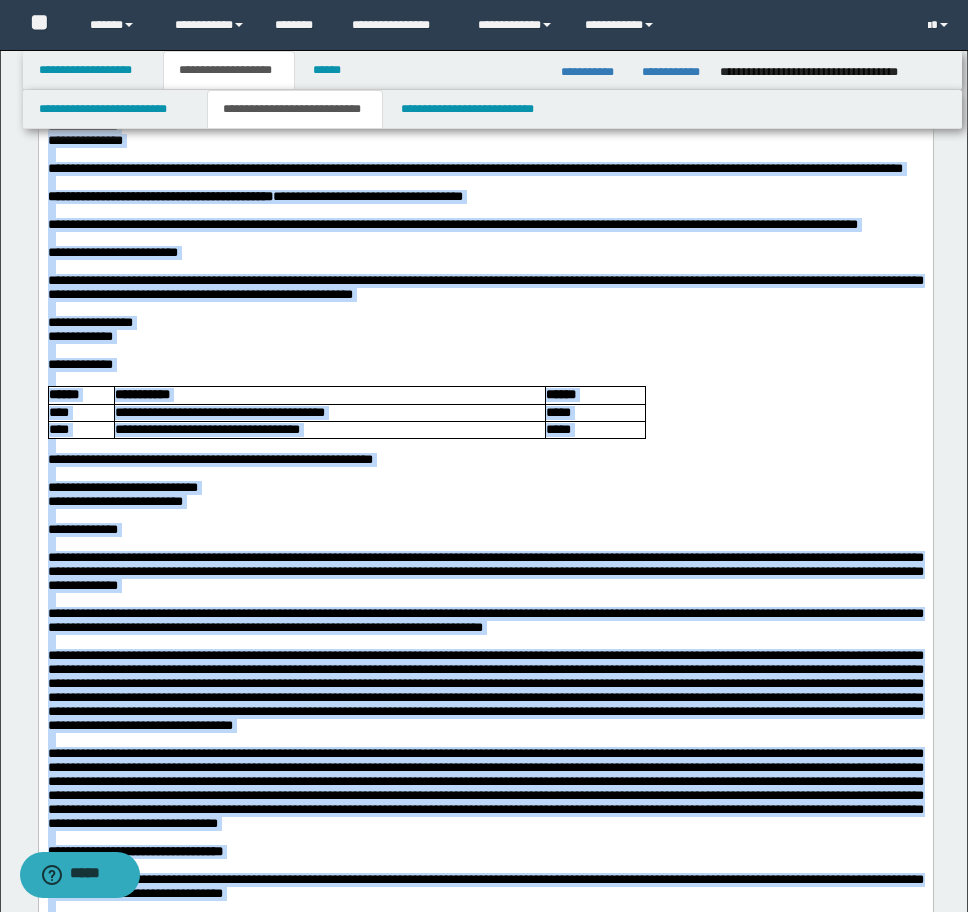 click on "**********" at bounding box center [485, 323] 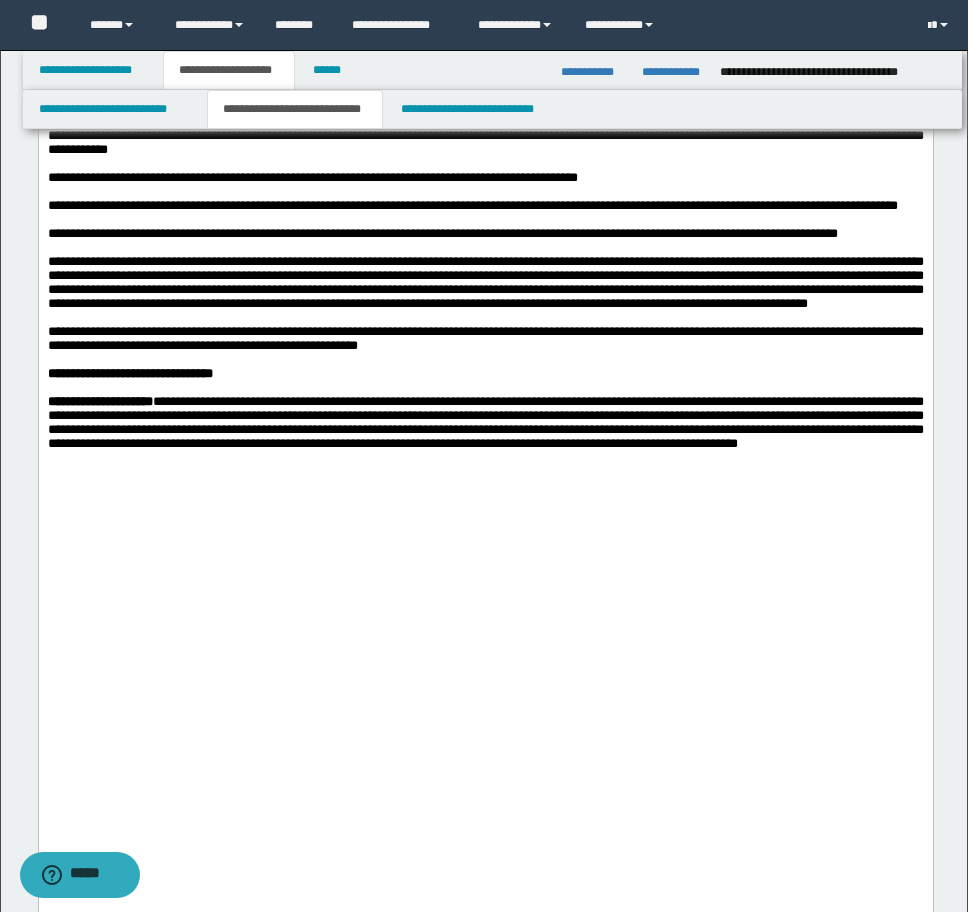 scroll, scrollTop: 2000, scrollLeft: 0, axis: vertical 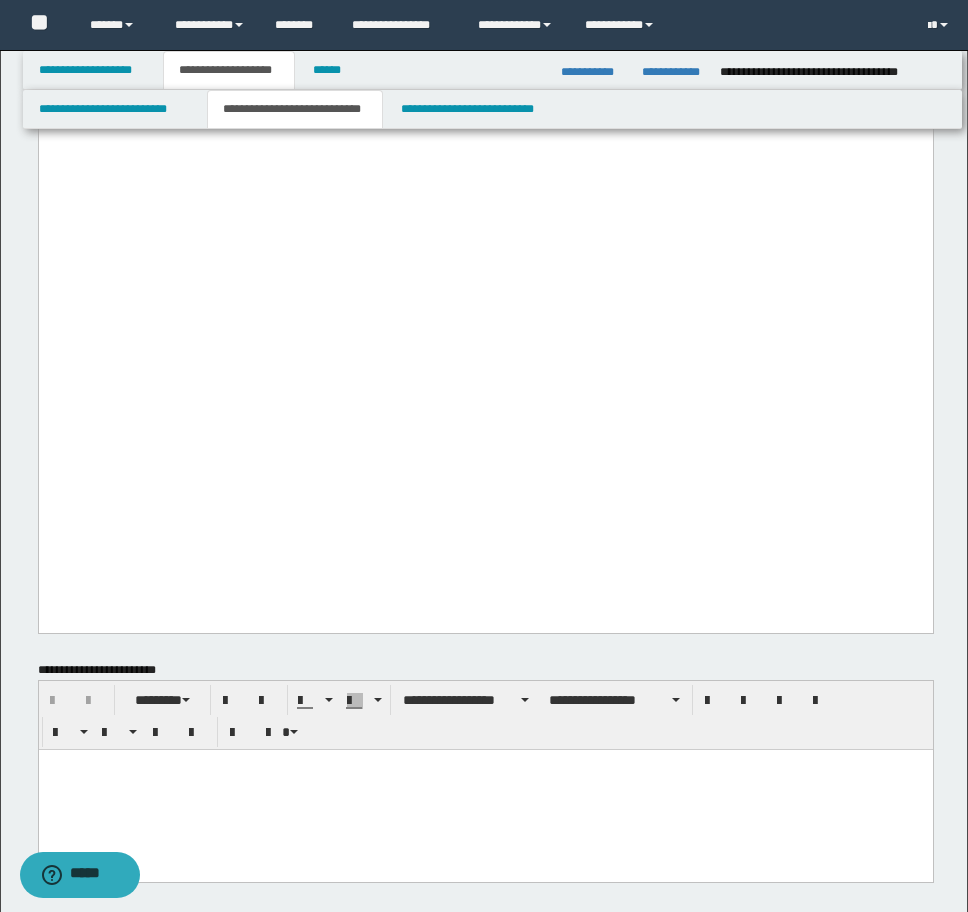 click at bounding box center [485, 764] 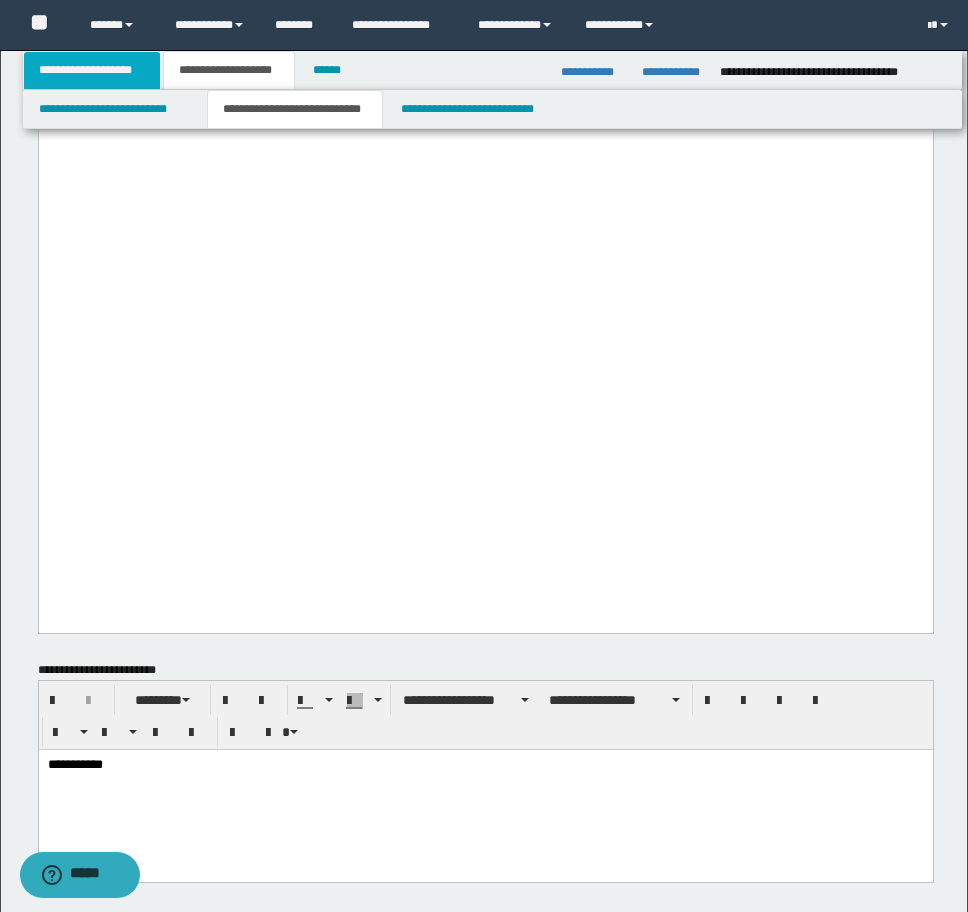 click on "**********" at bounding box center (92, 70) 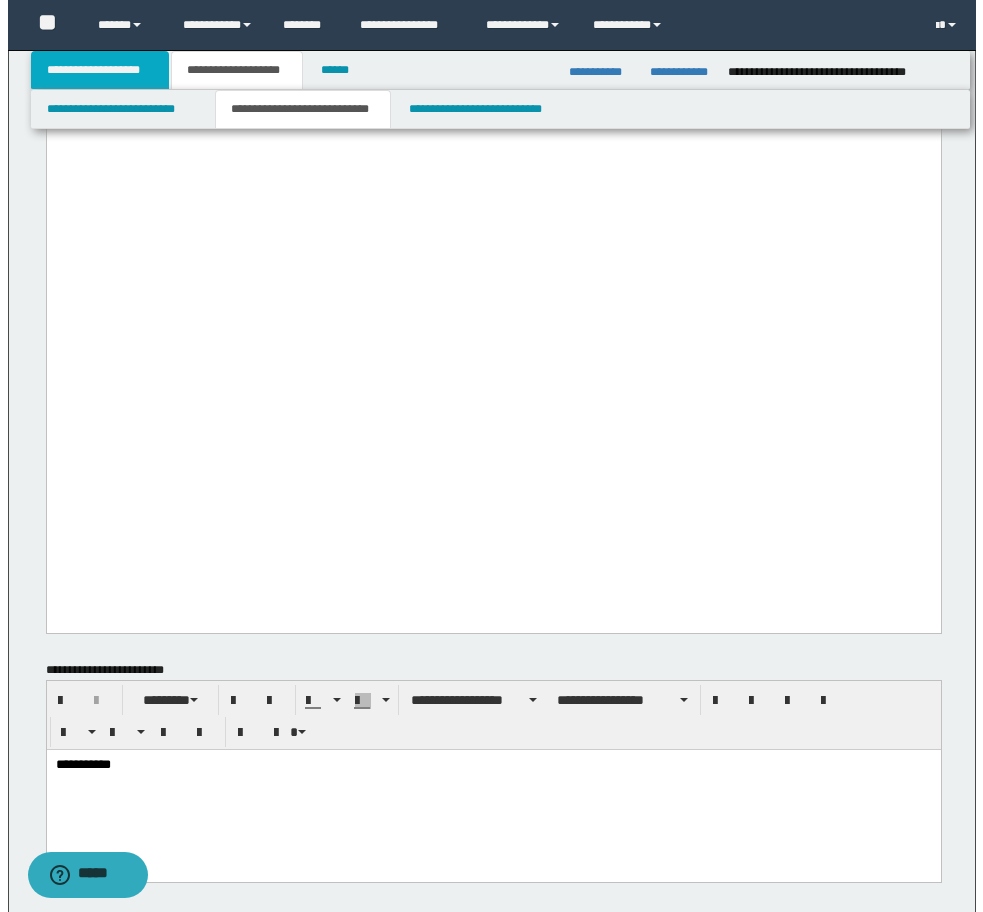 scroll, scrollTop: 1457, scrollLeft: 0, axis: vertical 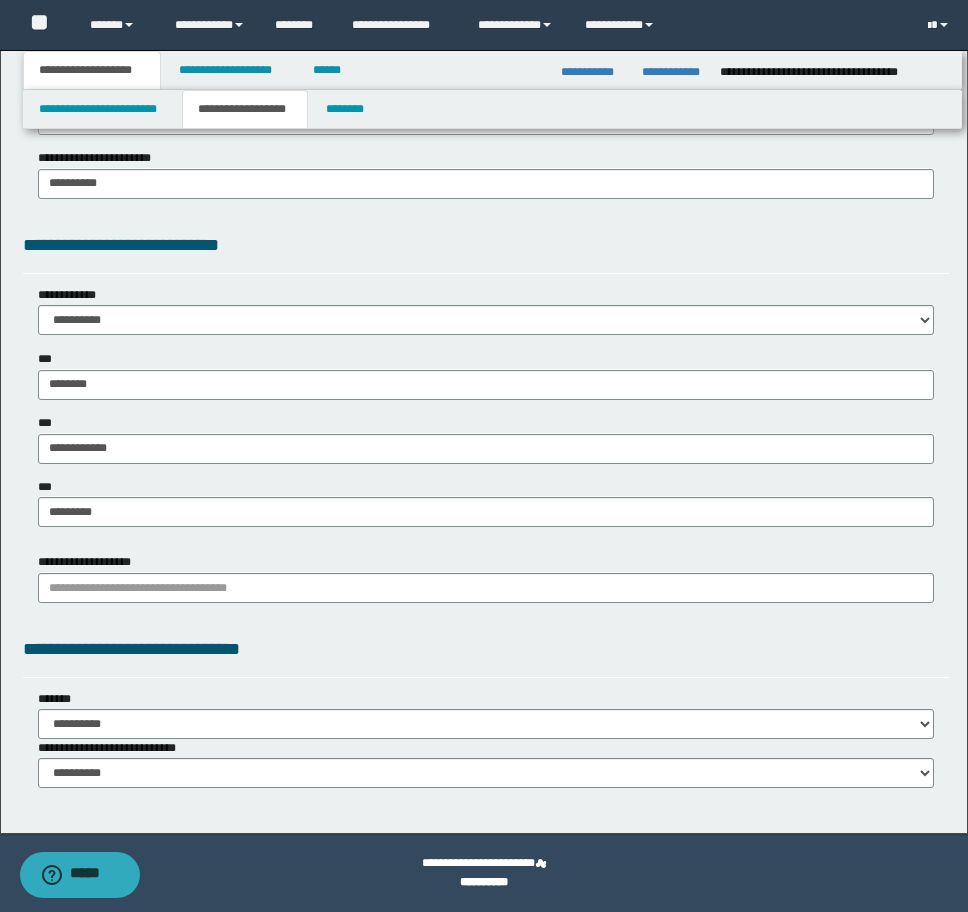 click on "**********" at bounding box center [245, 109] 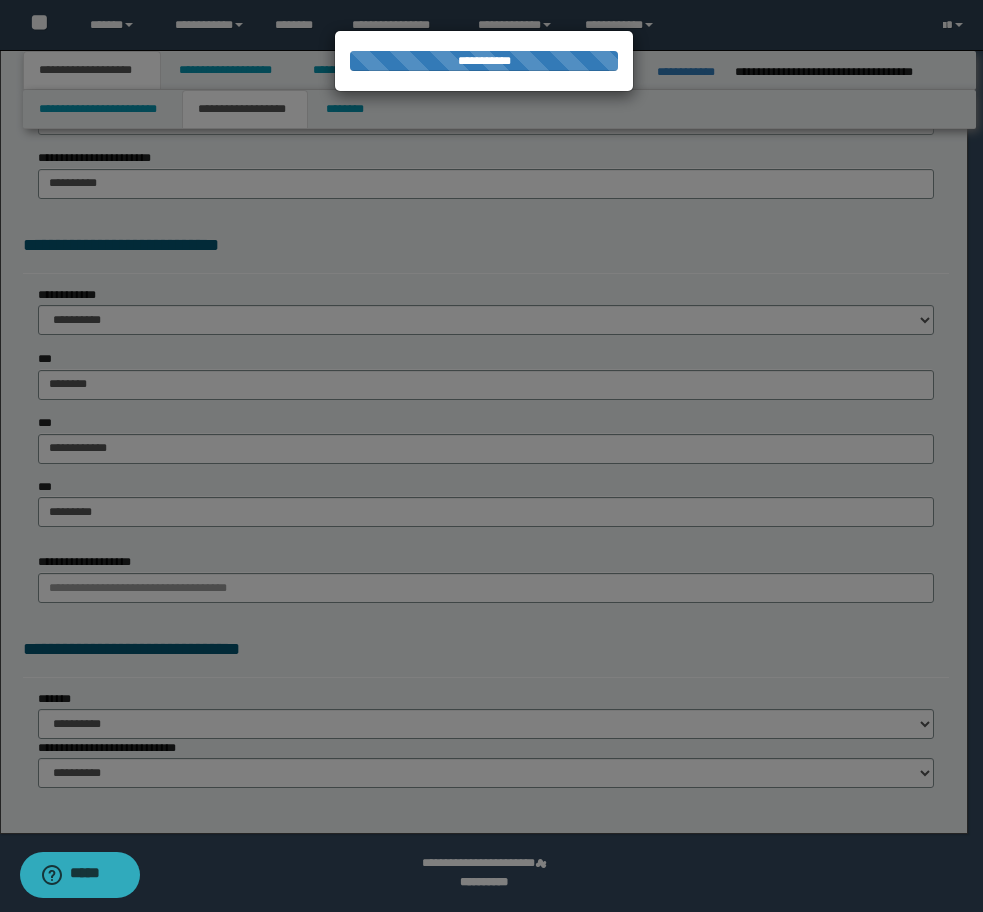 click on "**********" at bounding box center [491, -1001] 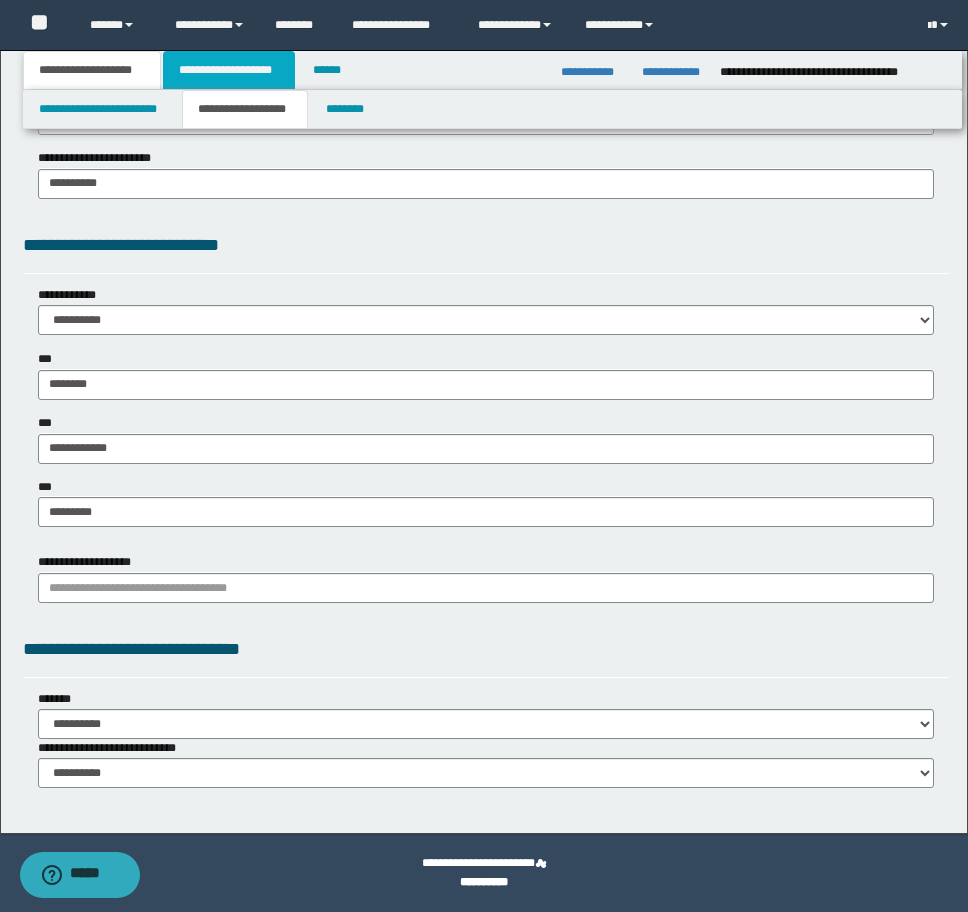 click on "**********" at bounding box center (229, 70) 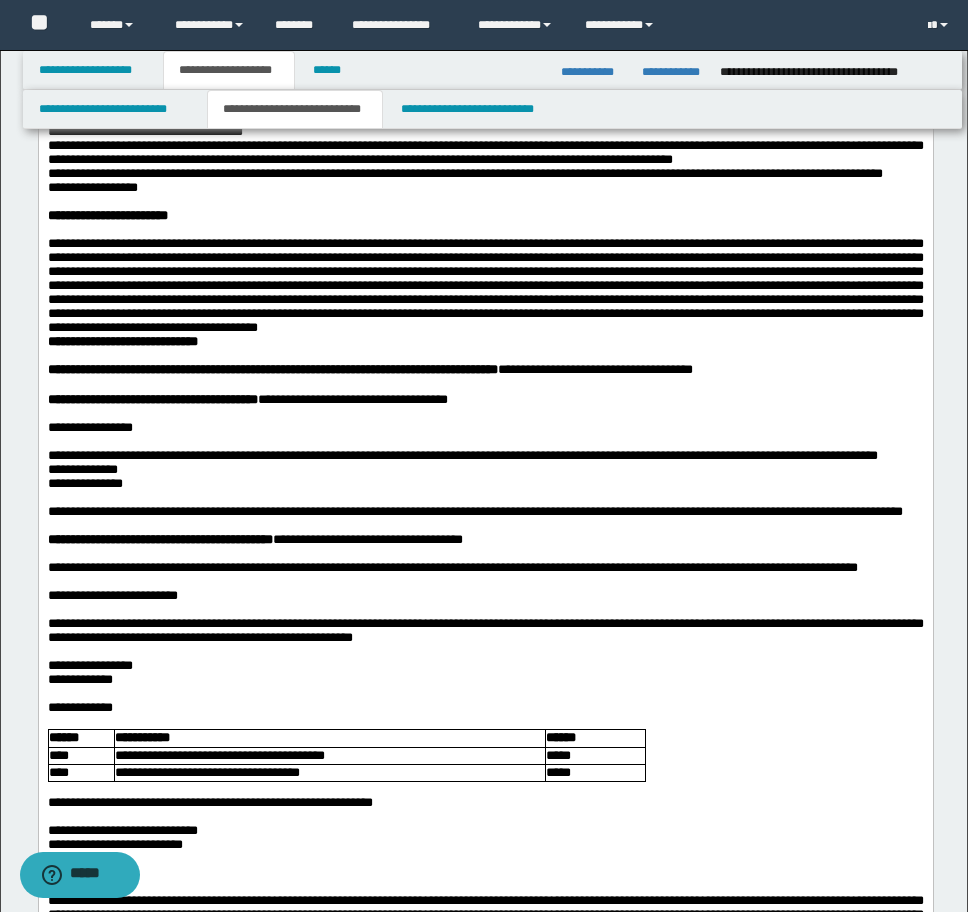 scroll, scrollTop: 0, scrollLeft: 0, axis: both 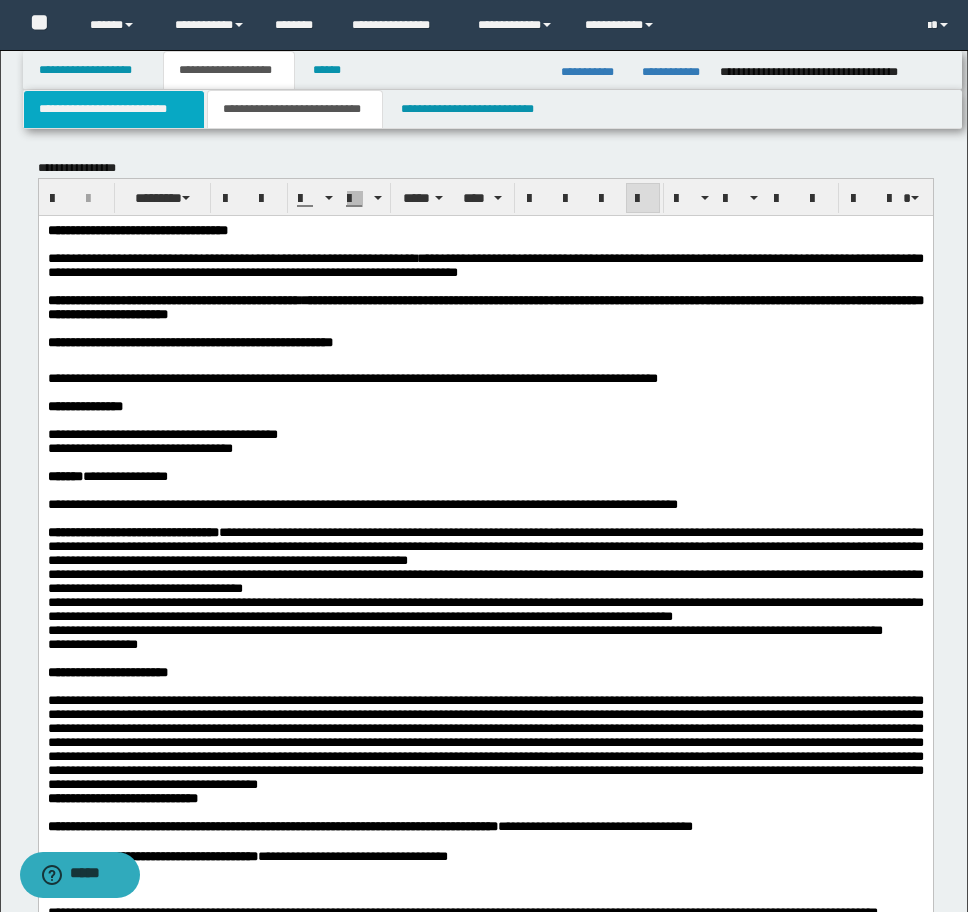 click on "**********" at bounding box center (114, 109) 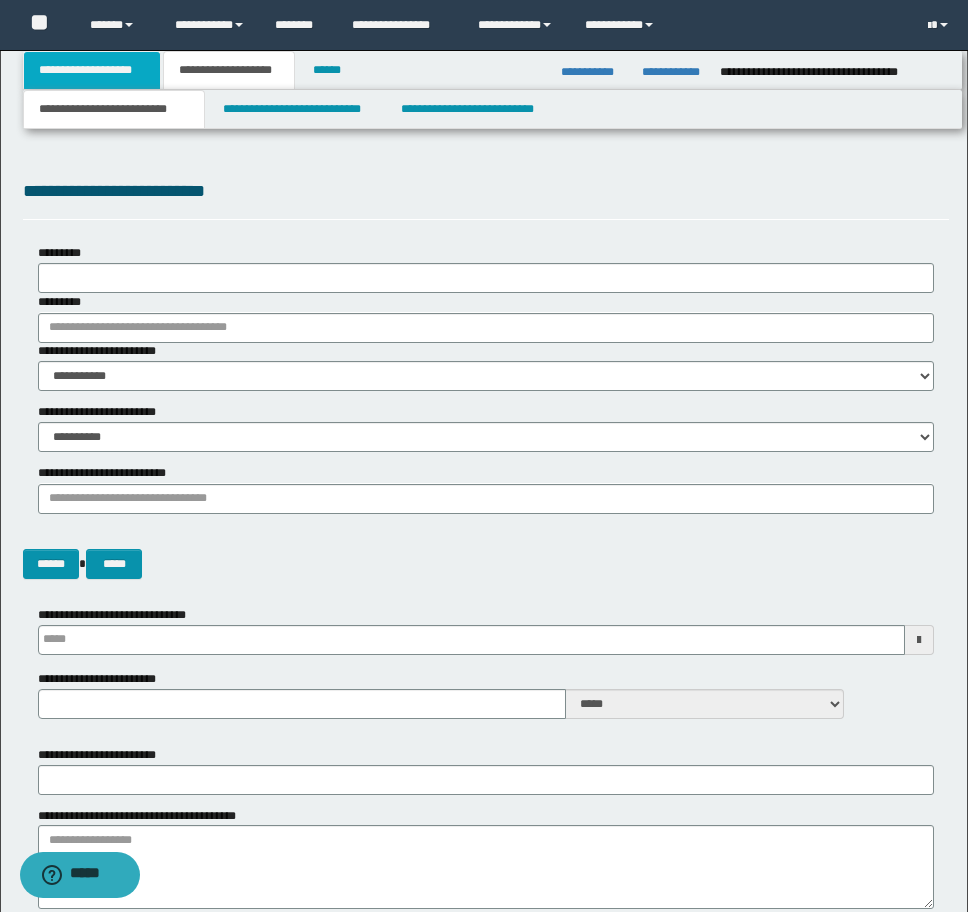 click on "**********" at bounding box center (92, 70) 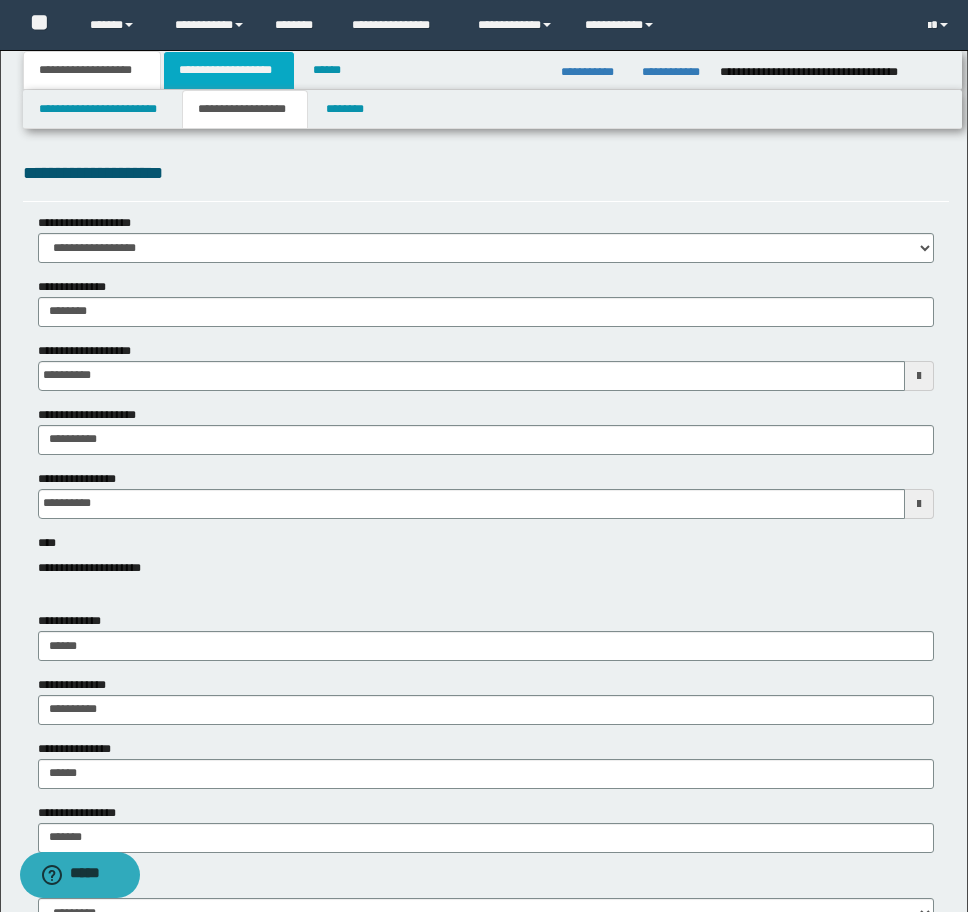 click on "**********" at bounding box center [229, 70] 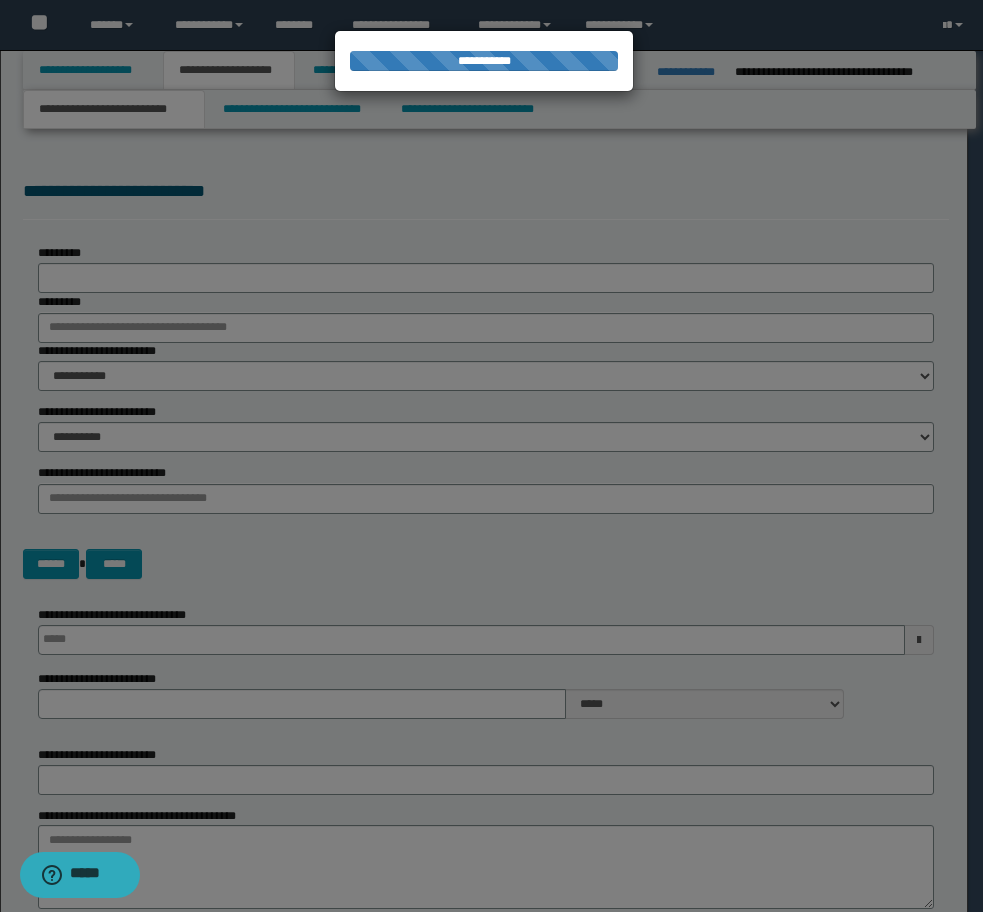 type 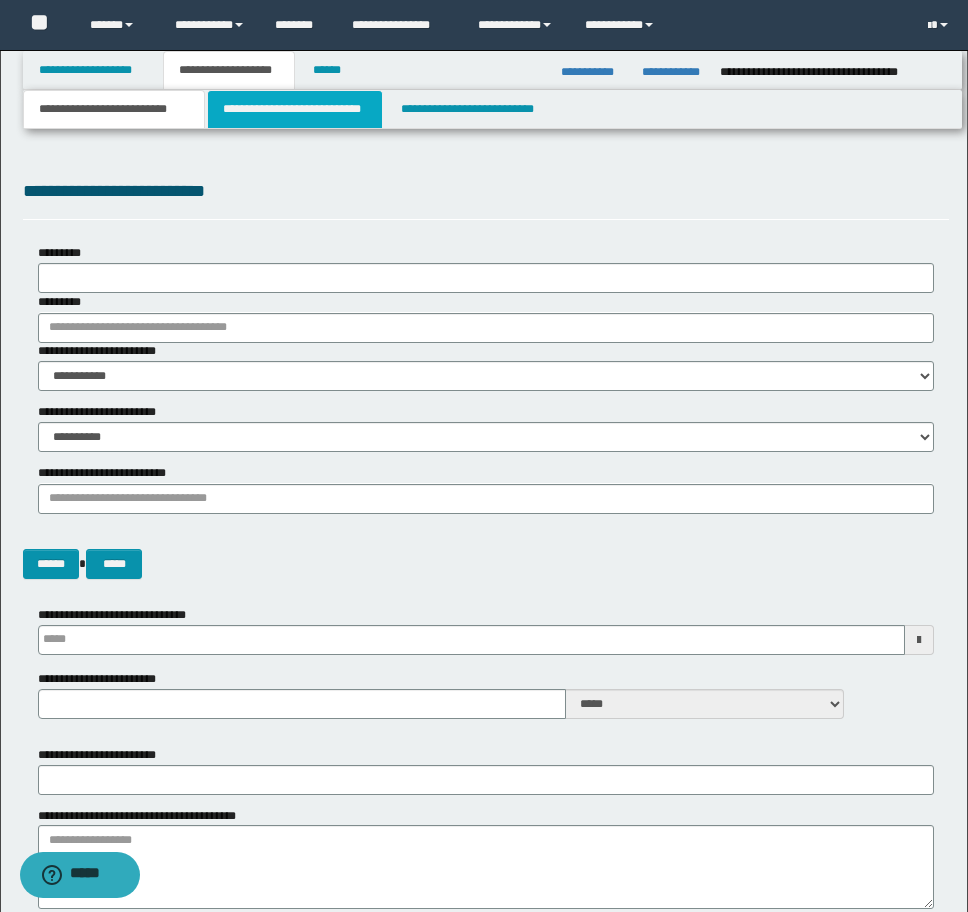 click on "**********" at bounding box center [295, 109] 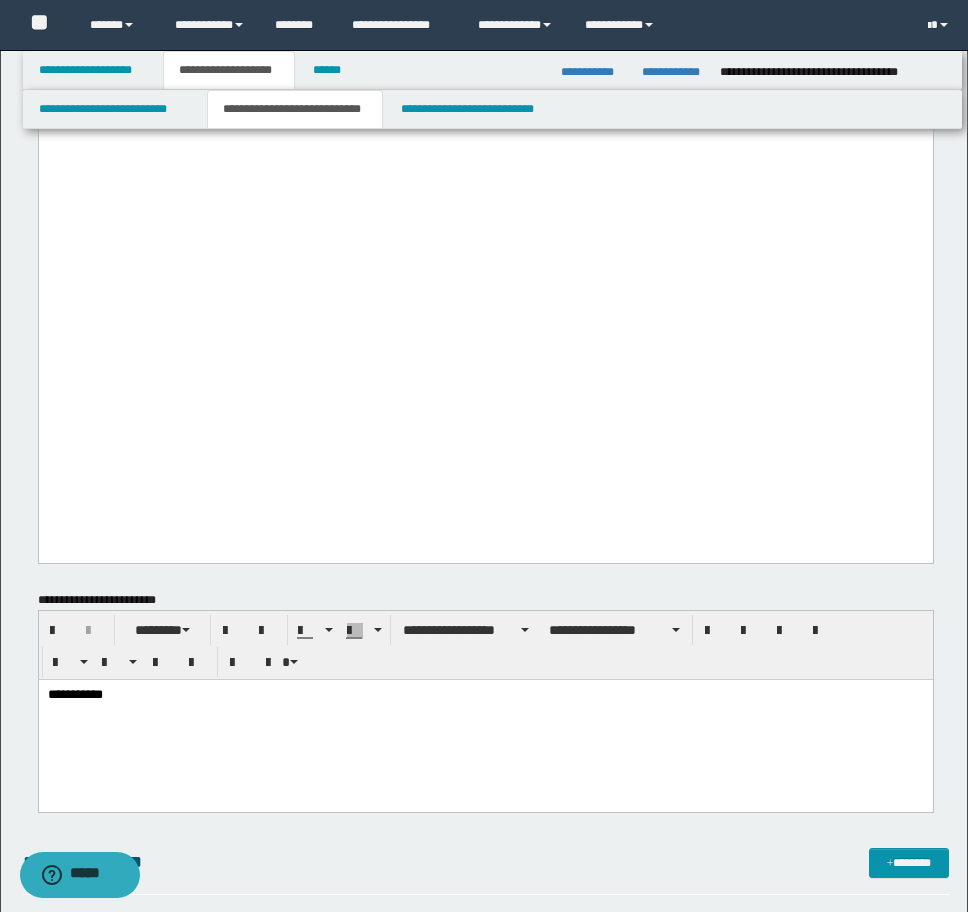scroll, scrollTop: 2300, scrollLeft: 0, axis: vertical 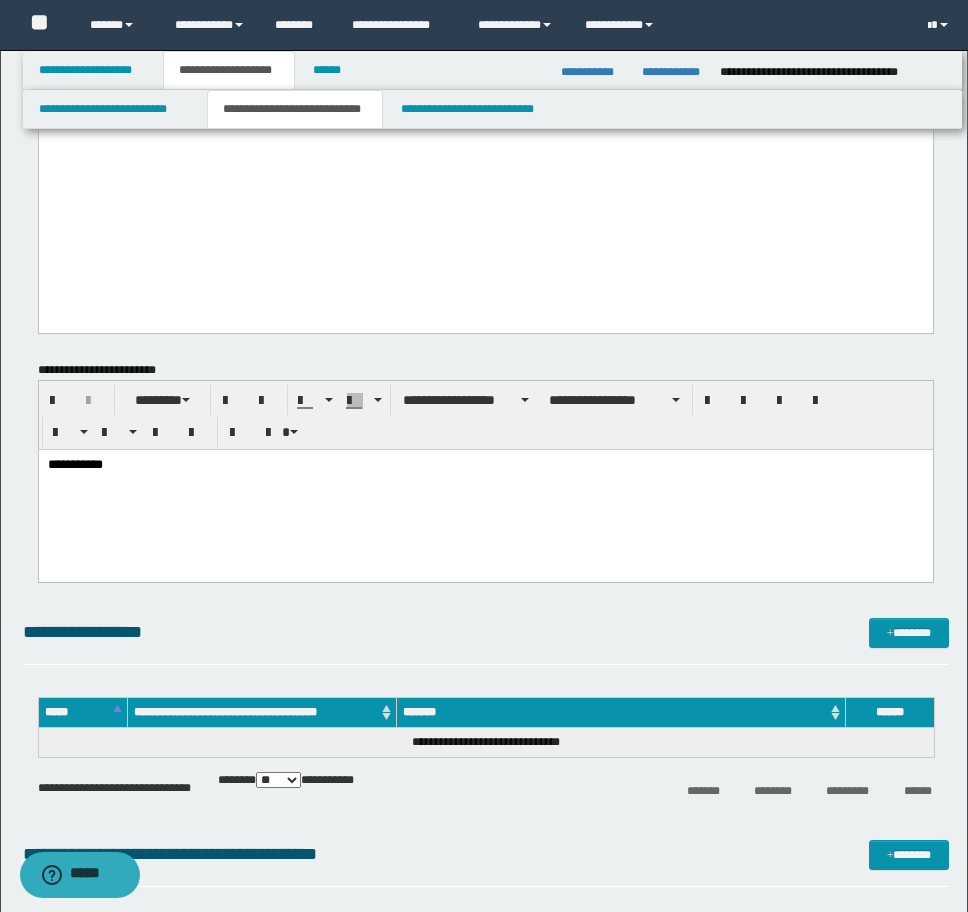 drag, startPoint x: 327, startPoint y: 898, endPoint x: 129, endPoint y: 485, distance: 458.00983 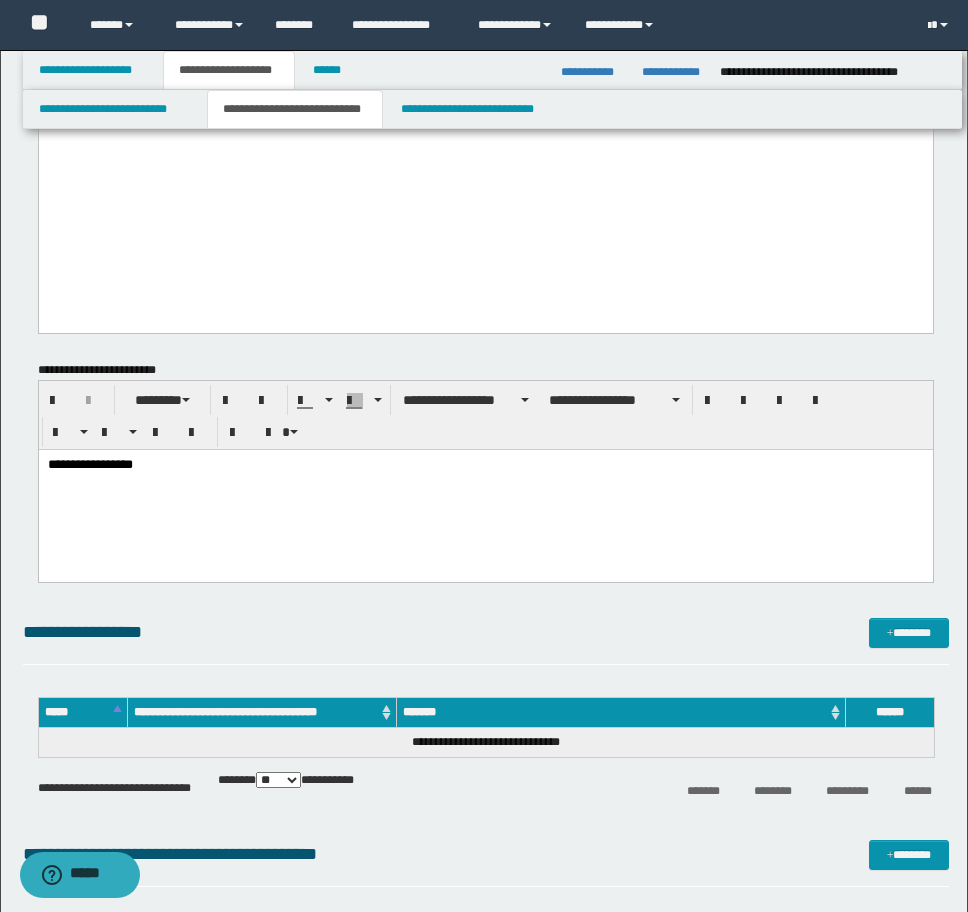click on "**********" at bounding box center (485, 465) 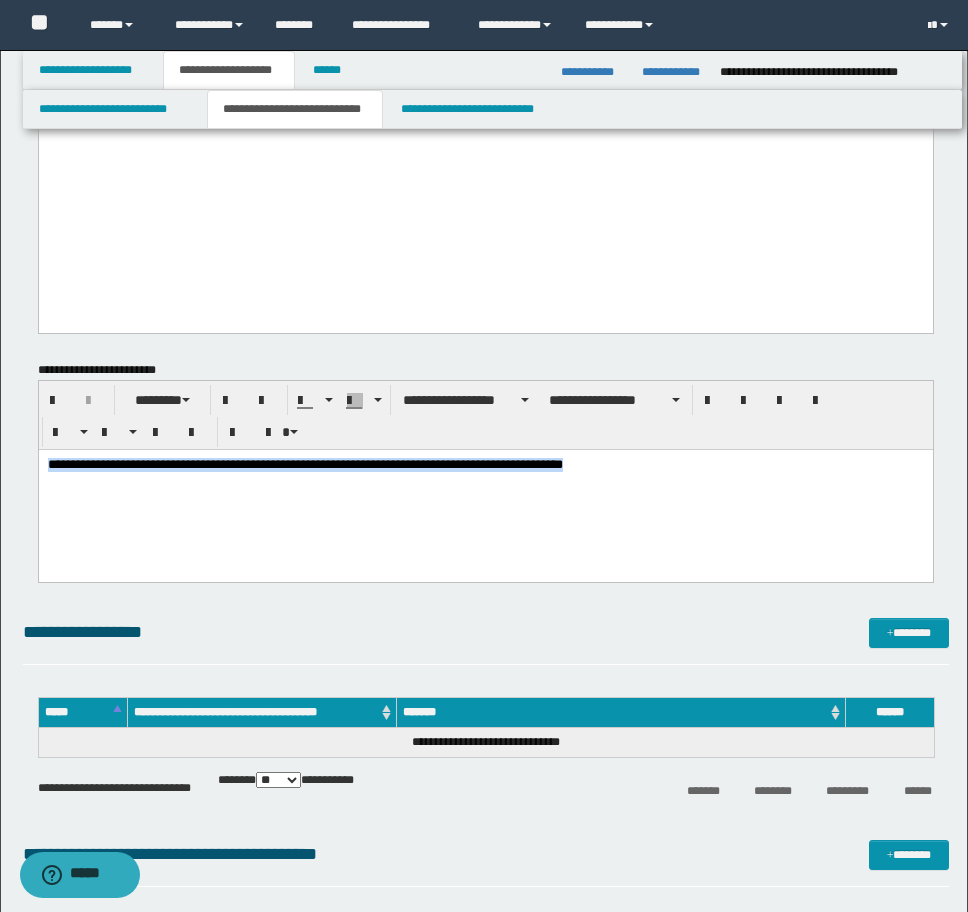 drag, startPoint x: 652, startPoint y: 475, endPoint x: 172, endPoint y: 840, distance: 603.01324 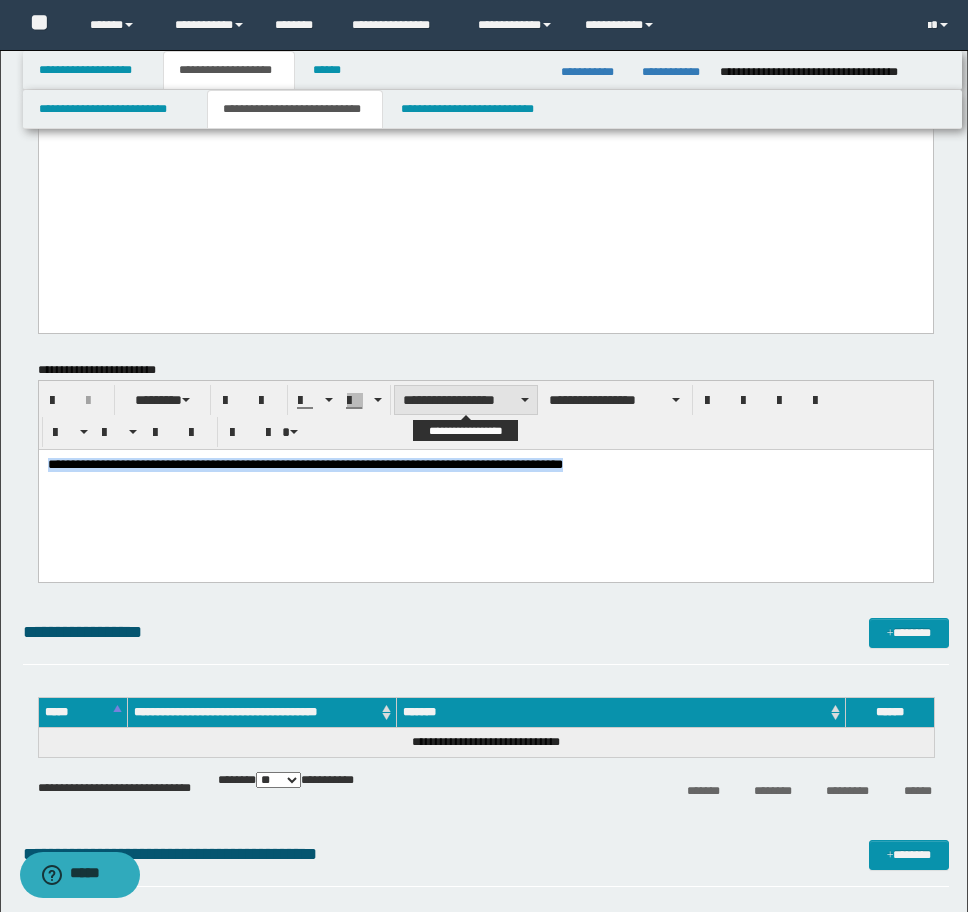 click on "**********" at bounding box center [466, 400] 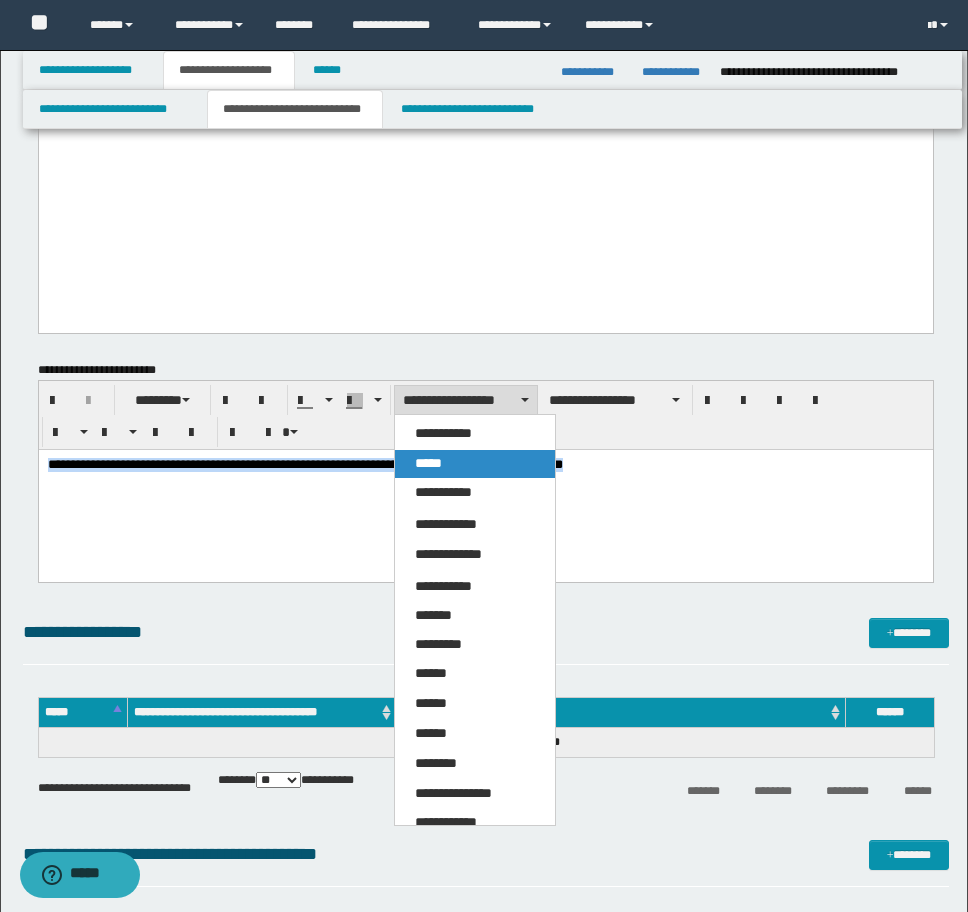 click on "*****" at bounding box center [475, 464] 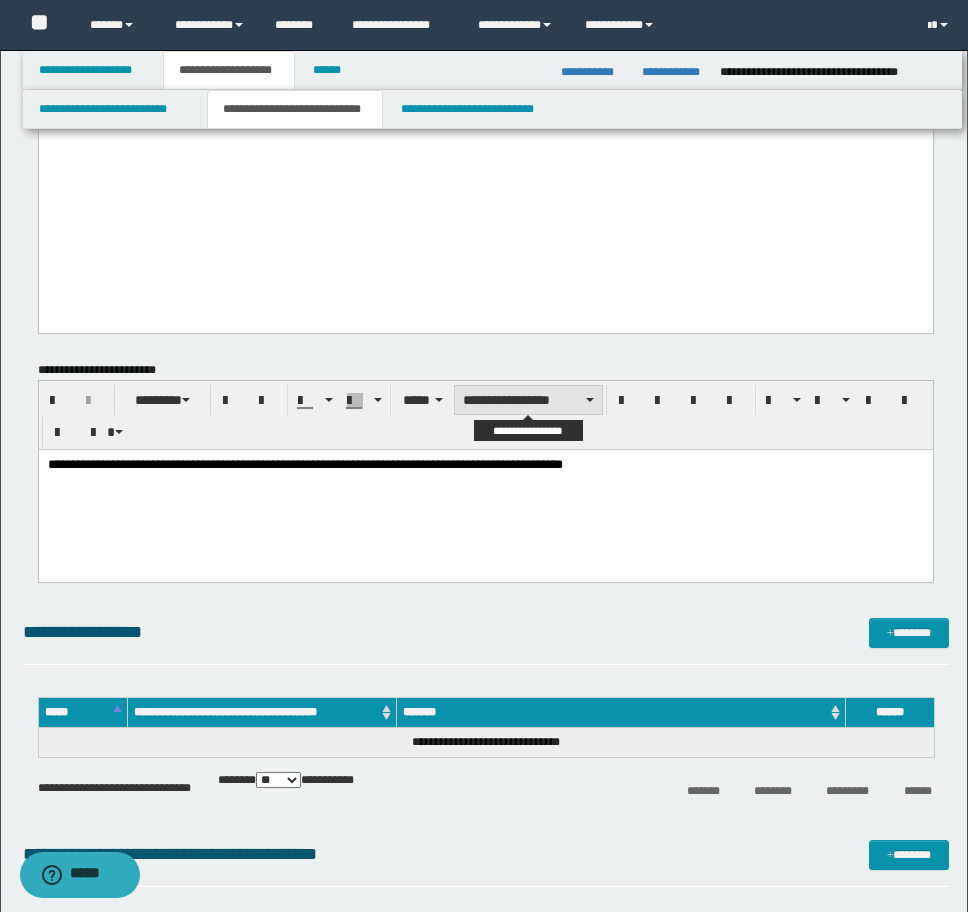 click on "**********" at bounding box center [528, 400] 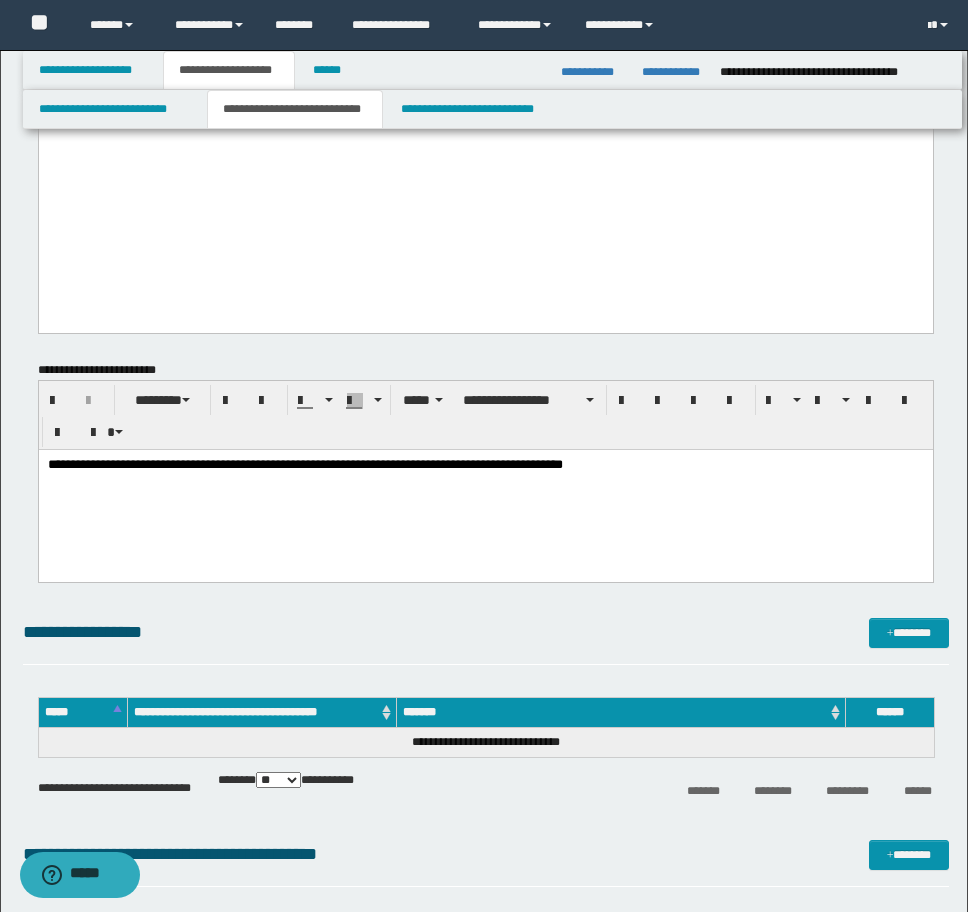 click on "**********" at bounding box center [485, 490] 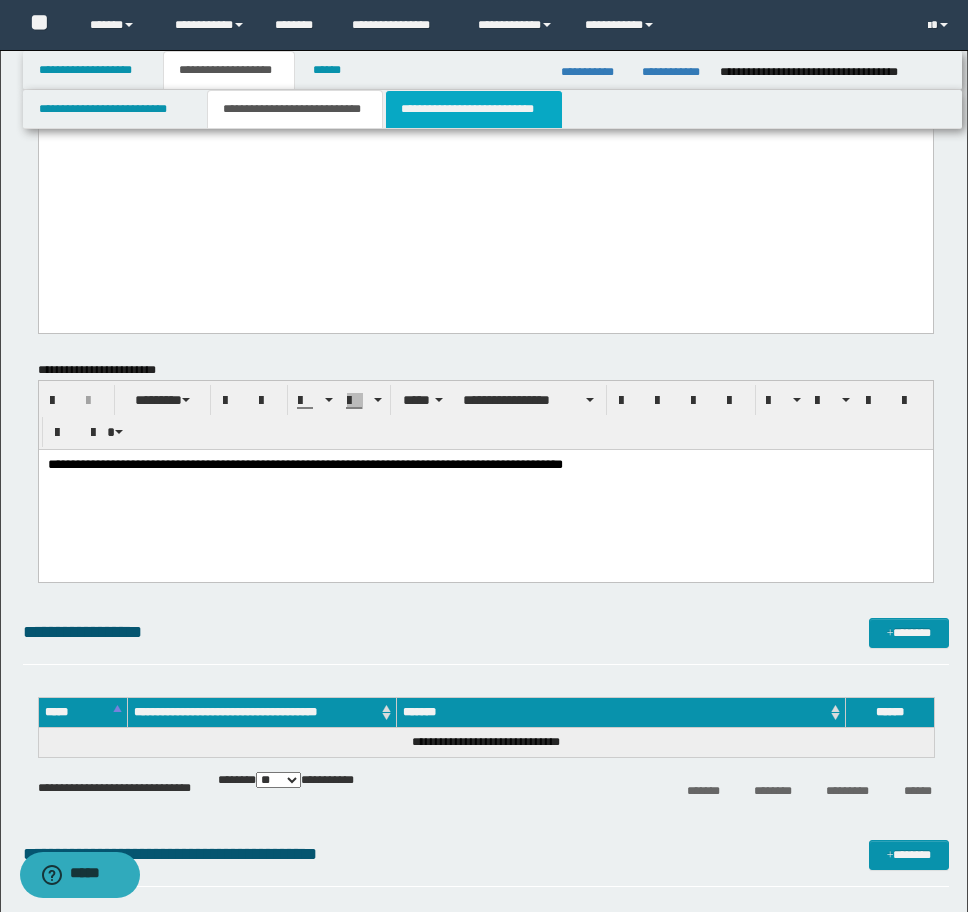 click on "**********" at bounding box center [474, 109] 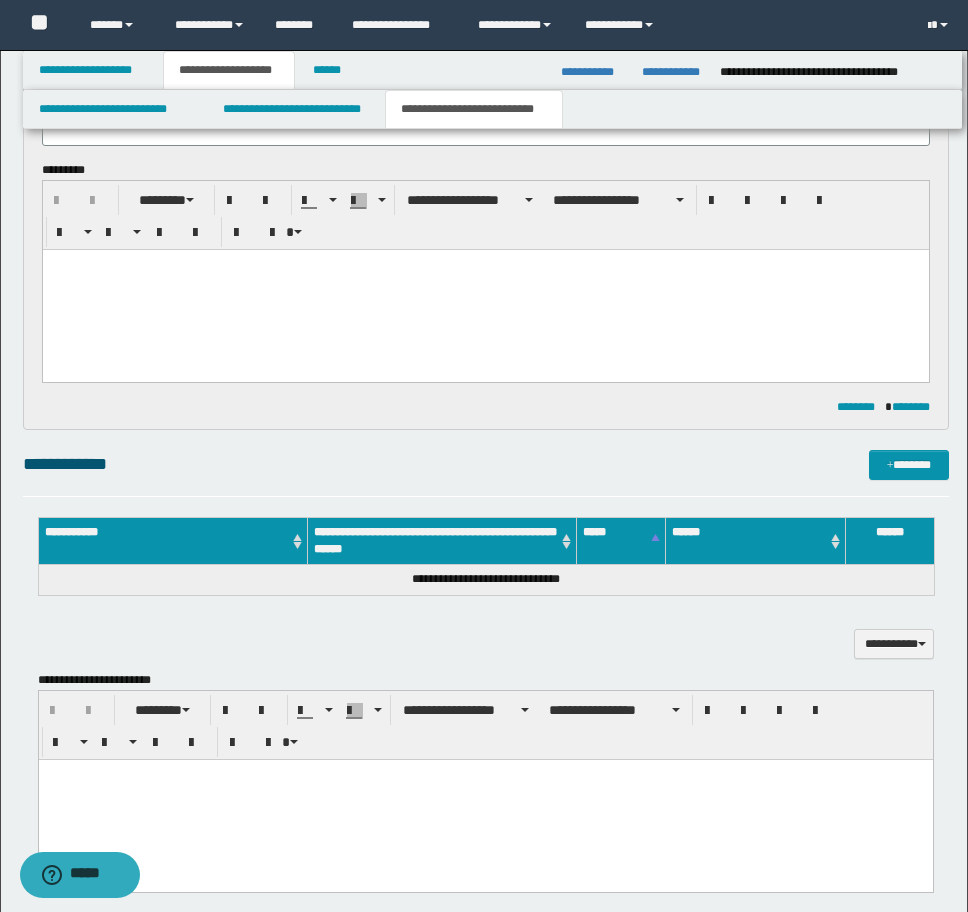 scroll, scrollTop: 0, scrollLeft: 0, axis: both 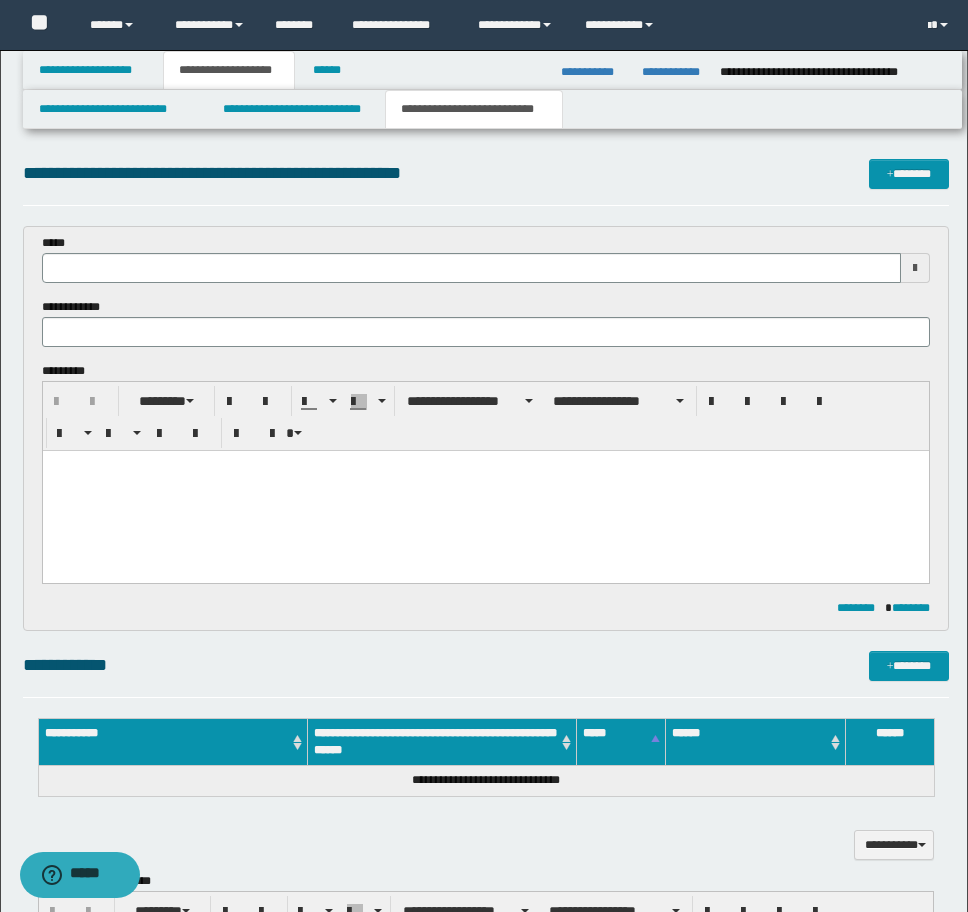 click at bounding box center [485, 491] 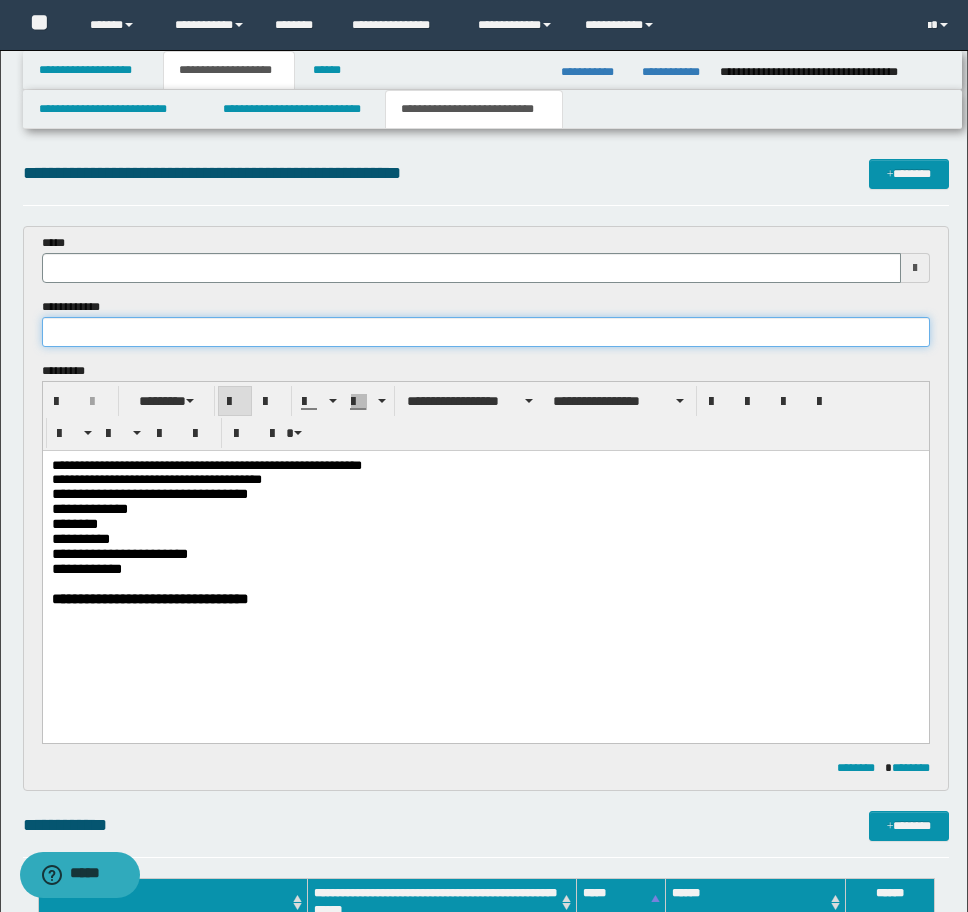 click at bounding box center (486, 332) 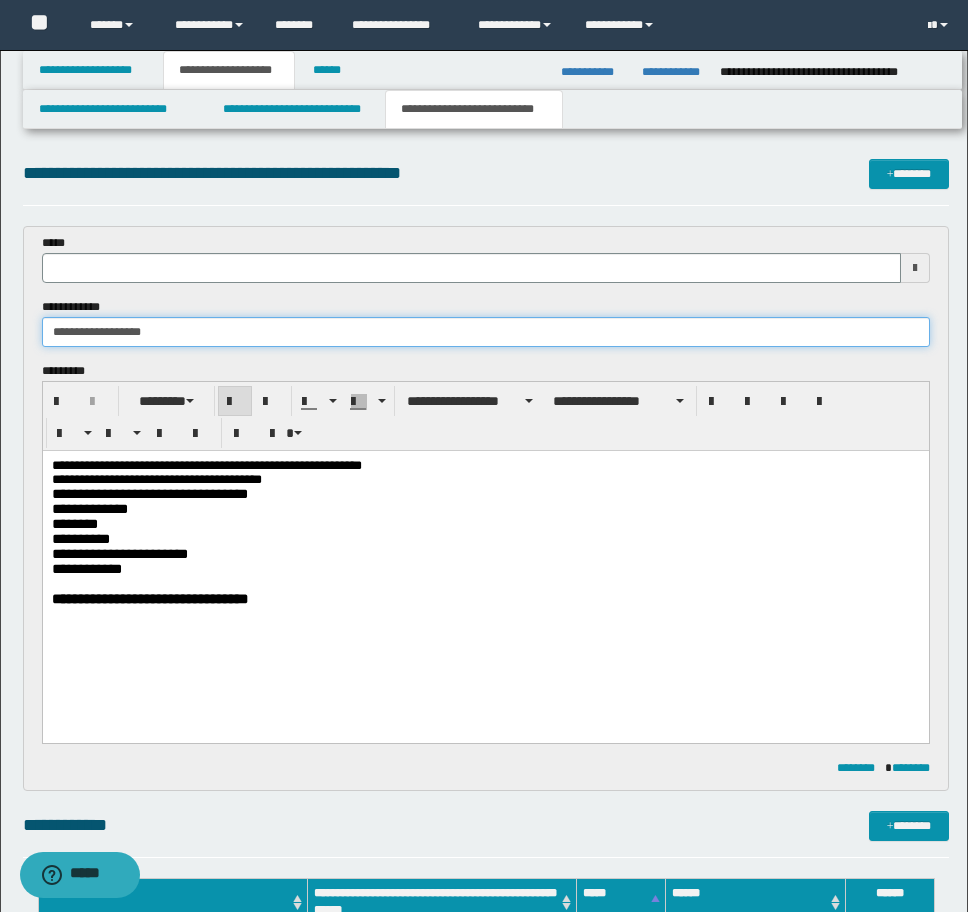 type on "**********" 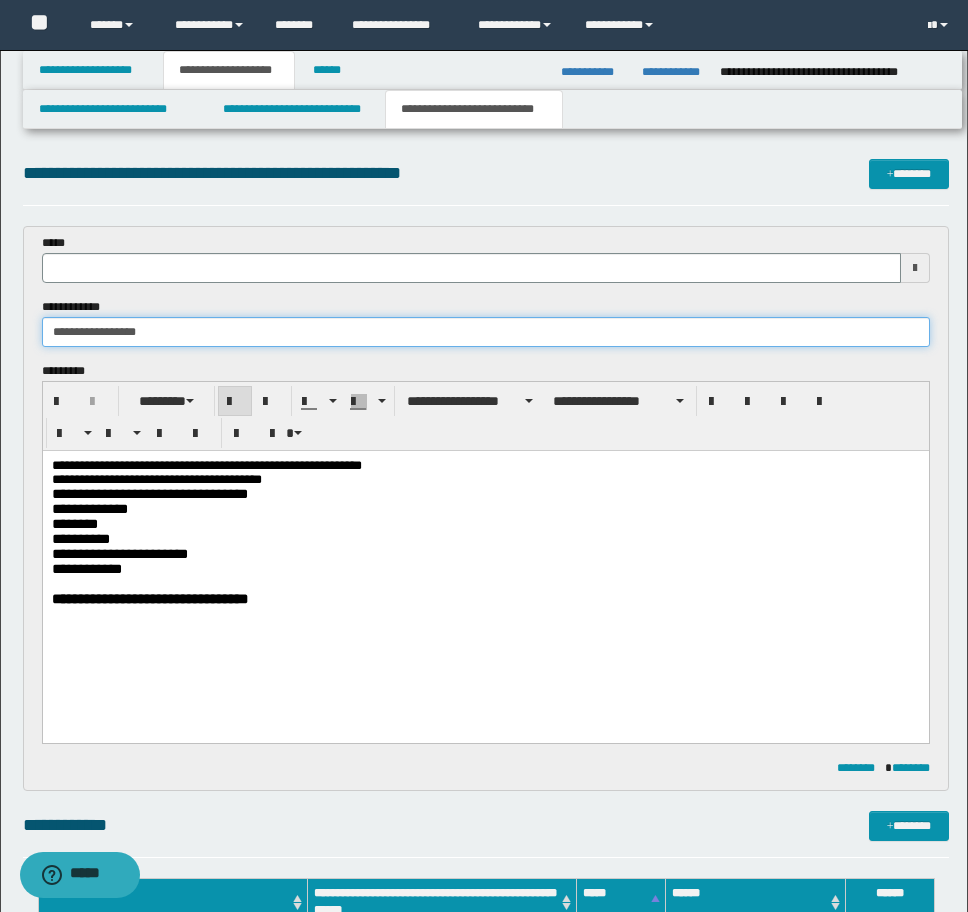type 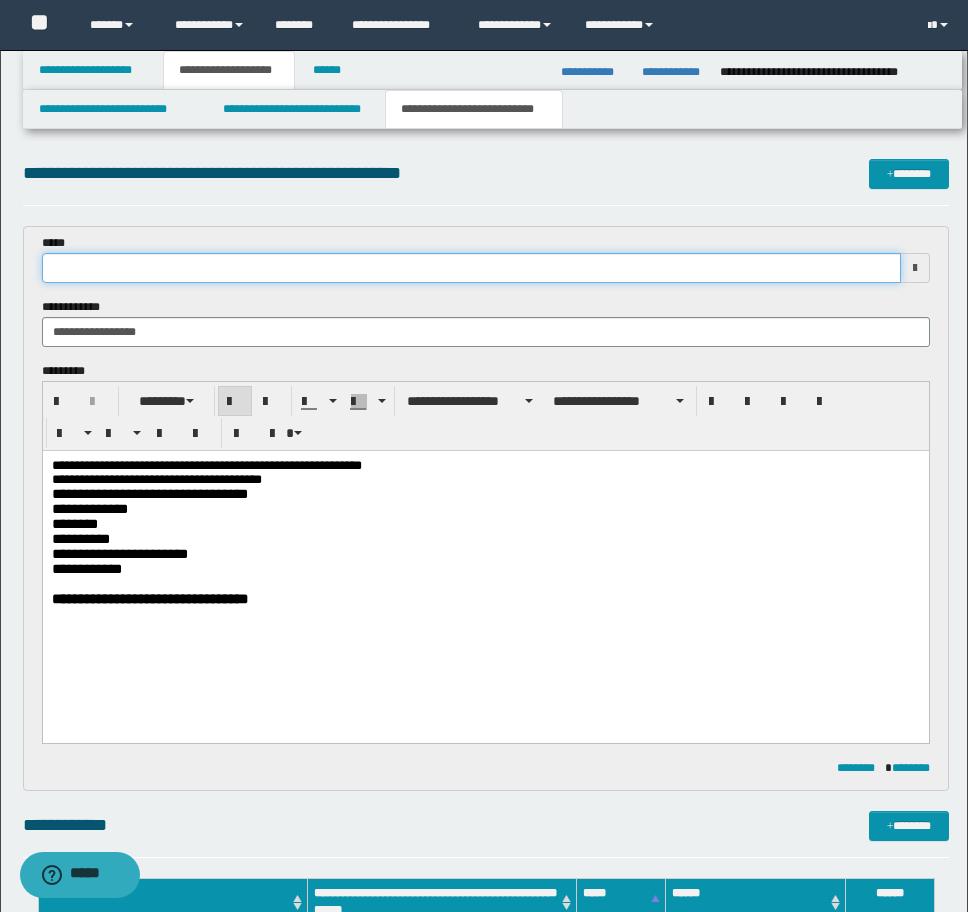 click at bounding box center [471, 268] 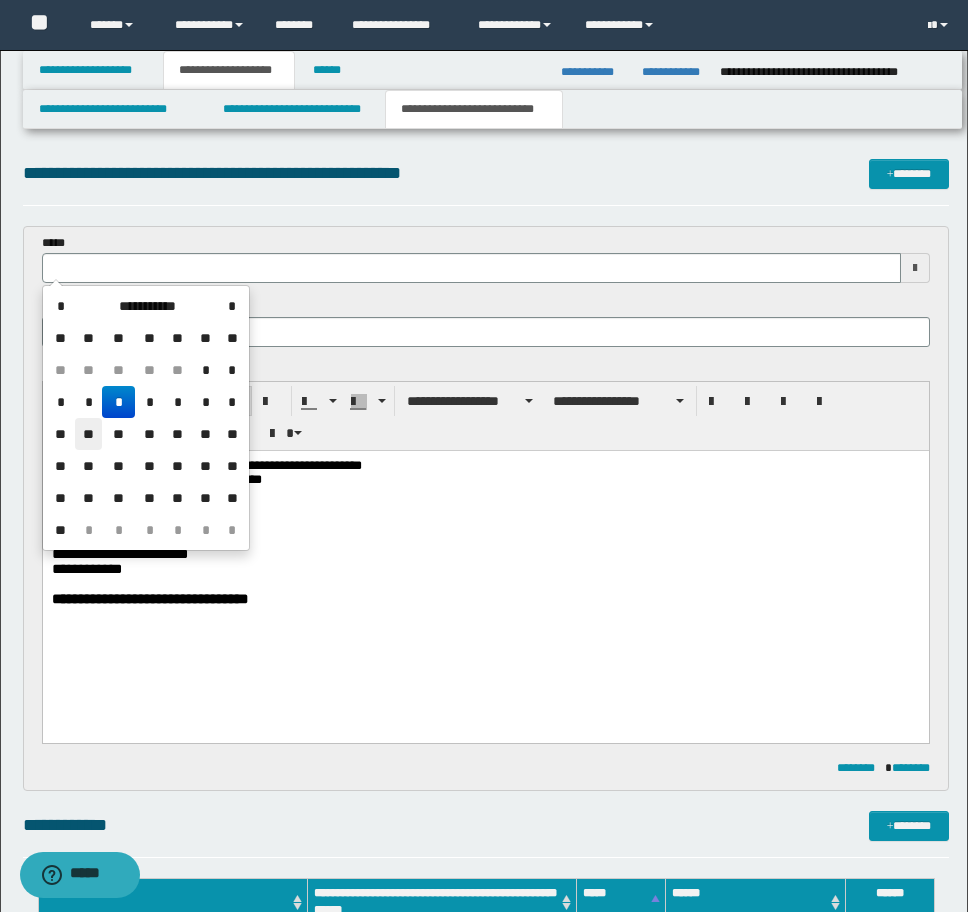 click on "**" at bounding box center (89, 434) 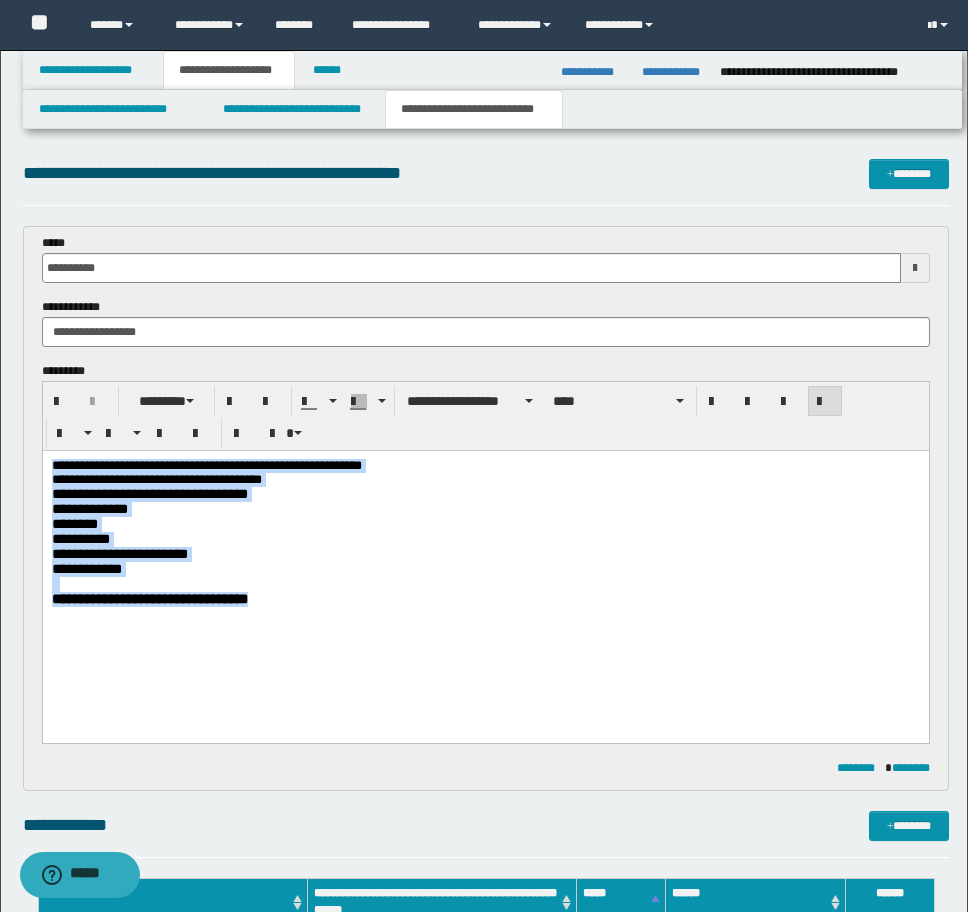 drag, startPoint x: 361, startPoint y: 633, endPoint x: -9, endPoint y: 423, distance: 425.44095 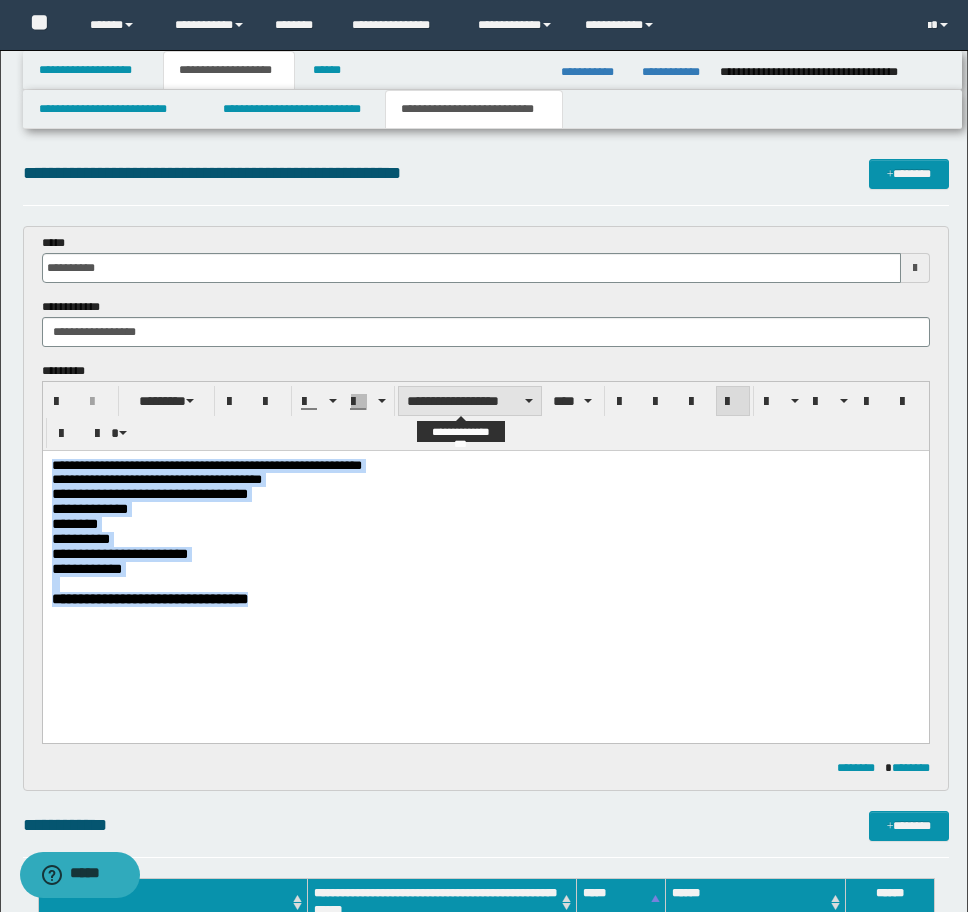 click on "**********" at bounding box center (470, 401) 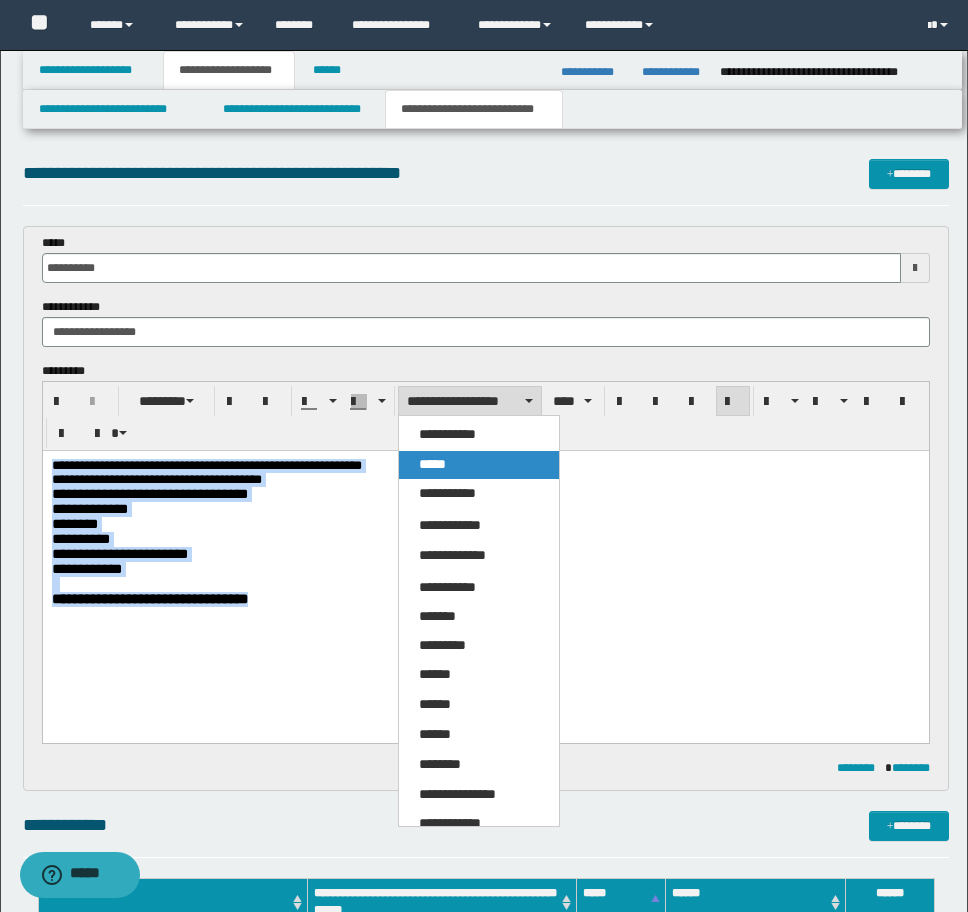 click on "*****" at bounding box center [479, 465] 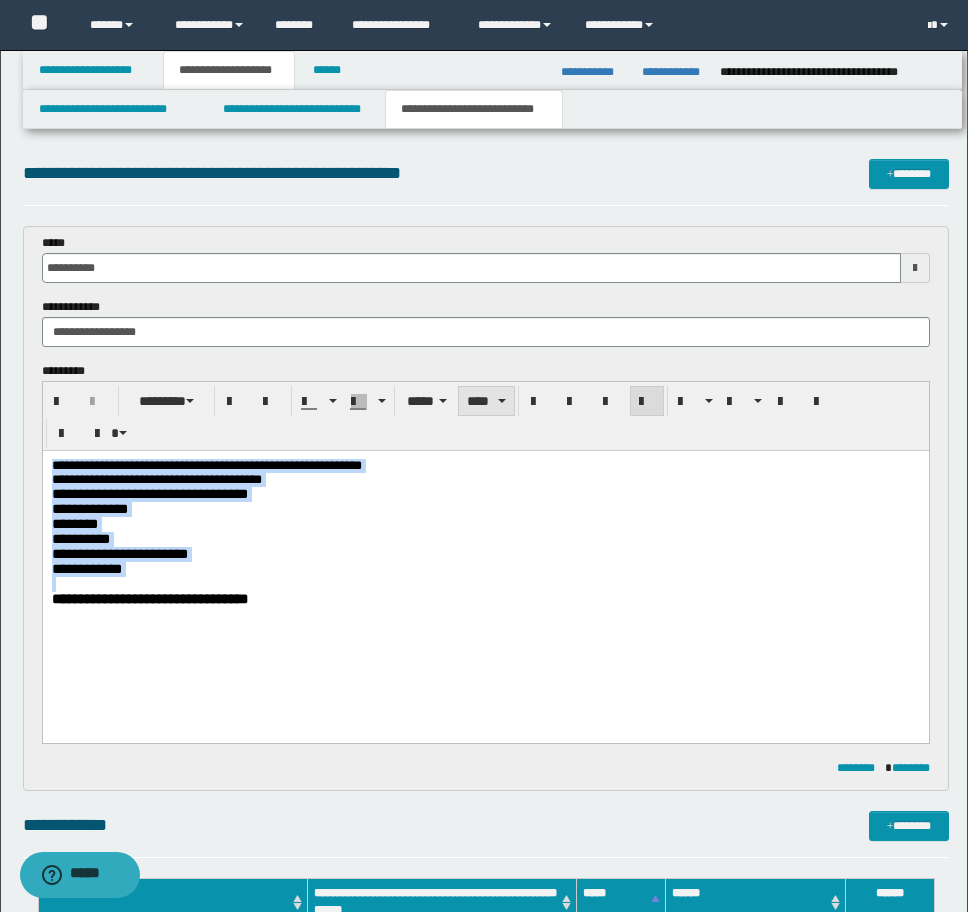 click on "****" at bounding box center (486, 401) 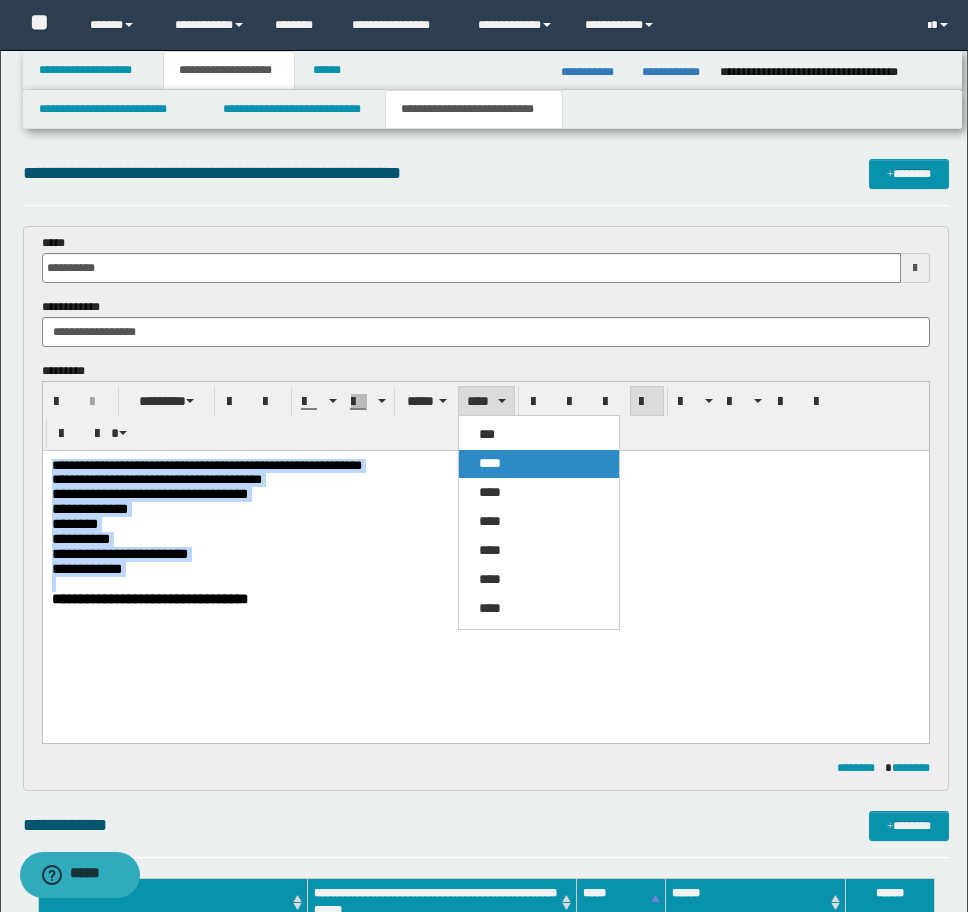 click on "****" at bounding box center [490, 463] 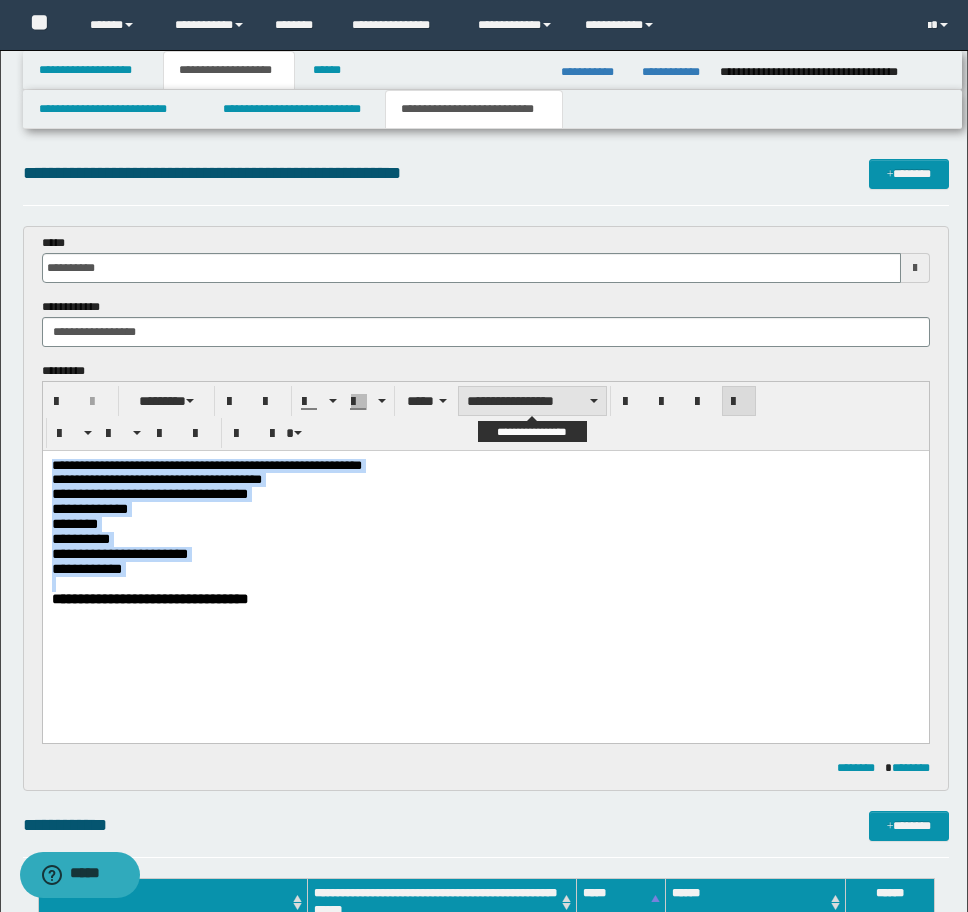 click on "**********" at bounding box center (532, 401) 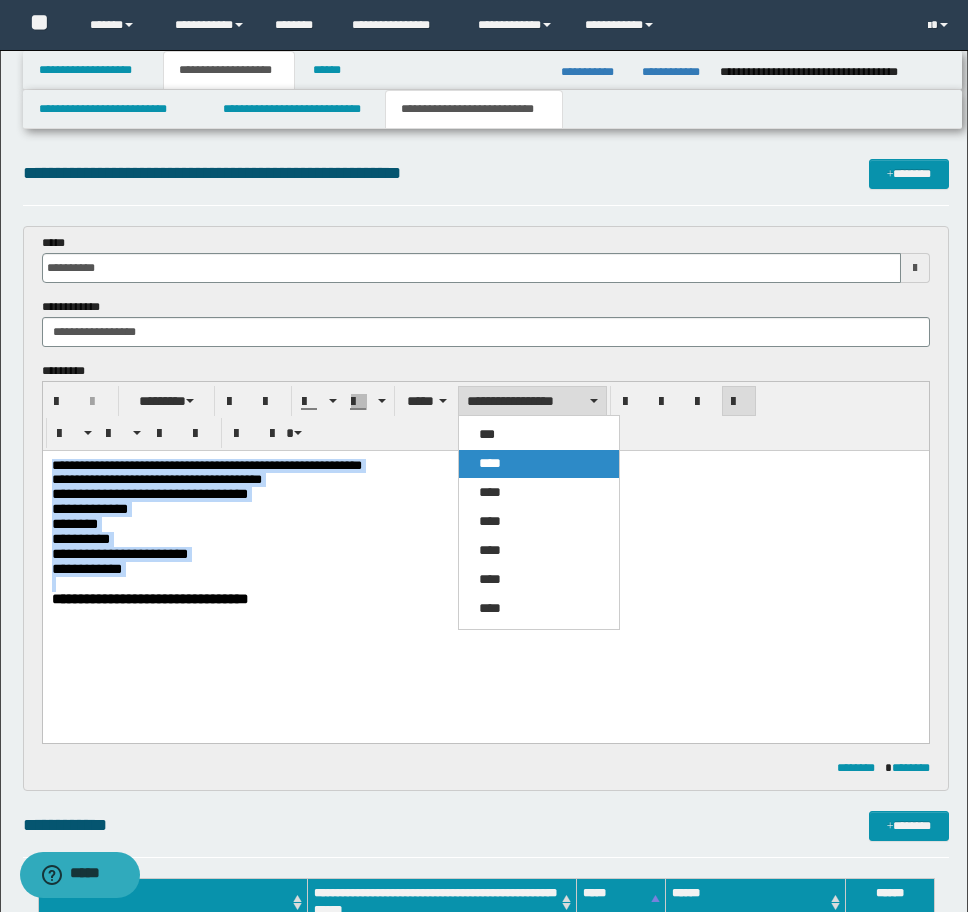 click on "****" at bounding box center (490, 463) 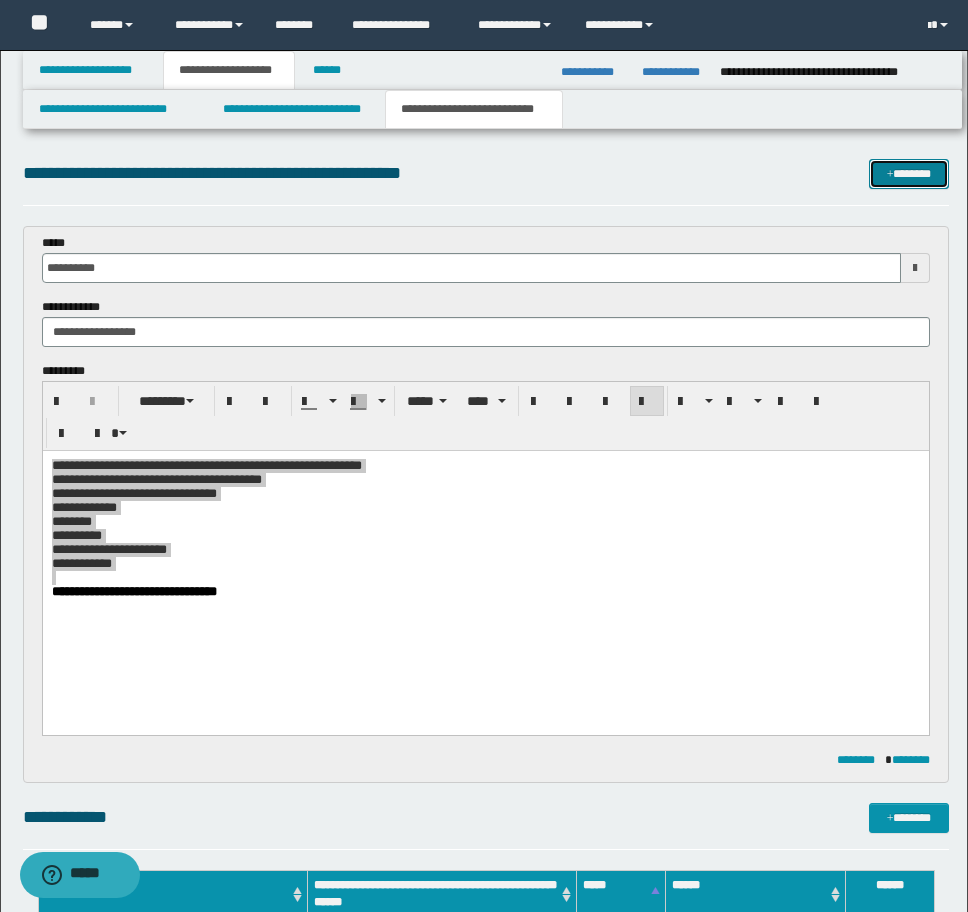 click on "*******" at bounding box center (909, 174) 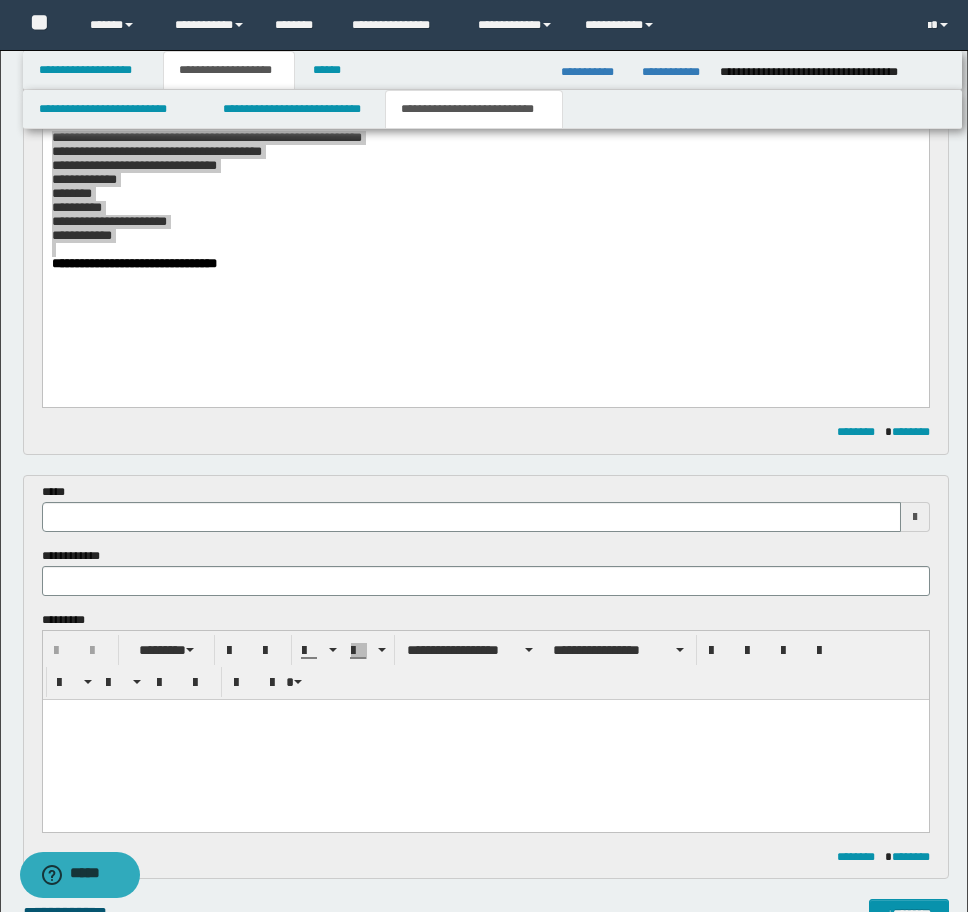 scroll, scrollTop: 230, scrollLeft: 0, axis: vertical 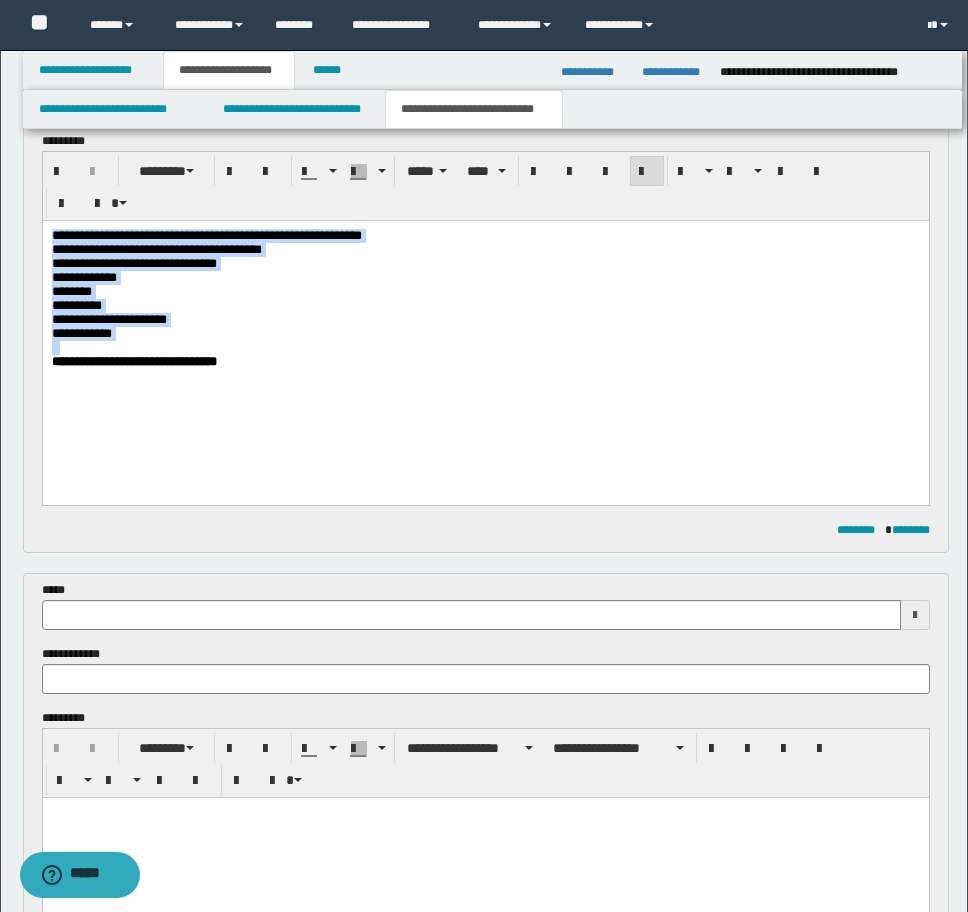 click on "**********" at bounding box center [485, 328] 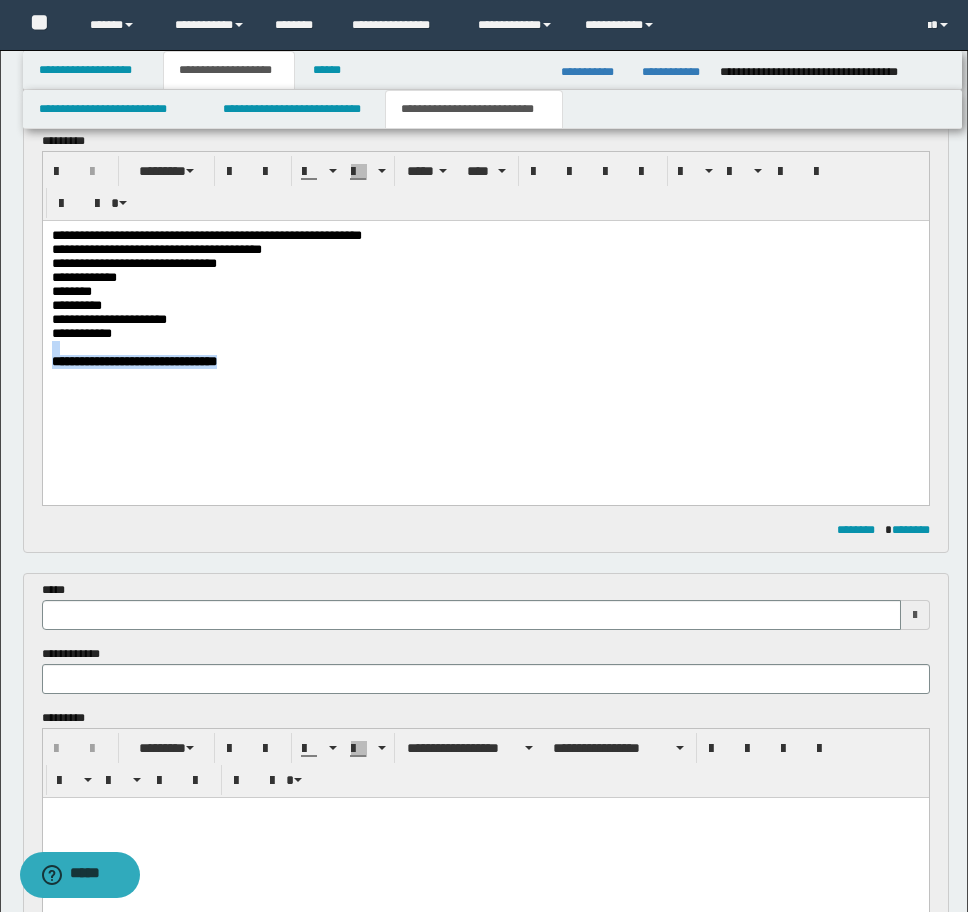 click on "**********" at bounding box center [485, 328] 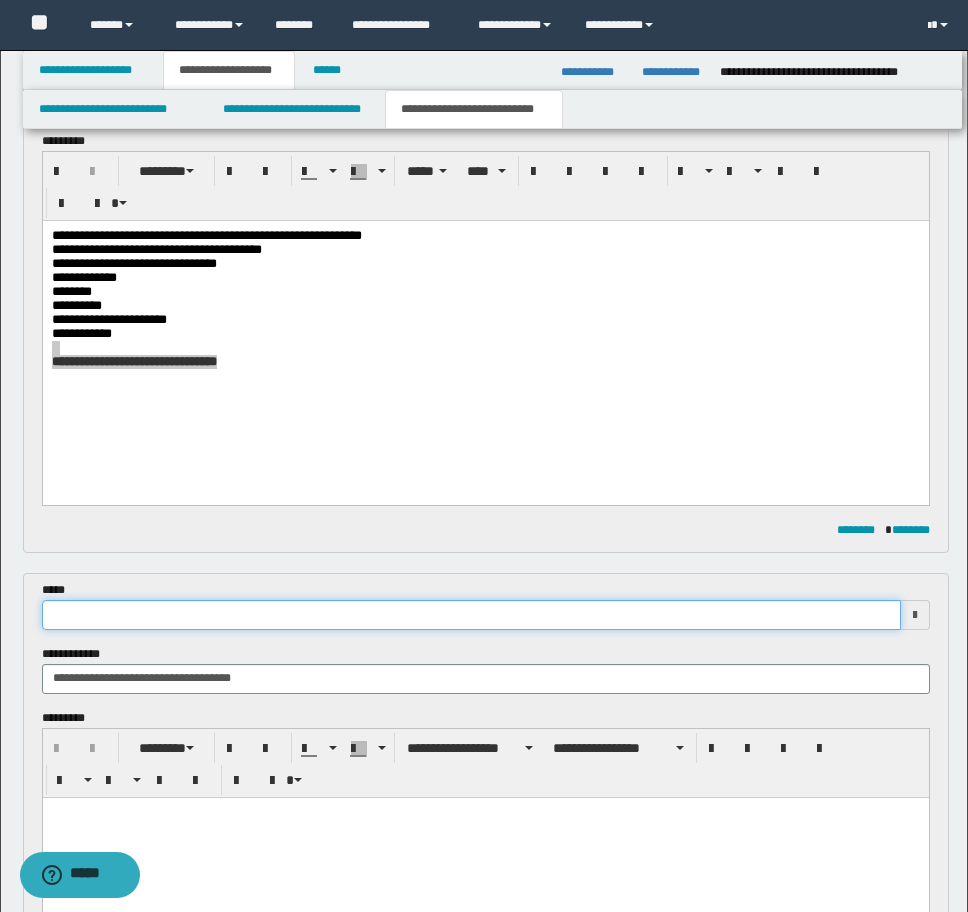 click at bounding box center [471, 615] 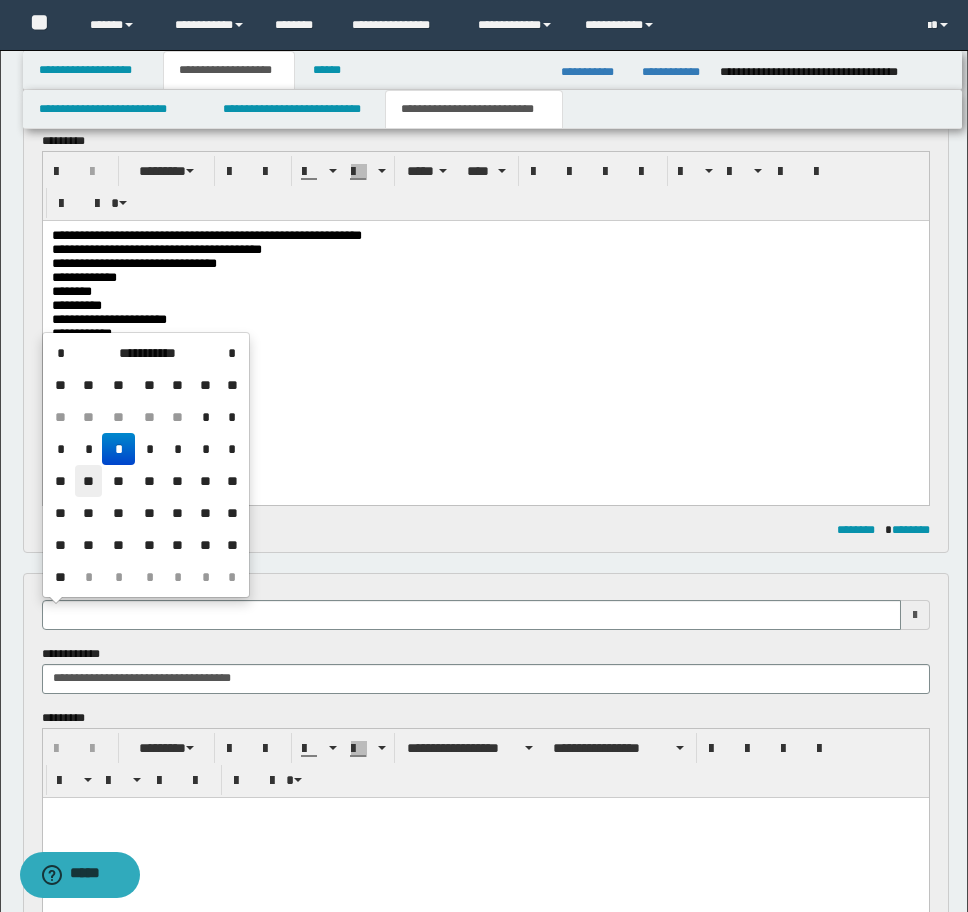 click on "**" at bounding box center [89, 481] 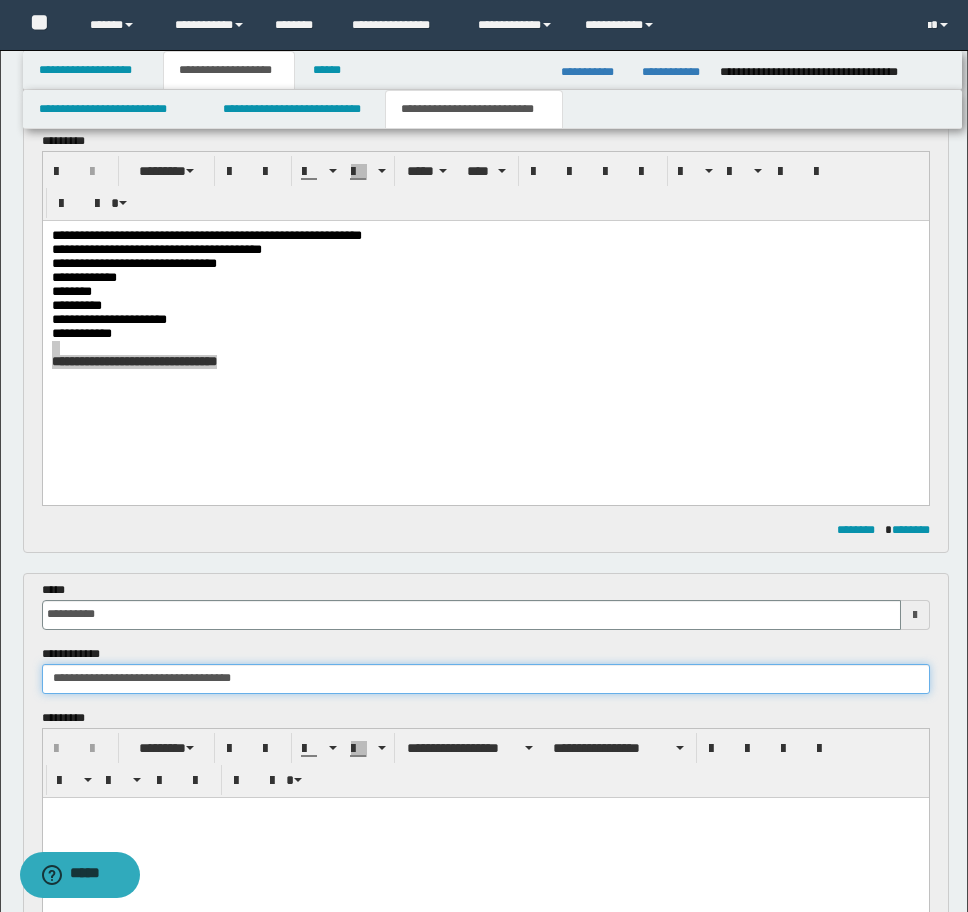 click on "**********" at bounding box center (486, 679) 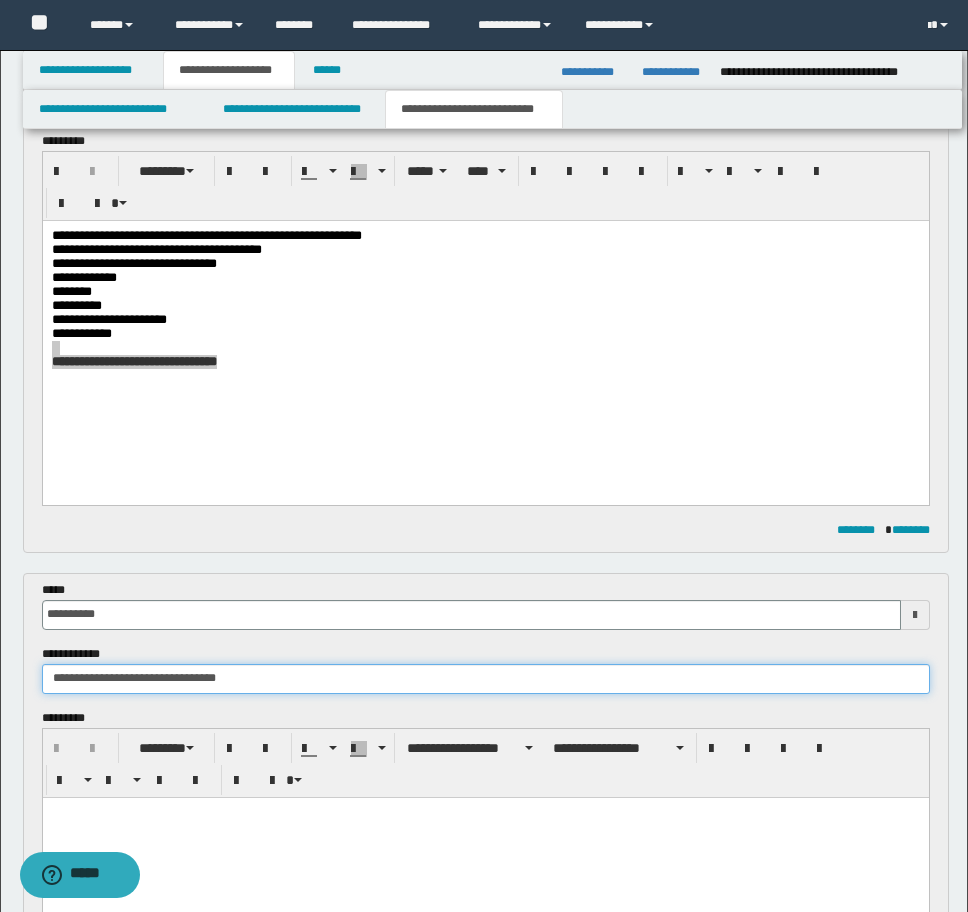 type on "**********" 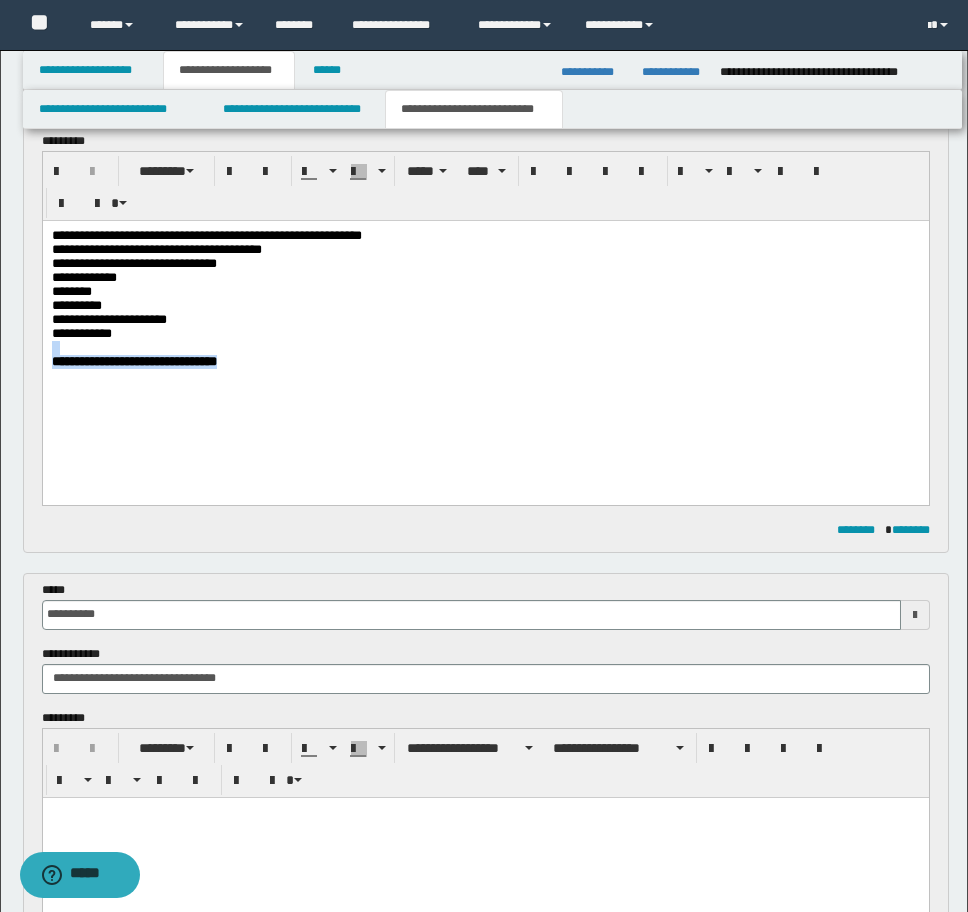 click on "**********" at bounding box center (485, 362) 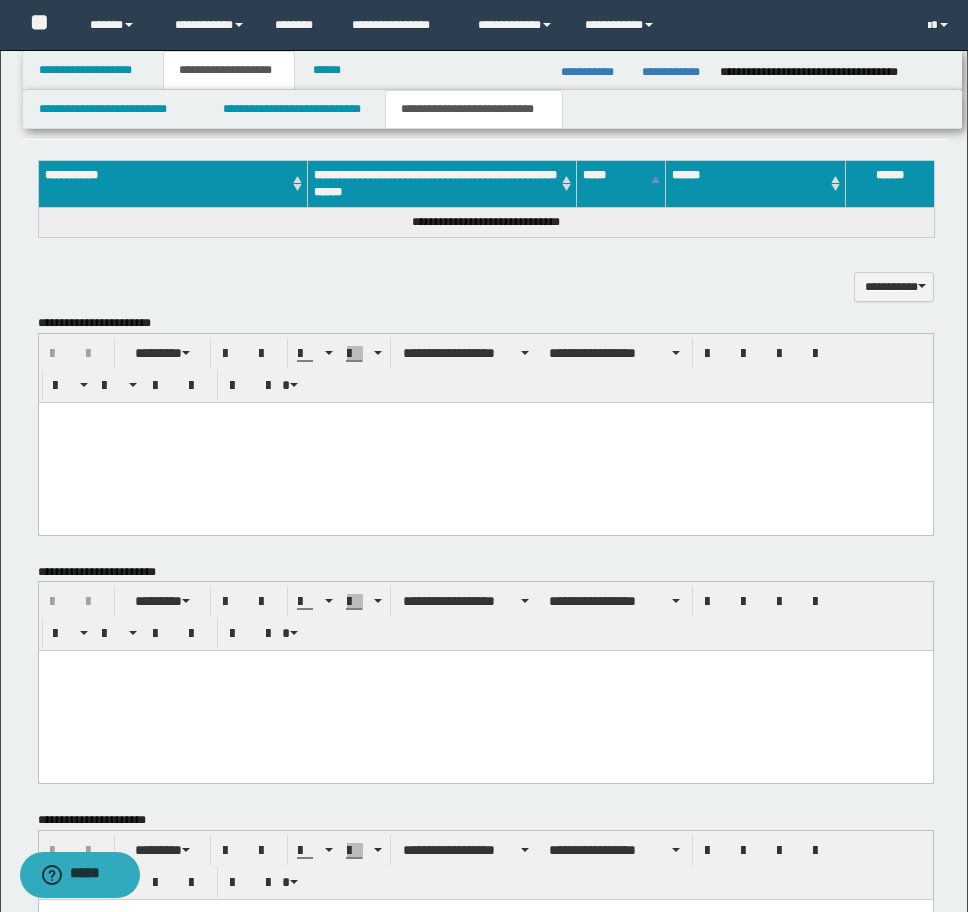 scroll, scrollTop: 1340, scrollLeft: 0, axis: vertical 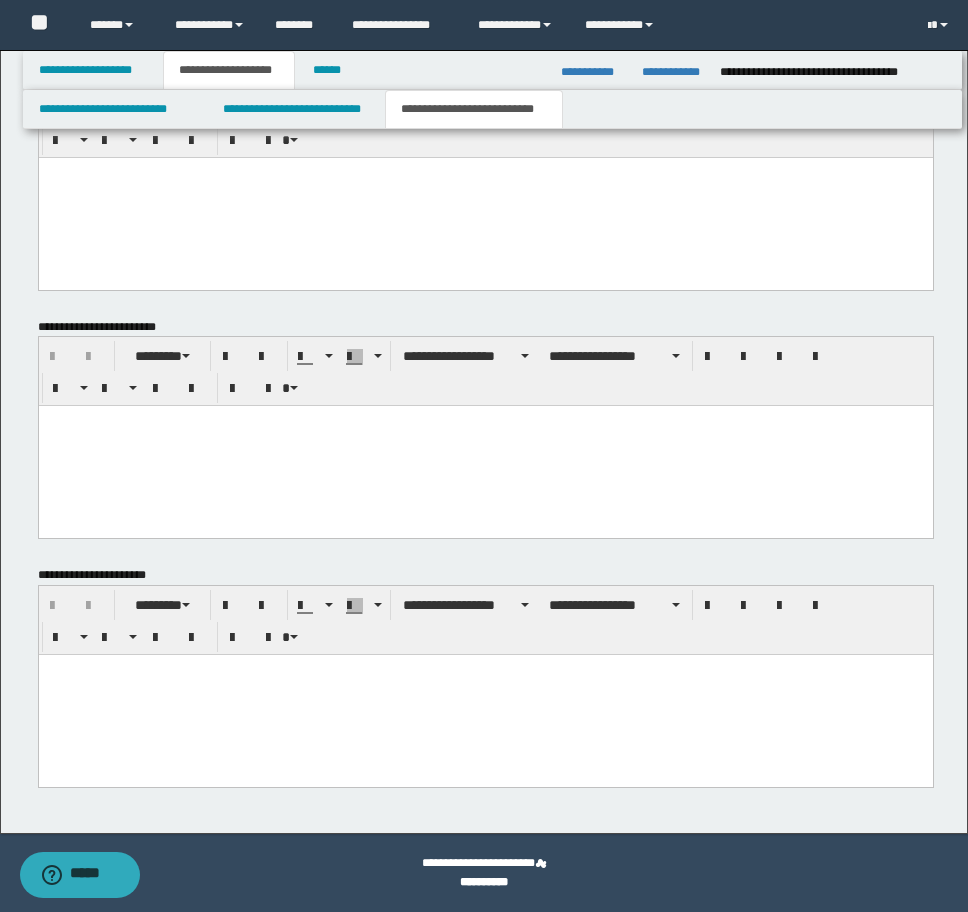 click at bounding box center [485, 695] 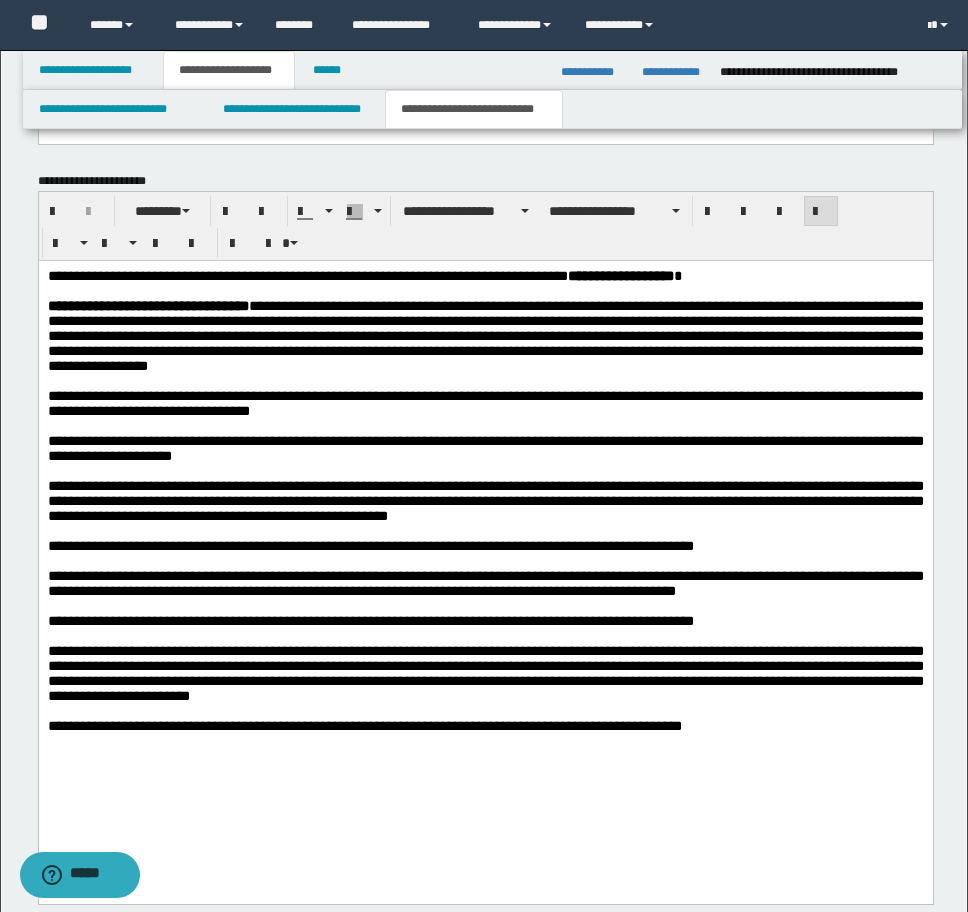 scroll, scrollTop: 1740, scrollLeft: 0, axis: vertical 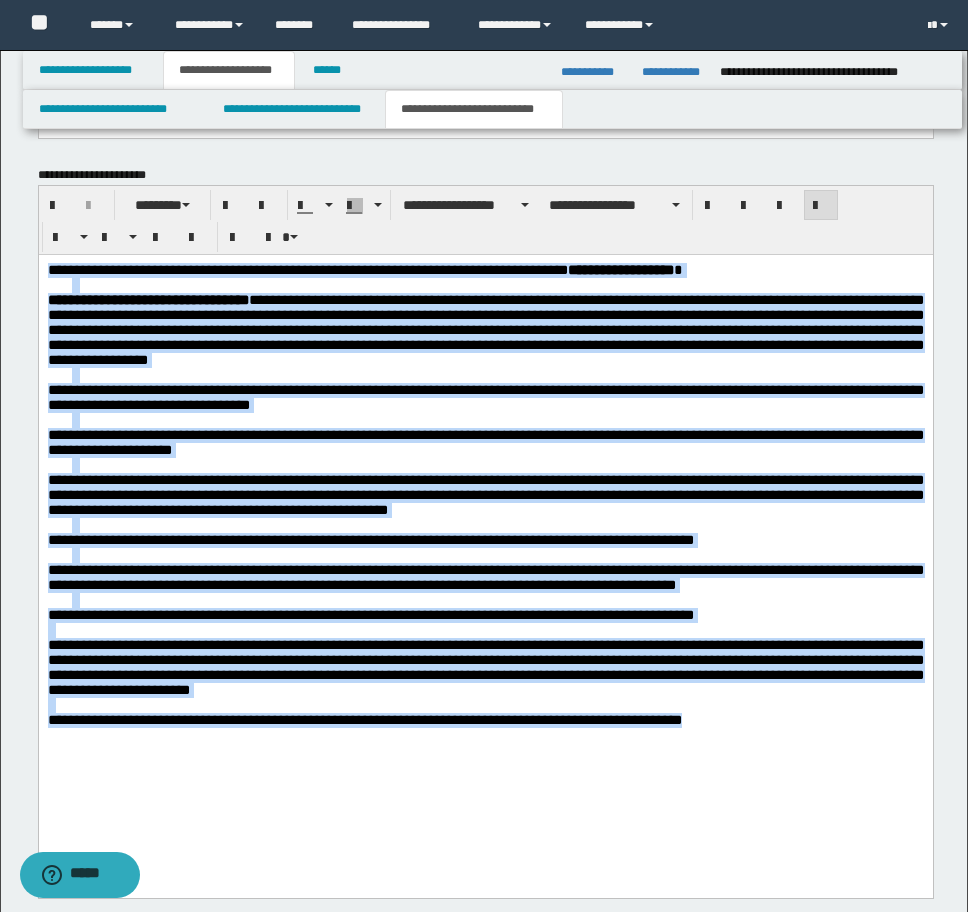 drag, startPoint x: 710, startPoint y: 782, endPoint x: -9, endPoint y: 251, distance: 893.82434 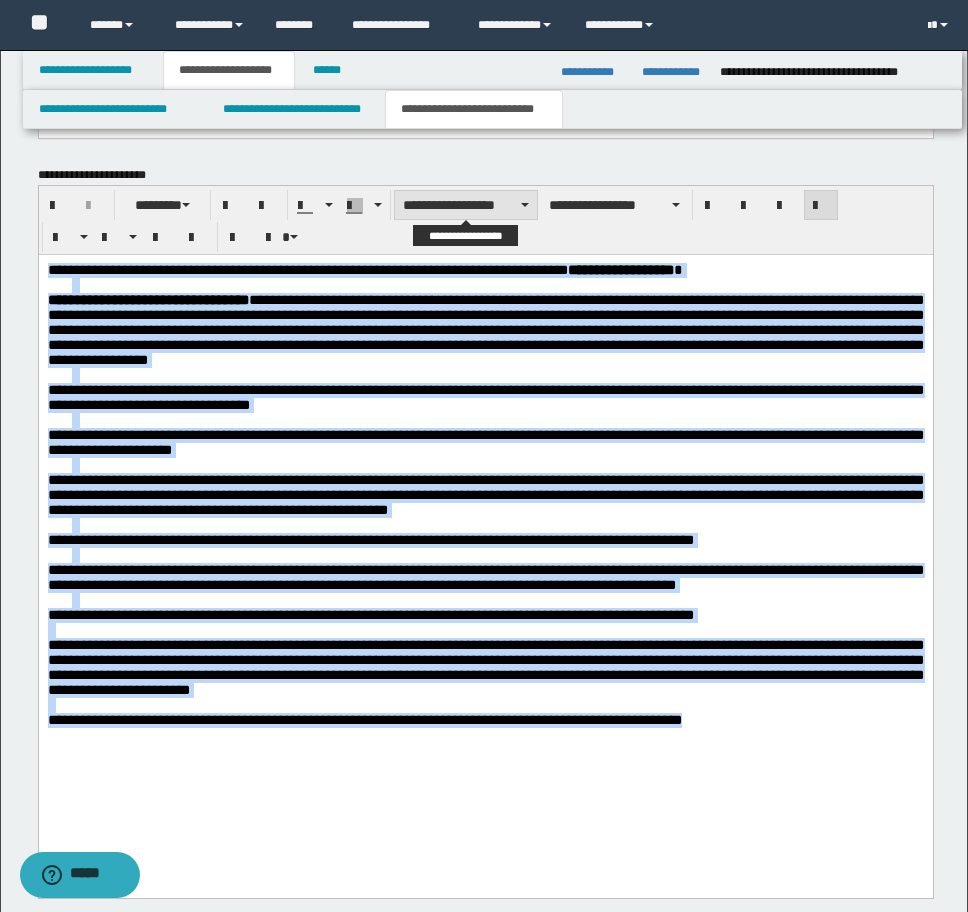click on "**********" at bounding box center [466, 205] 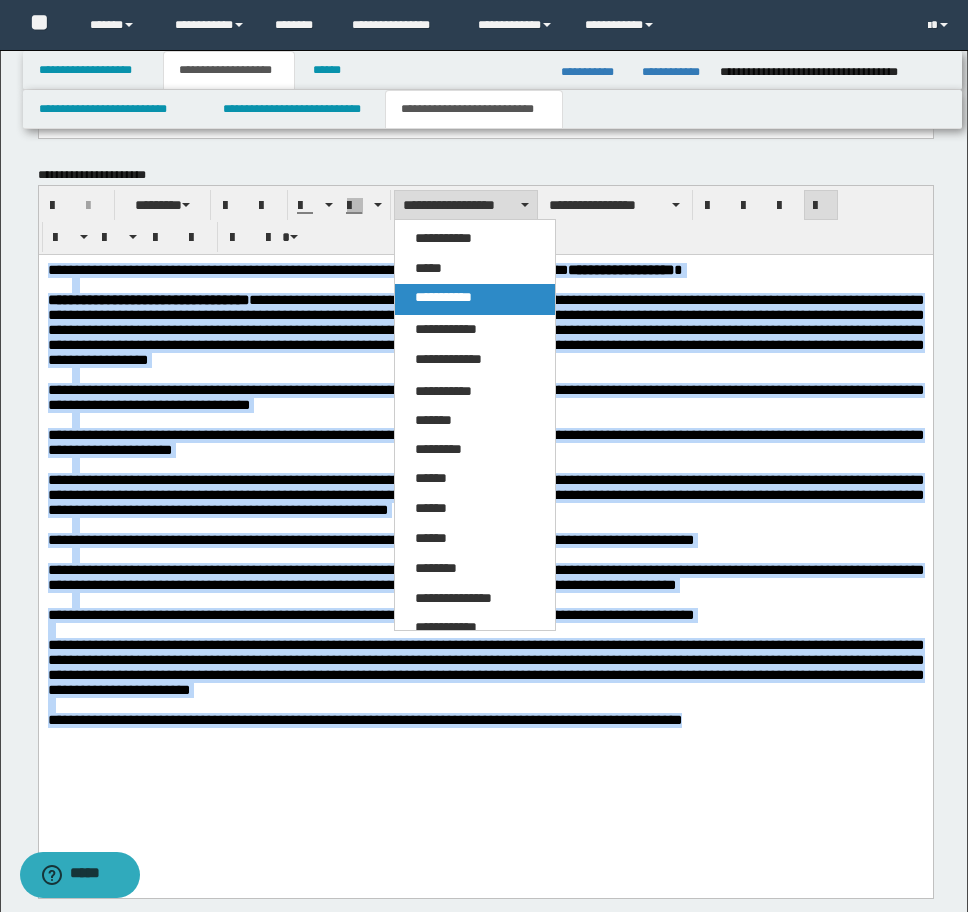 click on "**********" at bounding box center [475, 299] 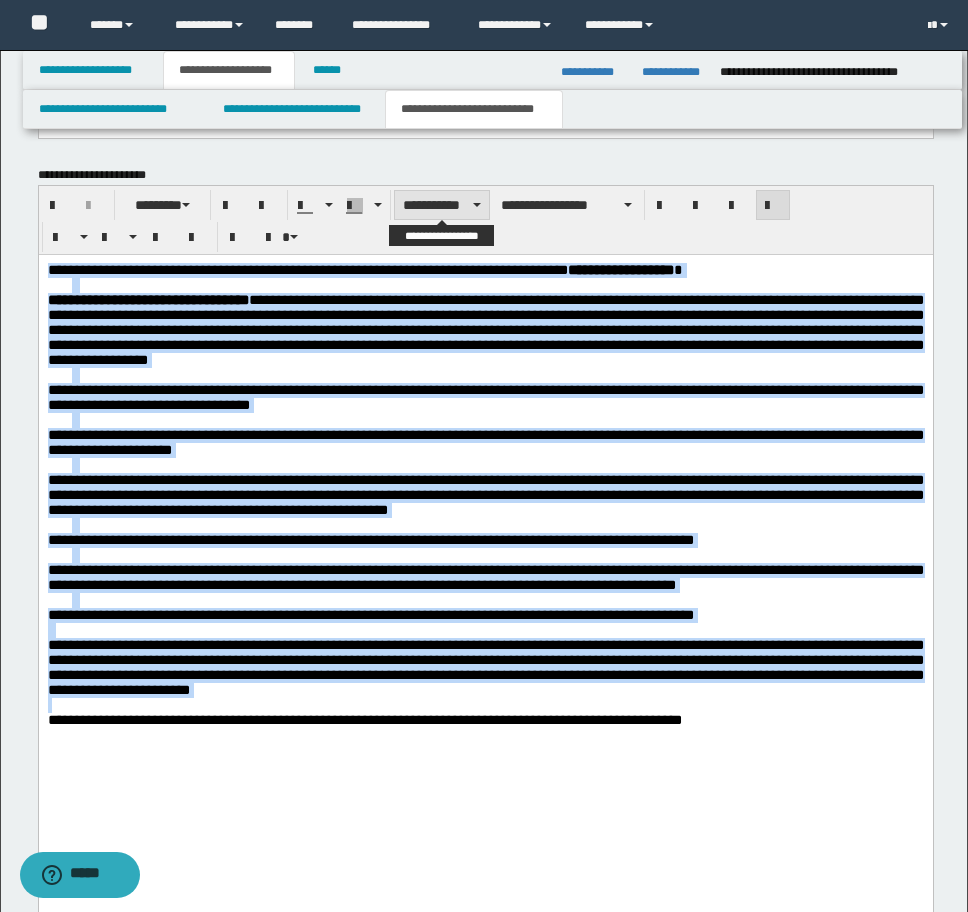 click on "**********" at bounding box center [442, 205] 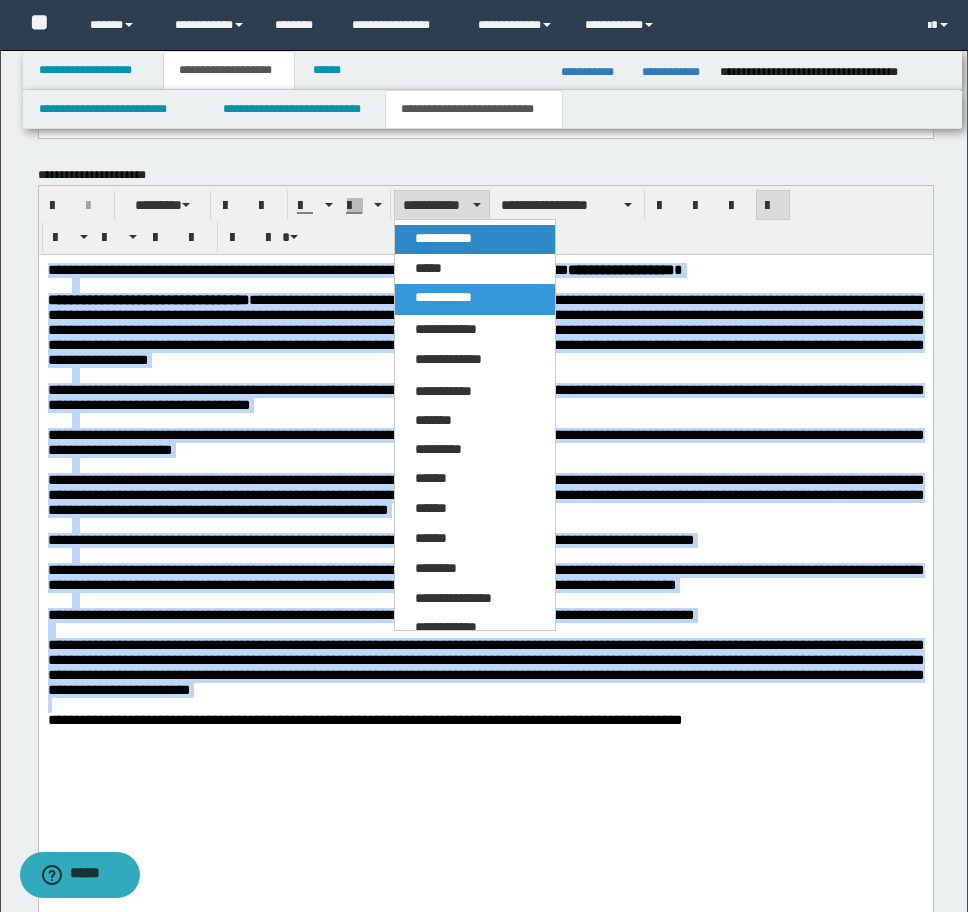 click on "**********" at bounding box center [475, 239] 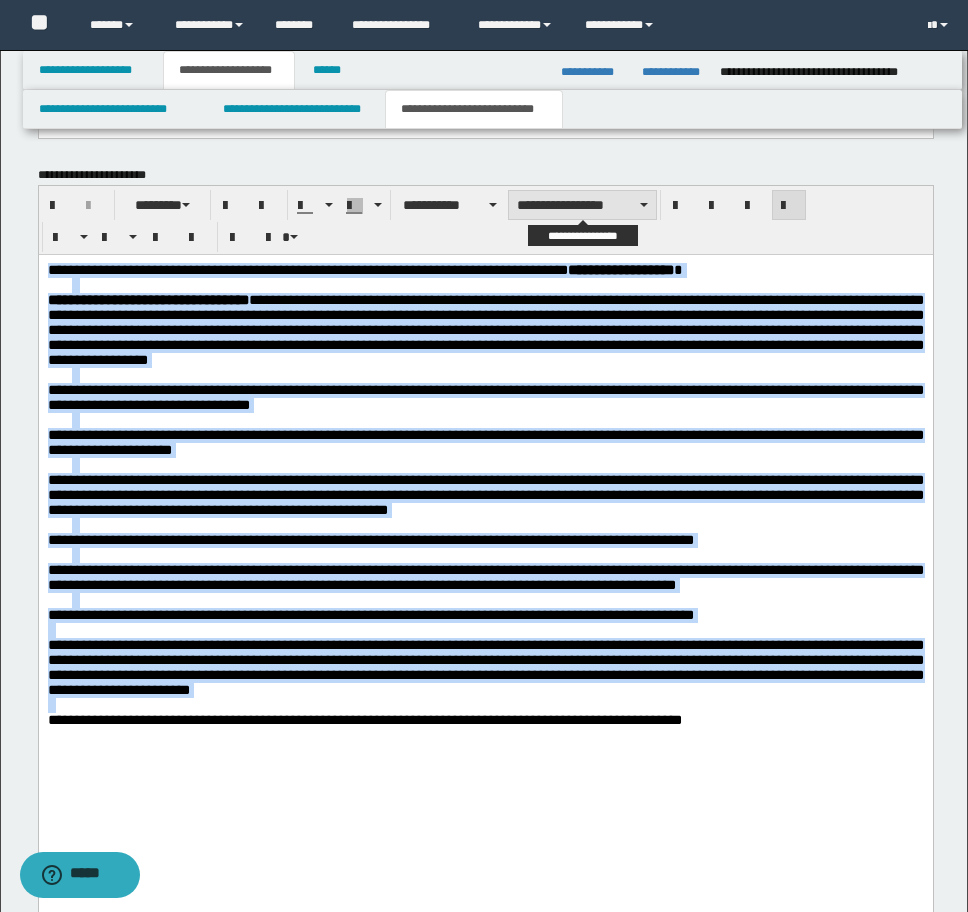 click on "**********" at bounding box center [582, 205] 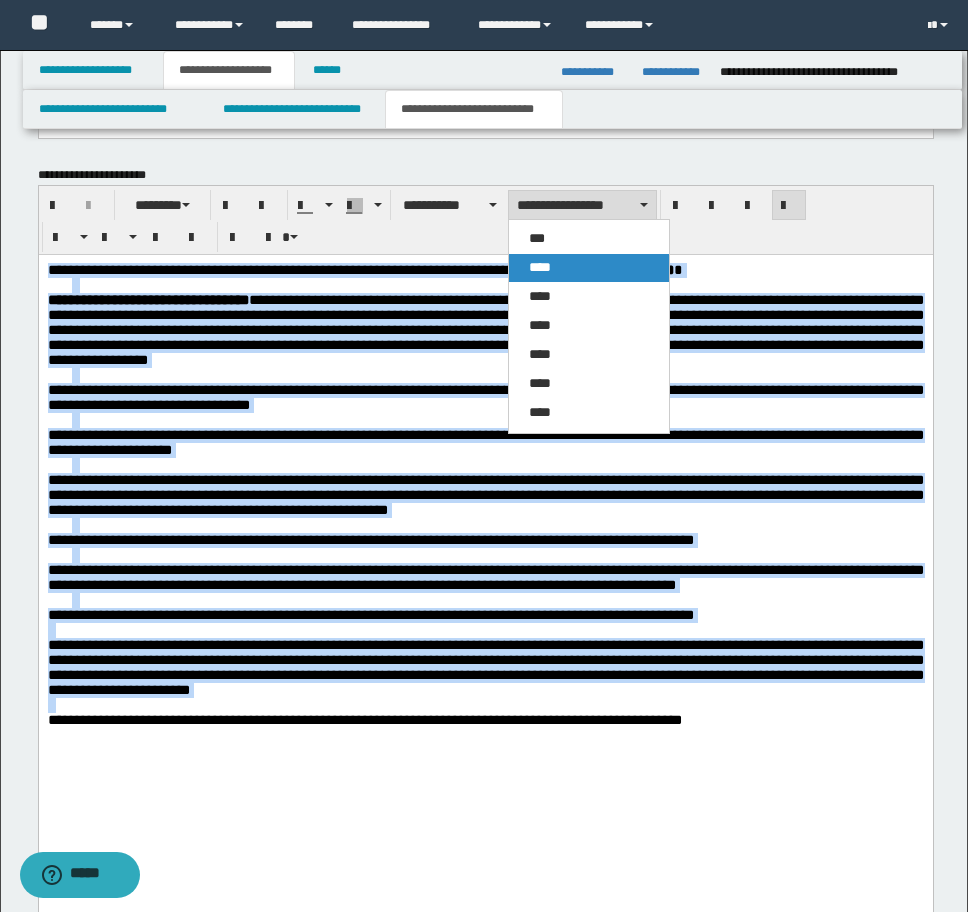click on "****" at bounding box center (540, 267) 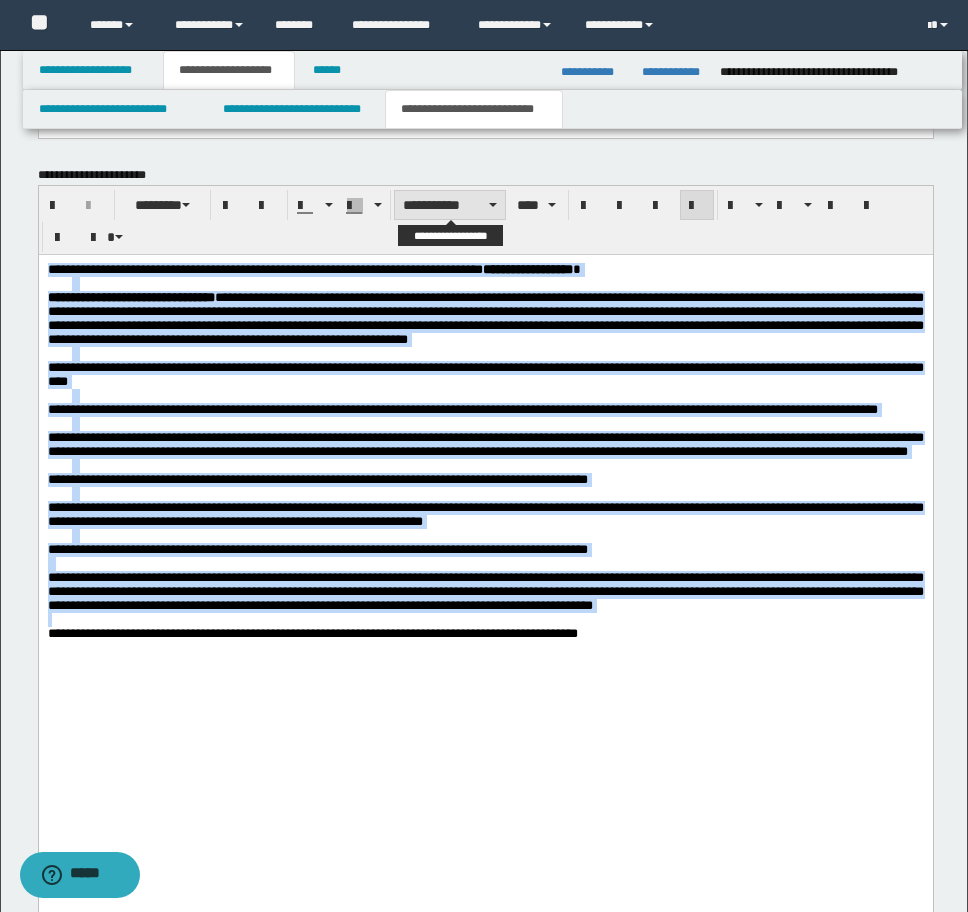 click on "**********" at bounding box center [450, 205] 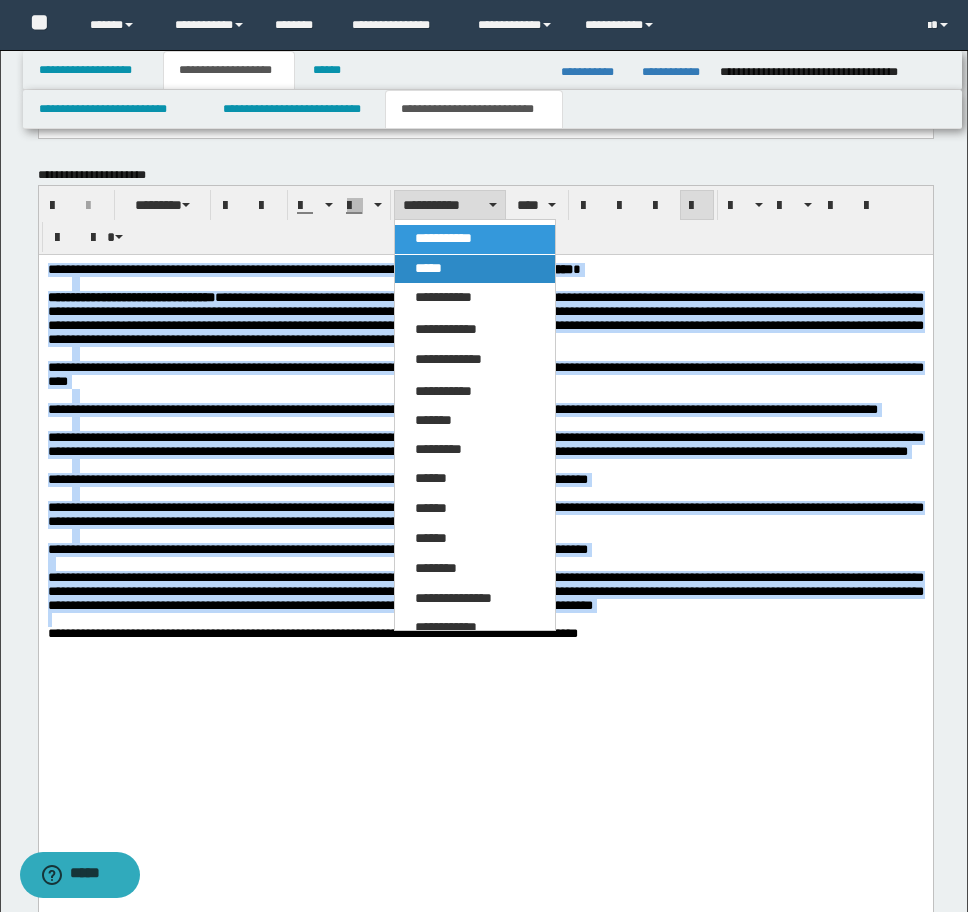 click on "*****" at bounding box center (475, 269) 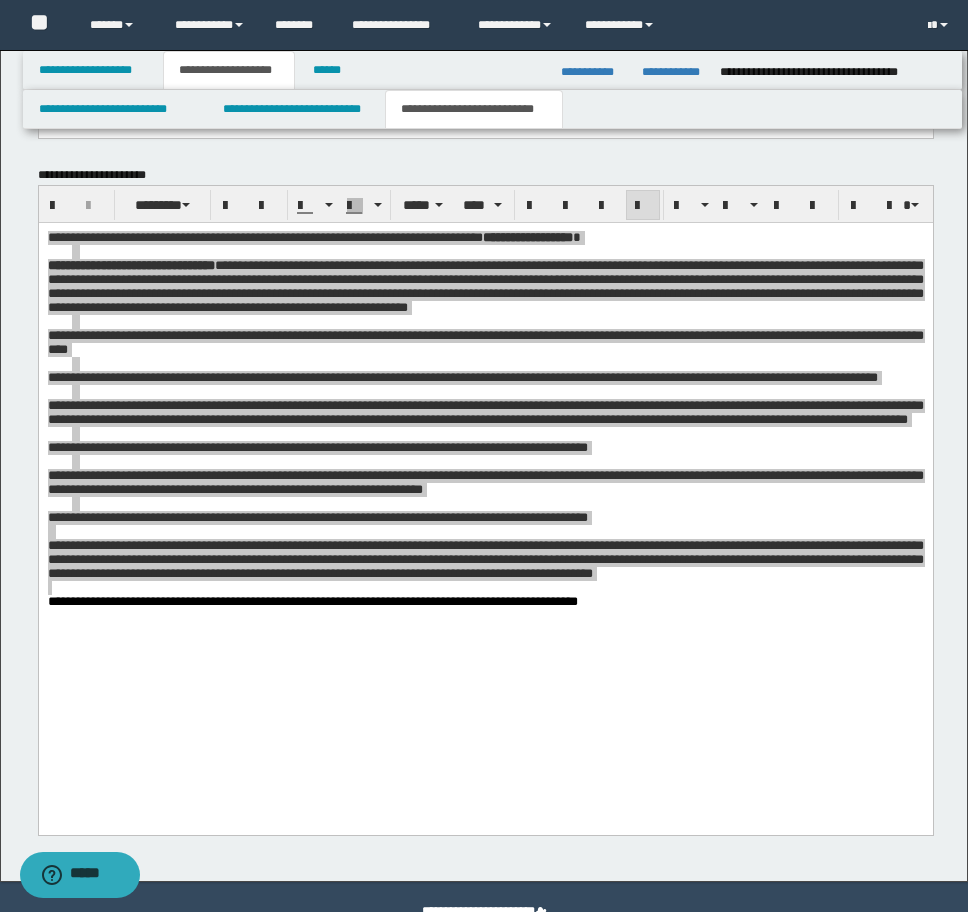 scroll, scrollTop: 1440, scrollLeft: 0, axis: vertical 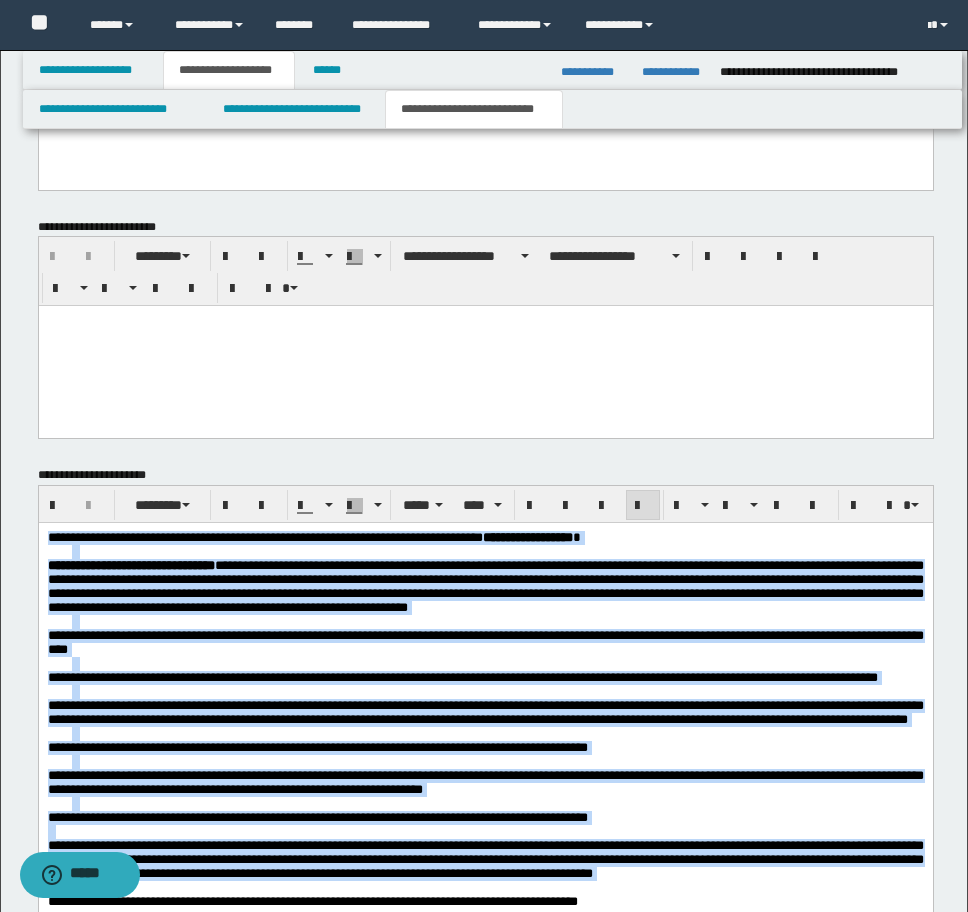 click on "**********" at bounding box center (485, 643) 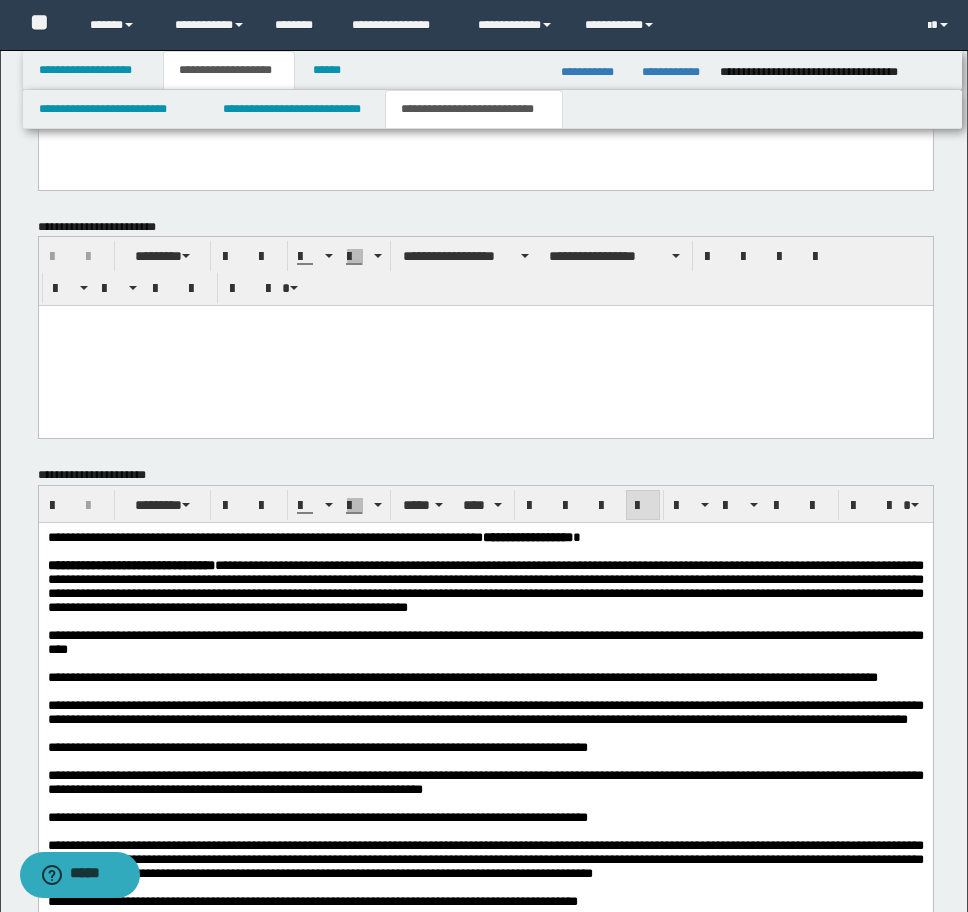 click on "**********" at bounding box center (485, 587) 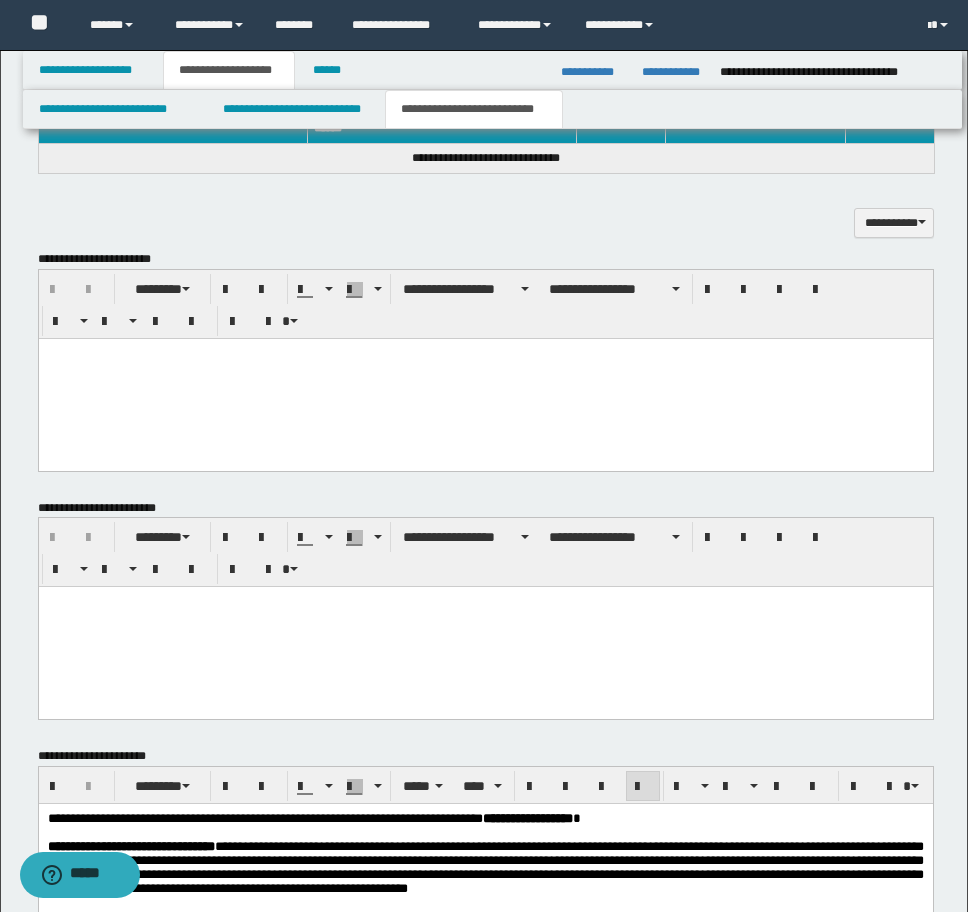 scroll, scrollTop: 840, scrollLeft: 0, axis: vertical 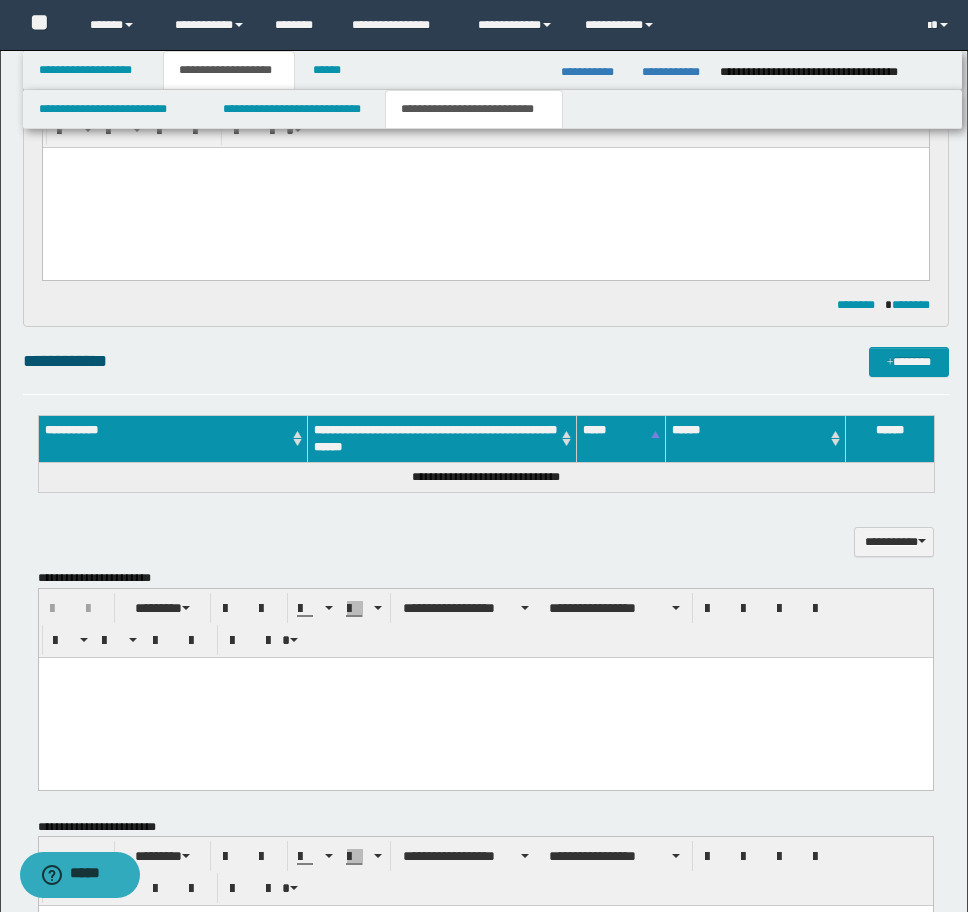 click at bounding box center [485, 697] 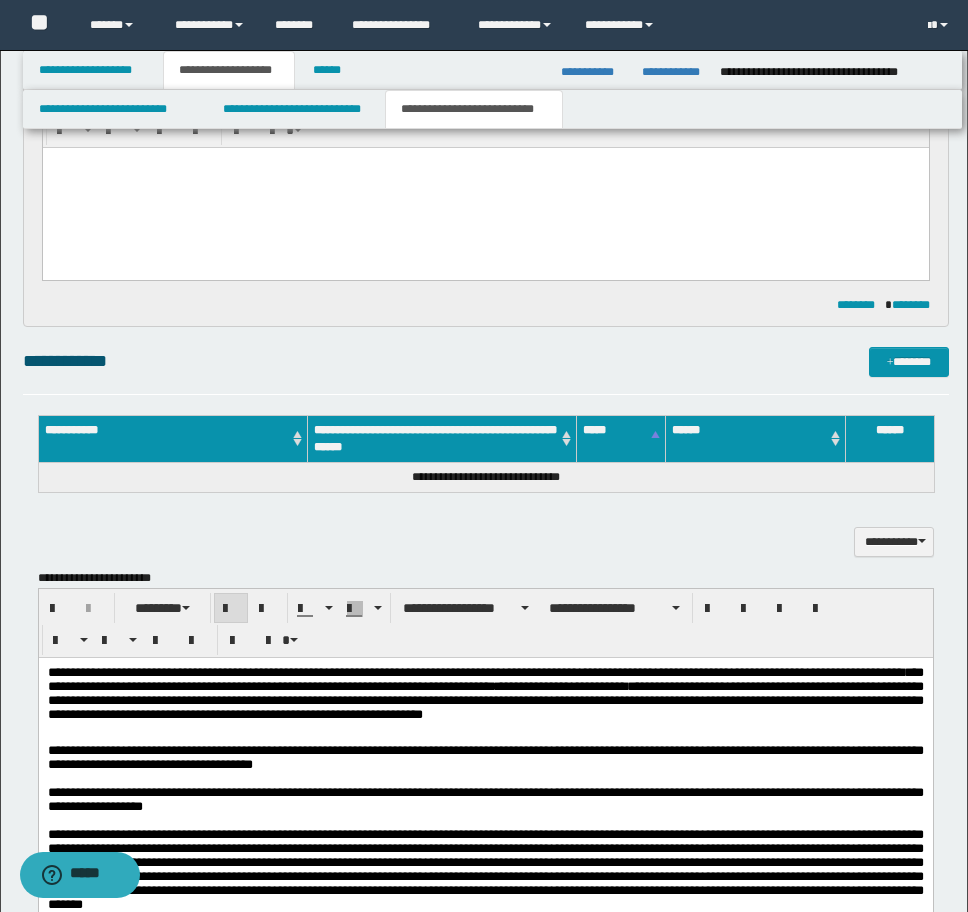 drag, startPoint x: 47, startPoint y: 670, endPoint x: 63, endPoint y: 673, distance: 16.27882 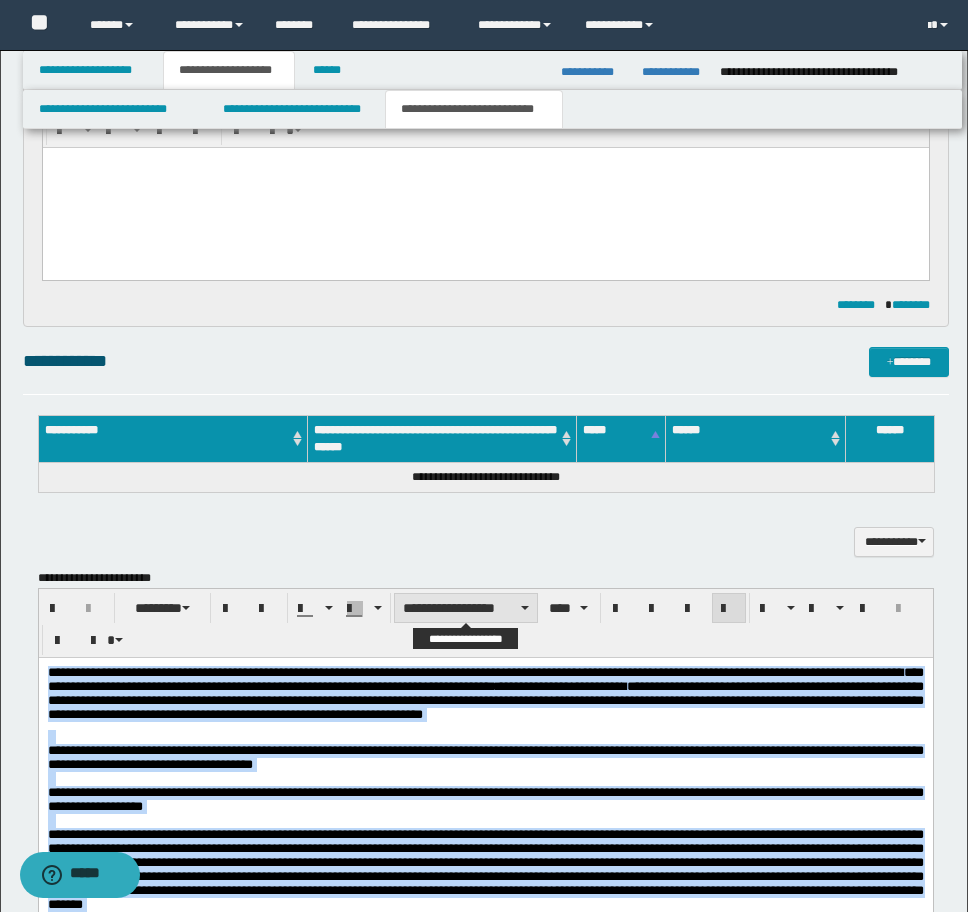 click on "**********" at bounding box center [466, 608] 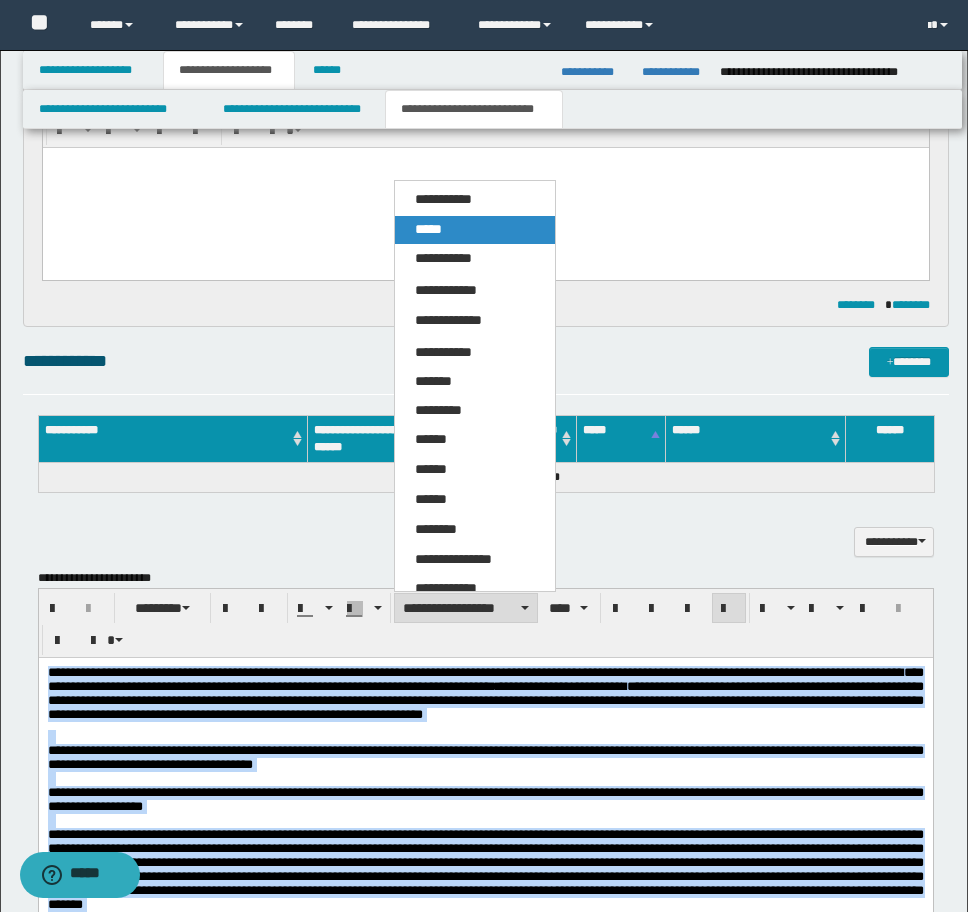 click on "*****" at bounding box center (475, 230) 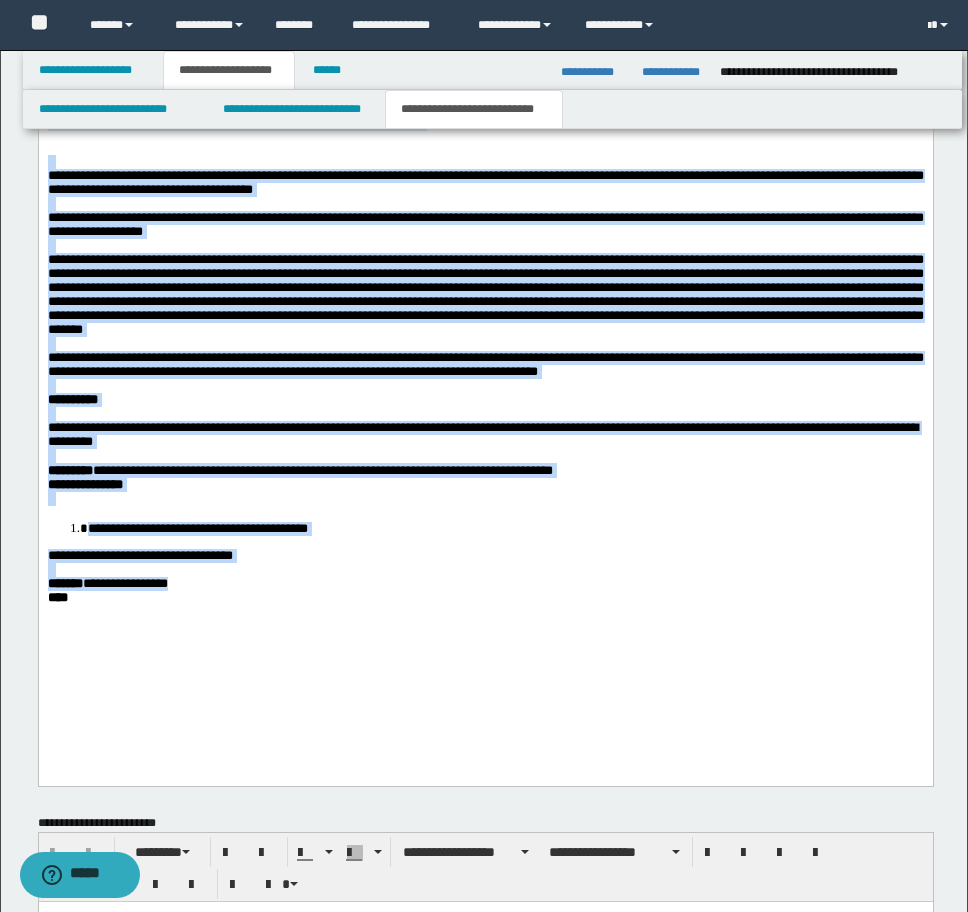 scroll, scrollTop: 1440, scrollLeft: 0, axis: vertical 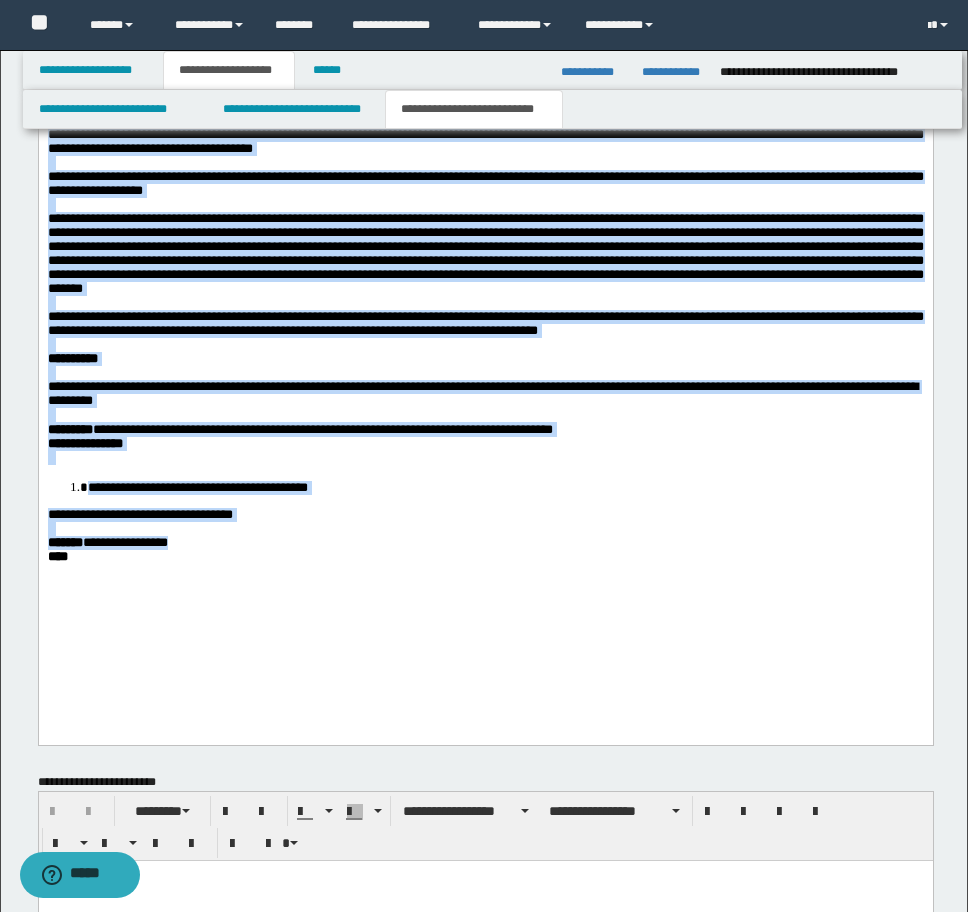 click at bounding box center (485, 457) 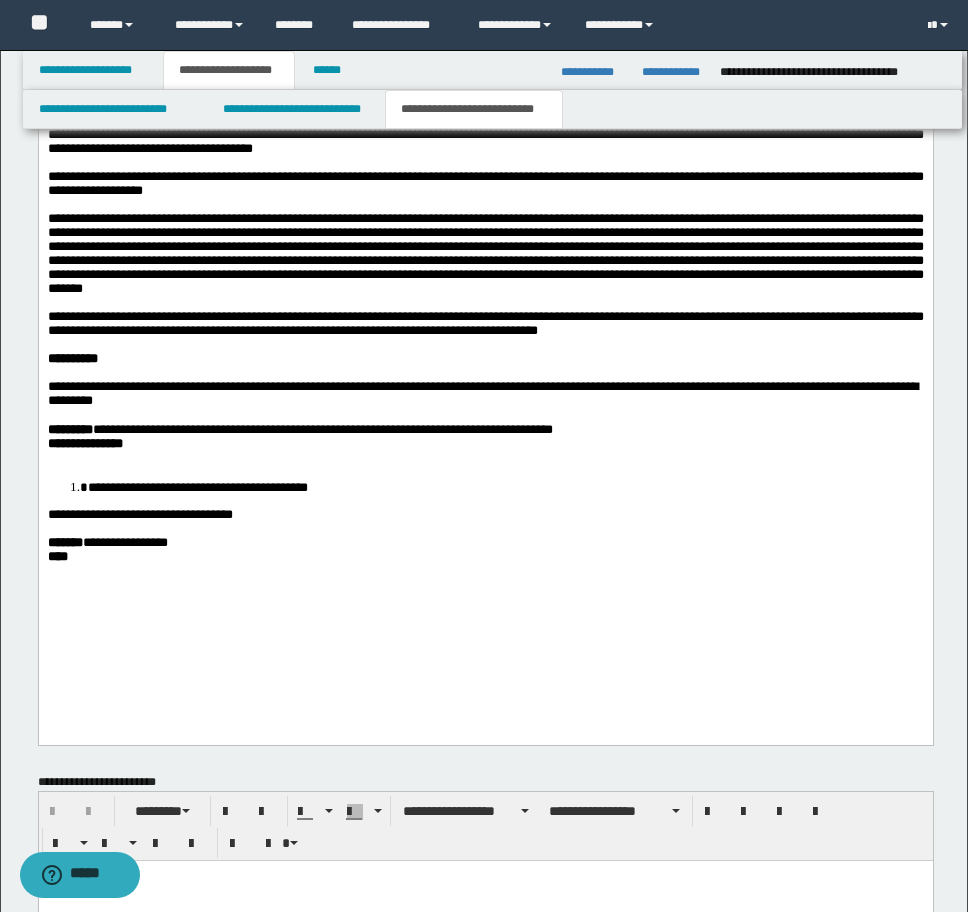 click on "**********" at bounding box center [84, 442] 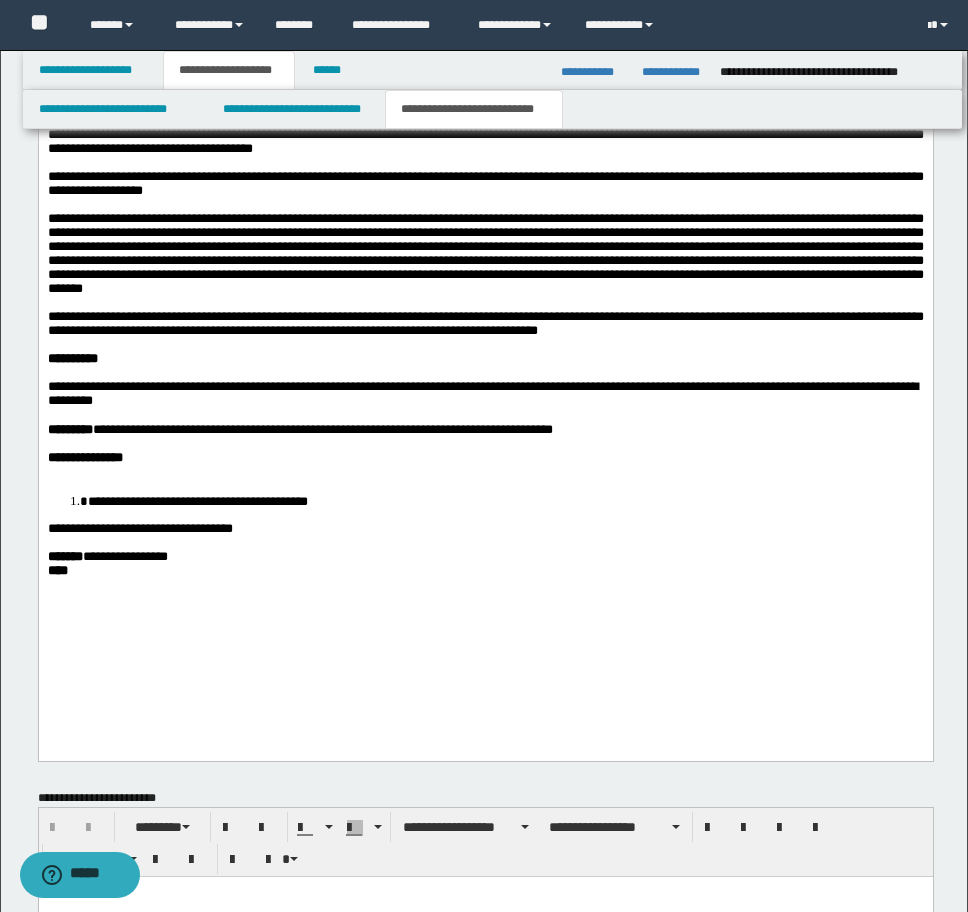 click on "**********" at bounding box center [505, 500] 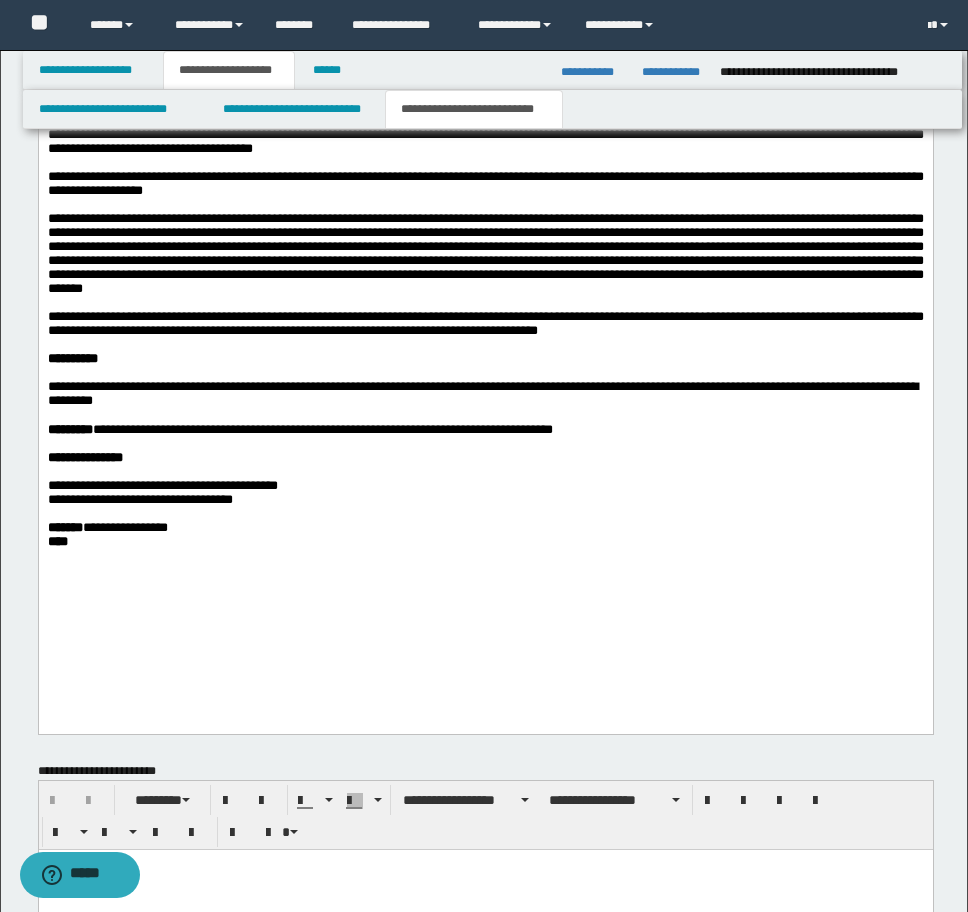 click on "**********" at bounding box center (485, 527) 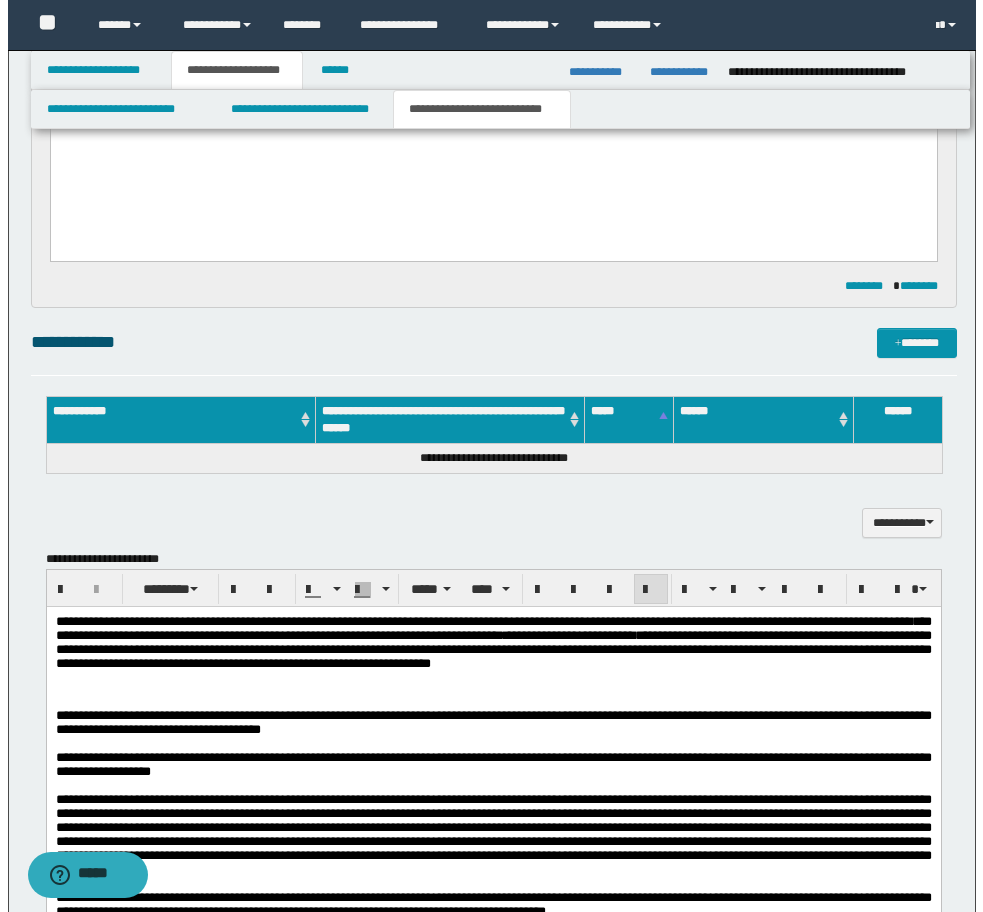 scroll, scrollTop: 840, scrollLeft: 0, axis: vertical 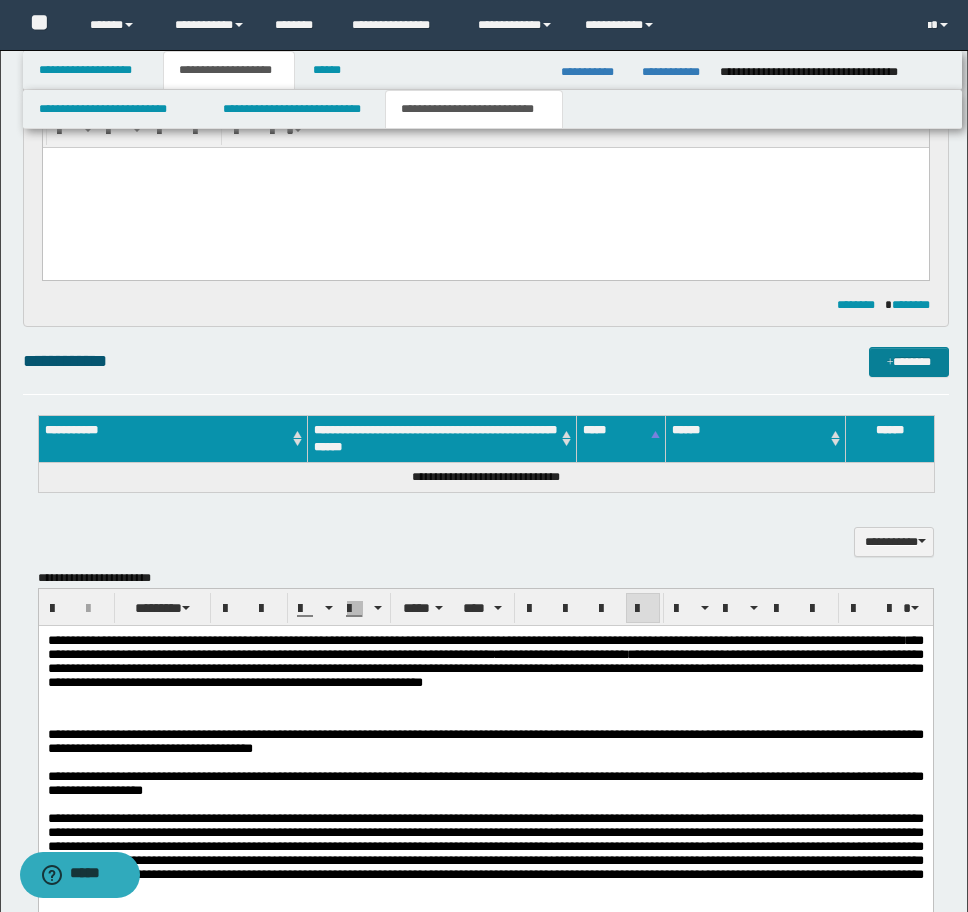 click on "*******" at bounding box center (909, 362) 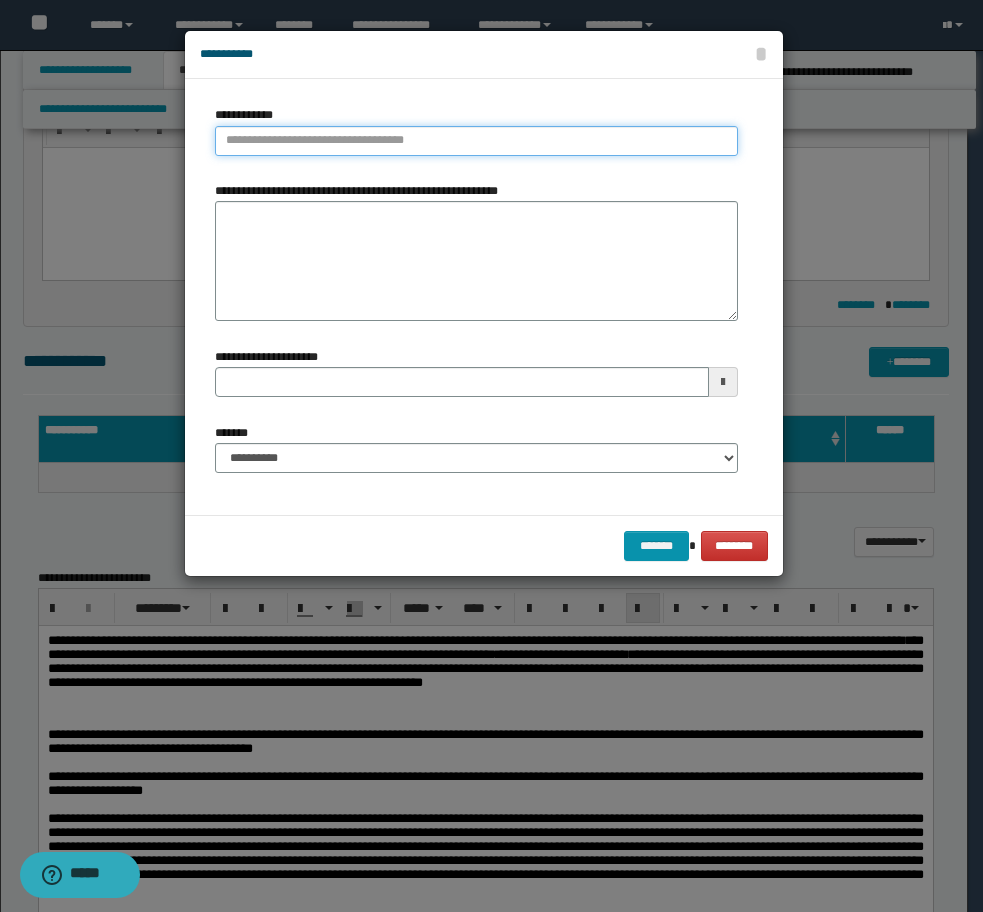 click on "**********" at bounding box center [476, 141] 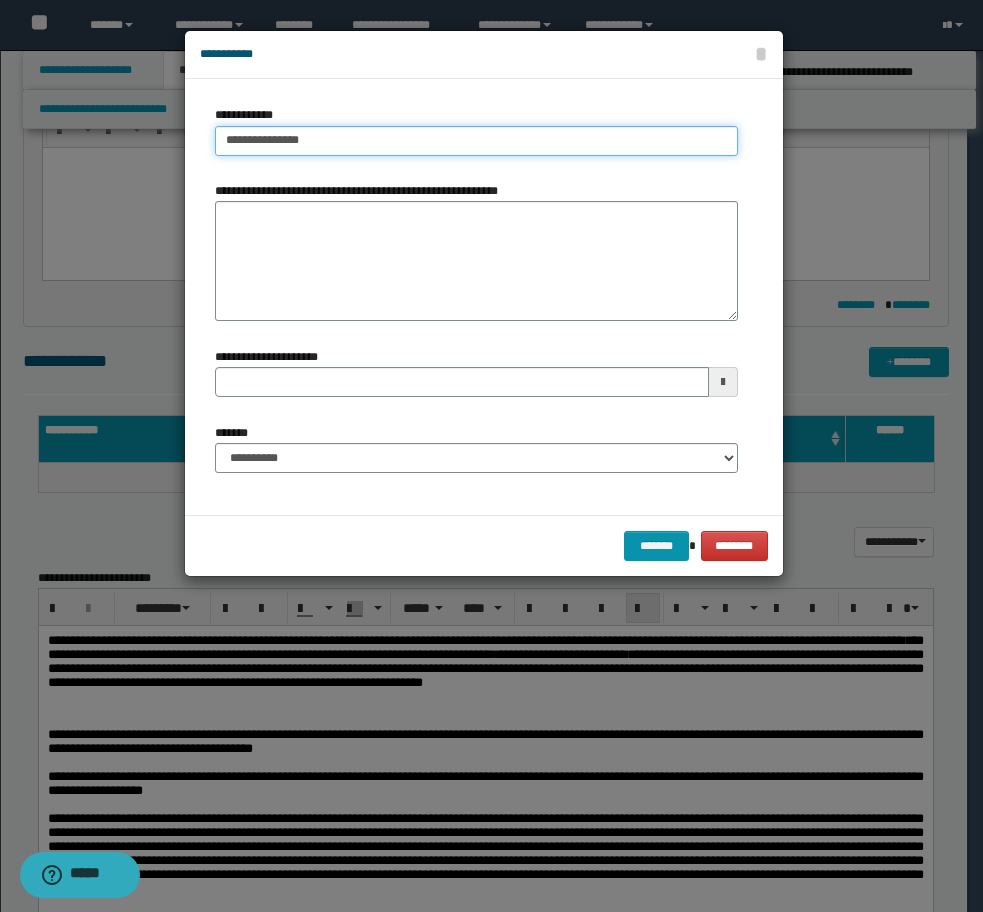 type on "**********" 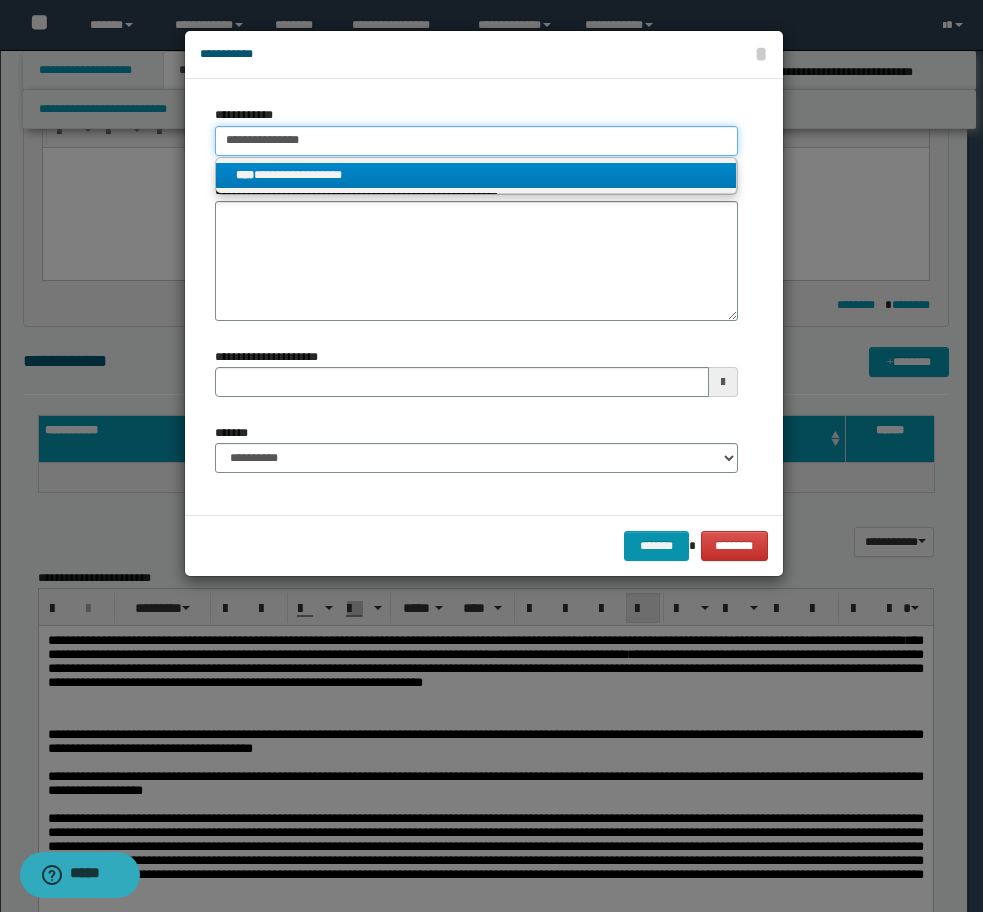 type on "**********" 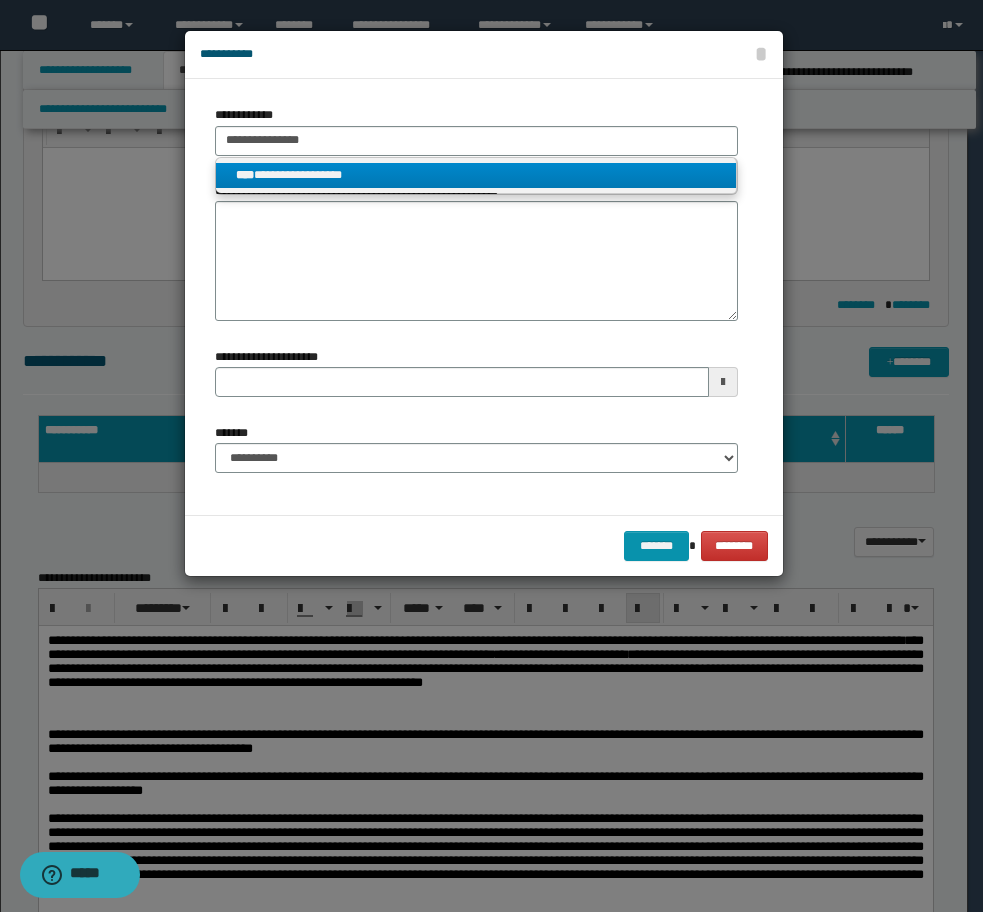 click on "**********" at bounding box center [476, 175] 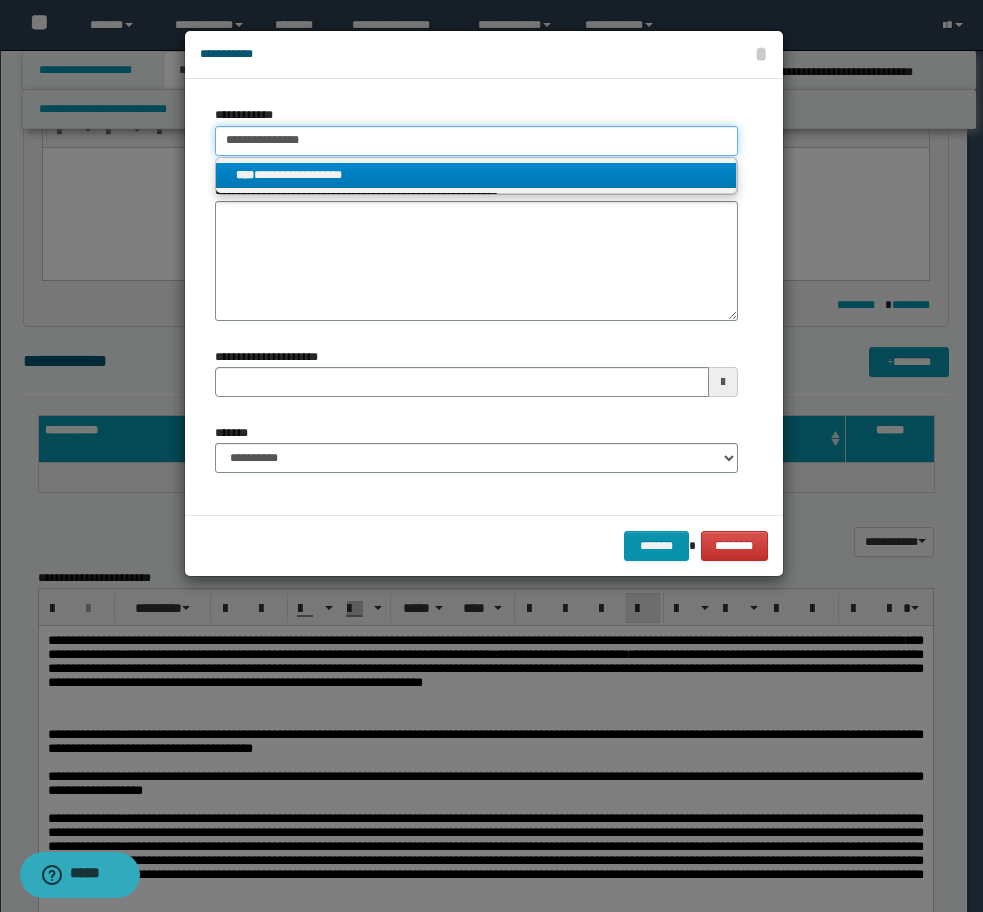 type 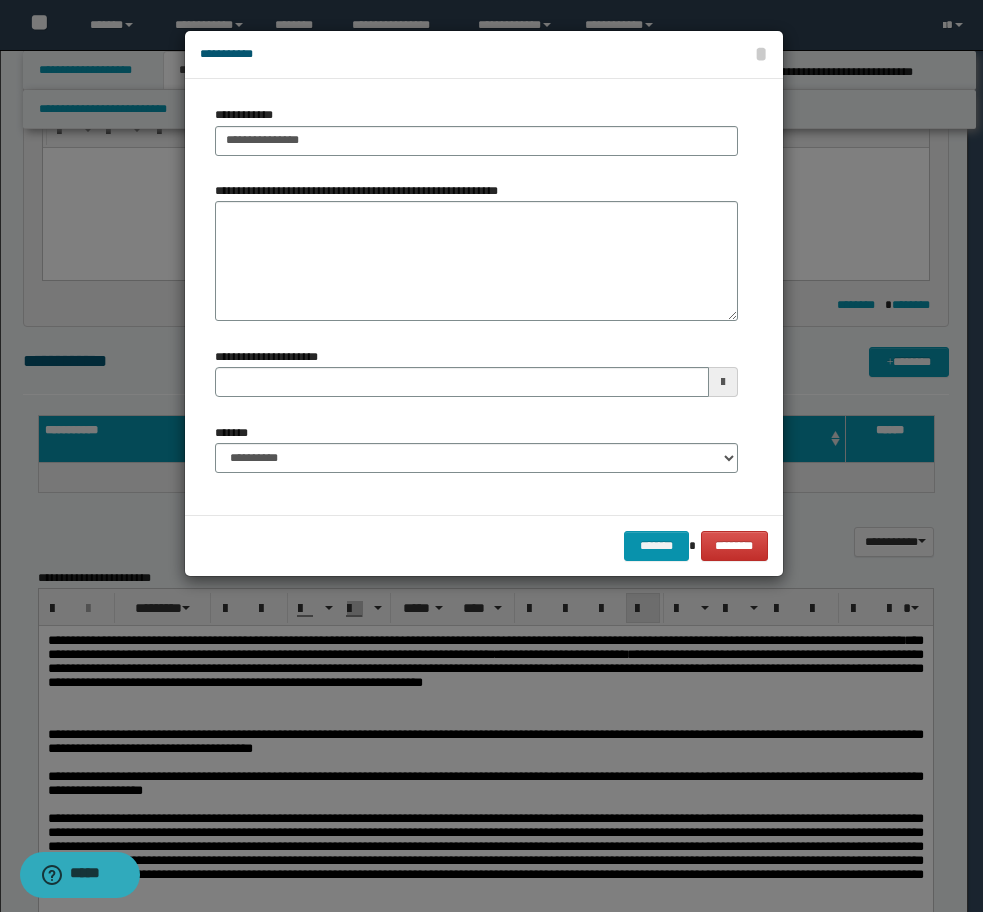type 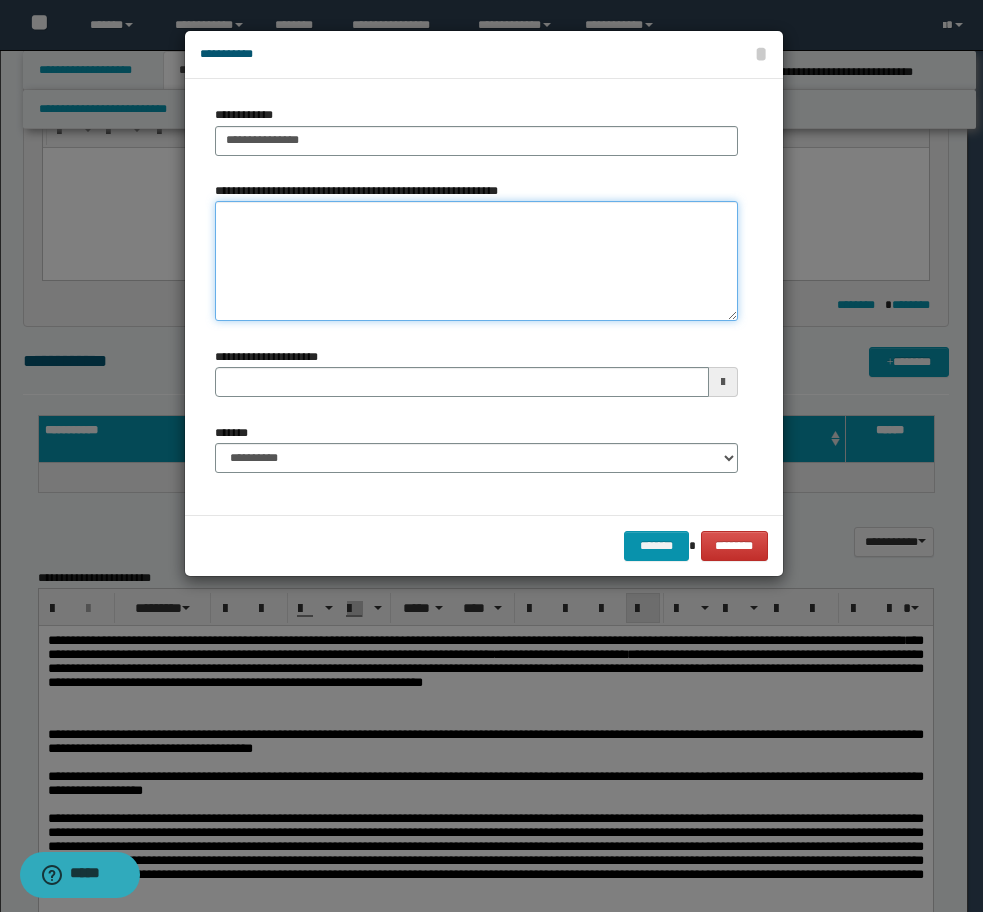 type 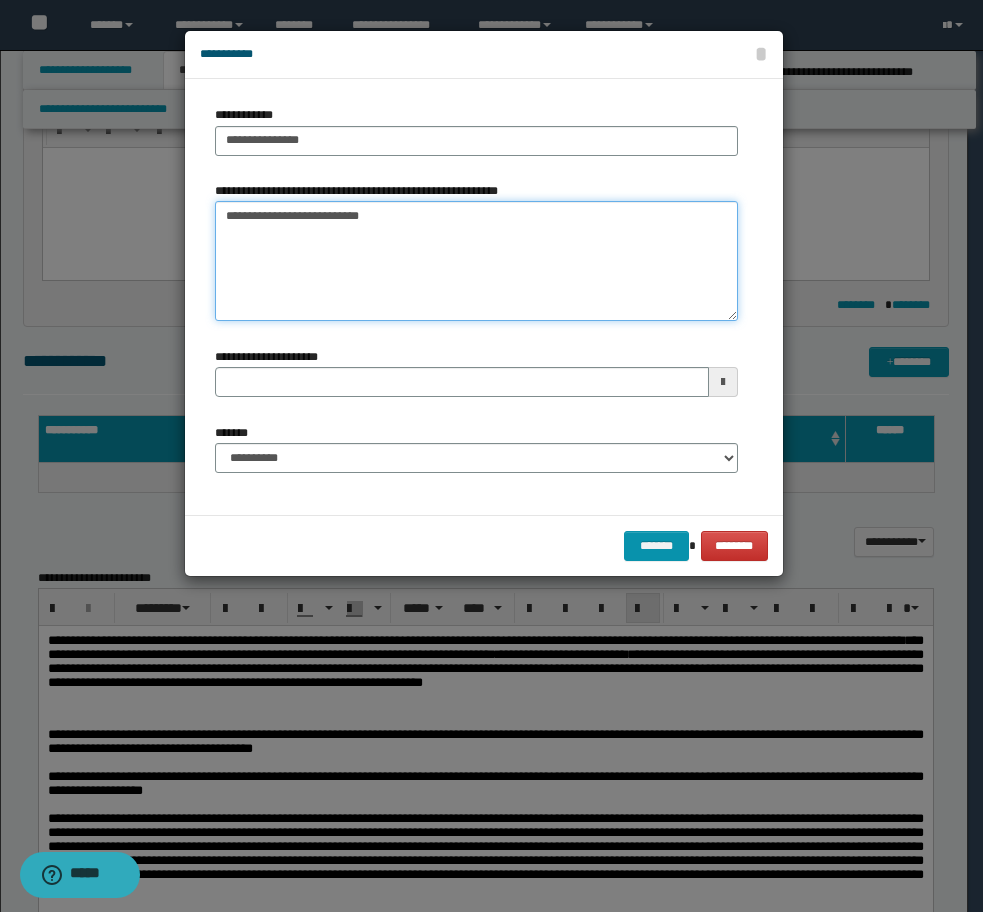 type 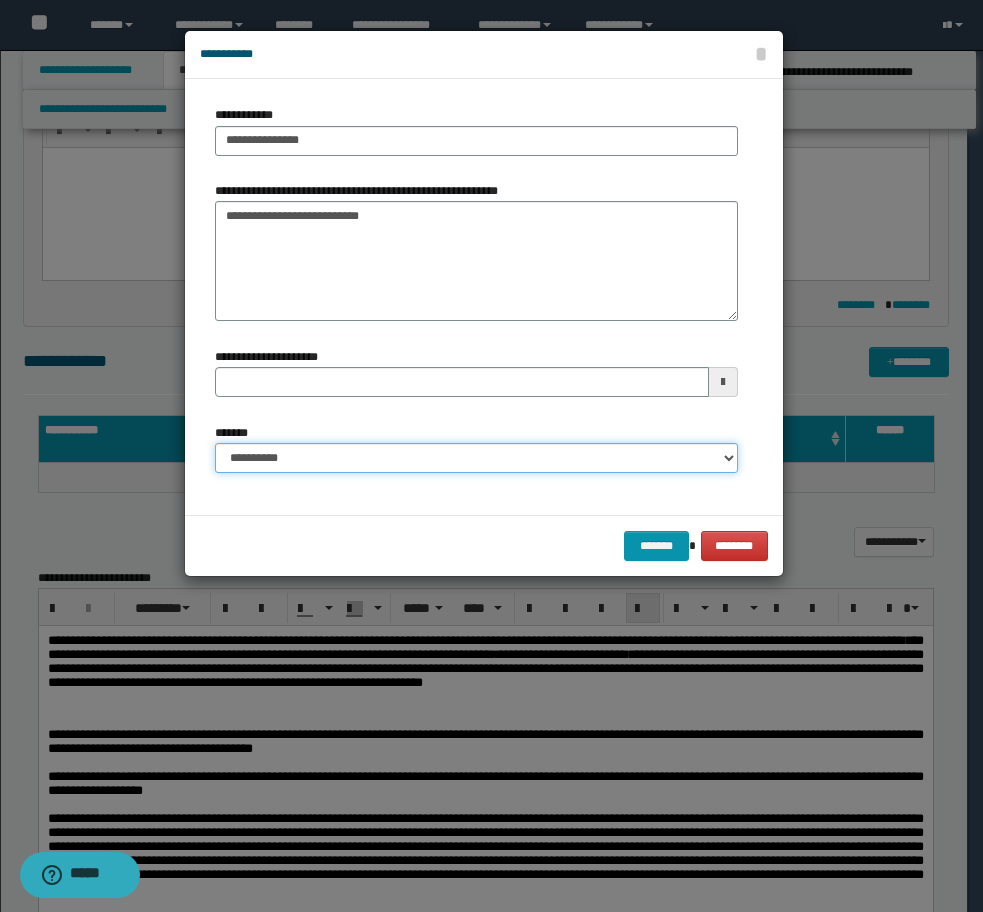 click on "**********" at bounding box center [476, 458] 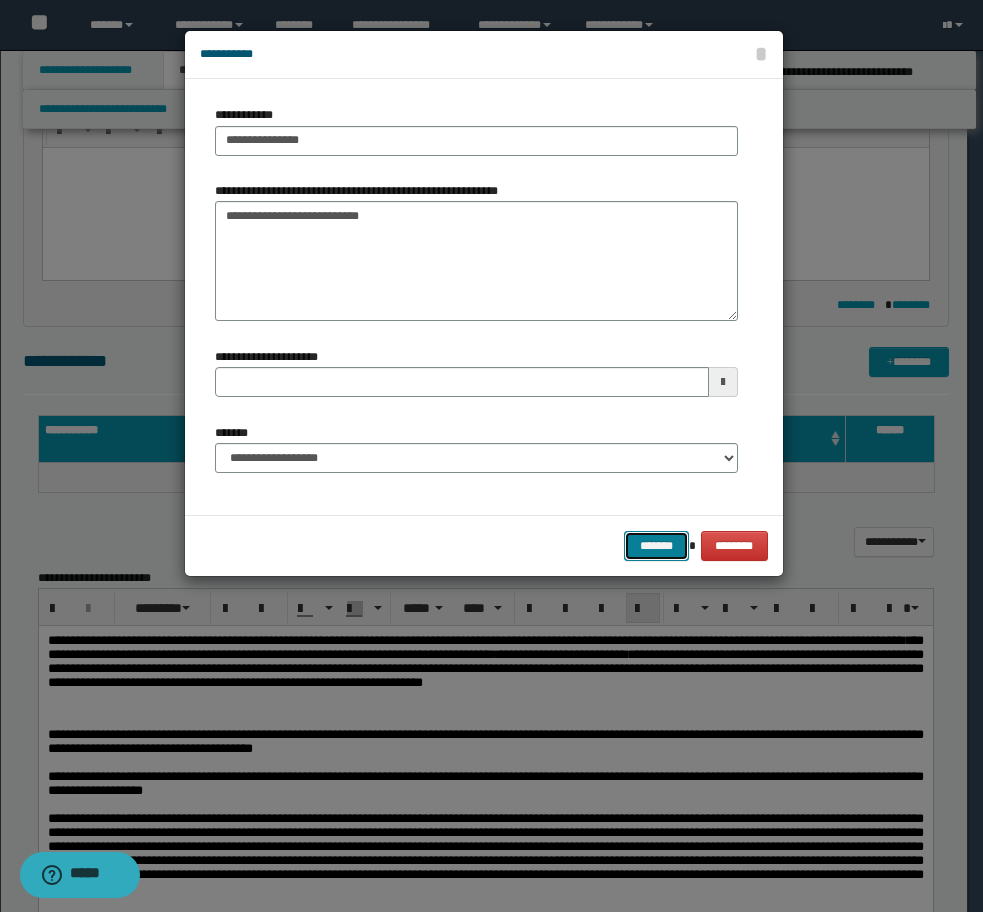 click on "*******" at bounding box center (656, 546) 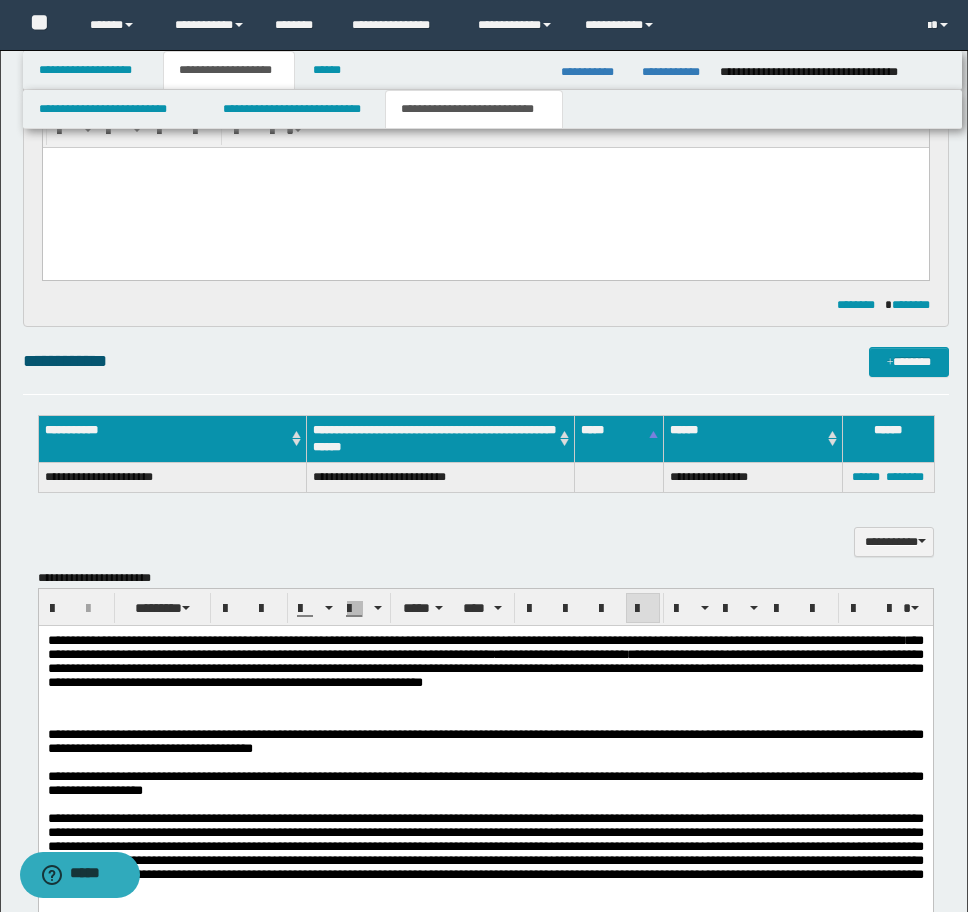 drag, startPoint x: 681, startPoint y: 345, endPoint x: 877, endPoint y: 349, distance: 196.04082 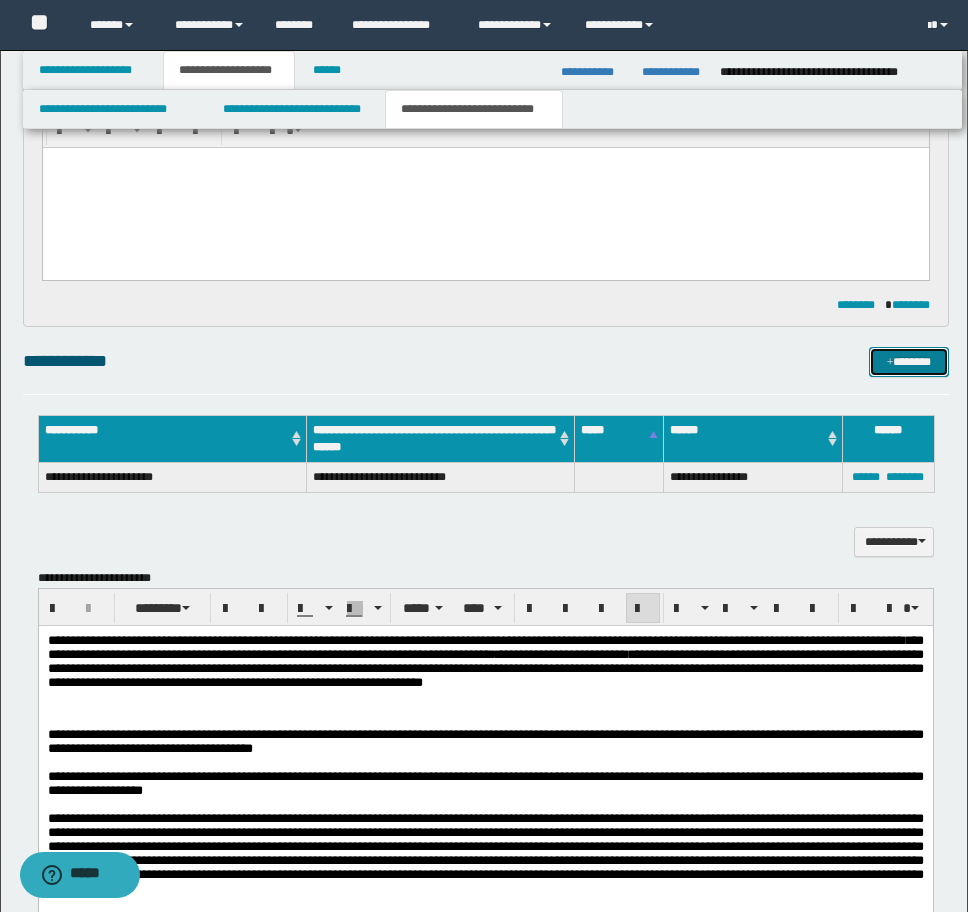click on "*******" at bounding box center [909, 362] 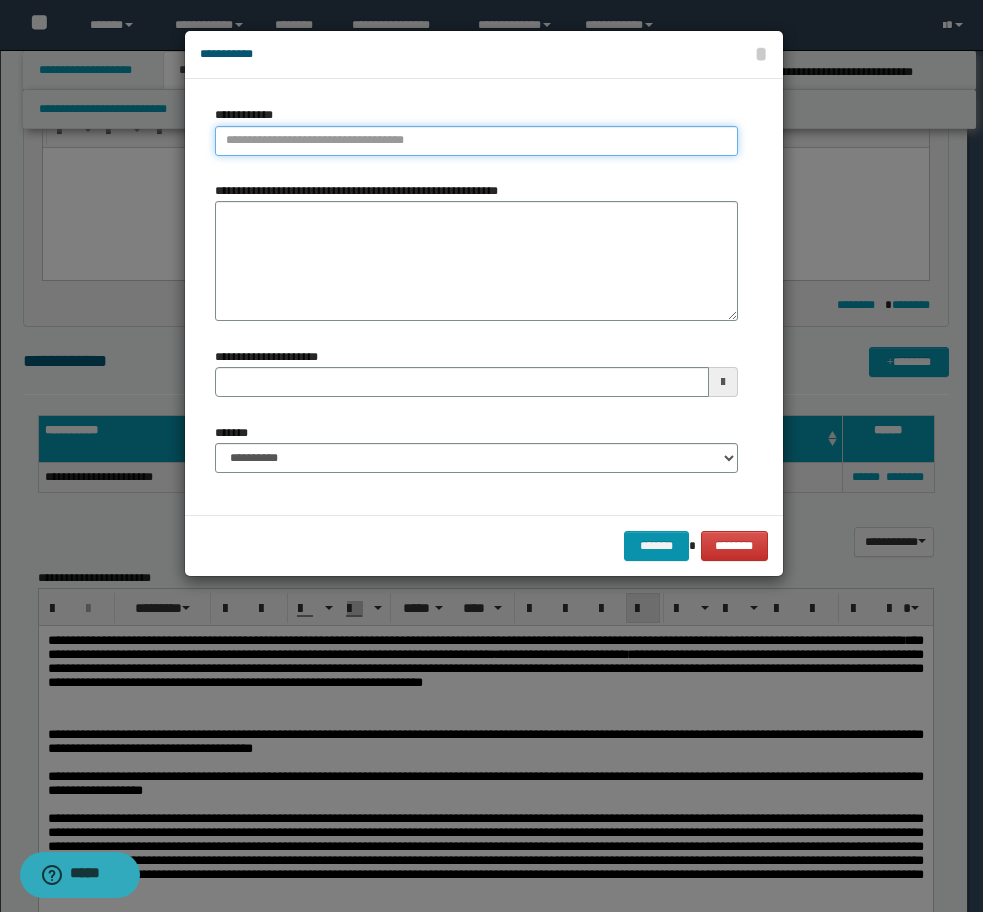 type on "**********" 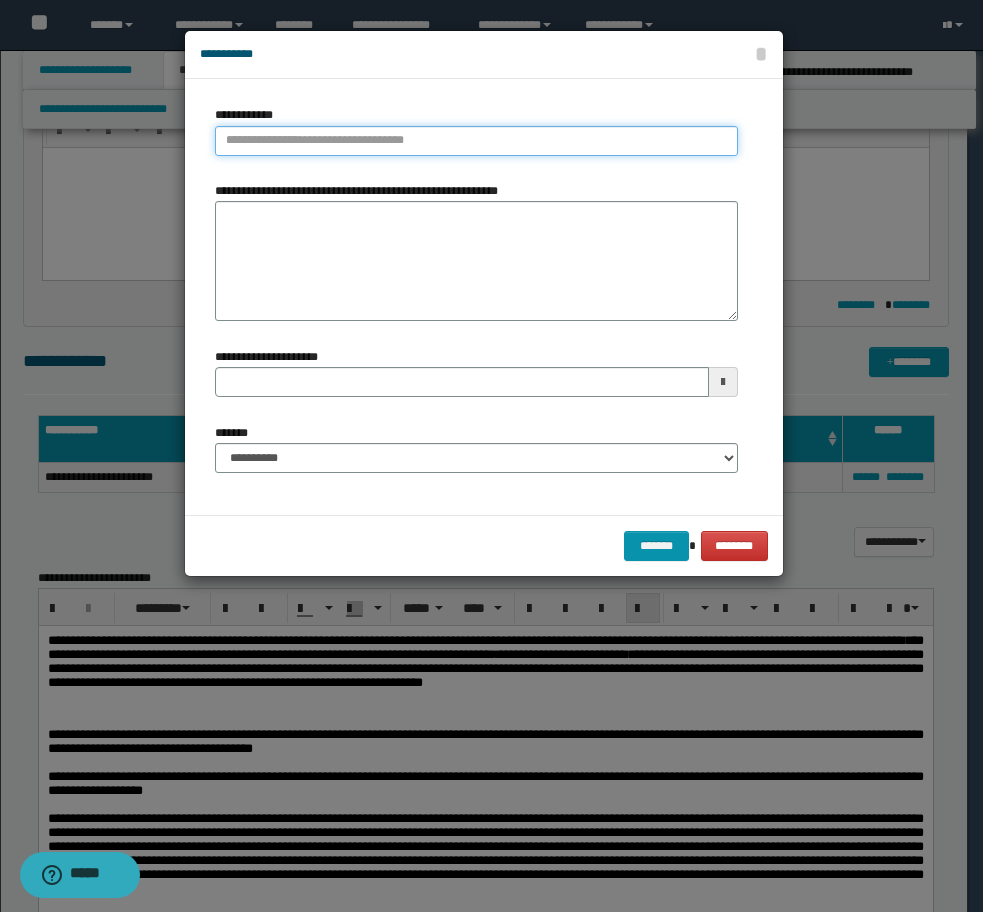 click on "**********" at bounding box center (476, 141) 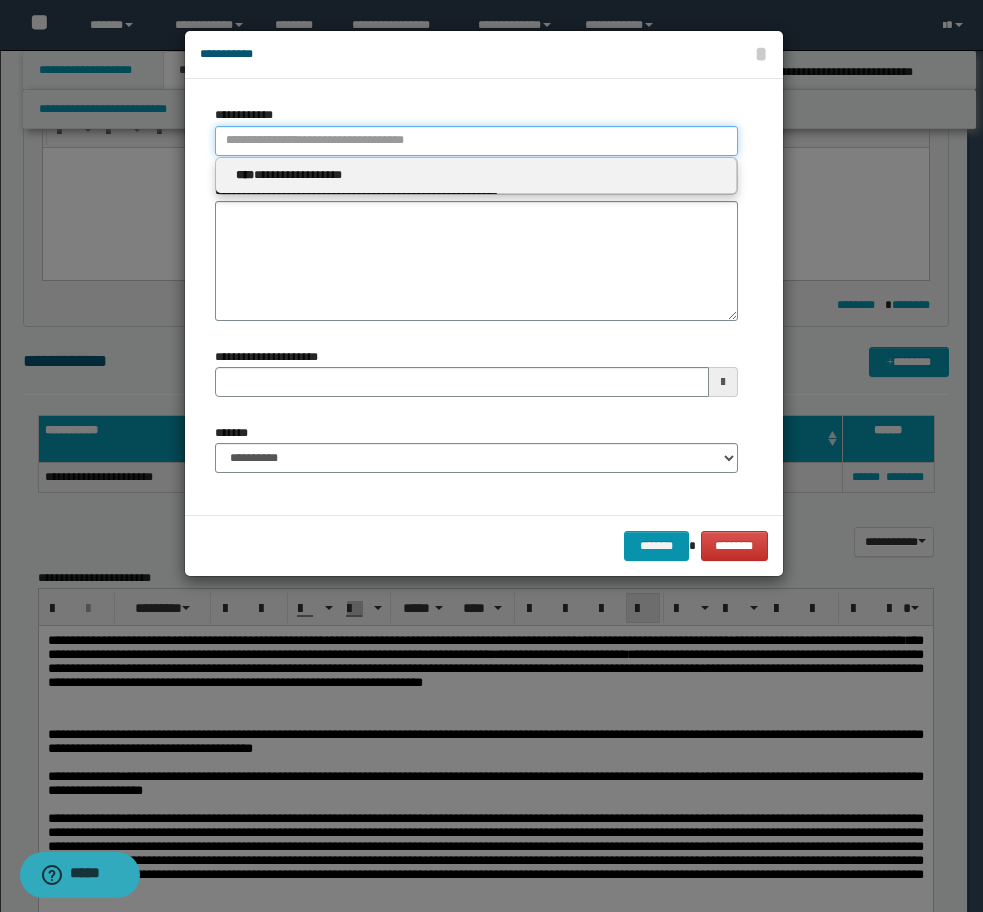 paste on "**********" 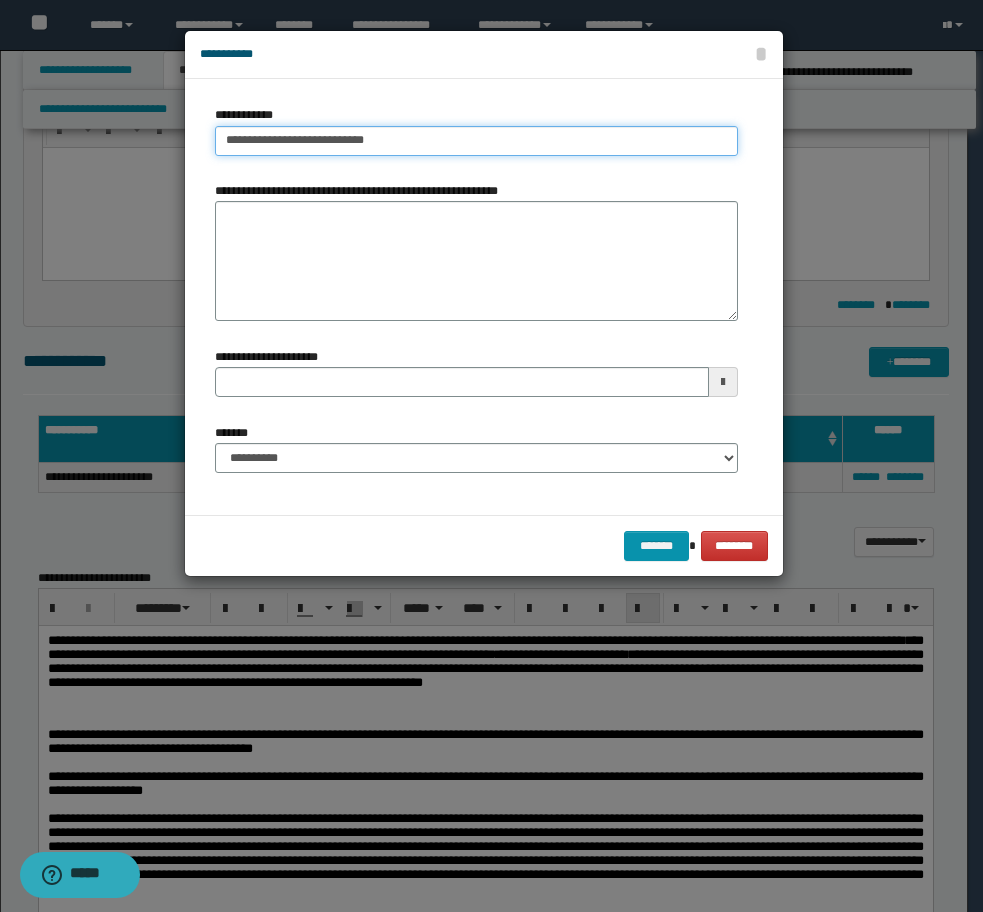 type on "**********" 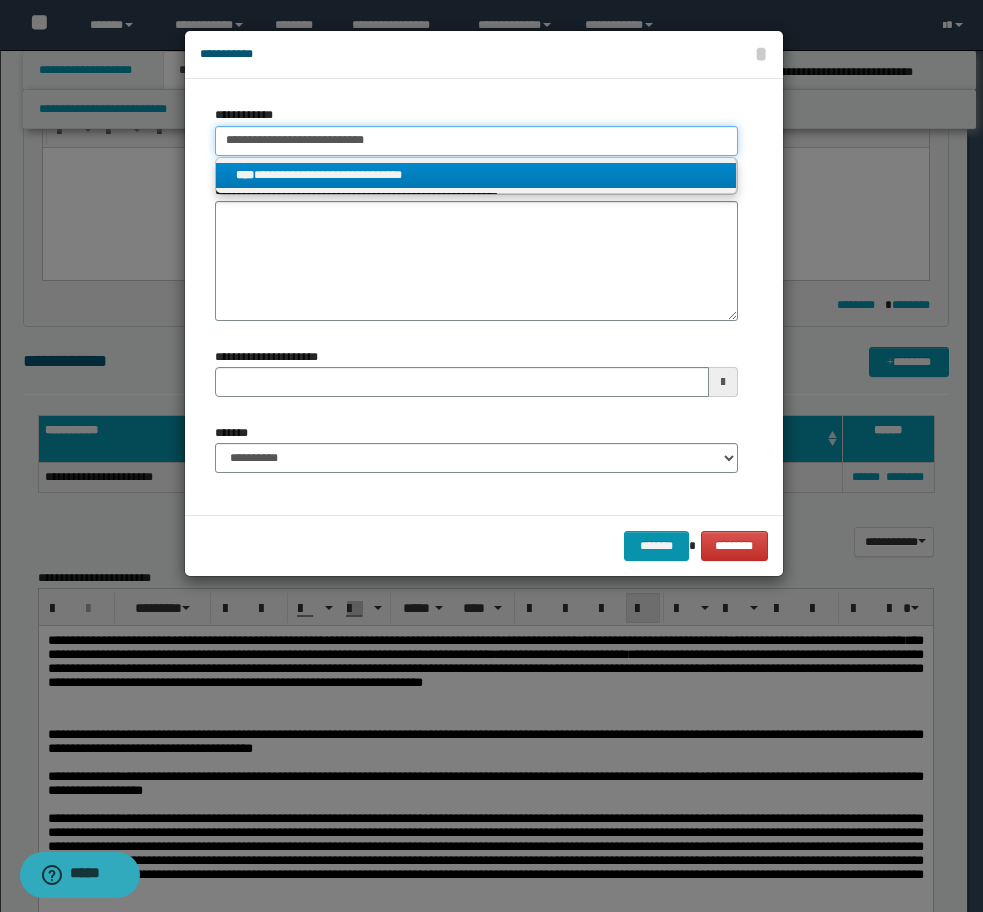 type on "**********" 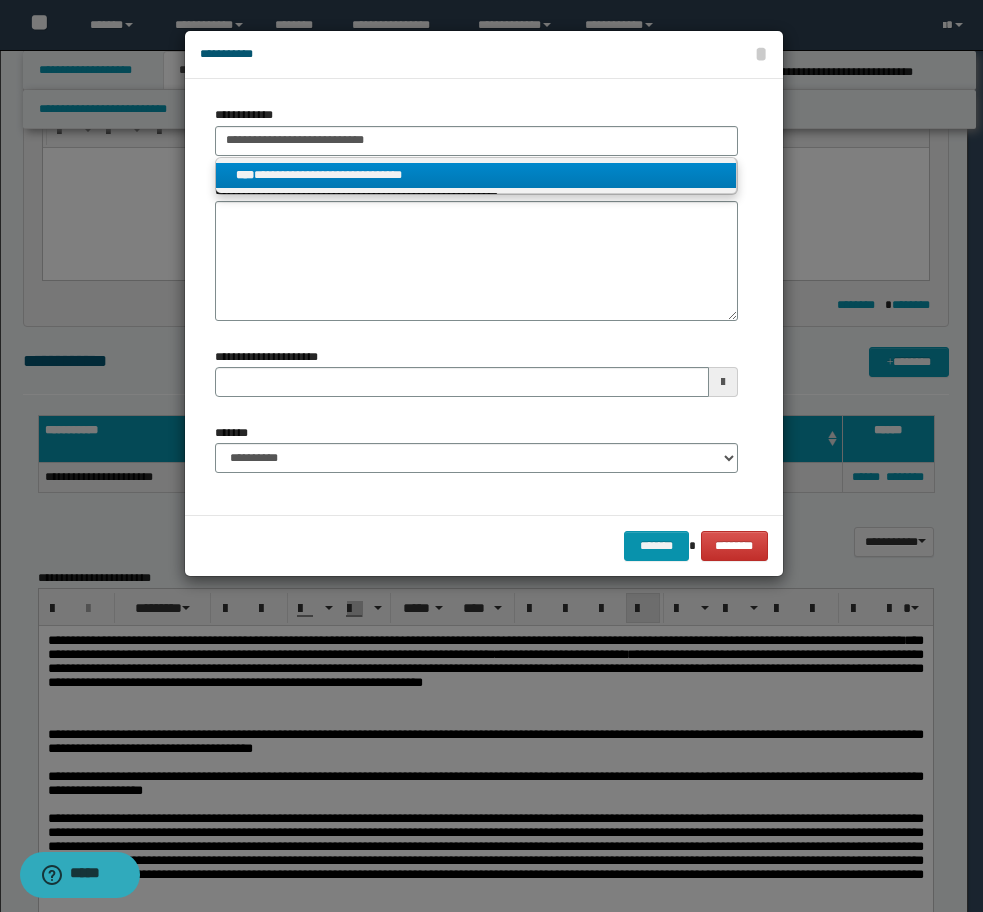 click on "**********" at bounding box center (476, 175) 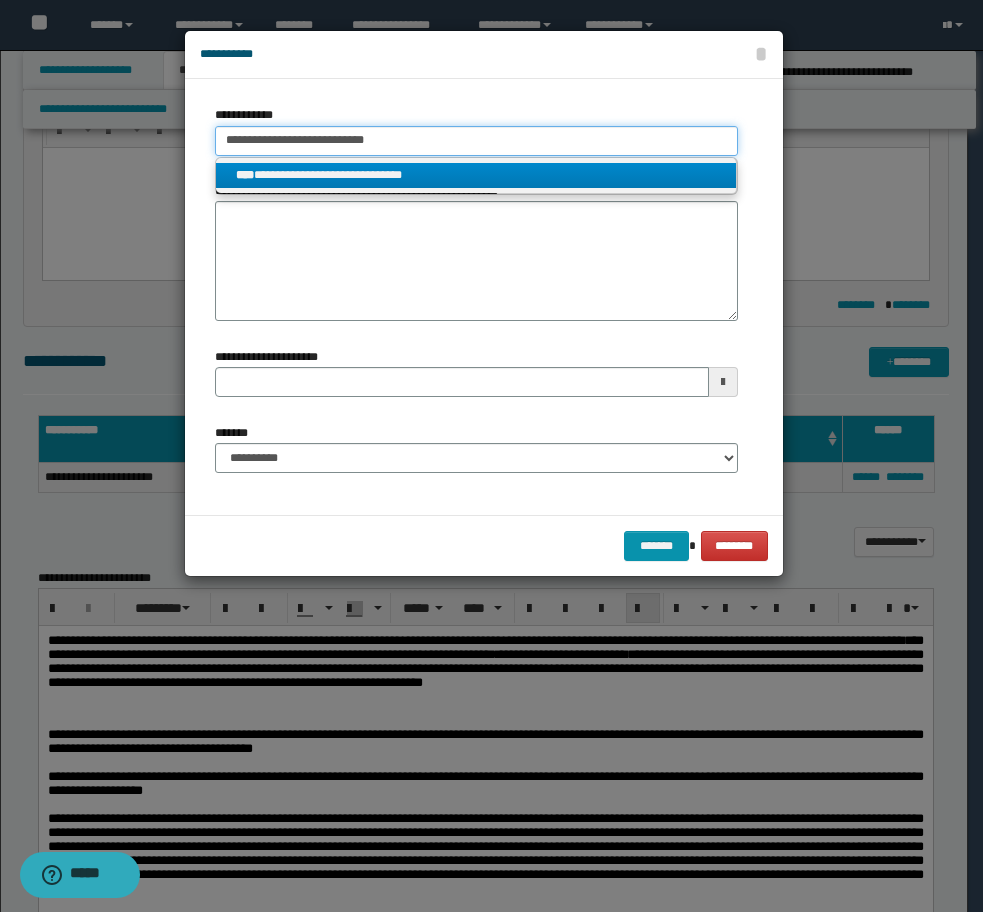 type 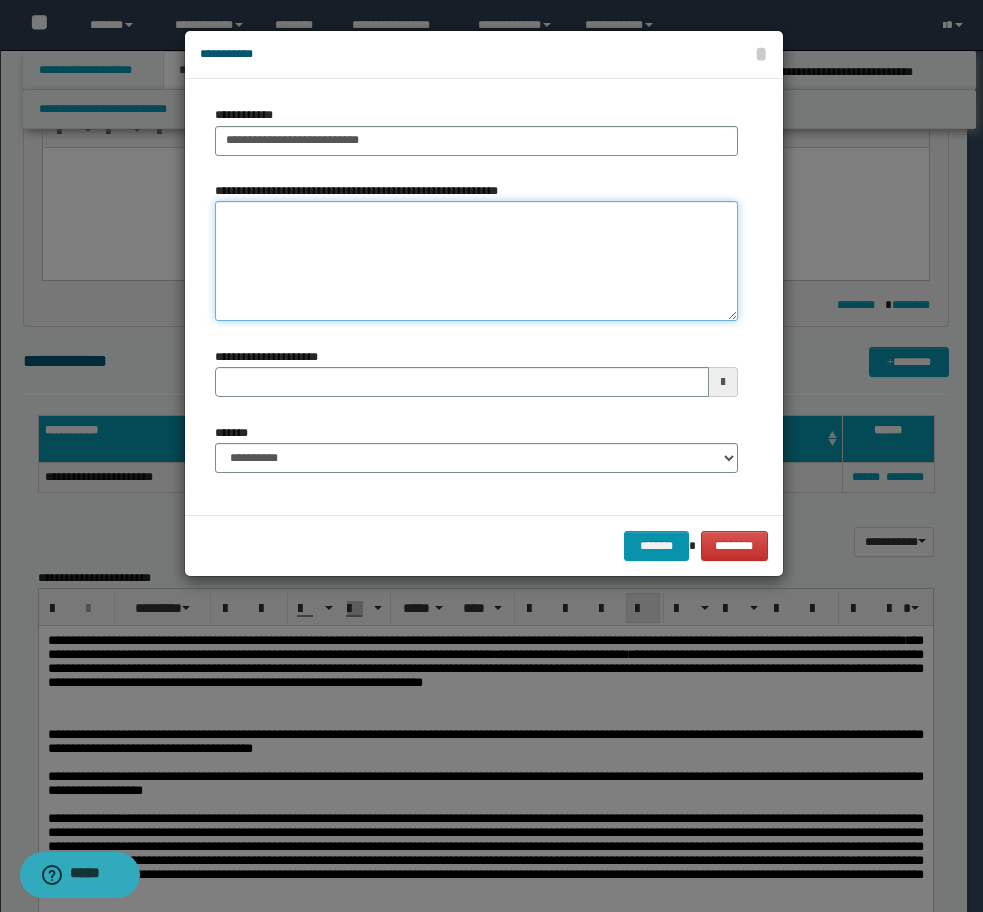click on "**********" at bounding box center [476, 261] 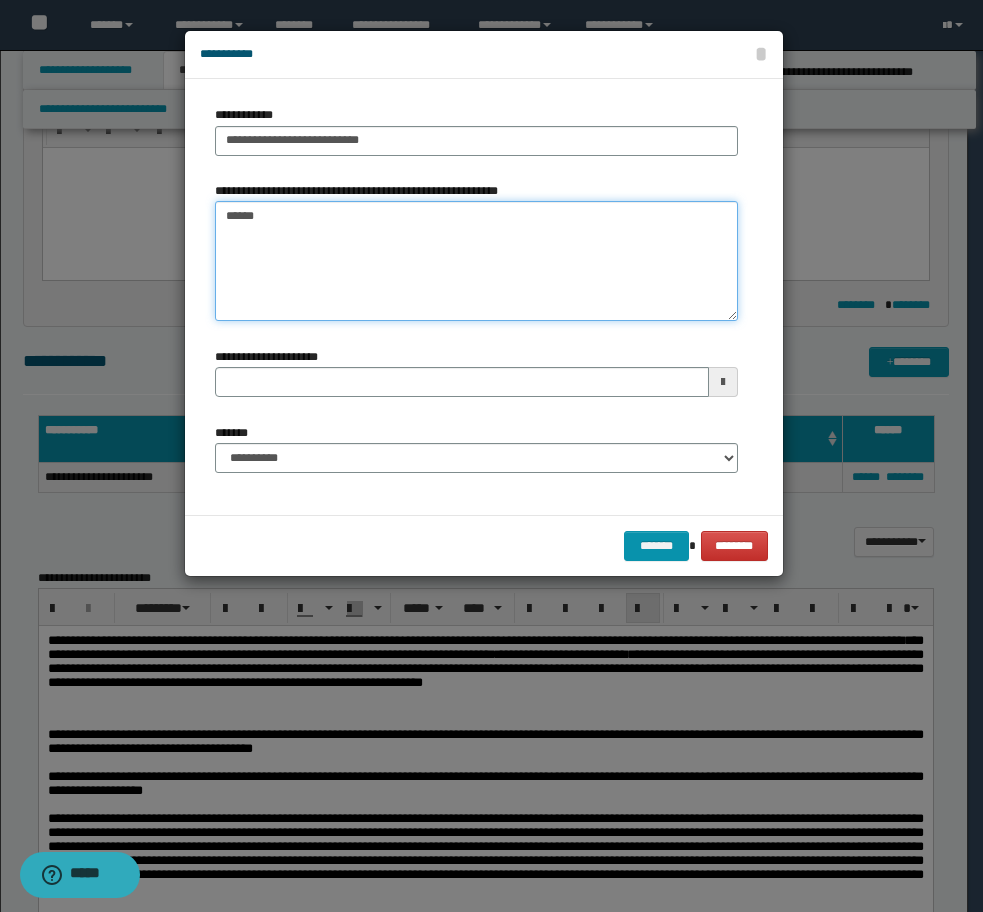 type on "*******" 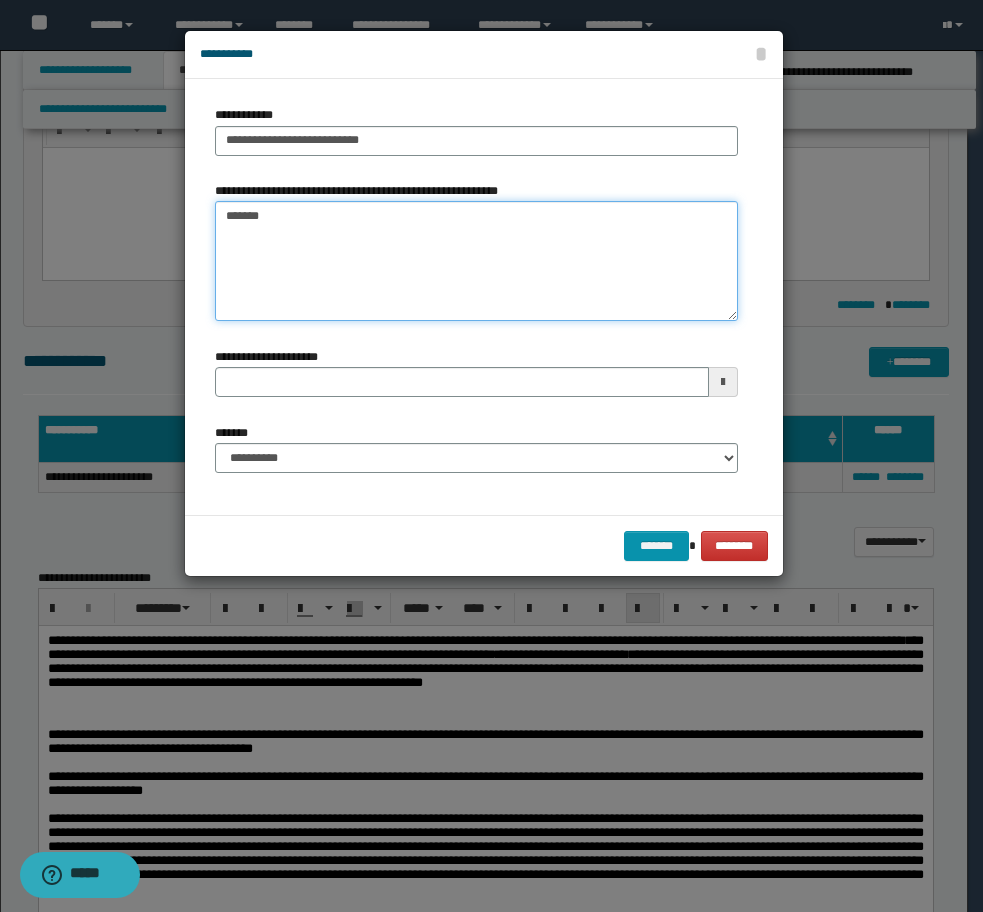 type 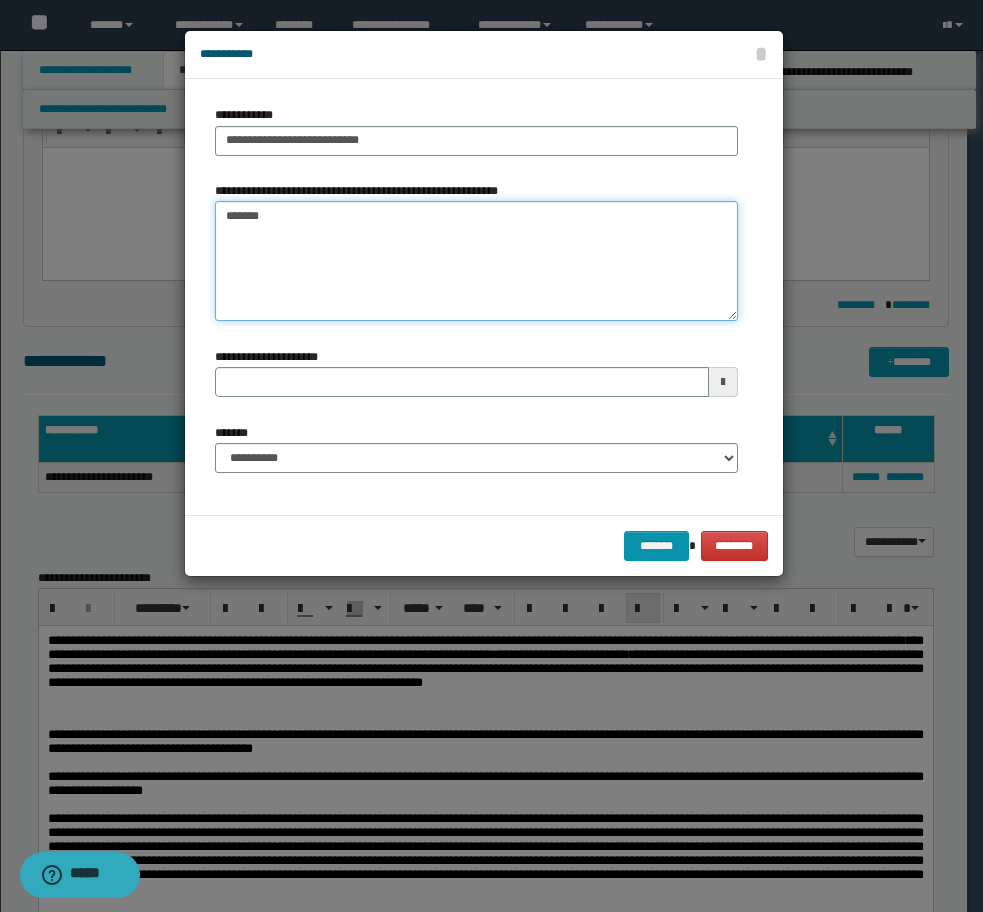 type on "*******" 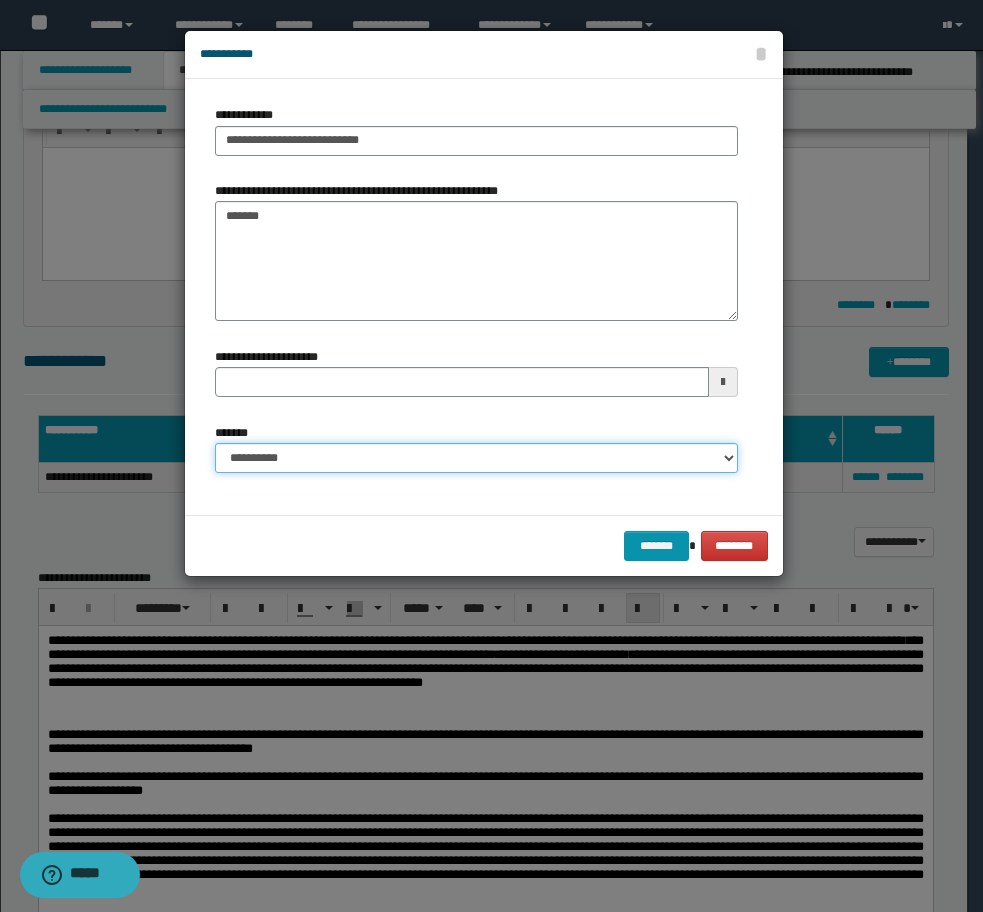 click on "**********" at bounding box center [476, 458] 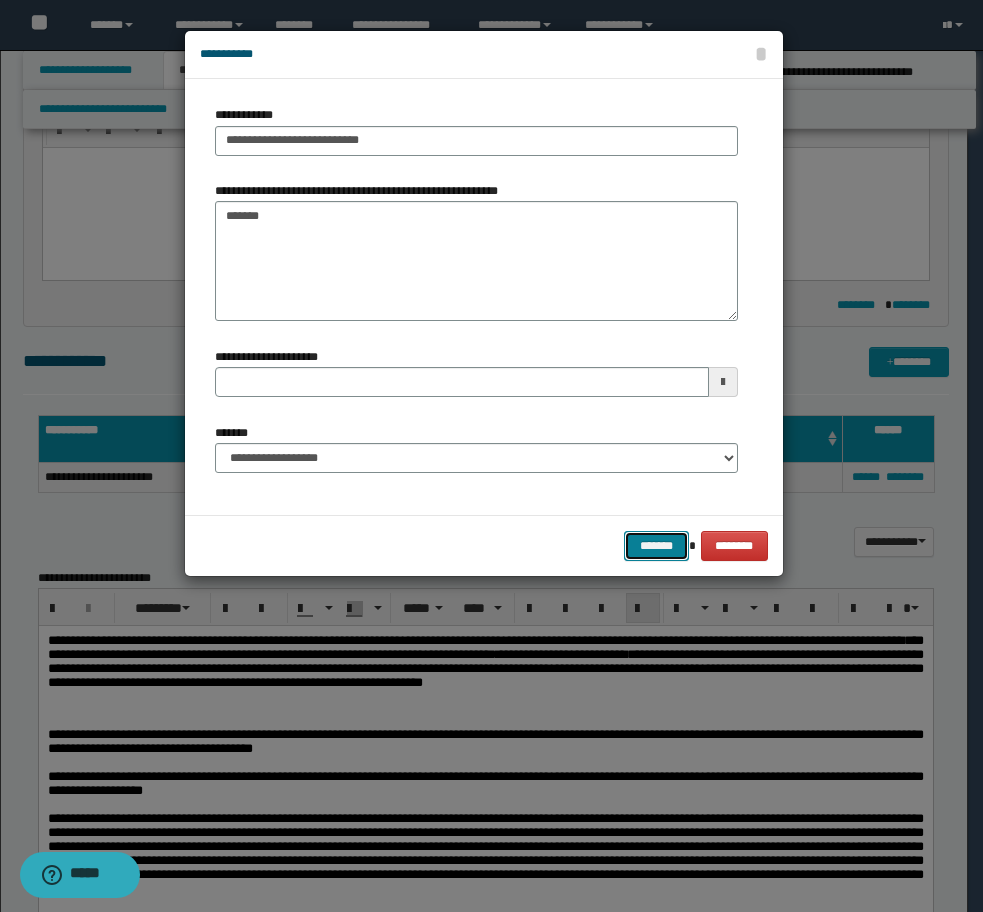 click on "*******" at bounding box center [656, 546] 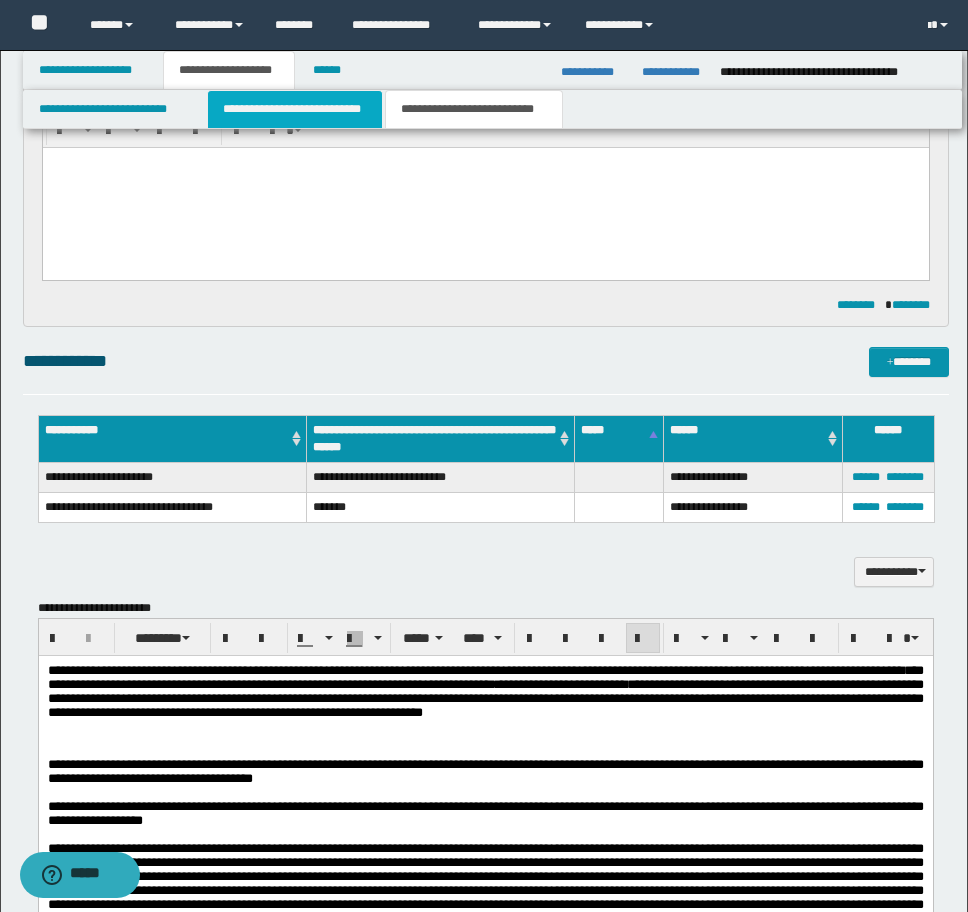 click on "**********" at bounding box center (295, 109) 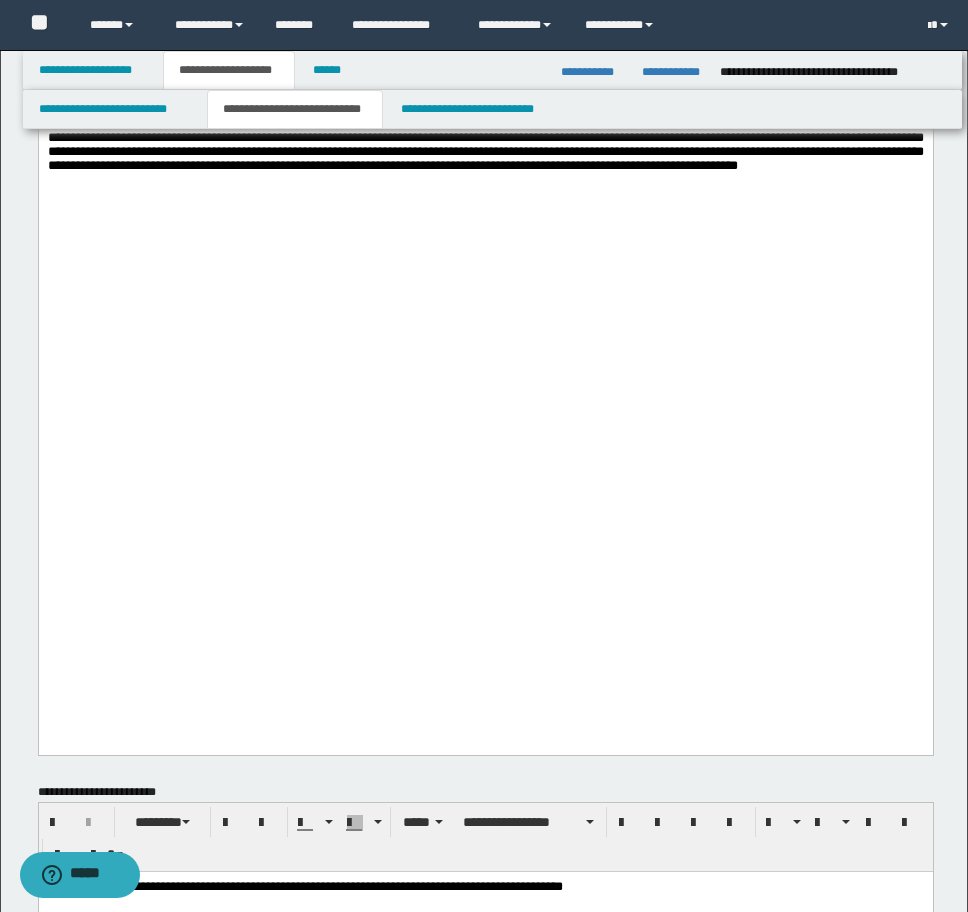 scroll, scrollTop: 1940, scrollLeft: 0, axis: vertical 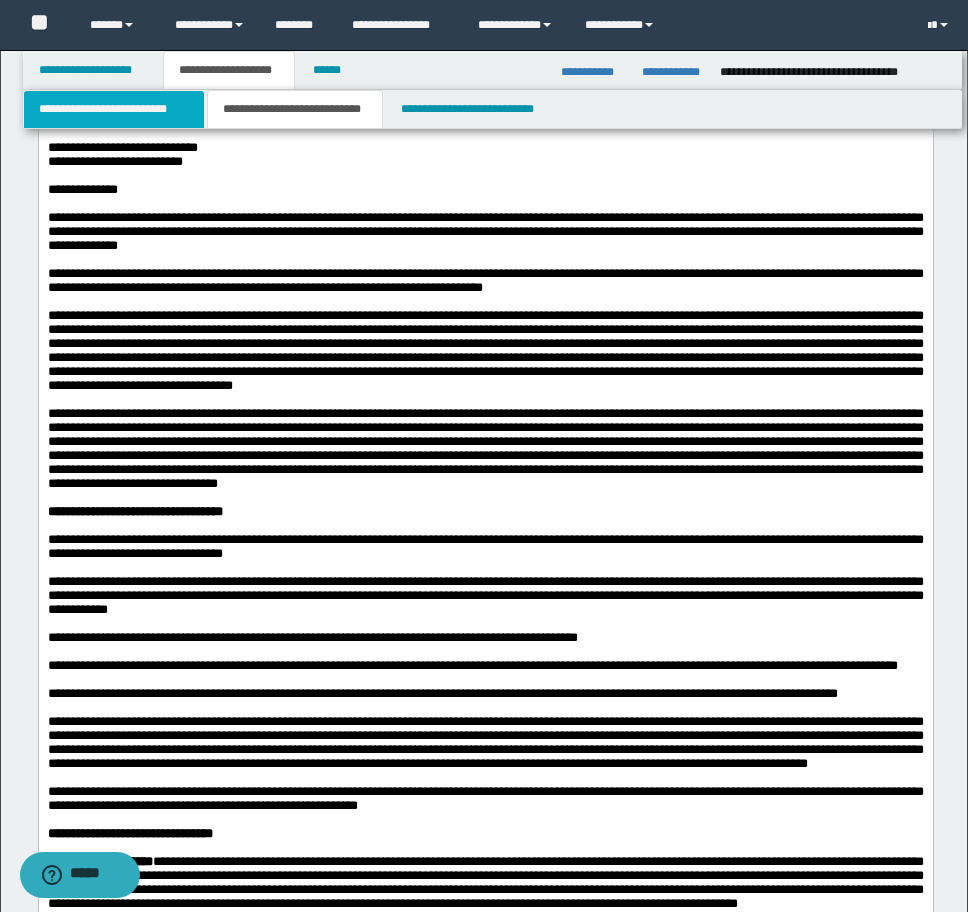 click on "**********" at bounding box center [114, 109] 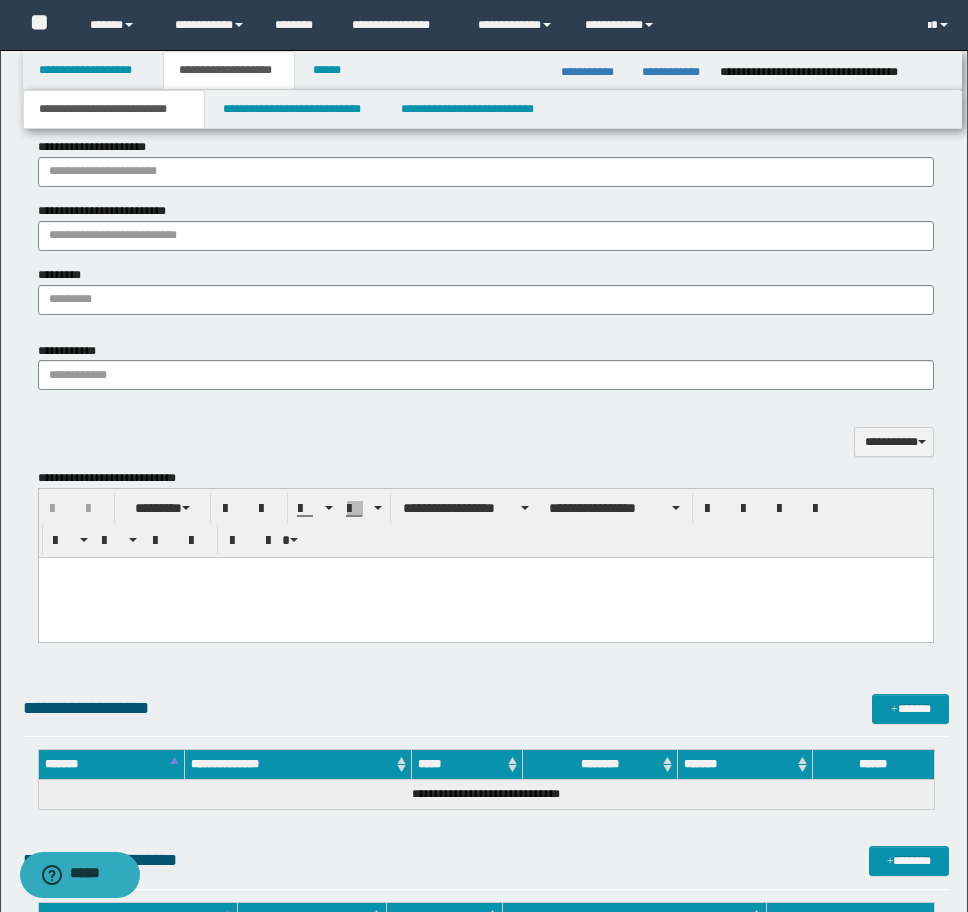 click at bounding box center (485, 597) 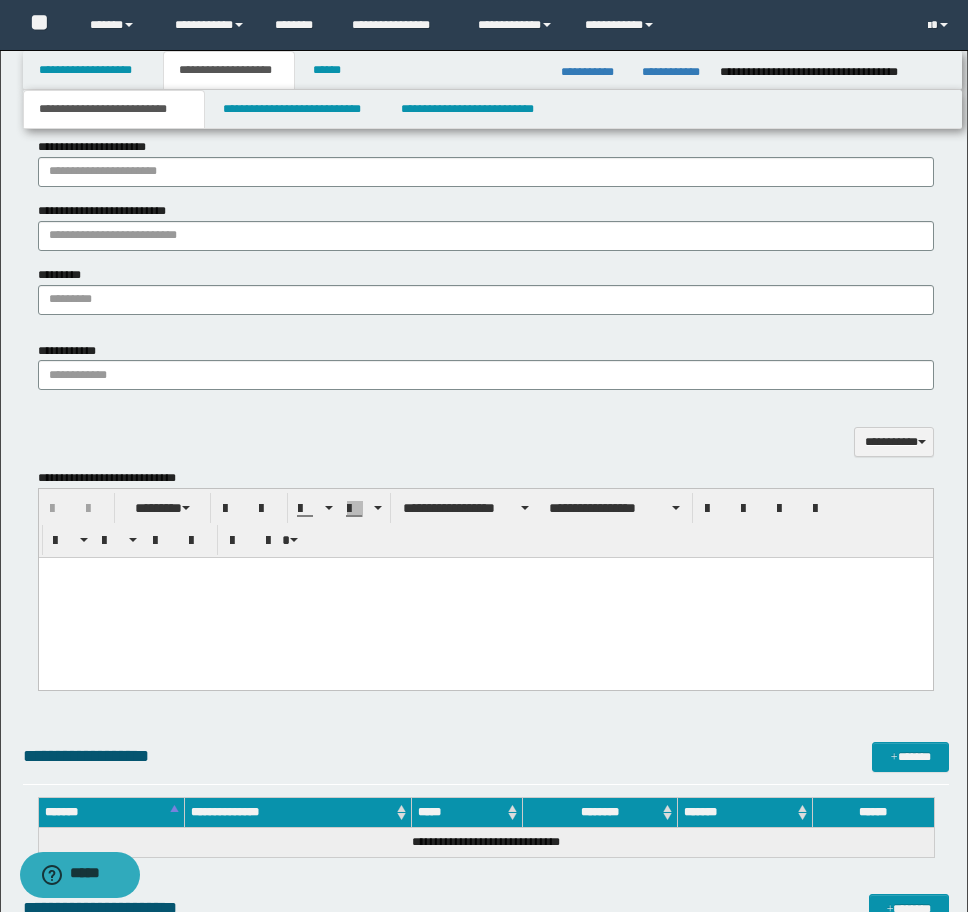 type 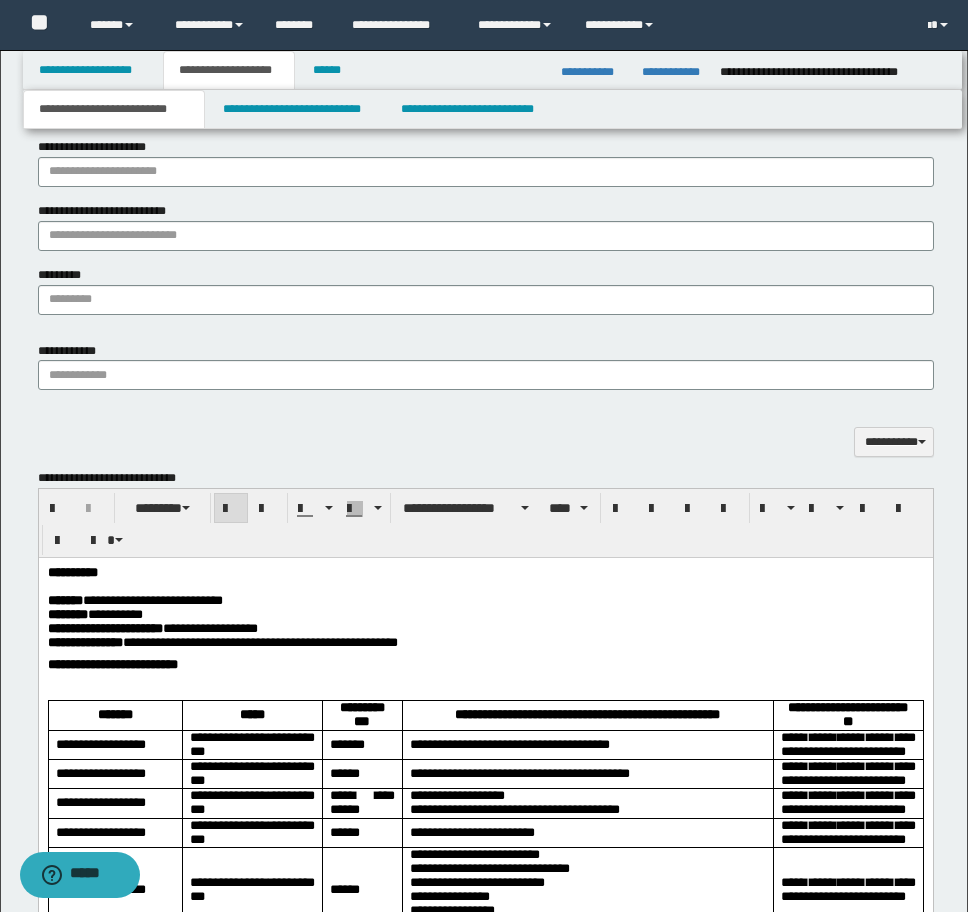 click on "**********" at bounding box center (72, 571) 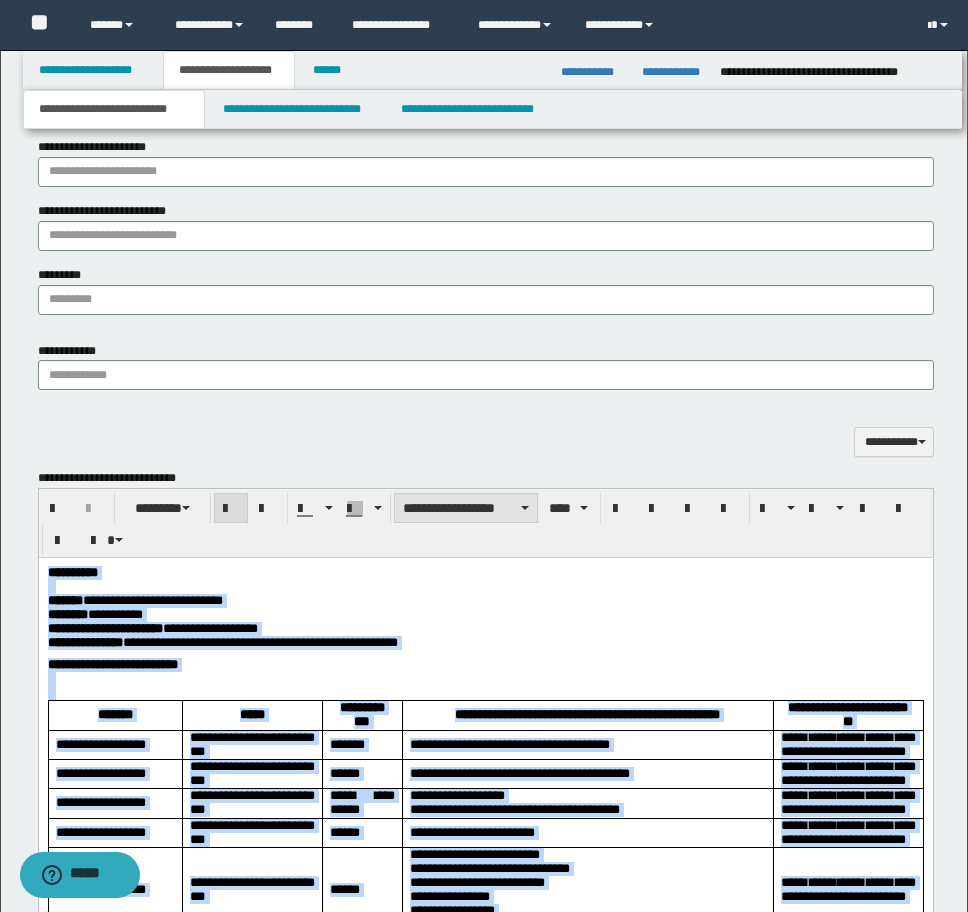 click on "**********" at bounding box center (466, 508) 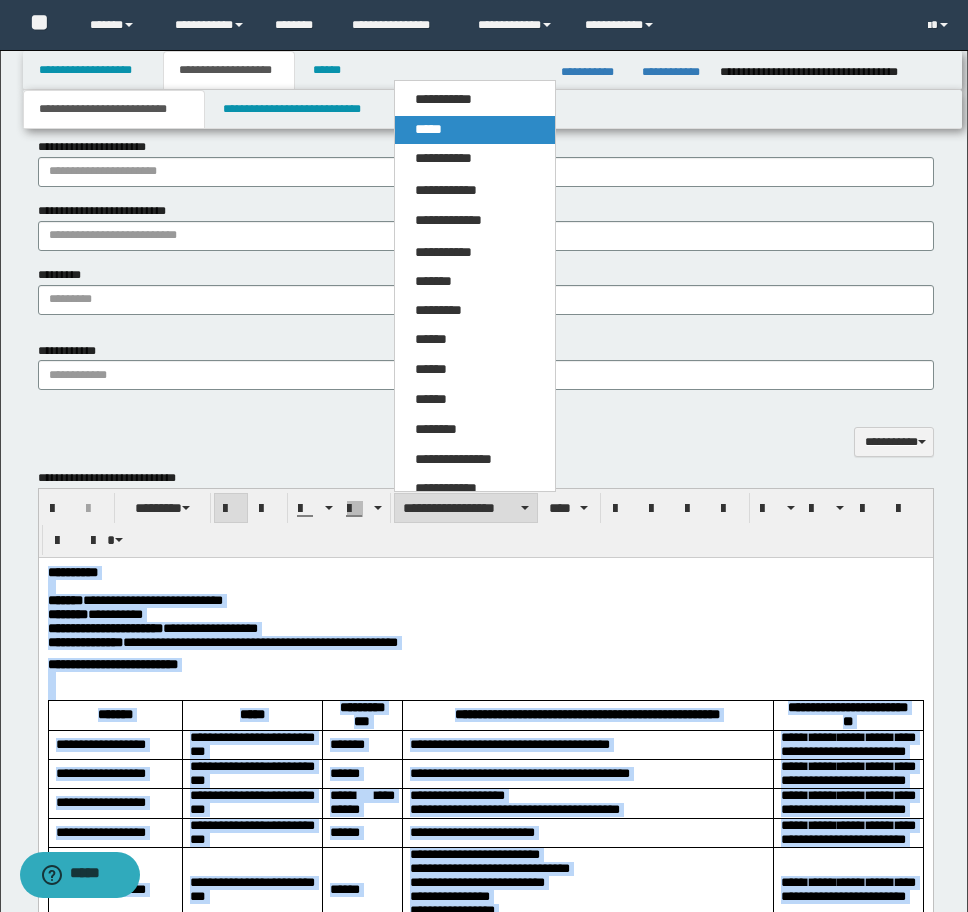 click on "*****" at bounding box center (475, 130) 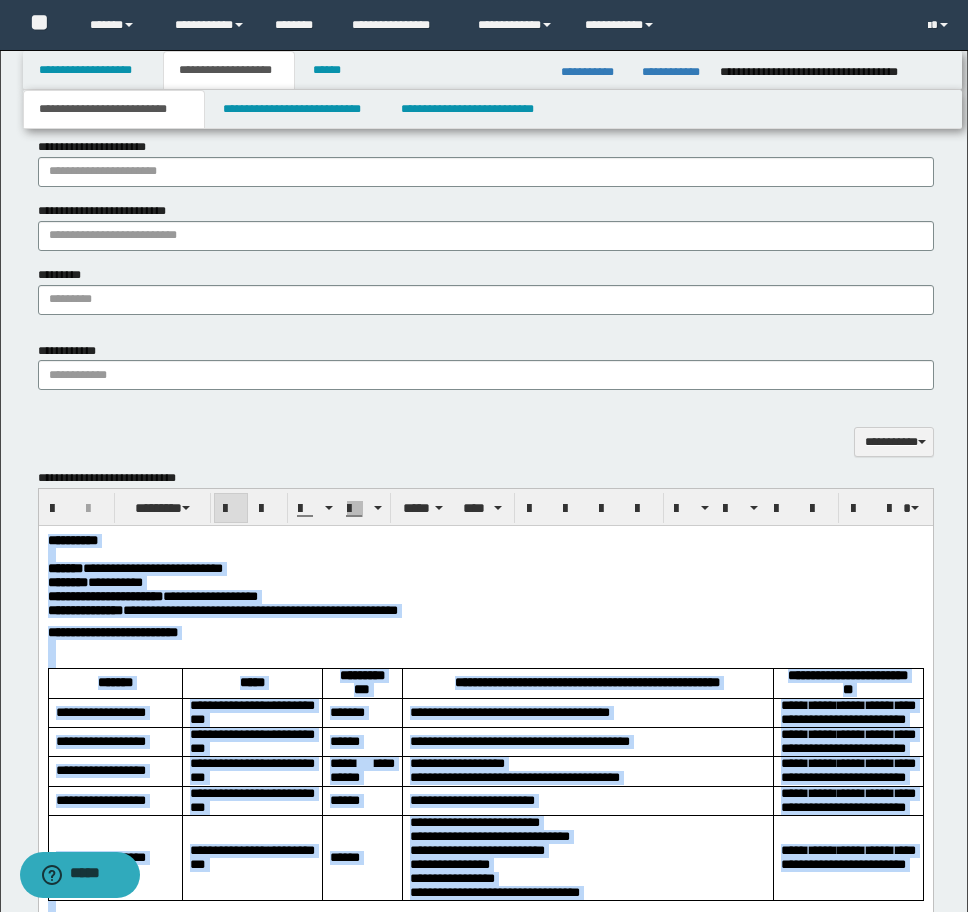 click at bounding box center (485, 646) 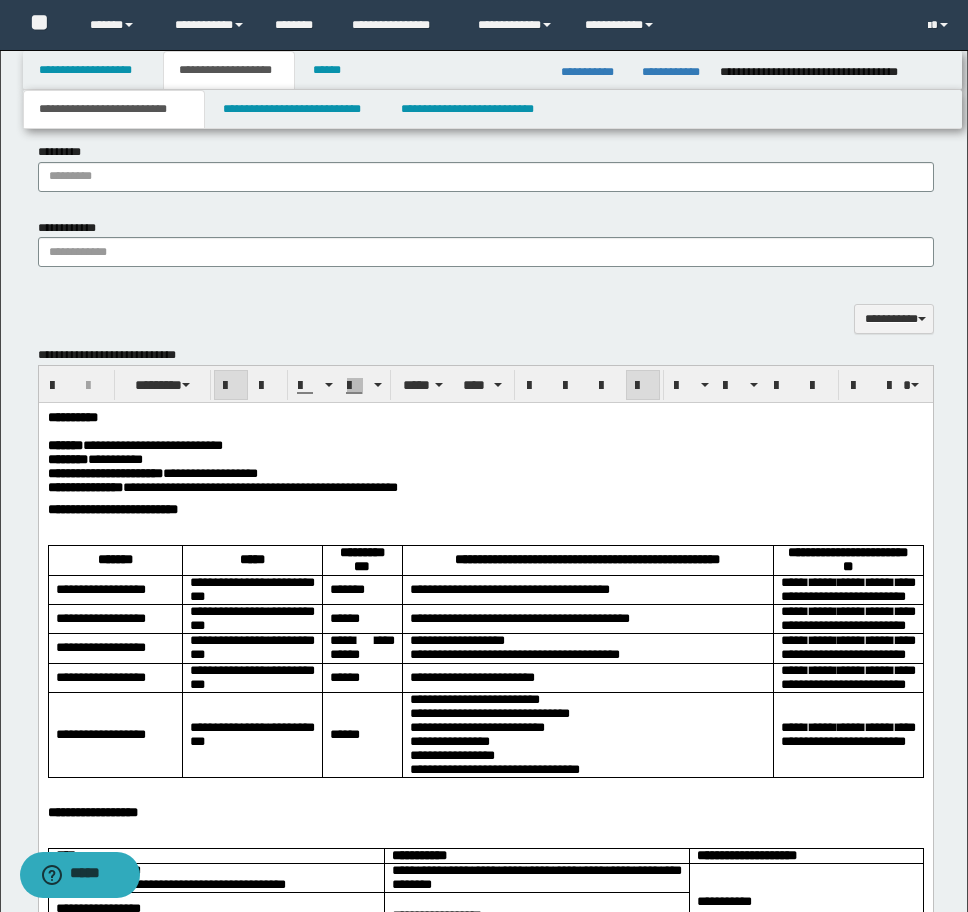 scroll, scrollTop: 1440, scrollLeft: 0, axis: vertical 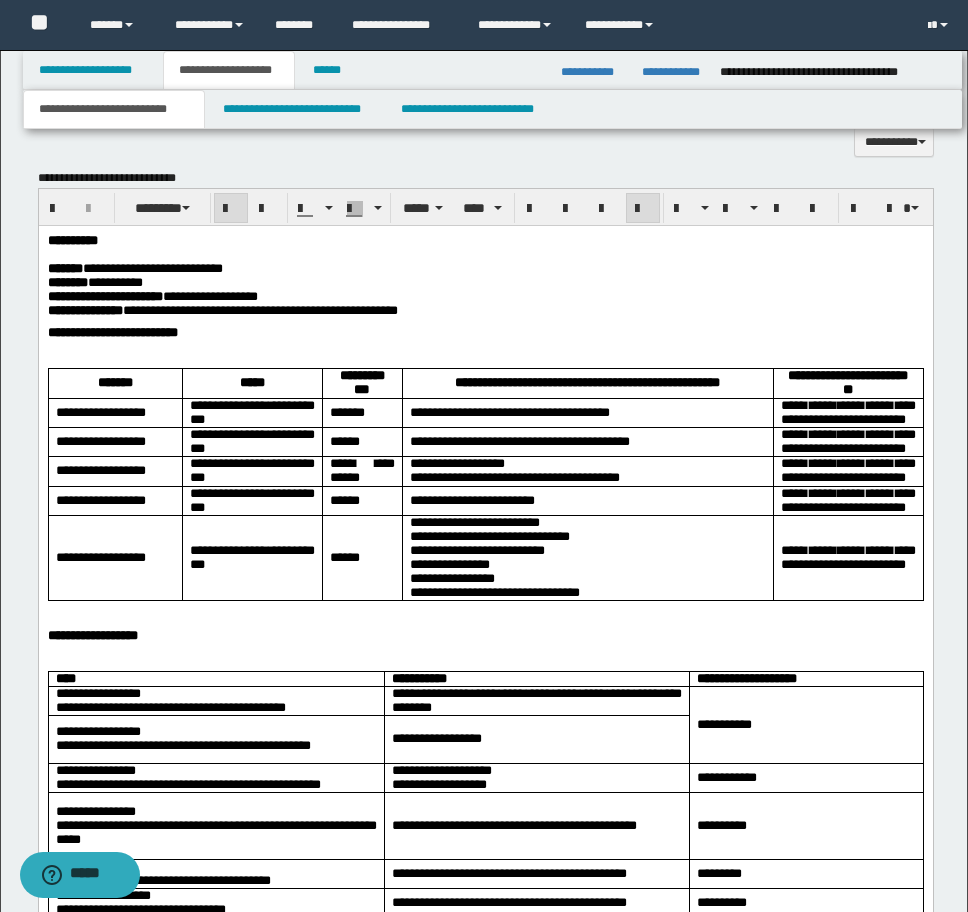 click on "**********" at bounding box center [847, 499] 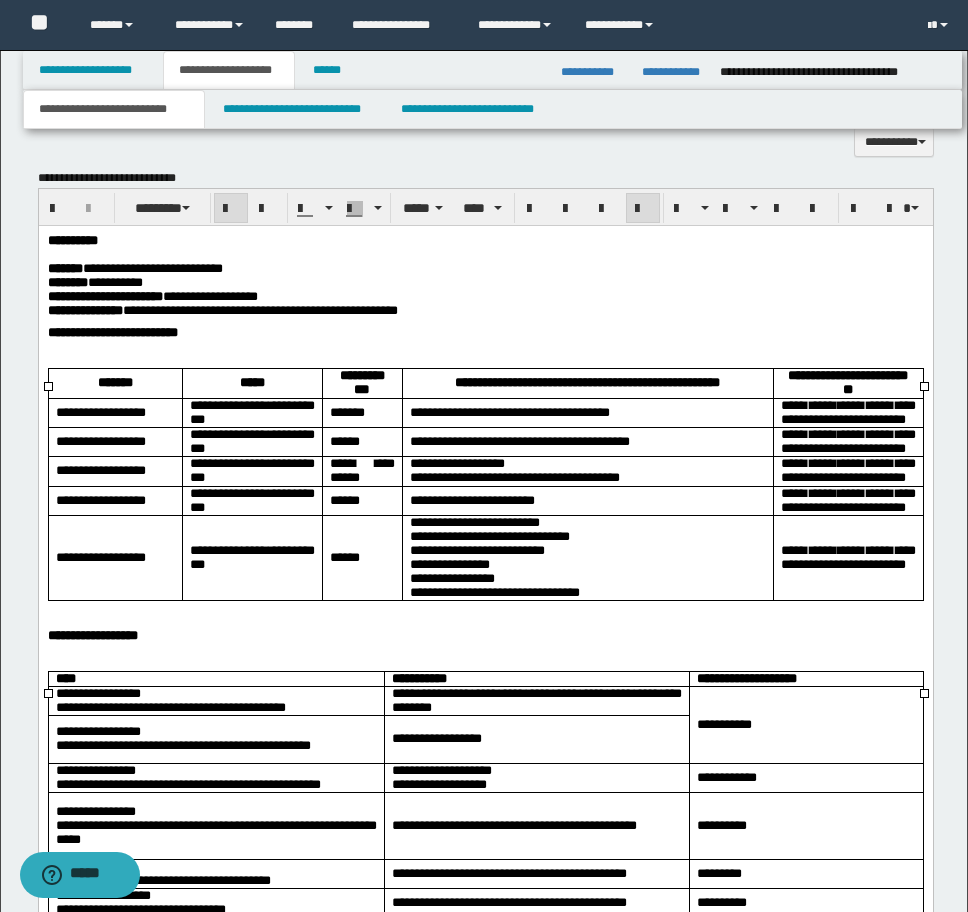 click at bounding box center [485, 607] 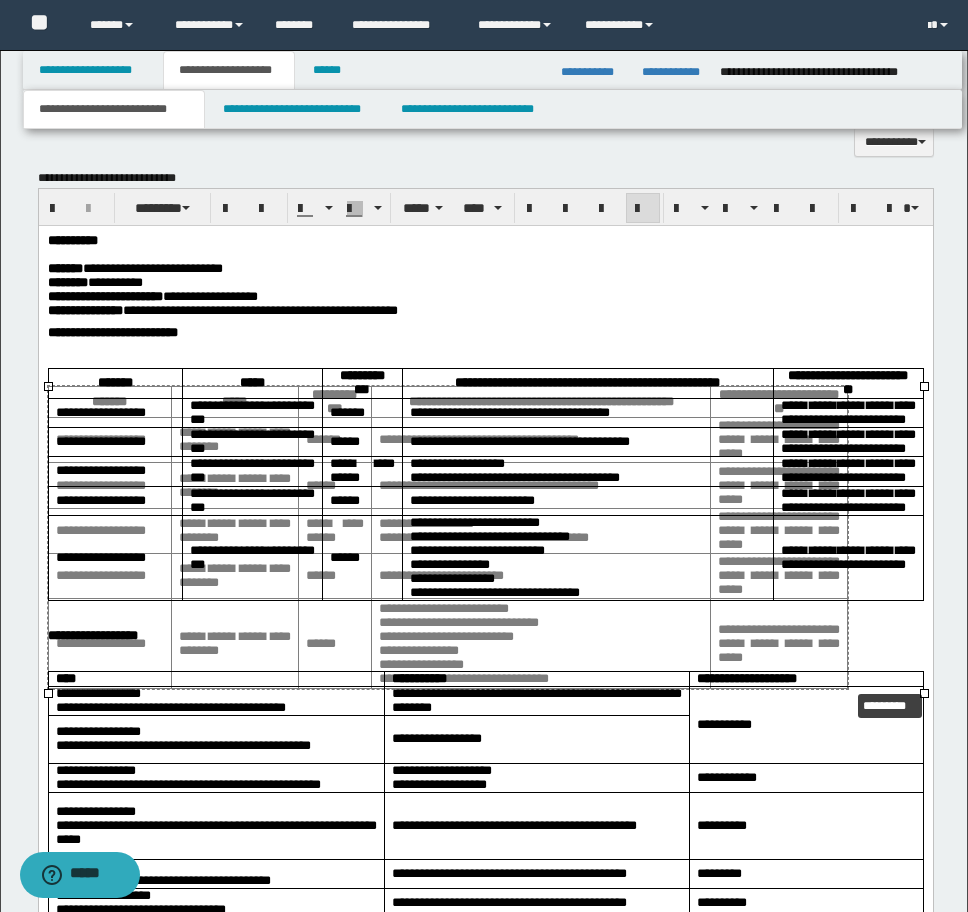 drag, startPoint x: 924, startPoint y: 690, endPoint x: 848, endPoint y: 686, distance: 76.105194 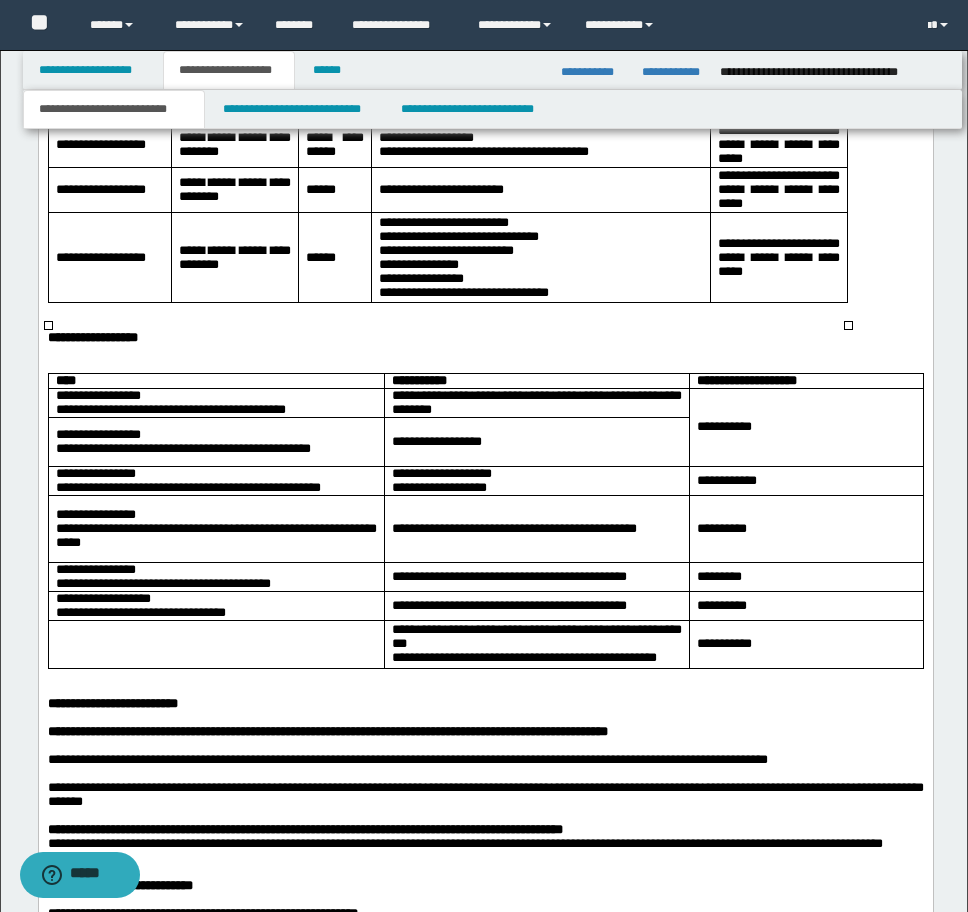 scroll, scrollTop: 1840, scrollLeft: 0, axis: vertical 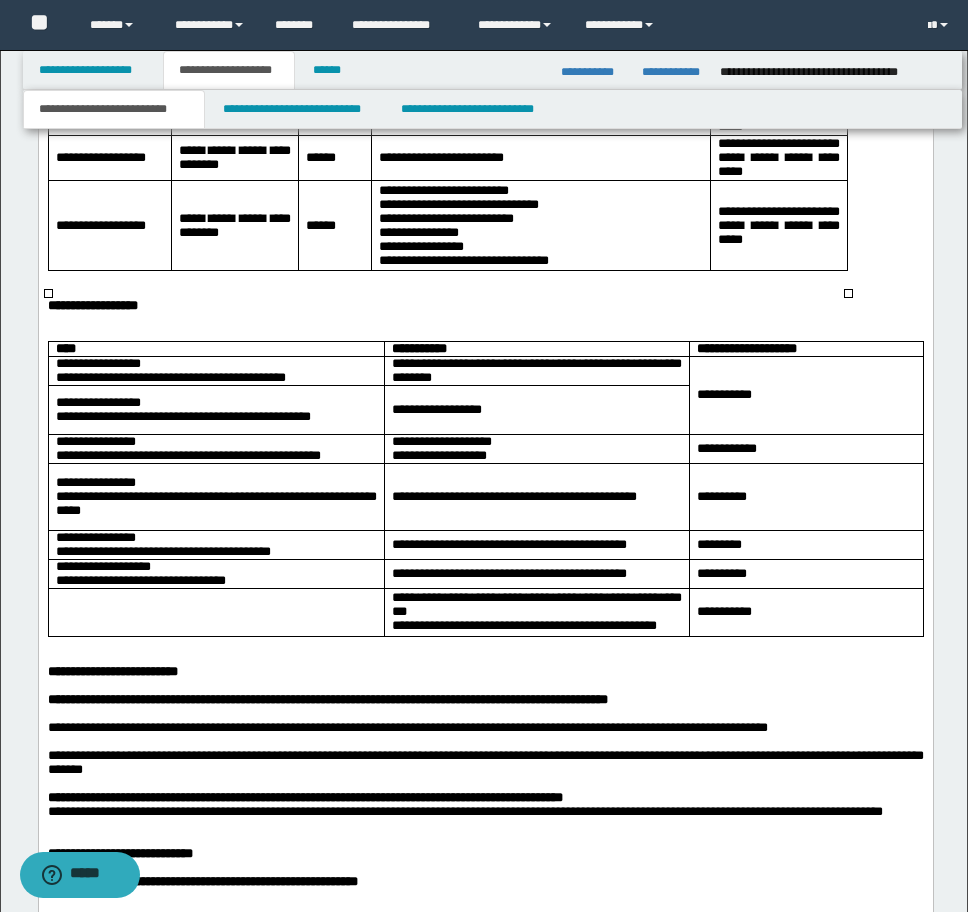 drag, startPoint x: 778, startPoint y: 506, endPoint x: 831, endPoint y: 579, distance: 90.21086 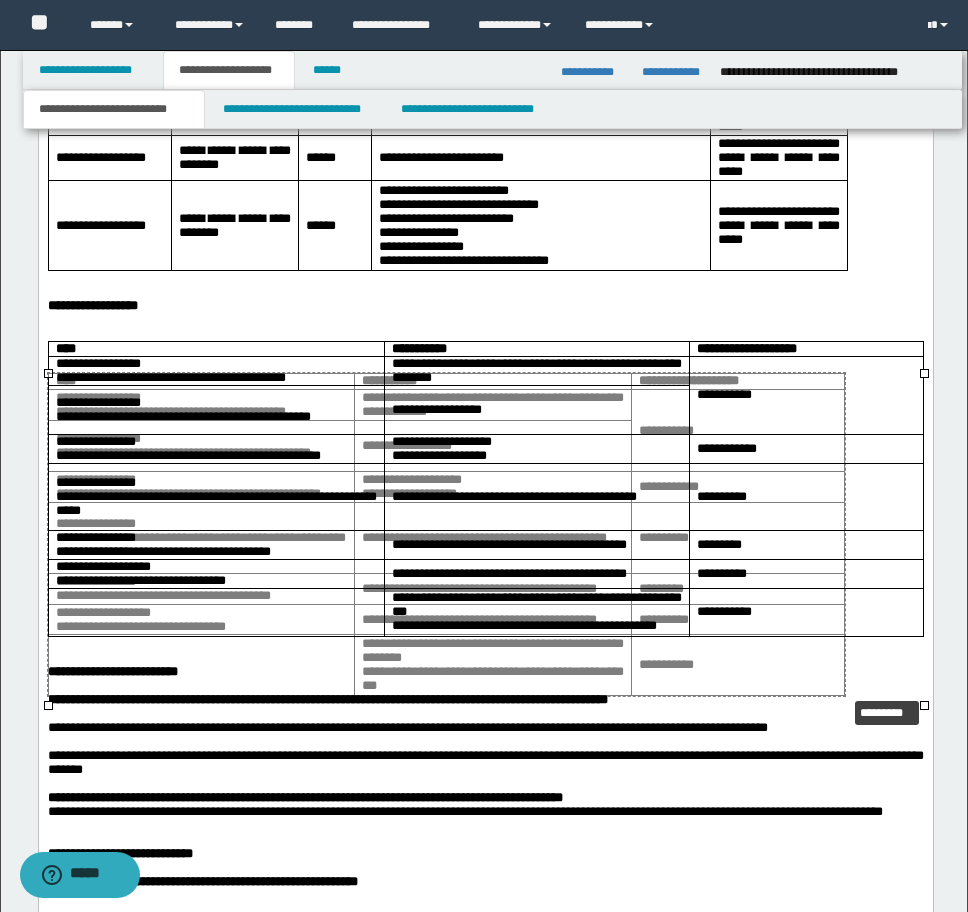 drag, startPoint x: 919, startPoint y: 705, endPoint x: 840, endPoint y: 695, distance: 79.630394 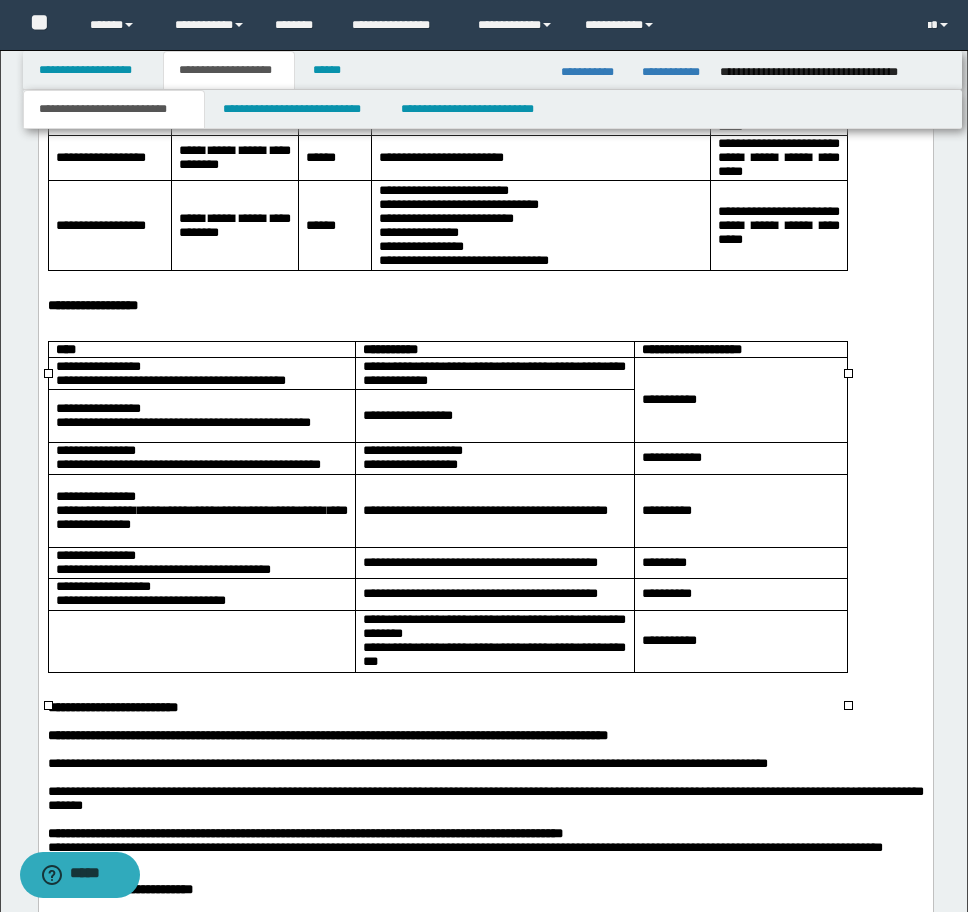 click at bounding box center [485, 320] 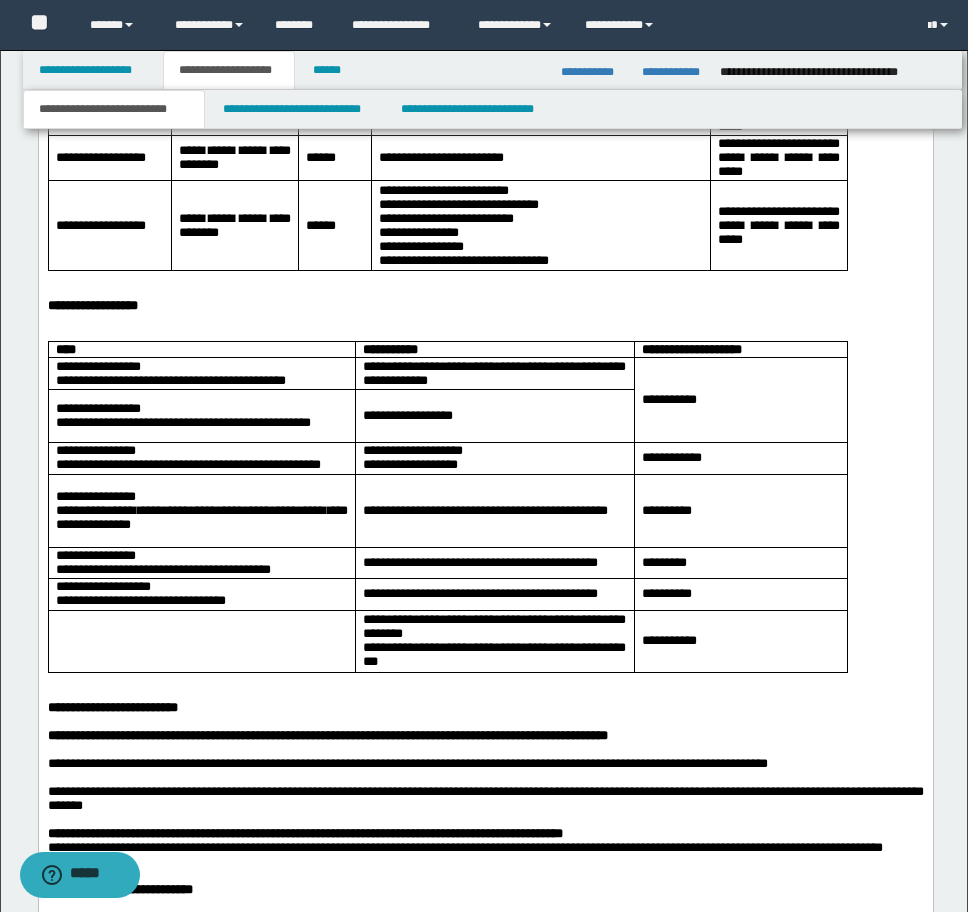 click at bounding box center [485, 334] 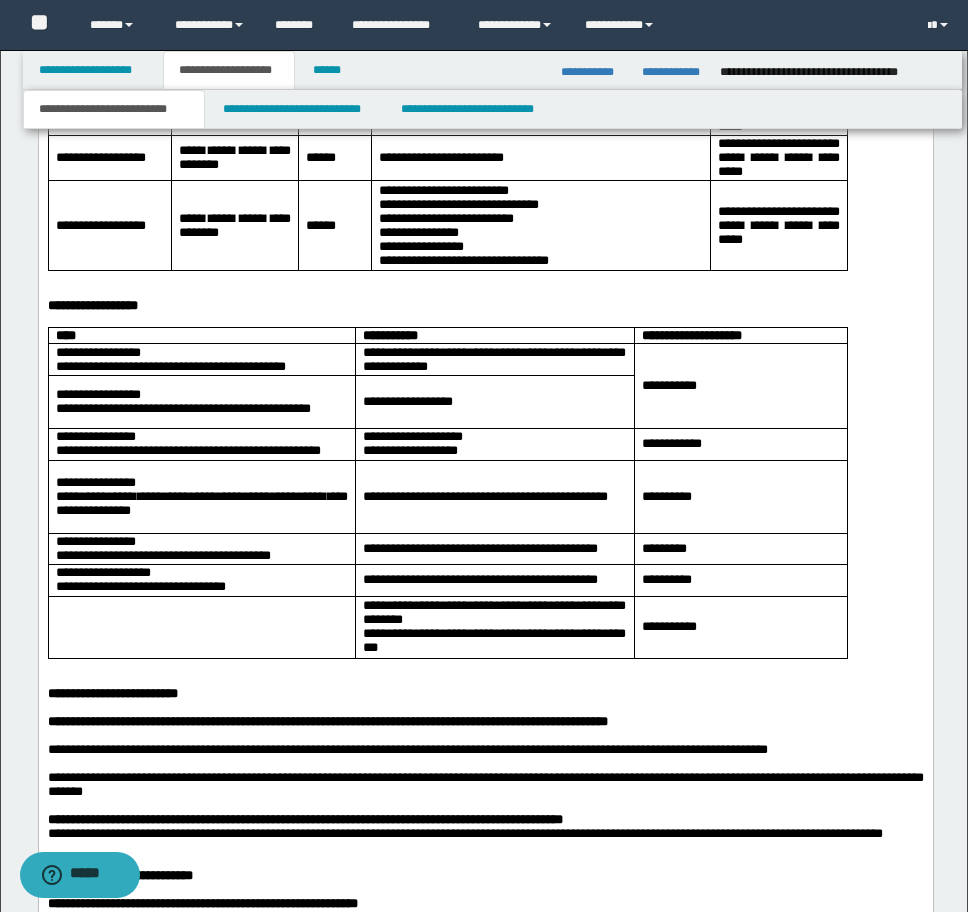 click at bounding box center (485, 292) 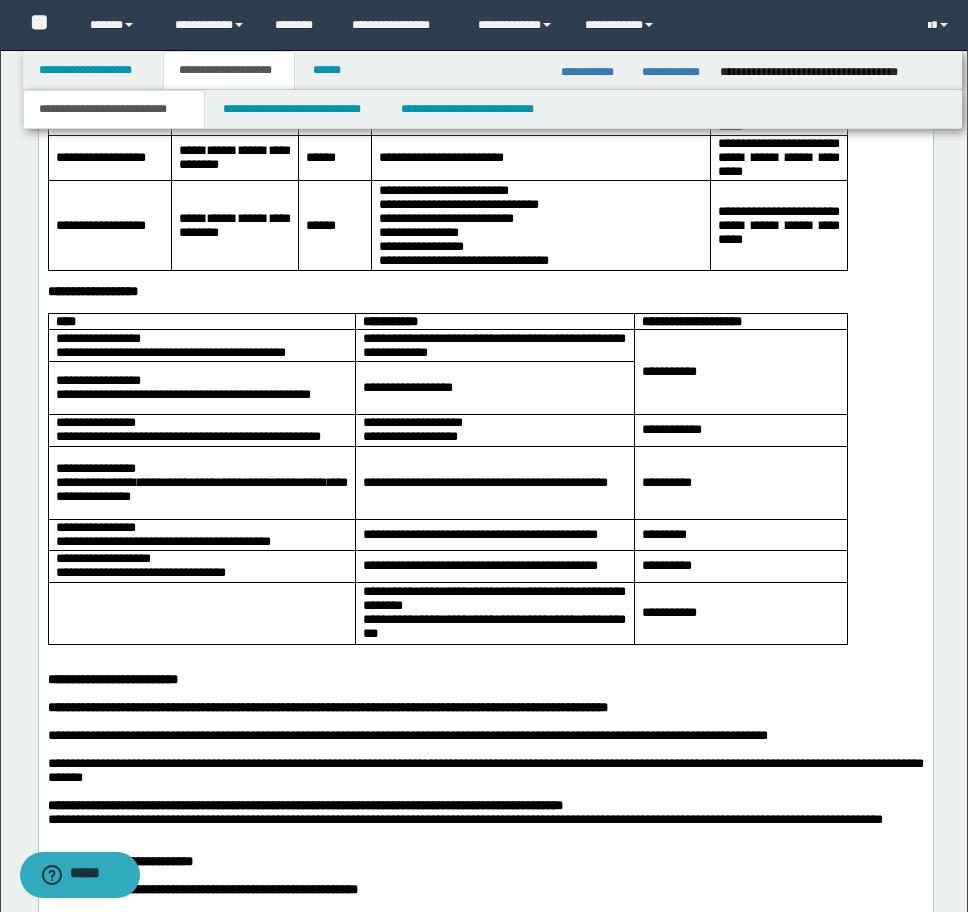 click at bounding box center [485, 666] 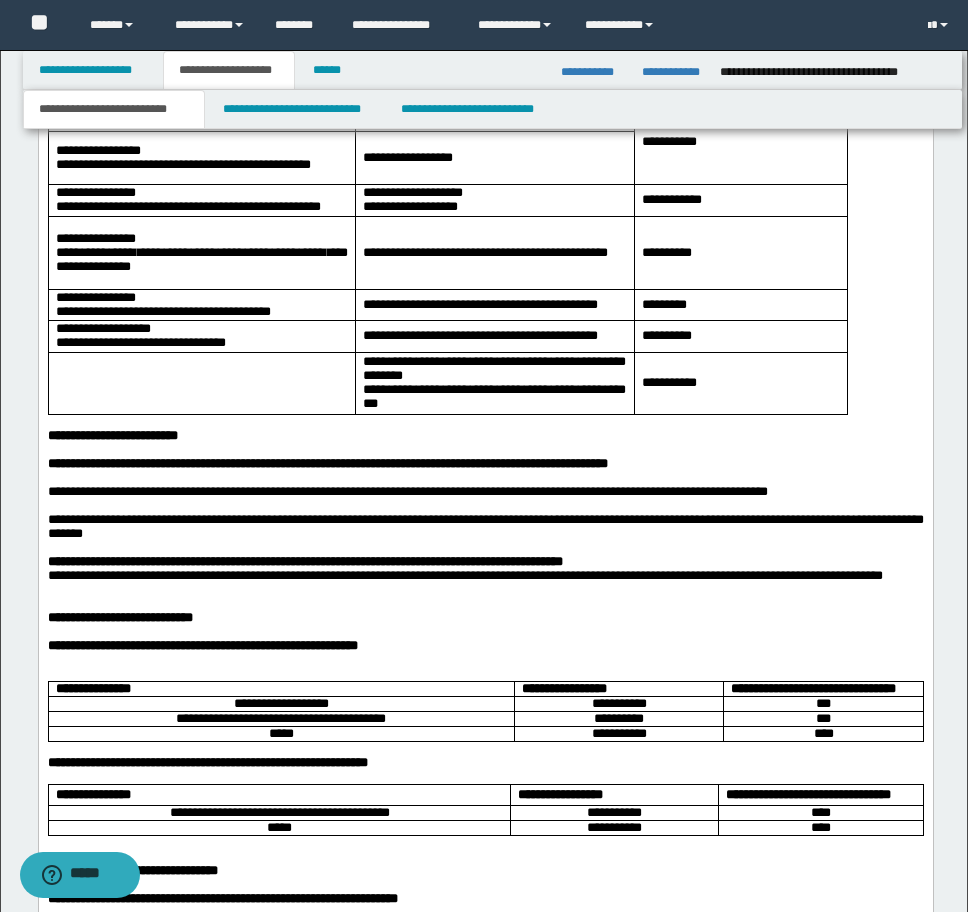scroll, scrollTop: 2140, scrollLeft: 0, axis: vertical 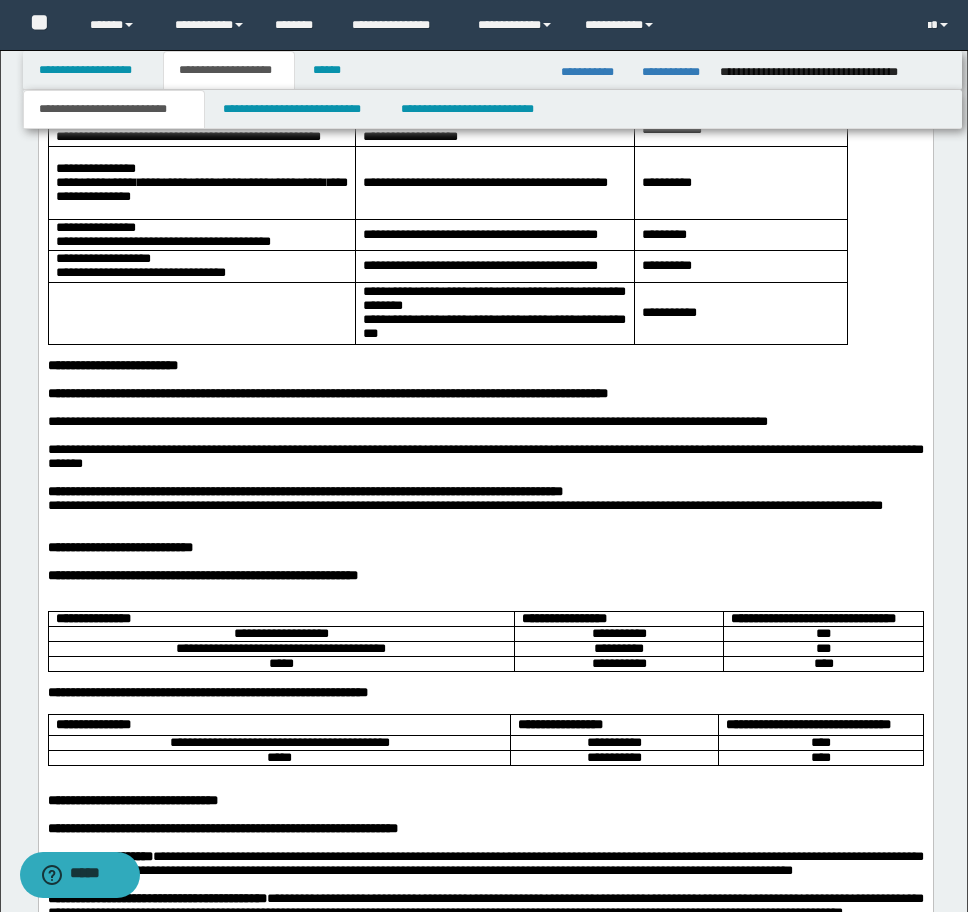click at bounding box center [485, 520] 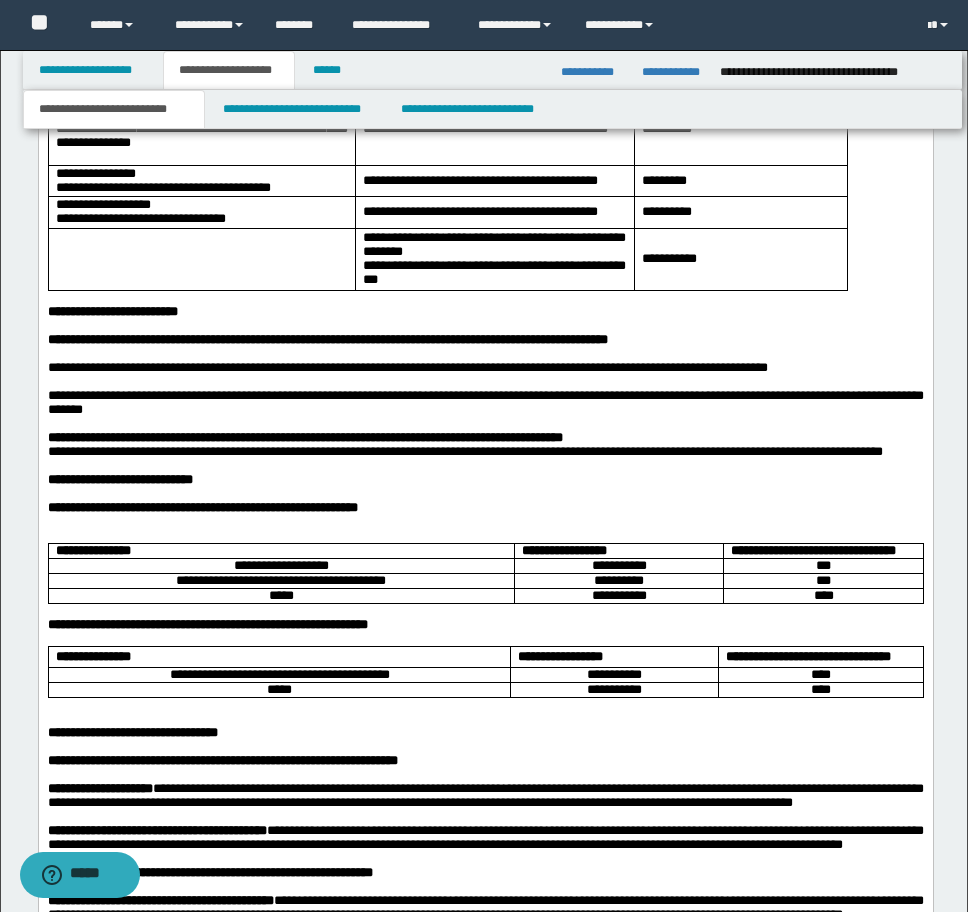 scroll, scrollTop: 2240, scrollLeft: 0, axis: vertical 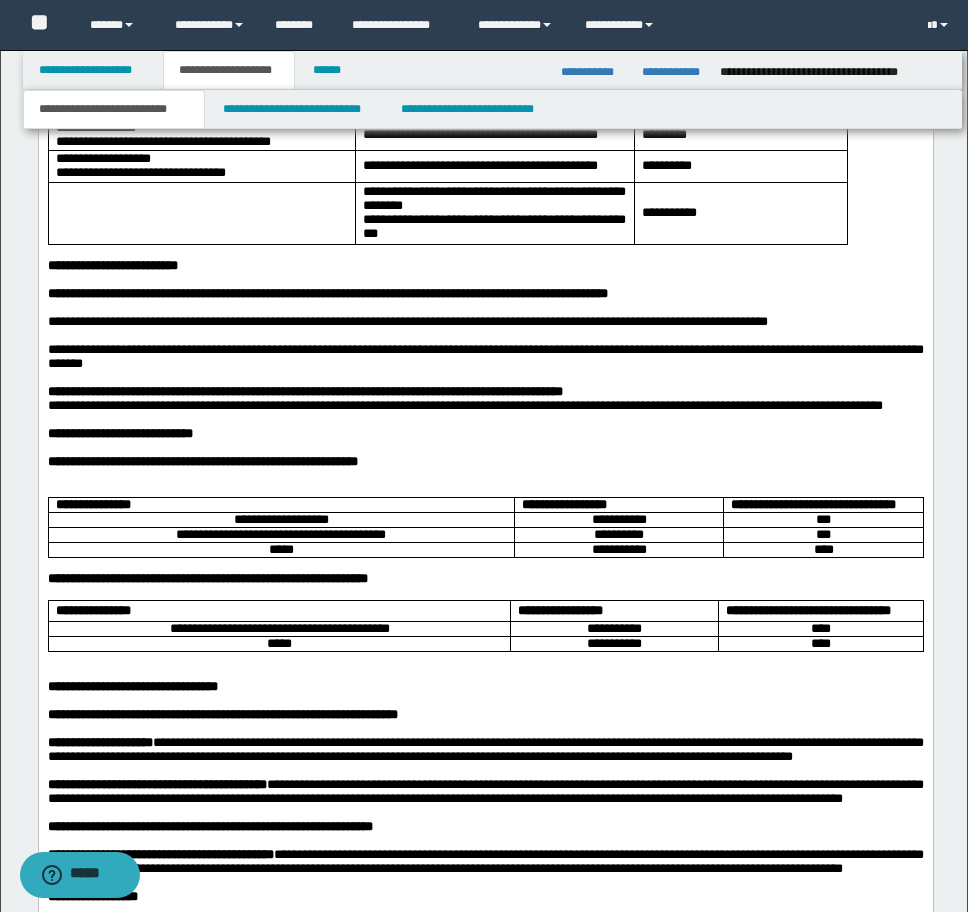 click on "***" at bounding box center (822, 535) 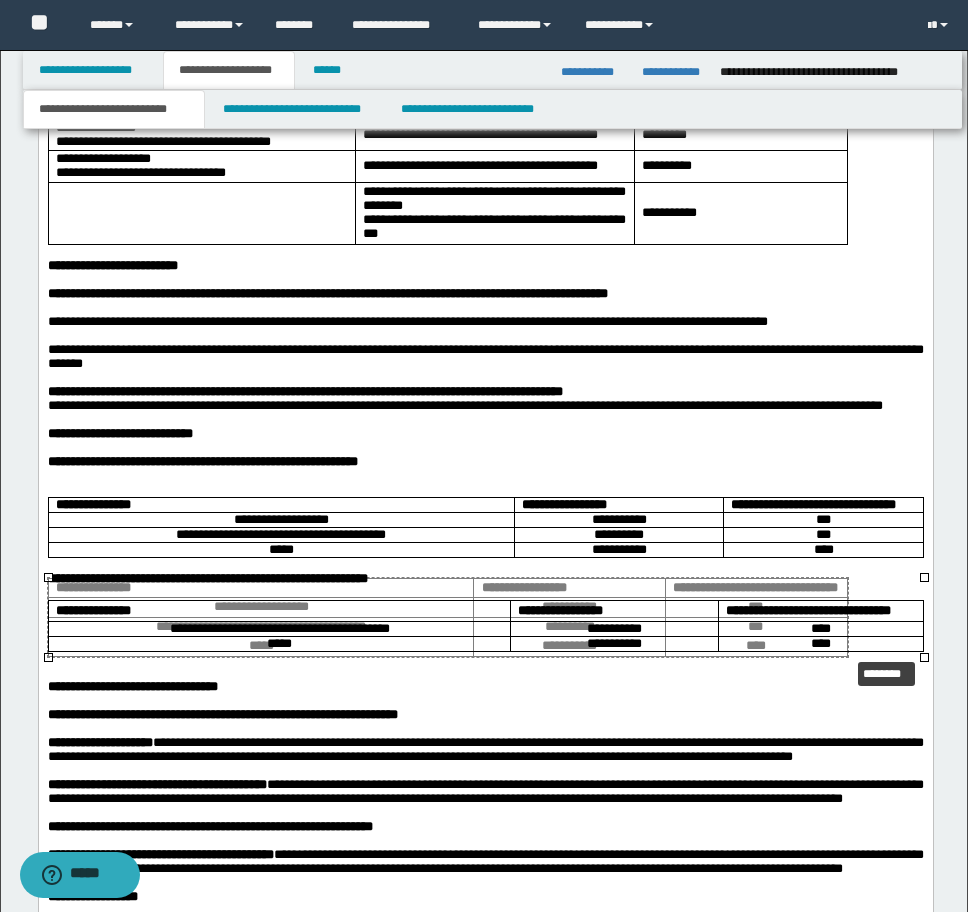 drag, startPoint x: 922, startPoint y: 656, endPoint x: 846, endPoint y: 655, distance: 76.00658 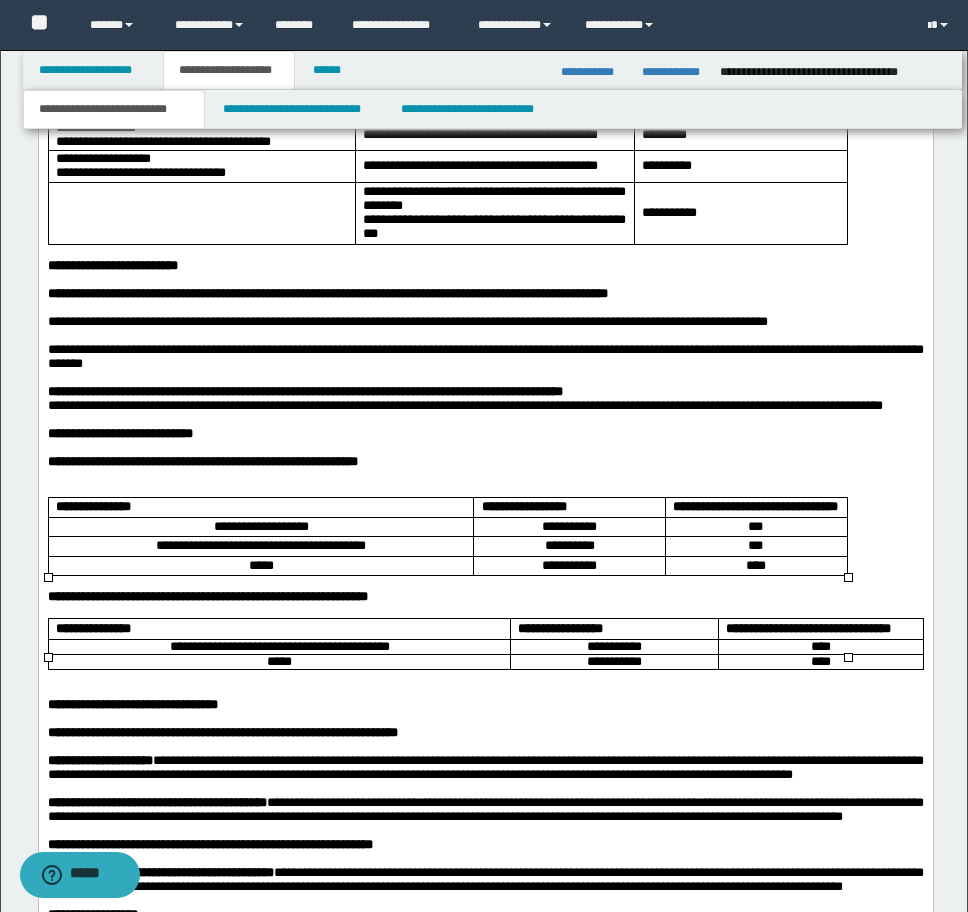 click on "**********" at bounding box center (820, 629) 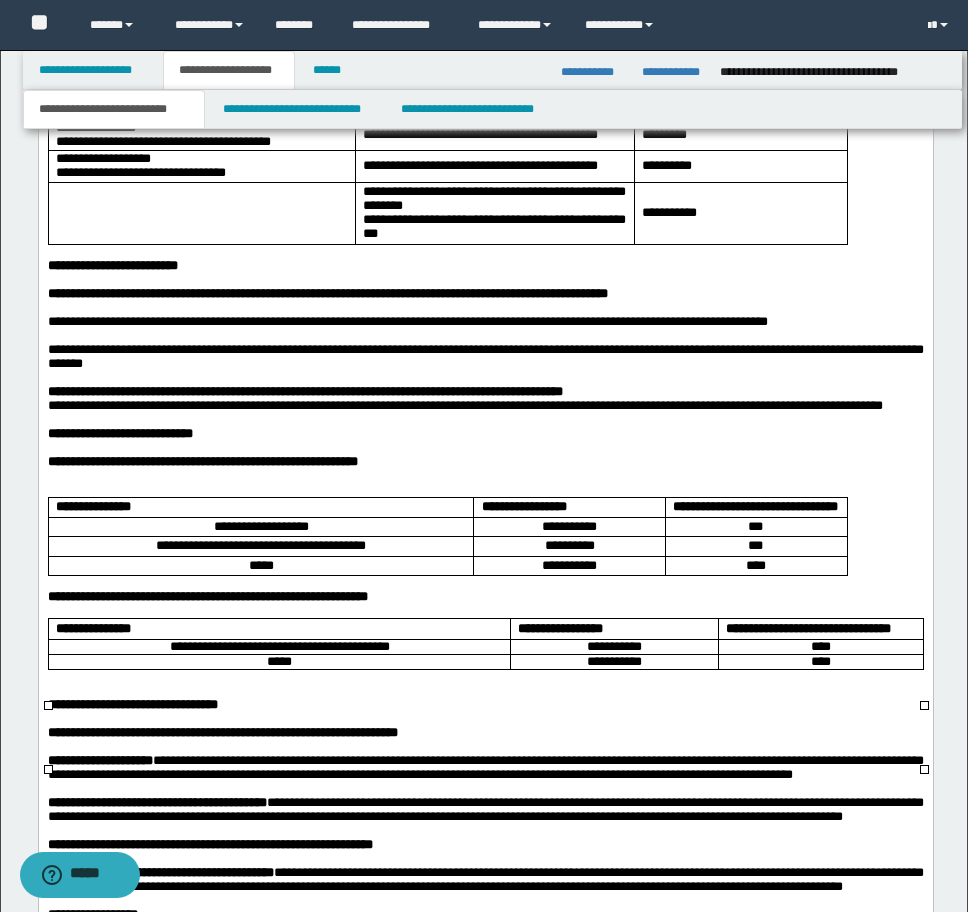 click on "****" at bounding box center [820, 662] 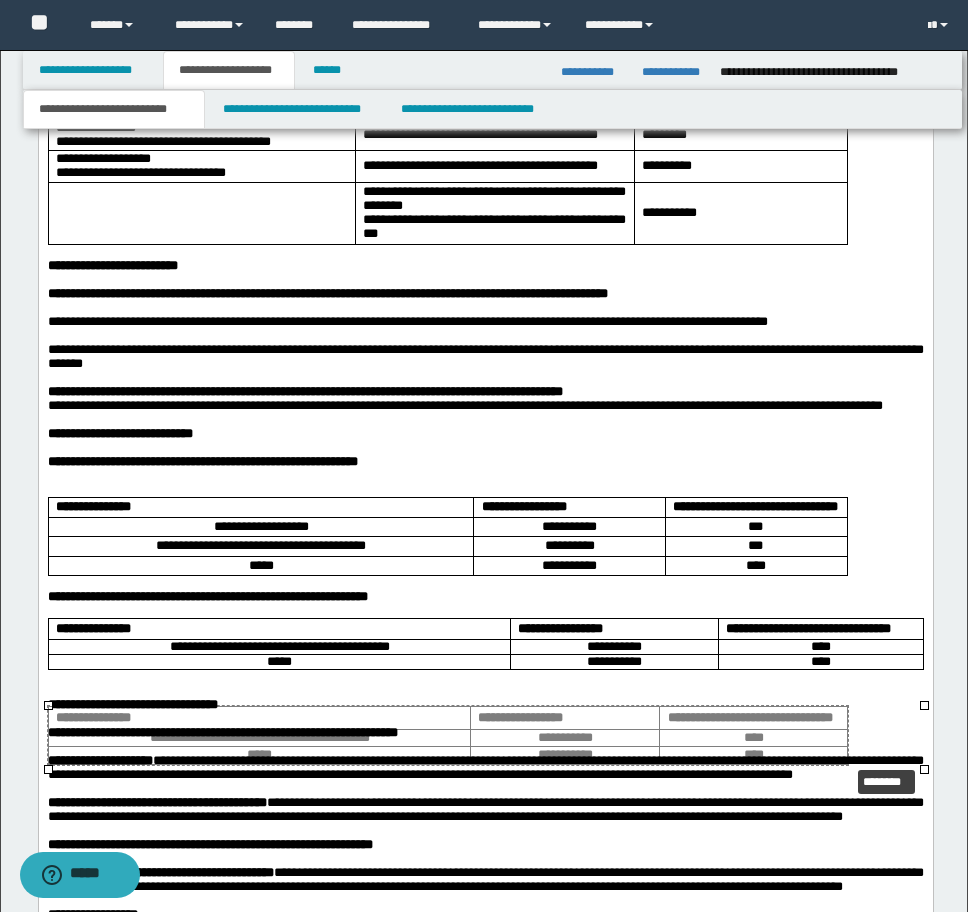 drag, startPoint x: 921, startPoint y: 772, endPoint x: 845, endPoint y: 767, distance: 76.1643 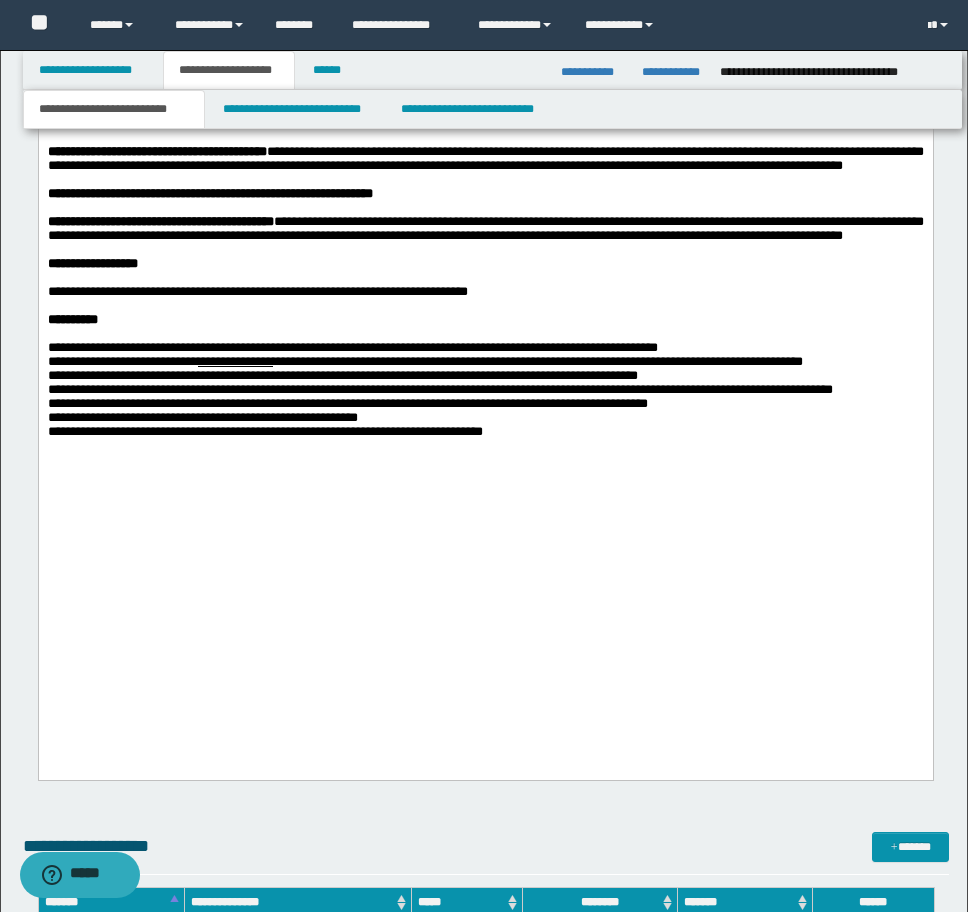 scroll, scrollTop: 3040, scrollLeft: 0, axis: vertical 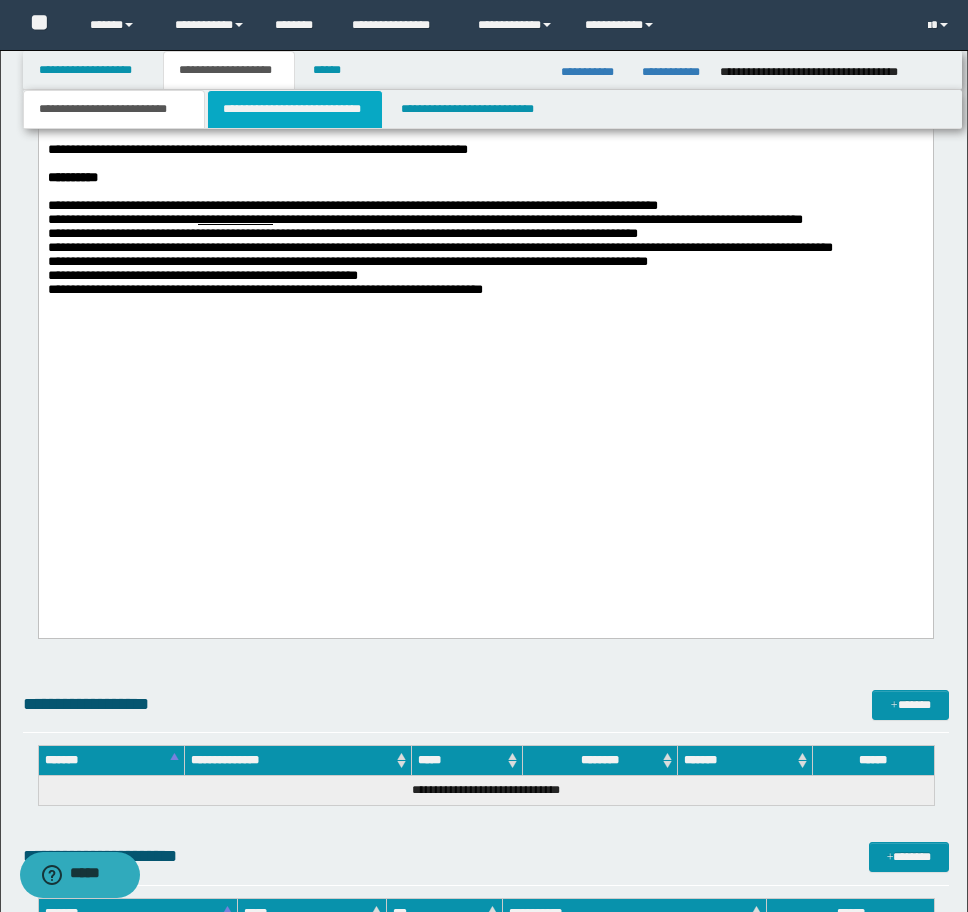 click on "**********" at bounding box center [295, 109] 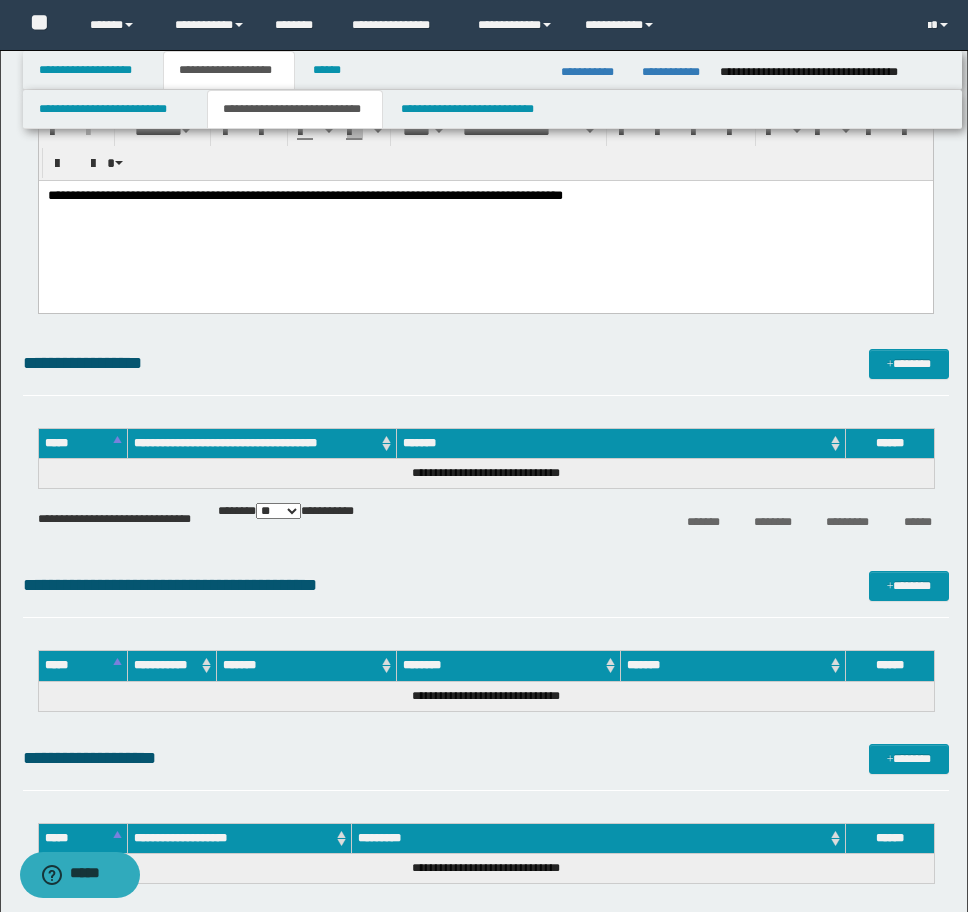 scroll, scrollTop: 2540, scrollLeft: 0, axis: vertical 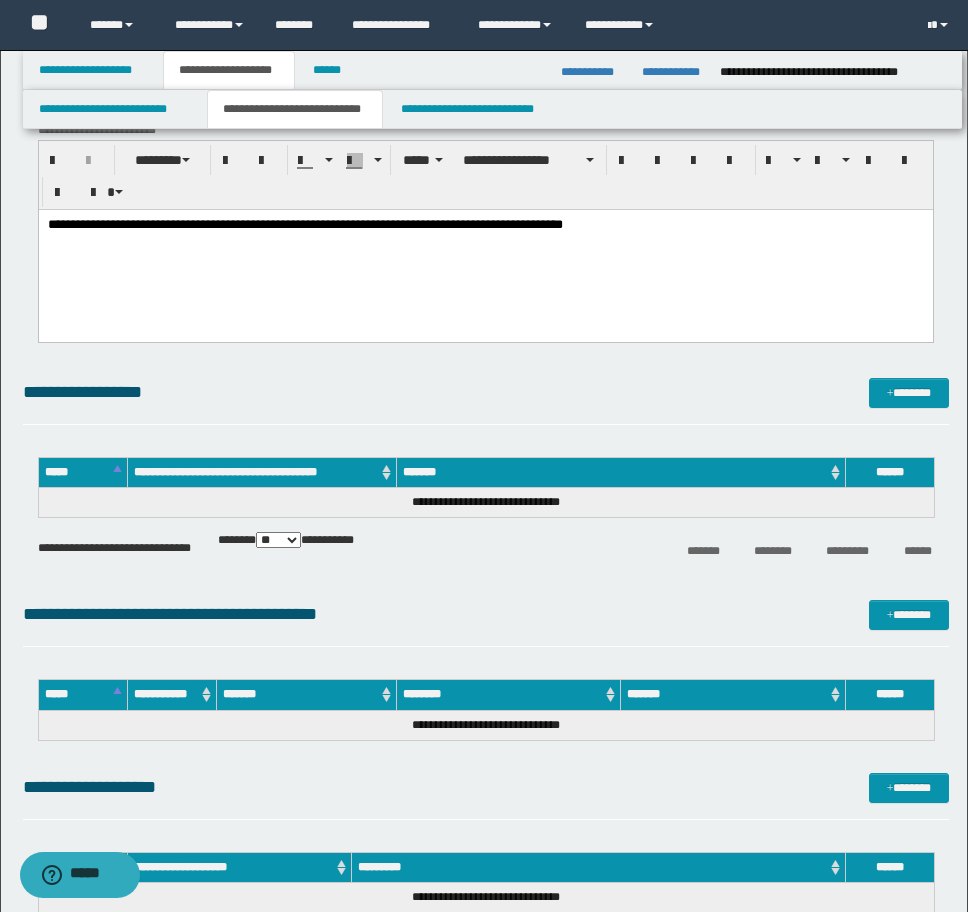 click on "**********" at bounding box center (485, 225) 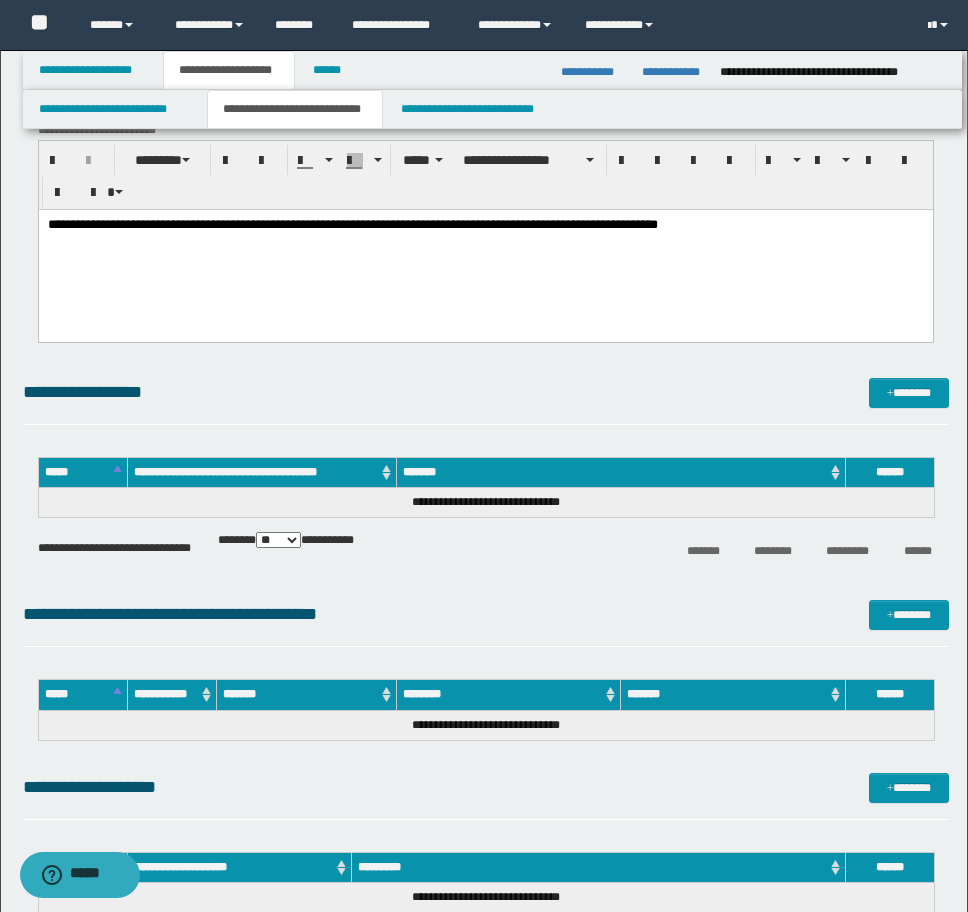 drag, startPoint x: 901, startPoint y: 397, endPoint x: 816, endPoint y: 397, distance: 85 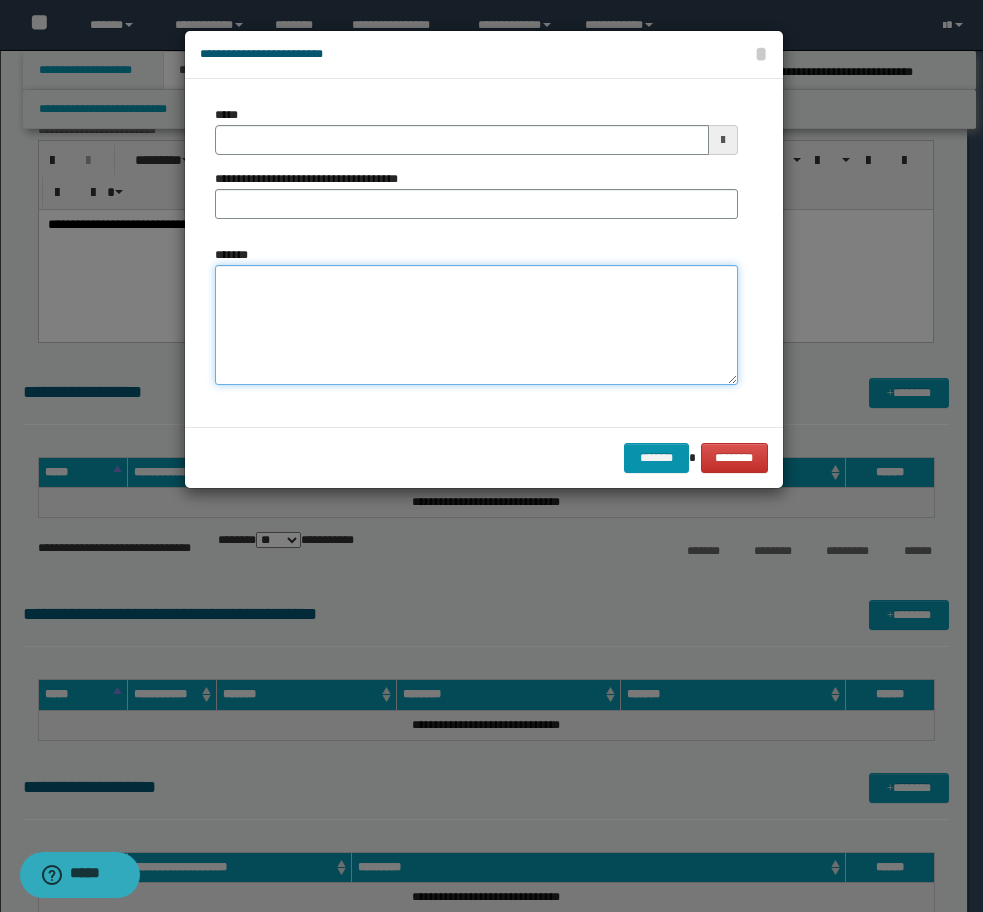 click on "*******" at bounding box center [476, 325] 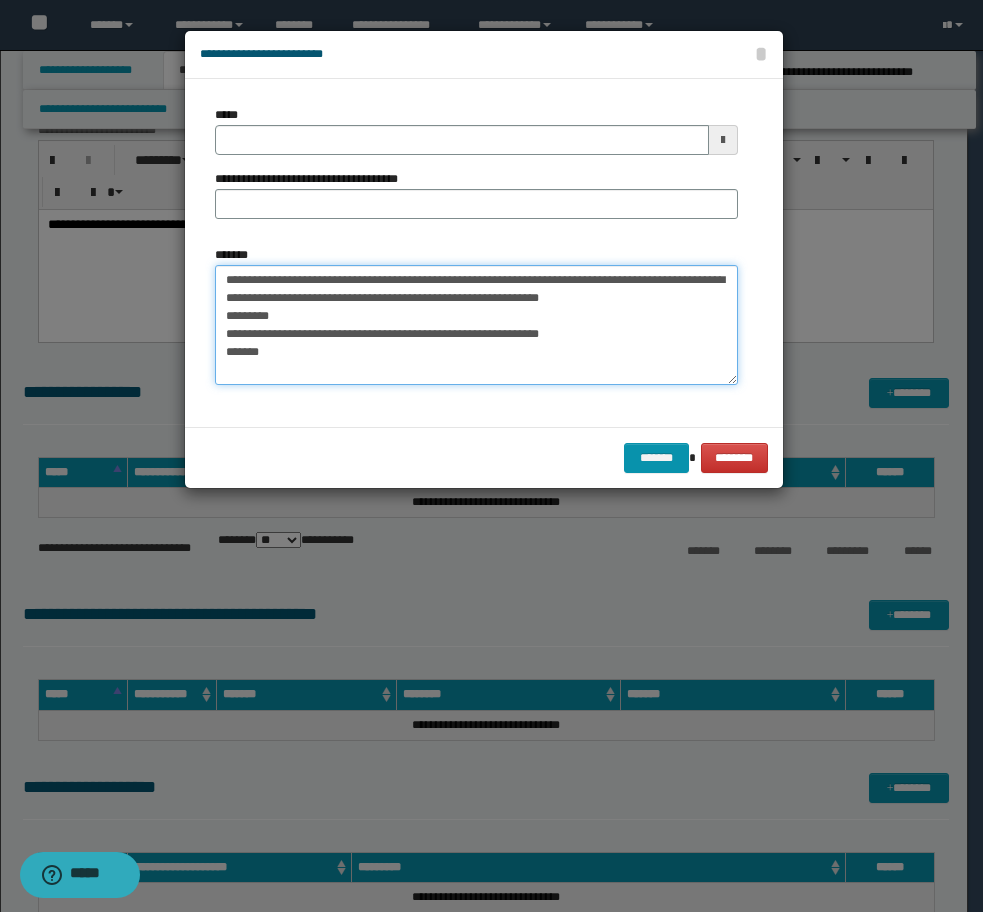 click on "**********" at bounding box center (476, 325) 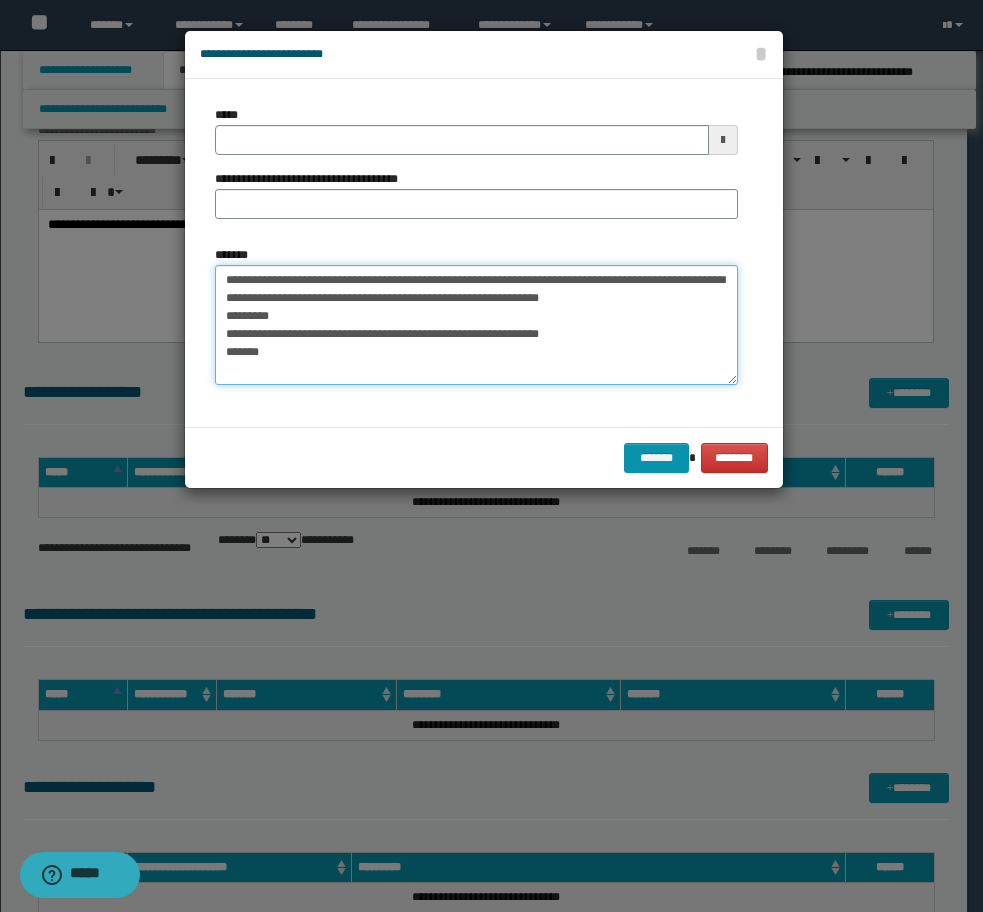 click on "**********" at bounding box center (476, 325) 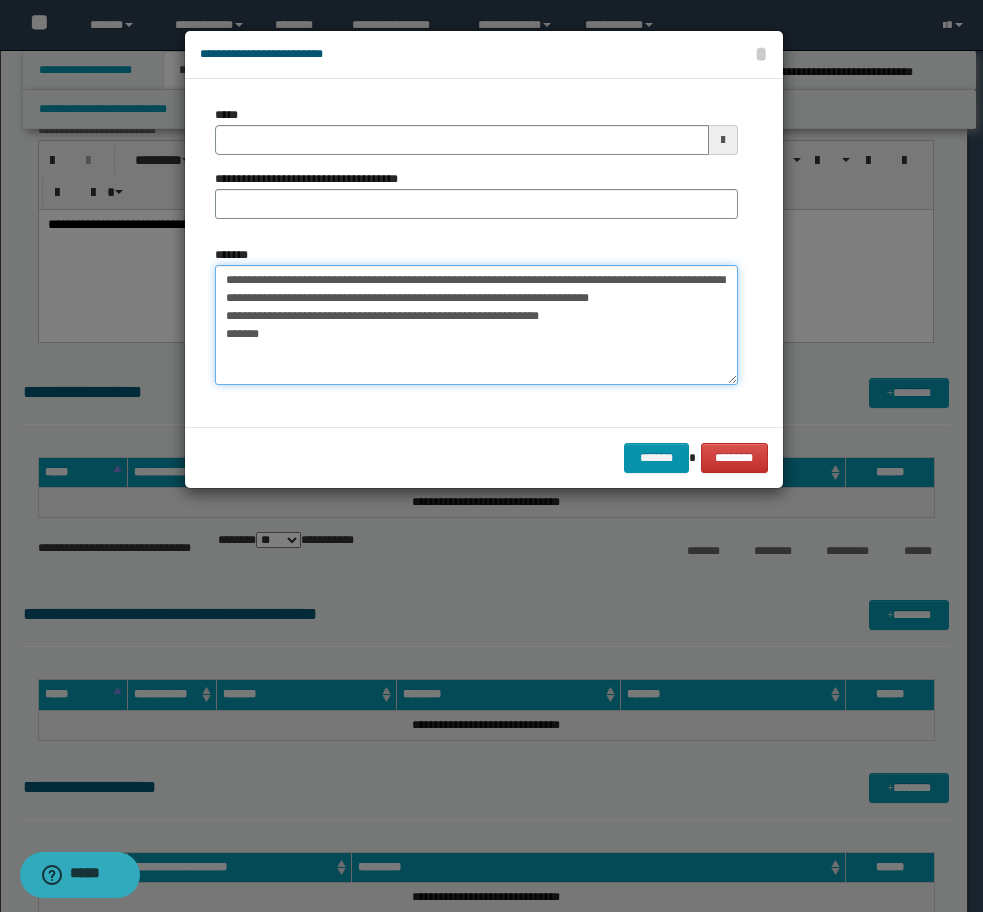 click on "**********" at bounding box center [476, 325] 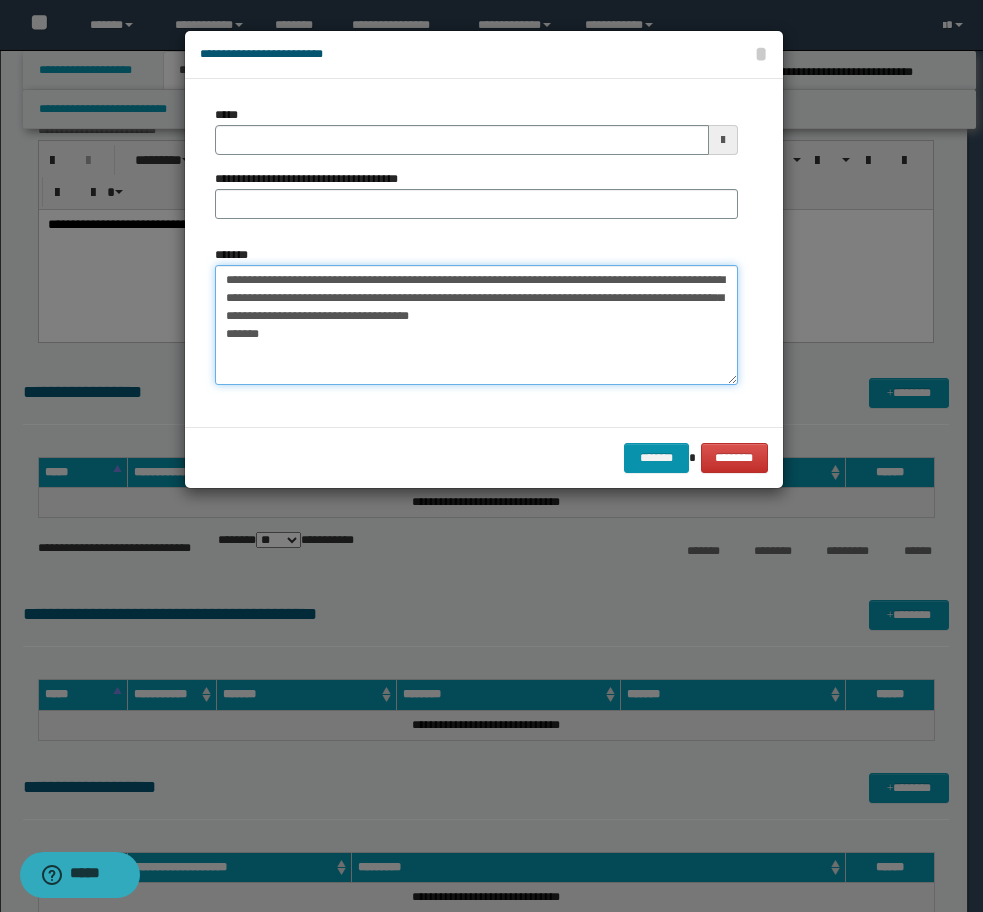 drag, startPoint x: 277, startPoint y: 338, endPoint x: 215, endPoint y: 335, distance: 62.072536 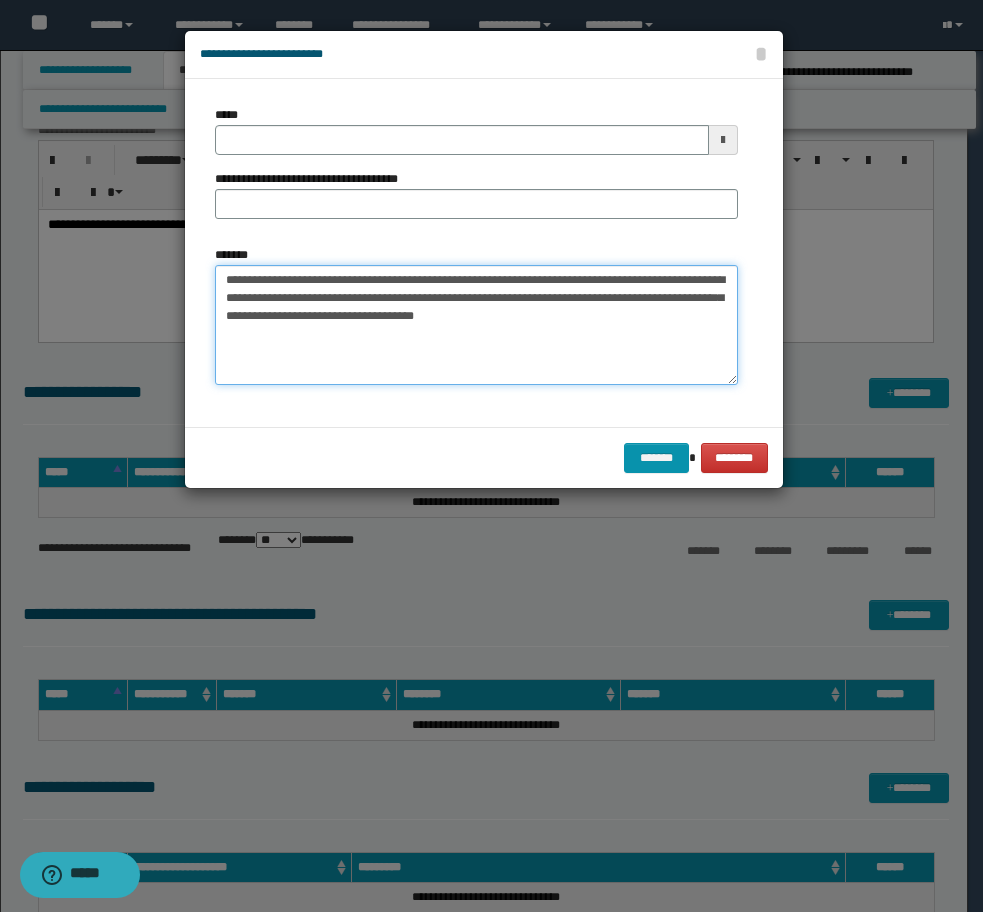 type on "**********" 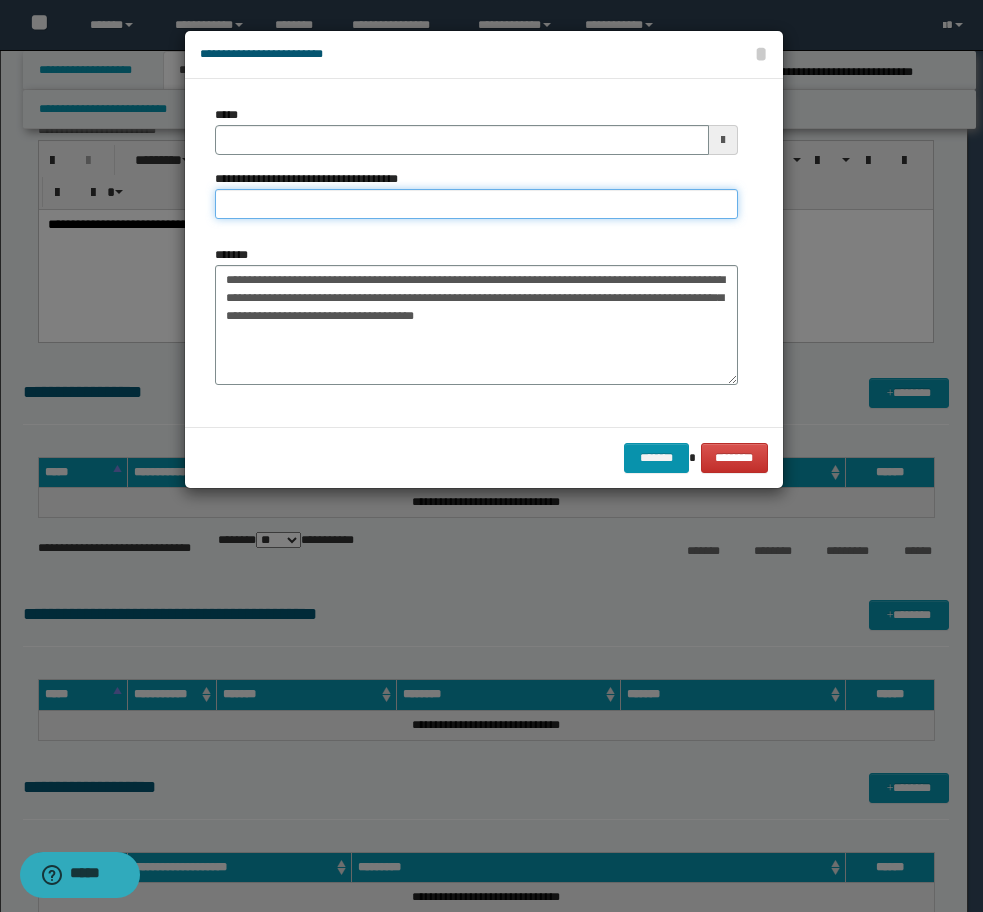 click on "**********" at bounding box center (476, 204) 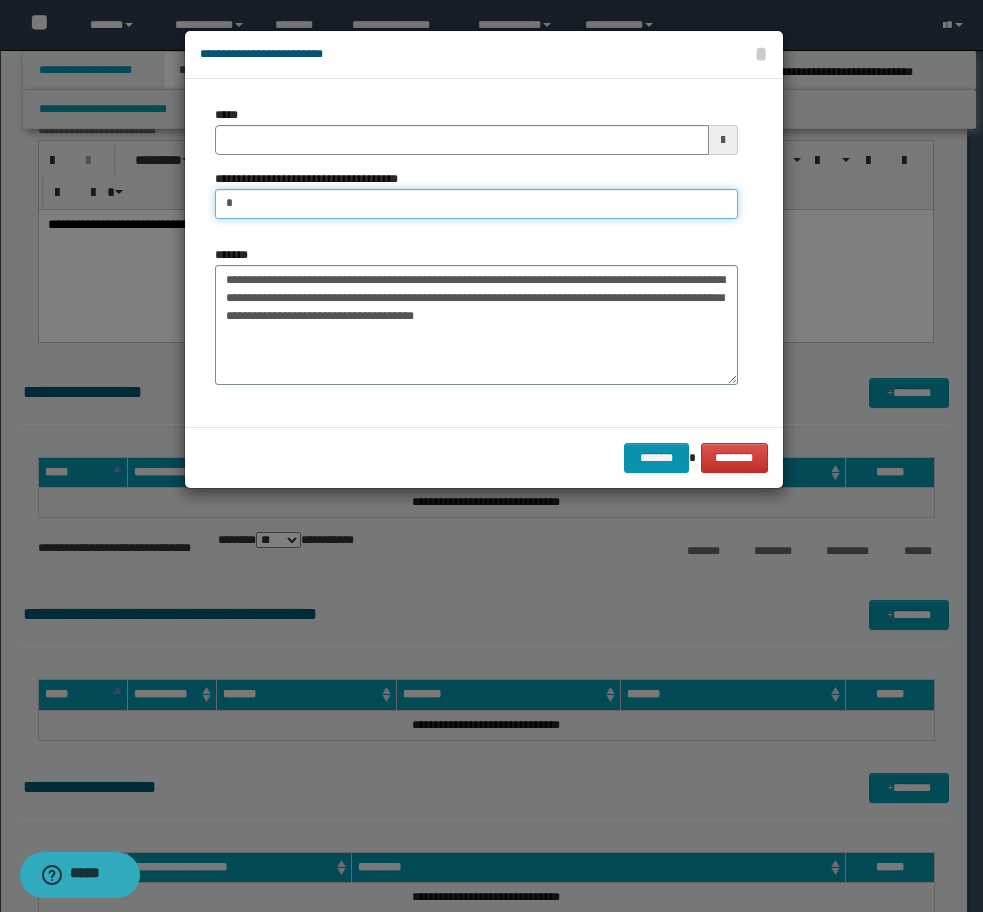 type on "**********" 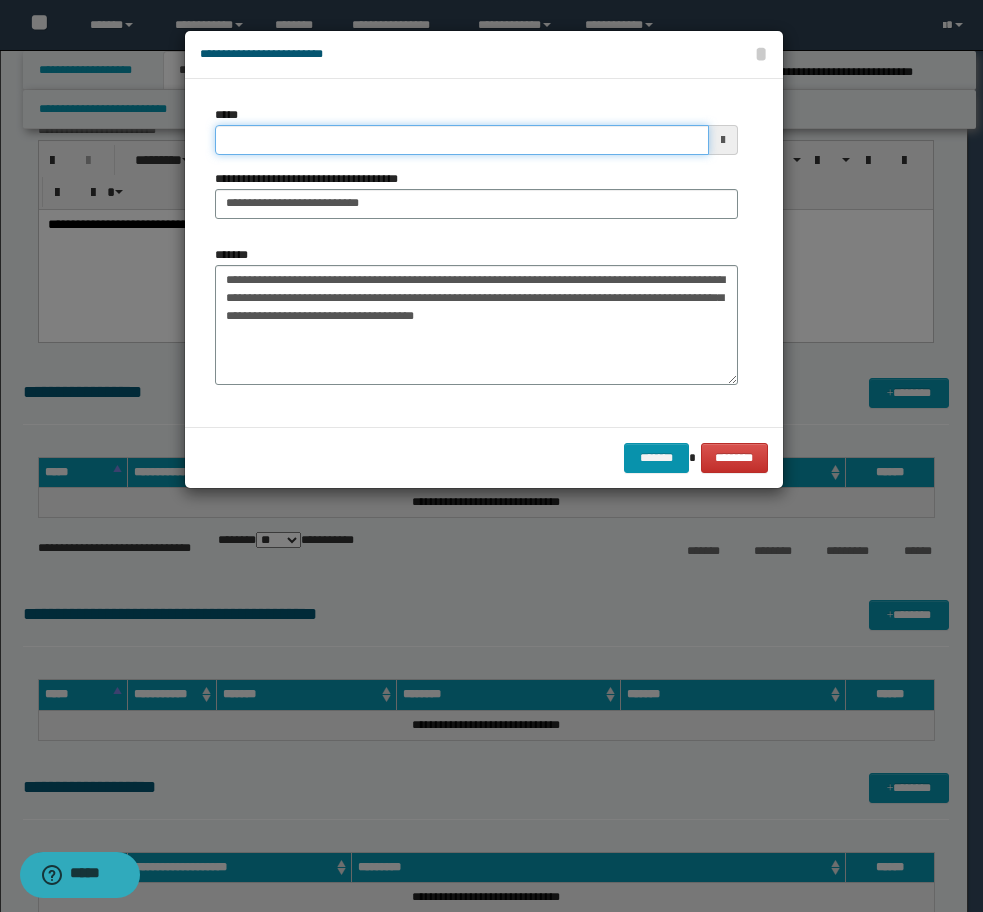 click on "*****" at bounding box center (462, 140) 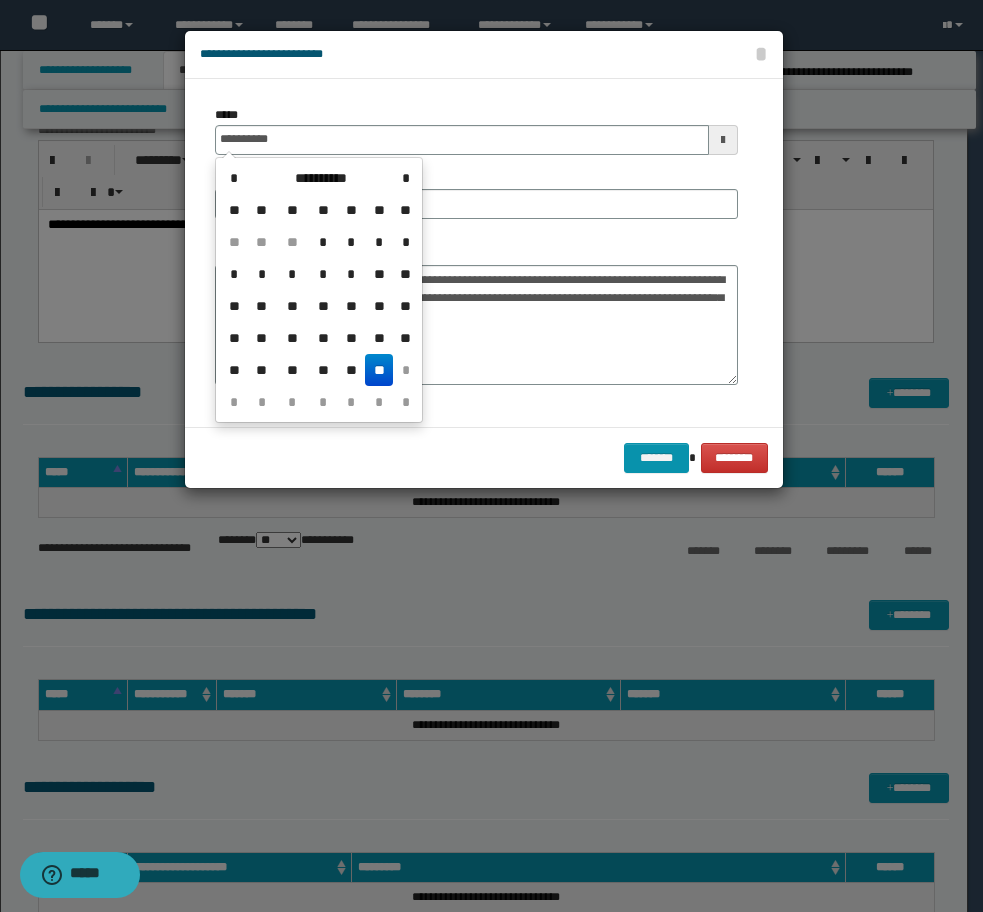 click on "**" at bounding box center (379, 370) 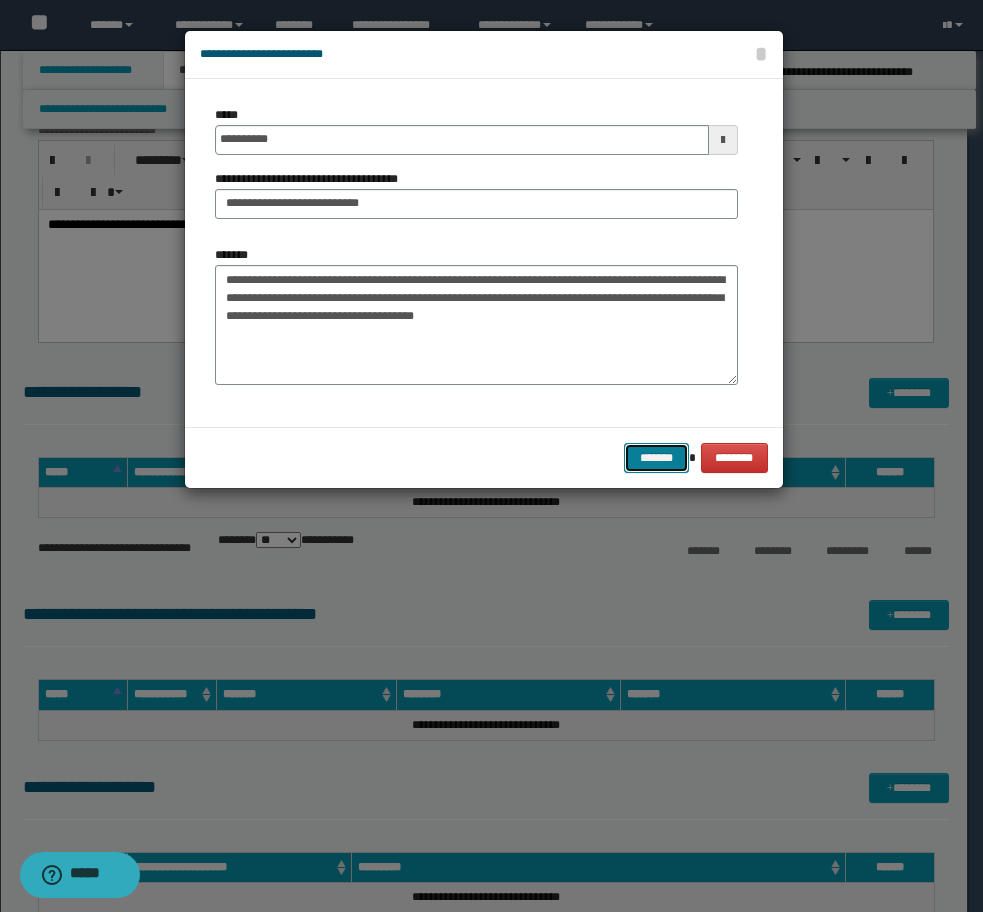click on "*******" at bounding box center (656, 458) 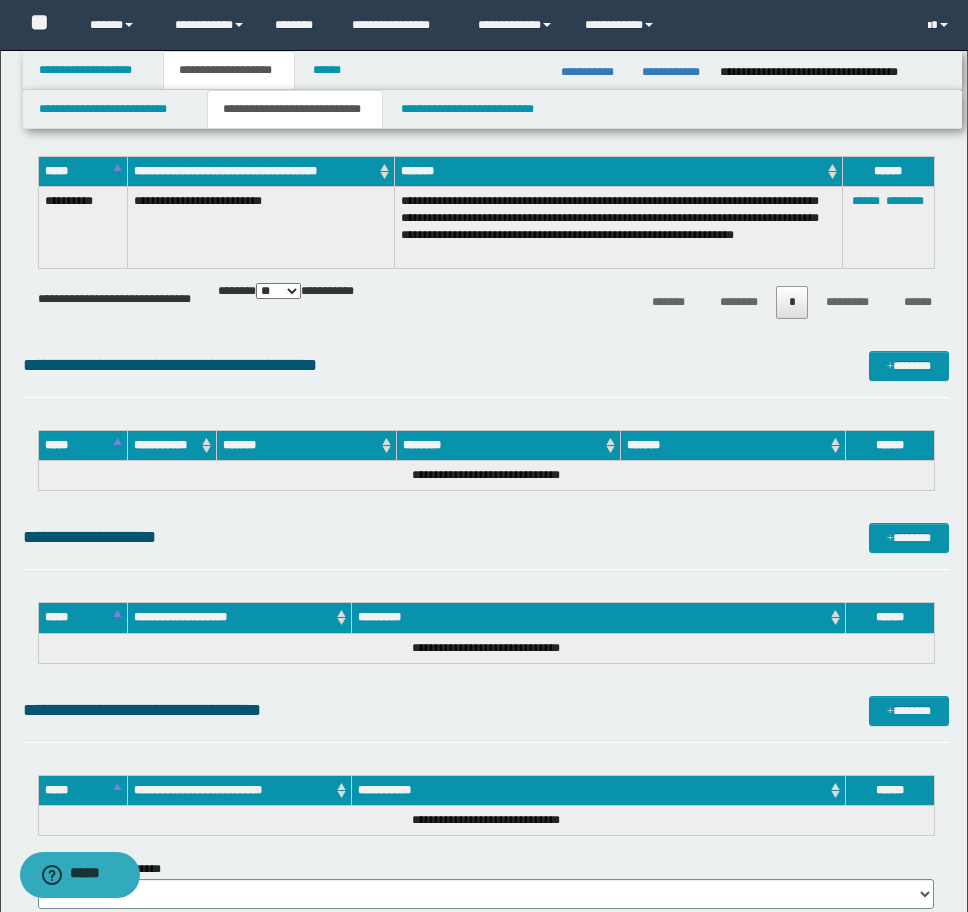 scroll, scrollTop: 3040, scrollLeft: 0, axis: vertical 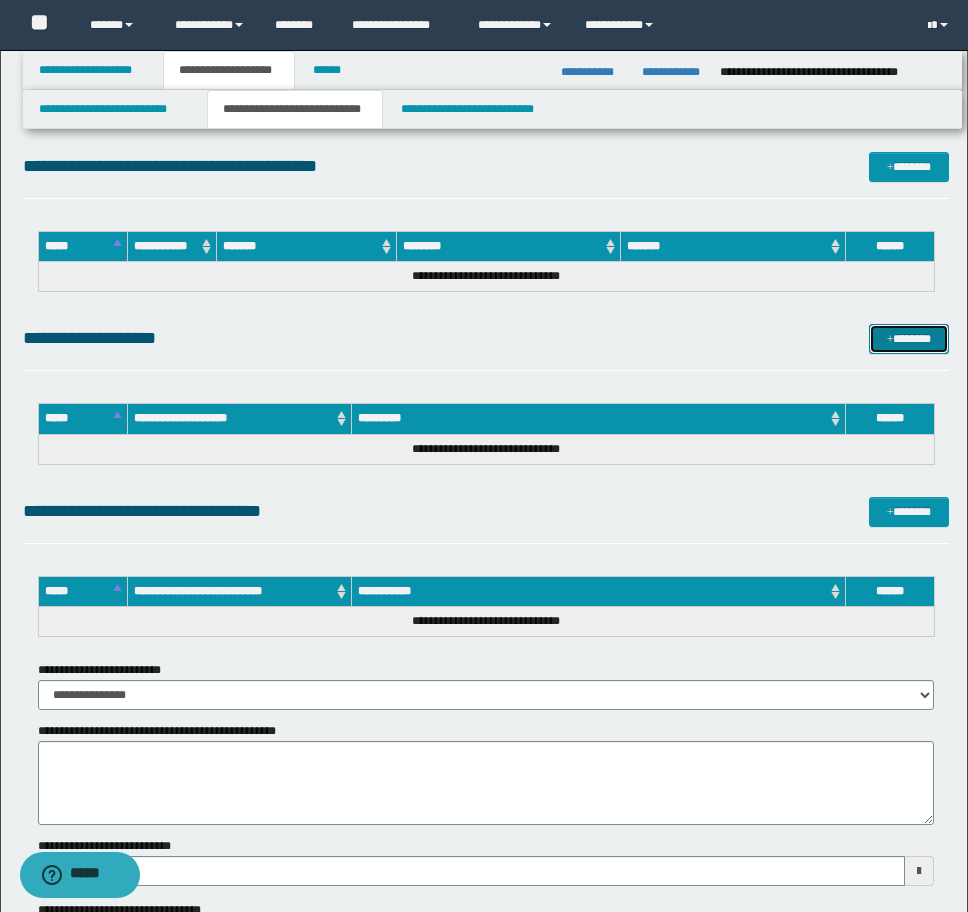 click on "*******" at bounding box center [909, 339] 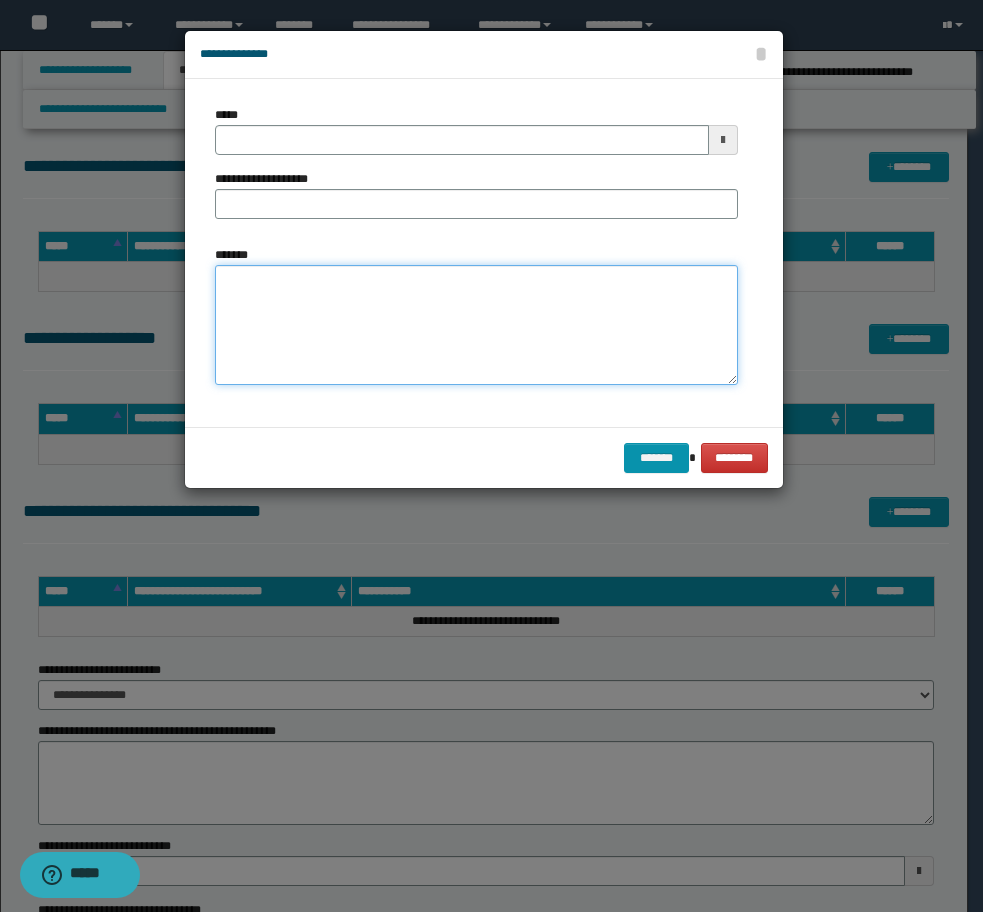 click on "*******" at bounding box center (476, 325) 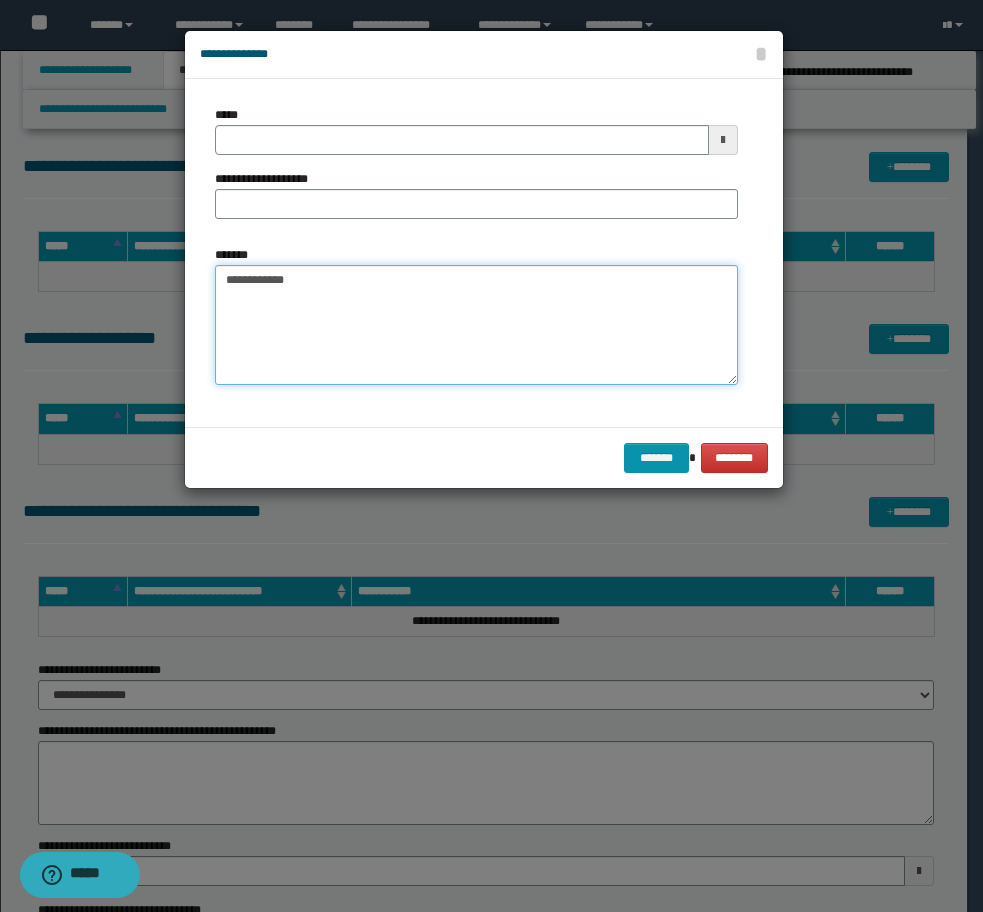 paste on "**********" 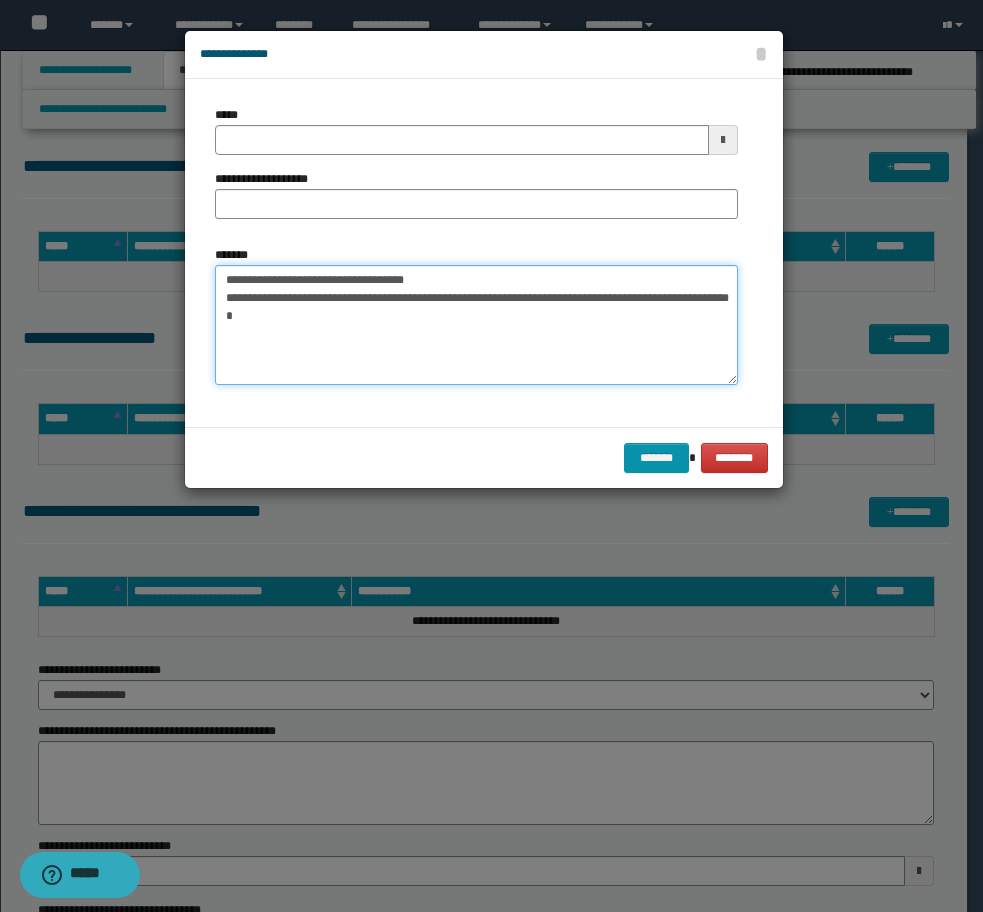 drag, startPoint x: 289, startPoint y: 276, endPoint x: 454, endPoint y: 279, distance: 165.02727 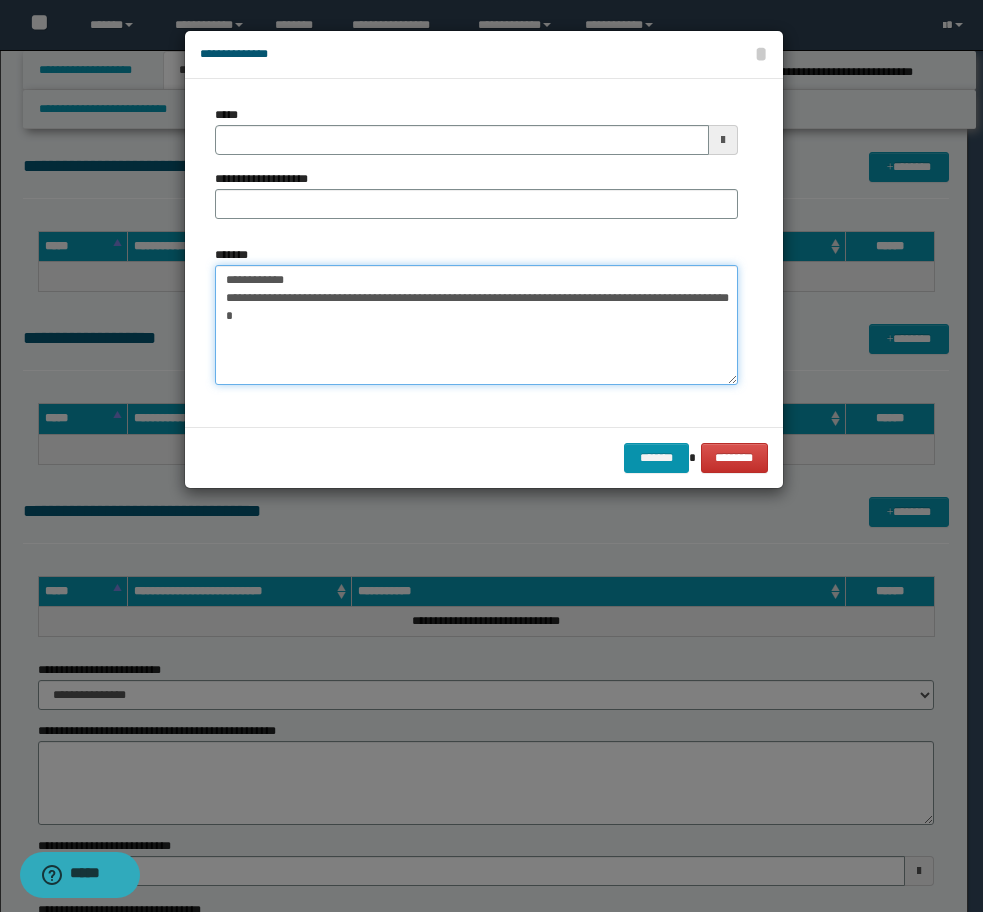 click on "**********" at bounding box center [476, 325] 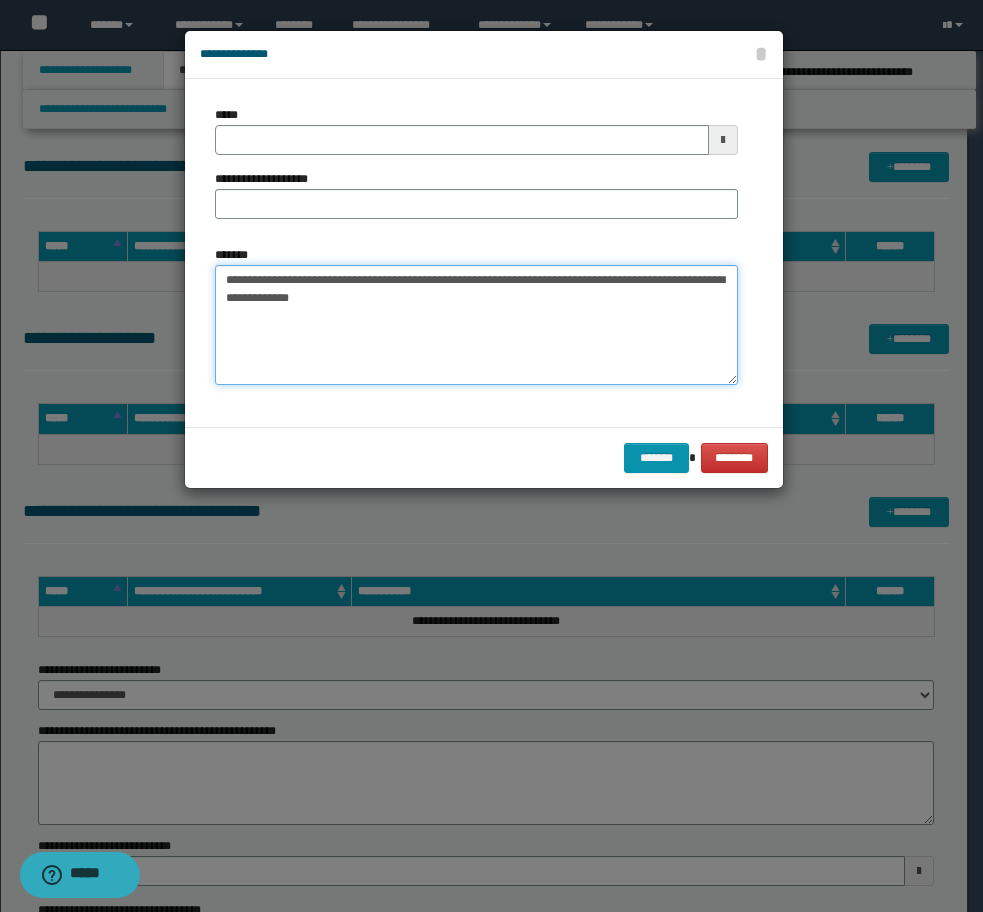 drag, startPoint x: 441, startPoint y: 301, endPoint x: 414, endPoint y: 301, distance: 27 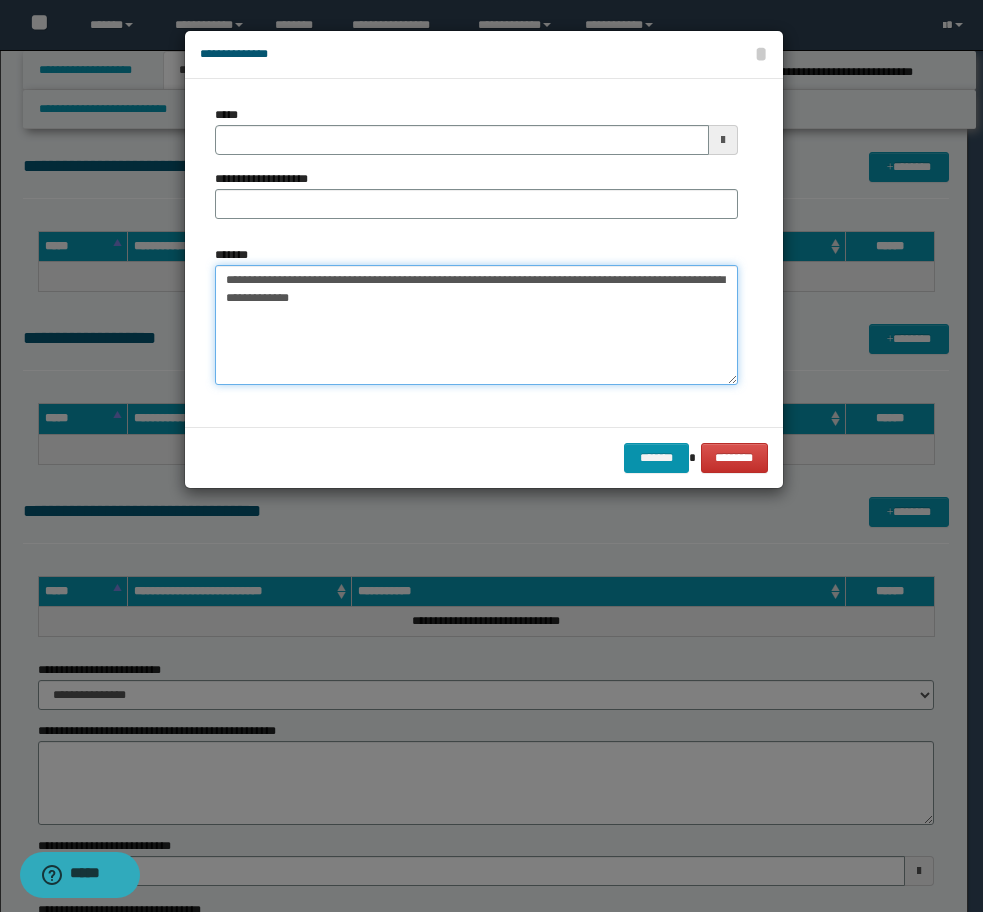 drag, startPoint x: 390, startPoint y: 301, endPoint x: 448, endPoint y: 302, distance: 58.00862 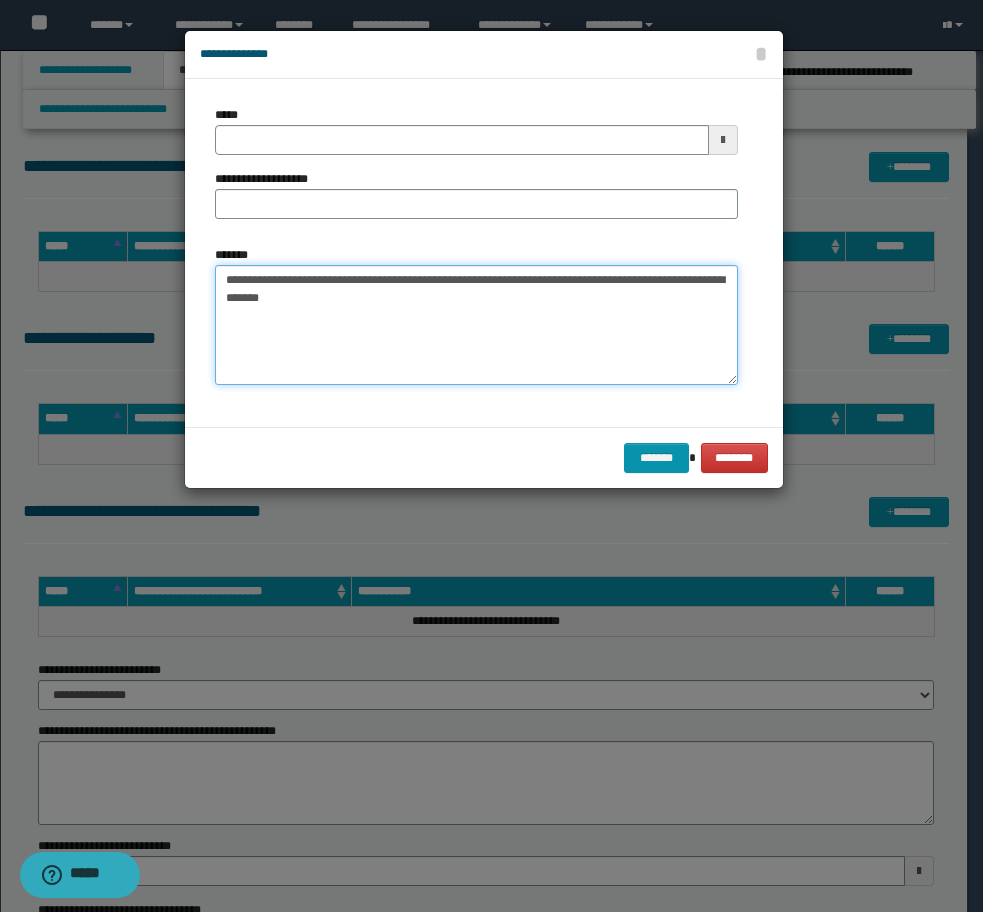 click on "**********" at bounding box center (476, 325) 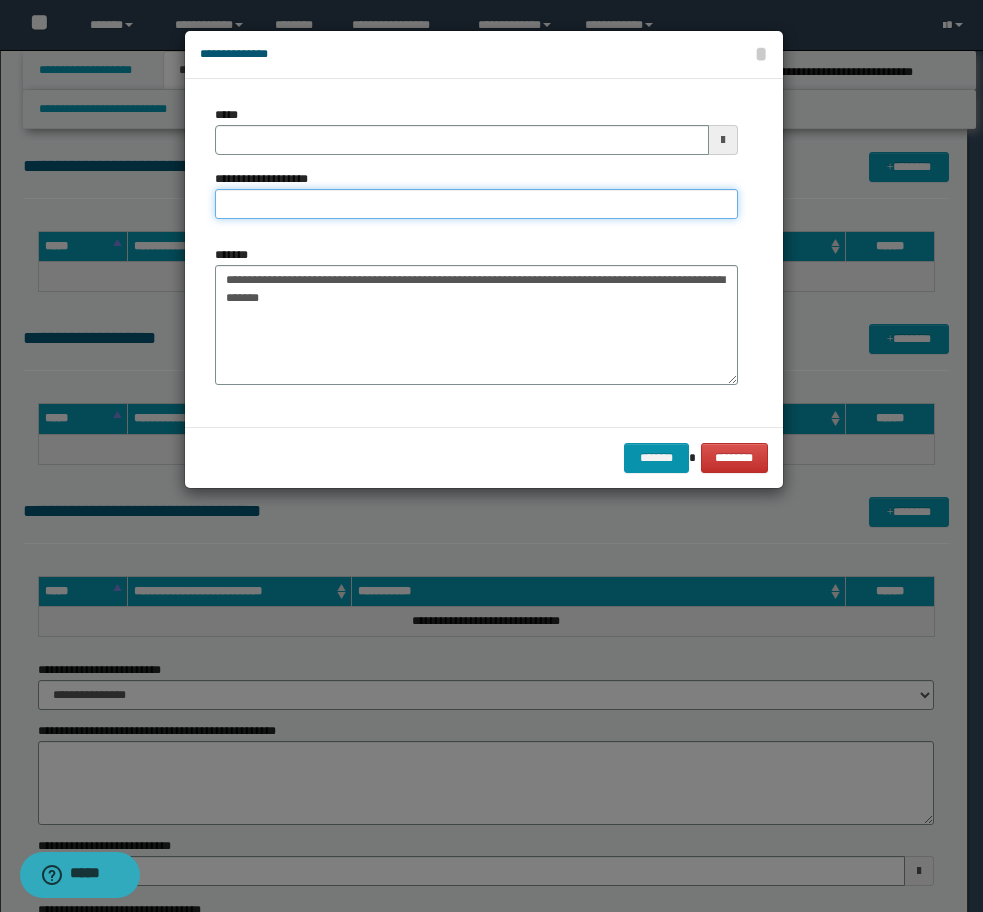 click on "**********" at bounding box center (476, 204) 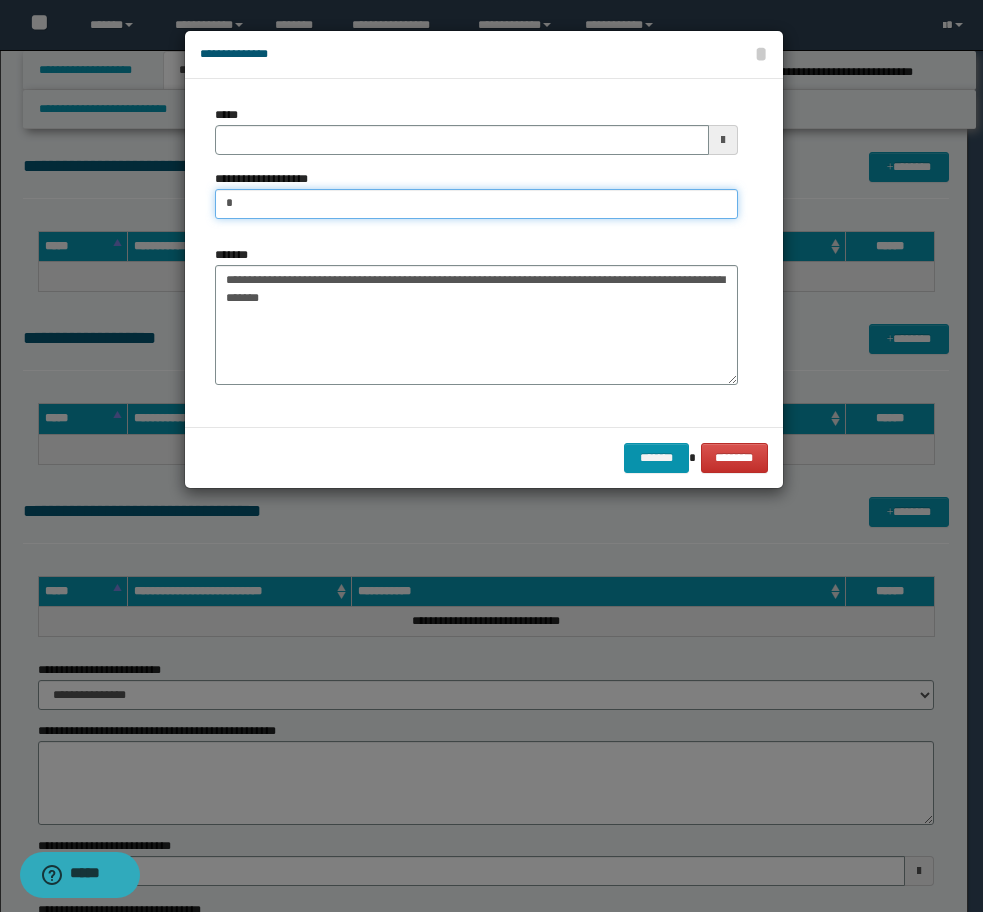 type on "**********" 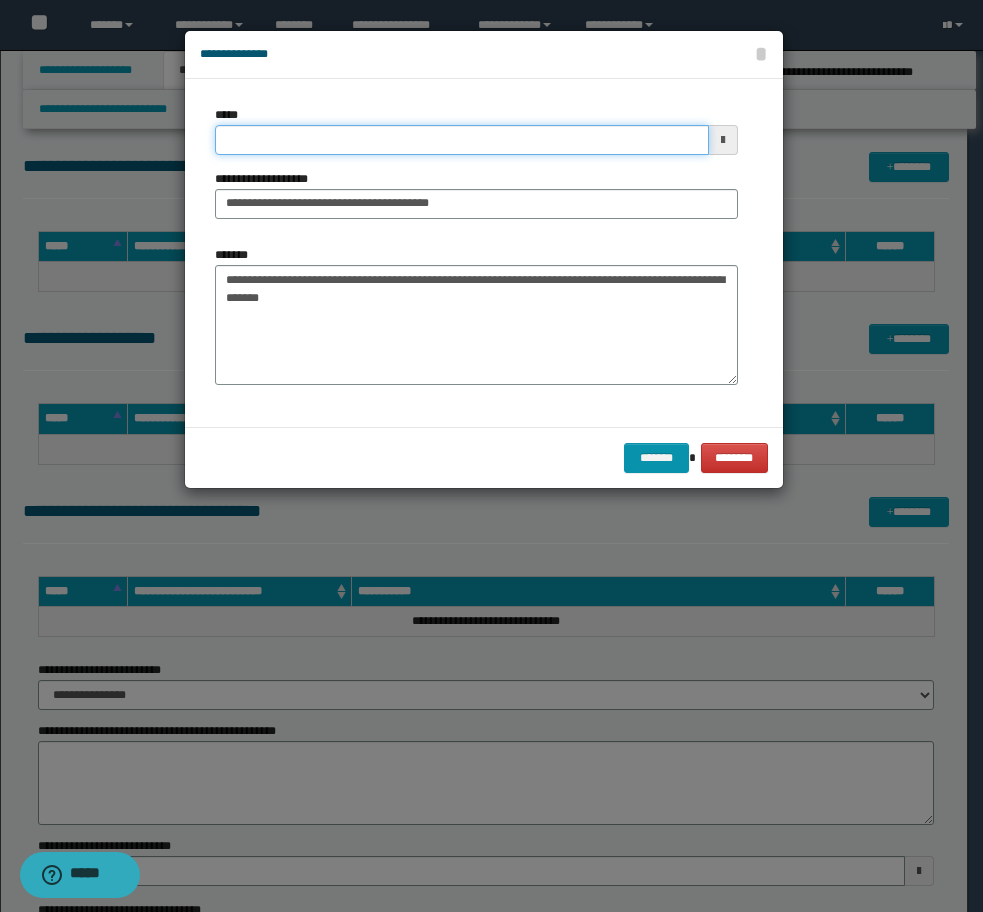 drag, startPoint x: 394, startPoint y: 141, endPoint x: 200, endPoint y: 120, distance: 195.13329 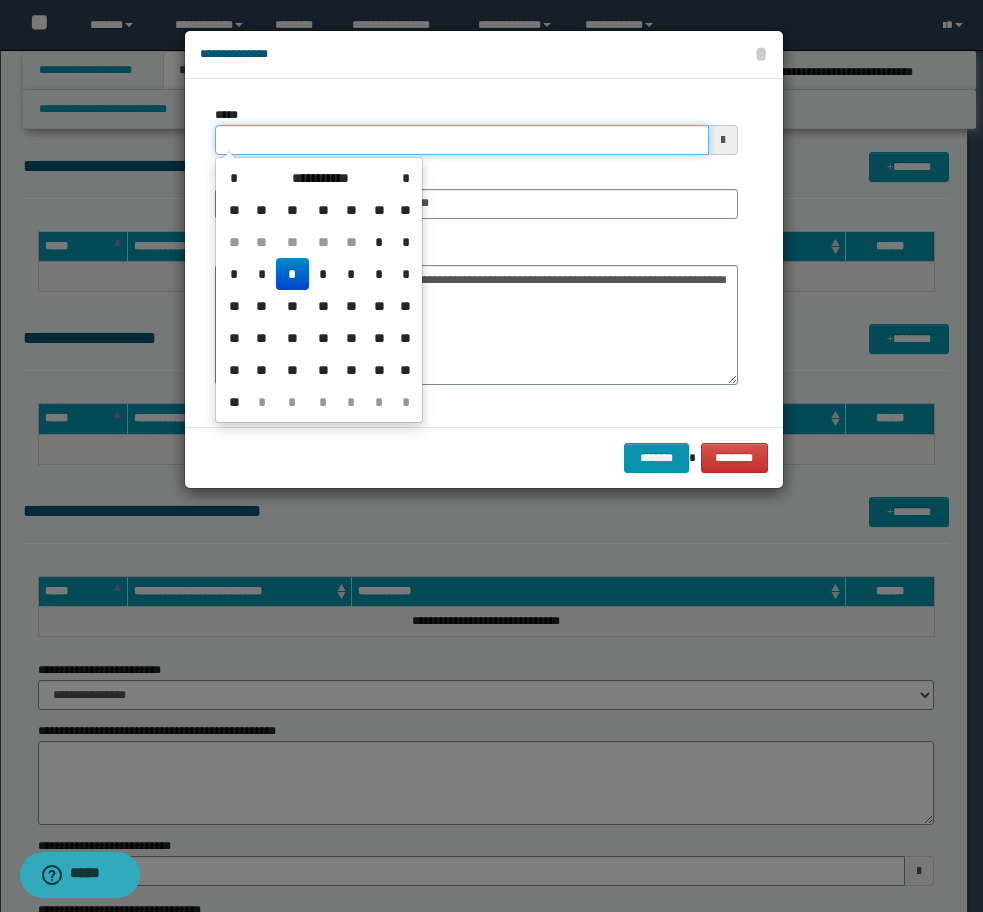 drag, startPoint x: 200, startPoint y: 120, endPoint x: 147, endPoint y: 112, distance: 53.600372 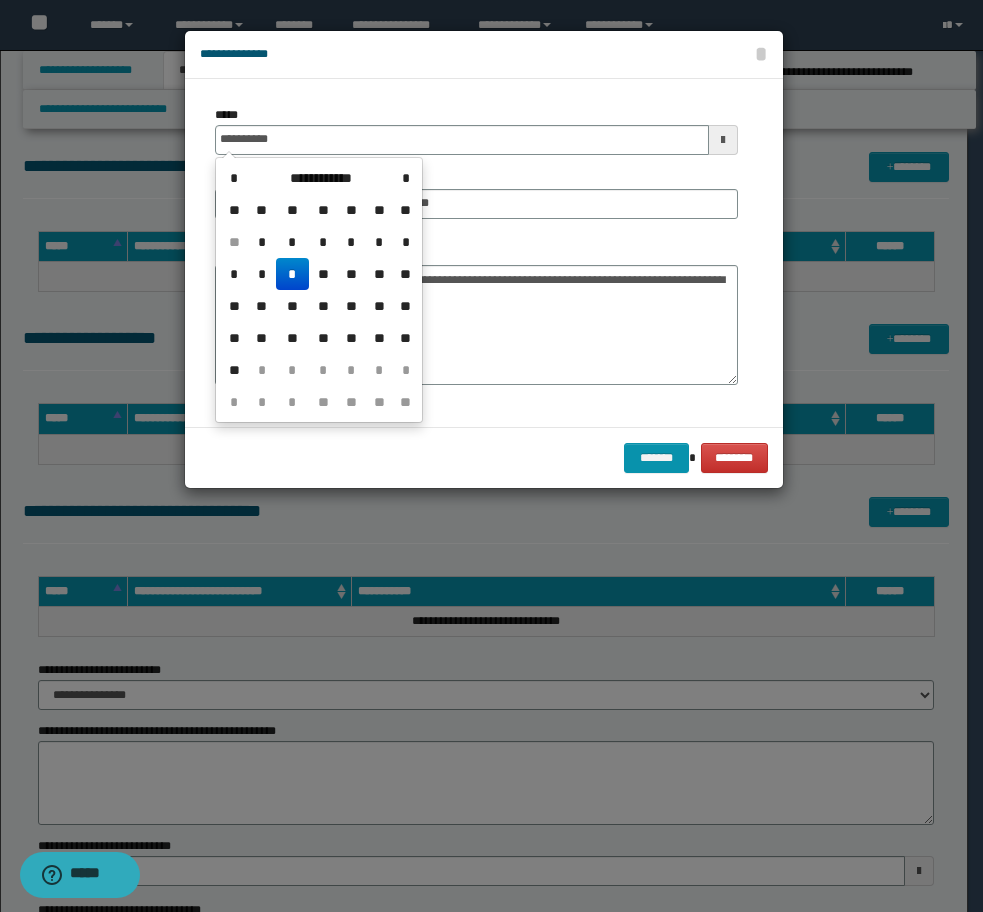 click on "*" at bounding box center [292, 274] 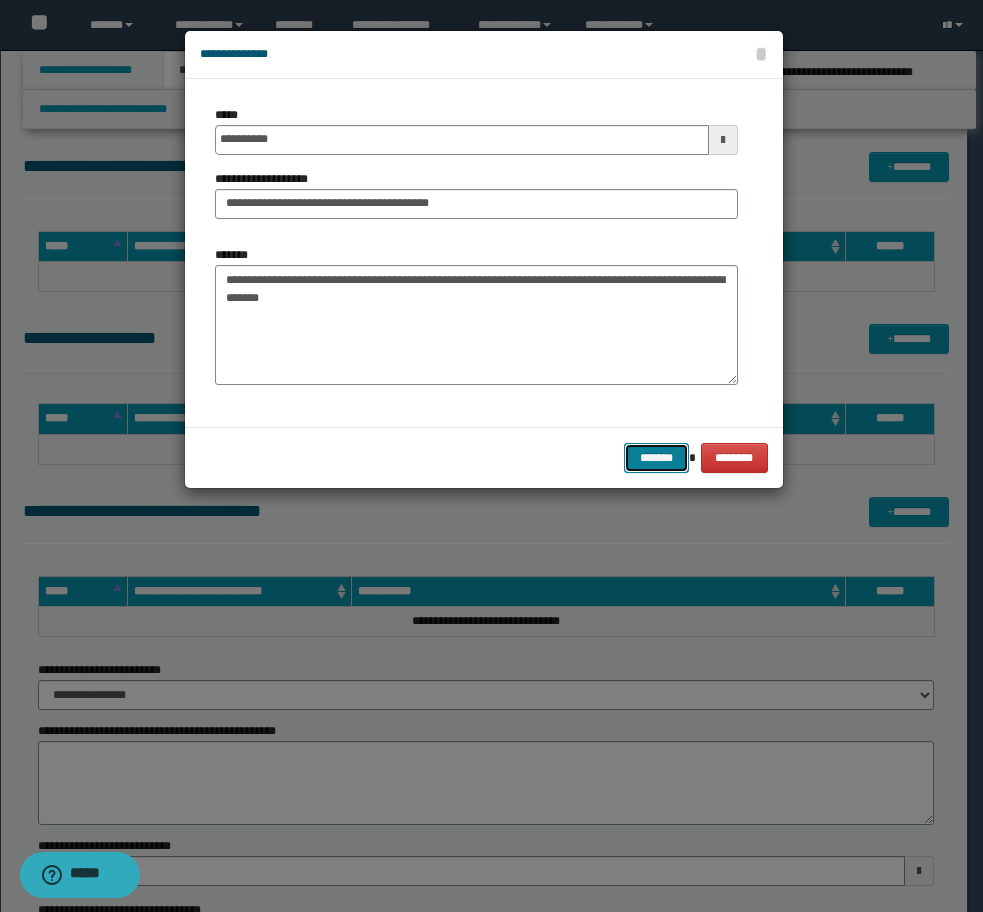 click on "*******" at bounding box center (656, 458) 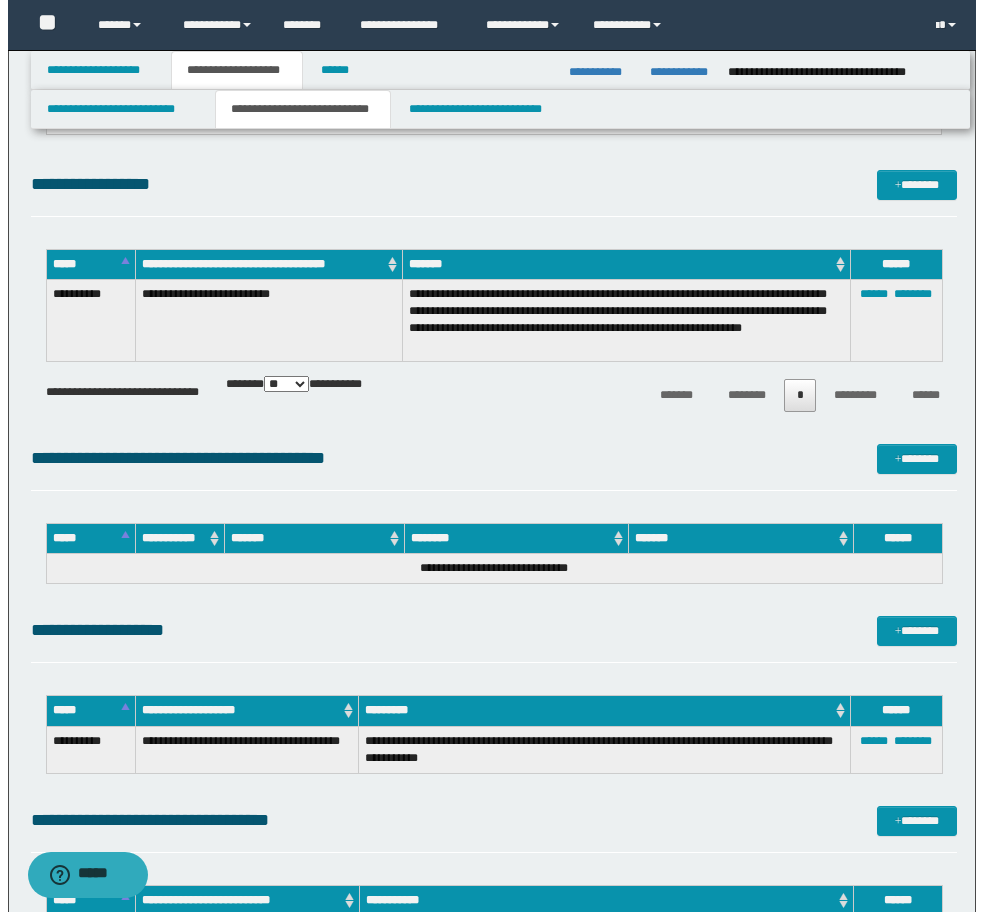 scroll, scrollTop: 2440, scrollLeft: 0, axis: vertical 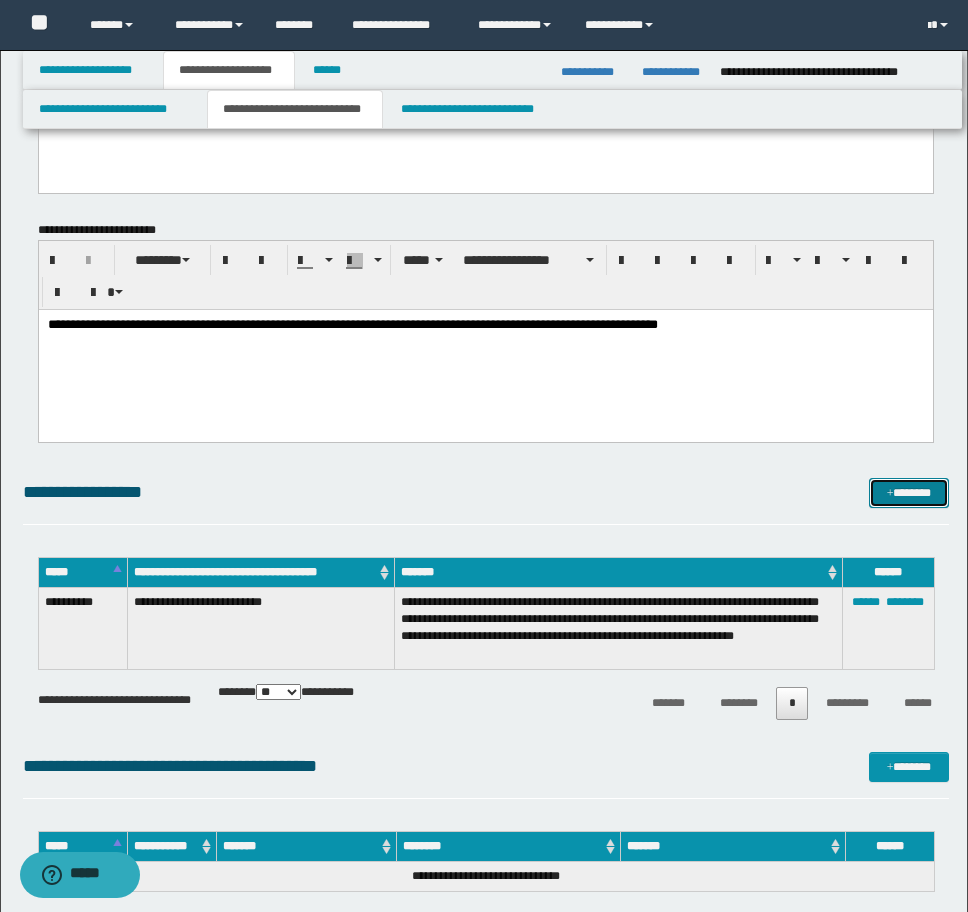 click at bounding box center [890, 494] 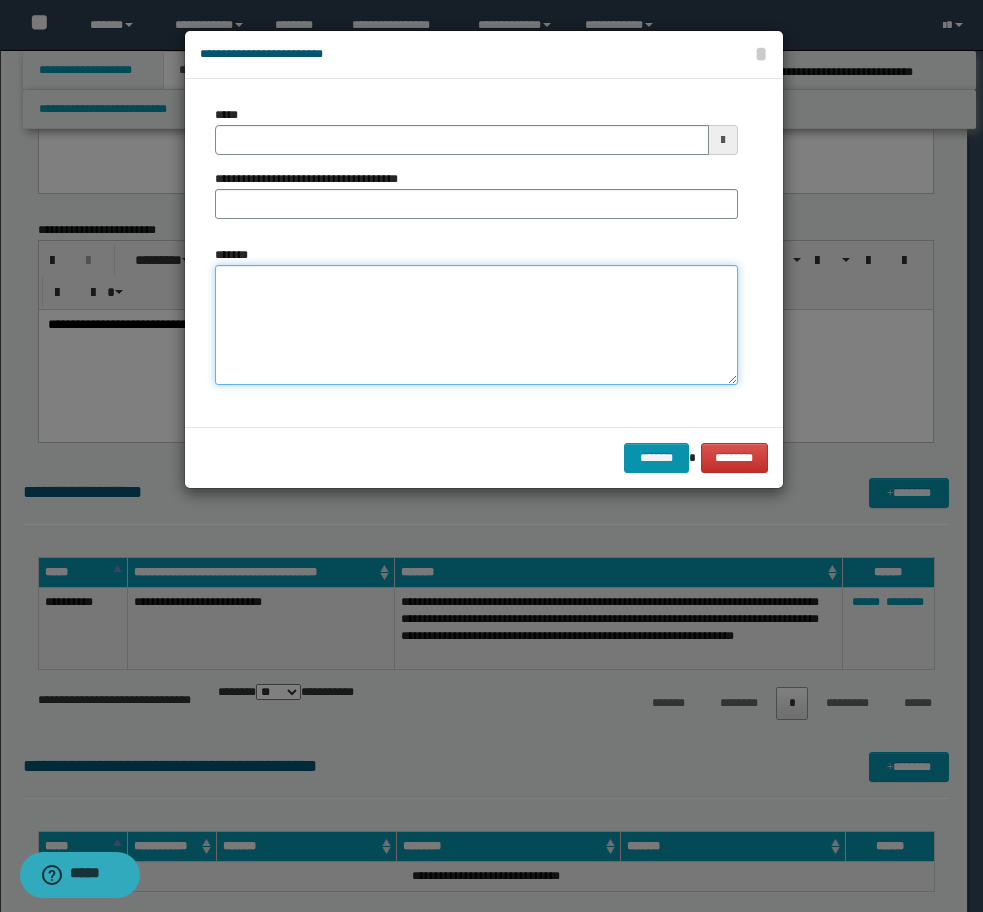 click on "*******" at bounding box center (476, 325) 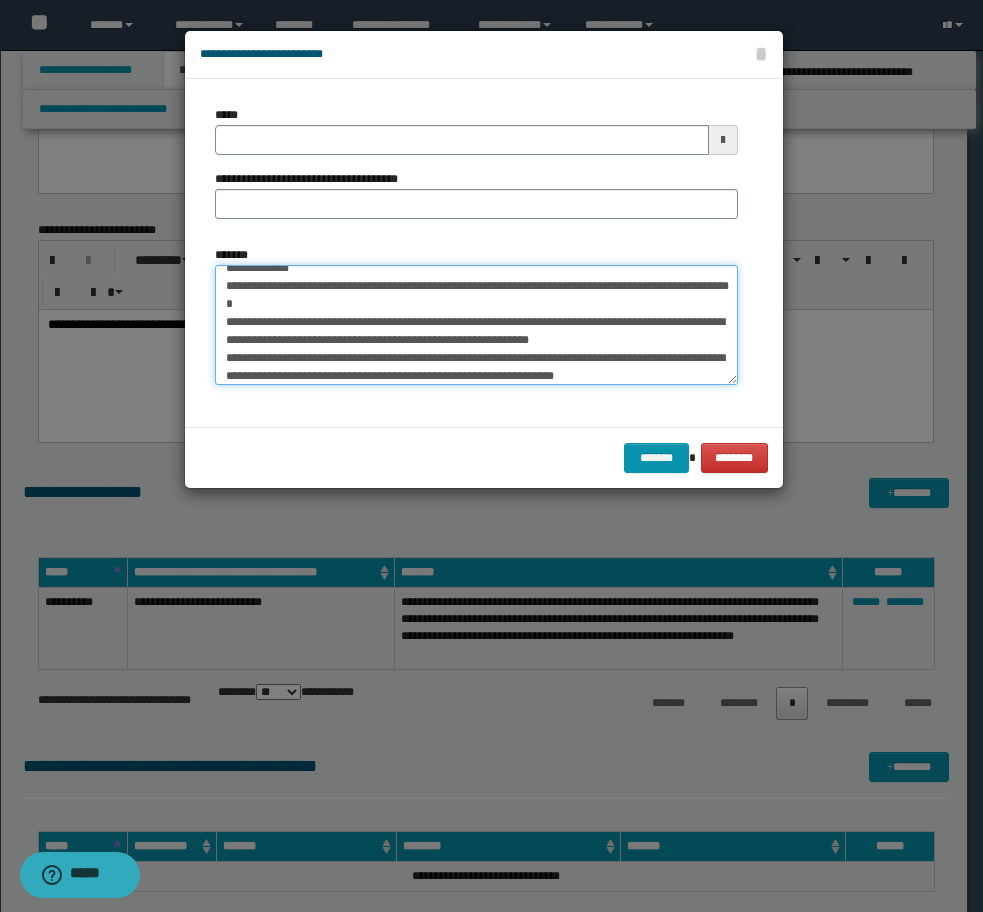 scroll, scrollTop: 0, scrollLeft: 0, axis: both 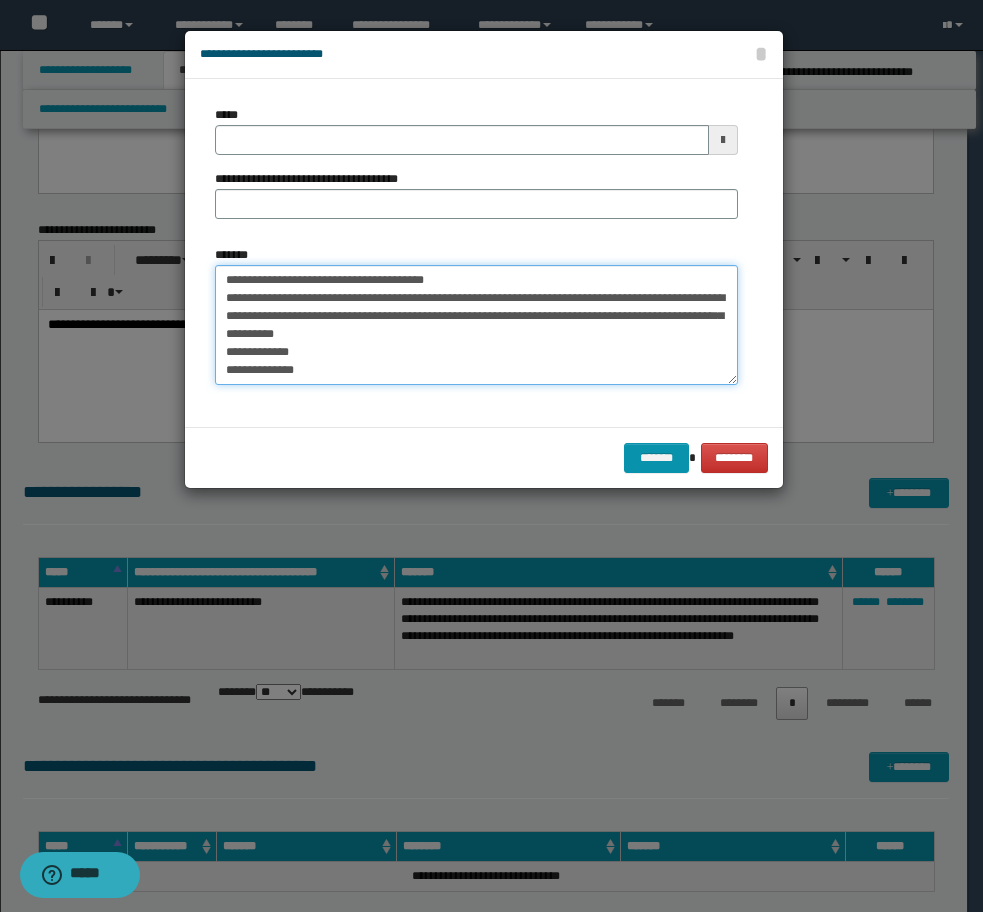 drag, startPoint x: 338, startPoint y: 297, endPoint x: 160, endPoint y: 263, distance: 181.2181 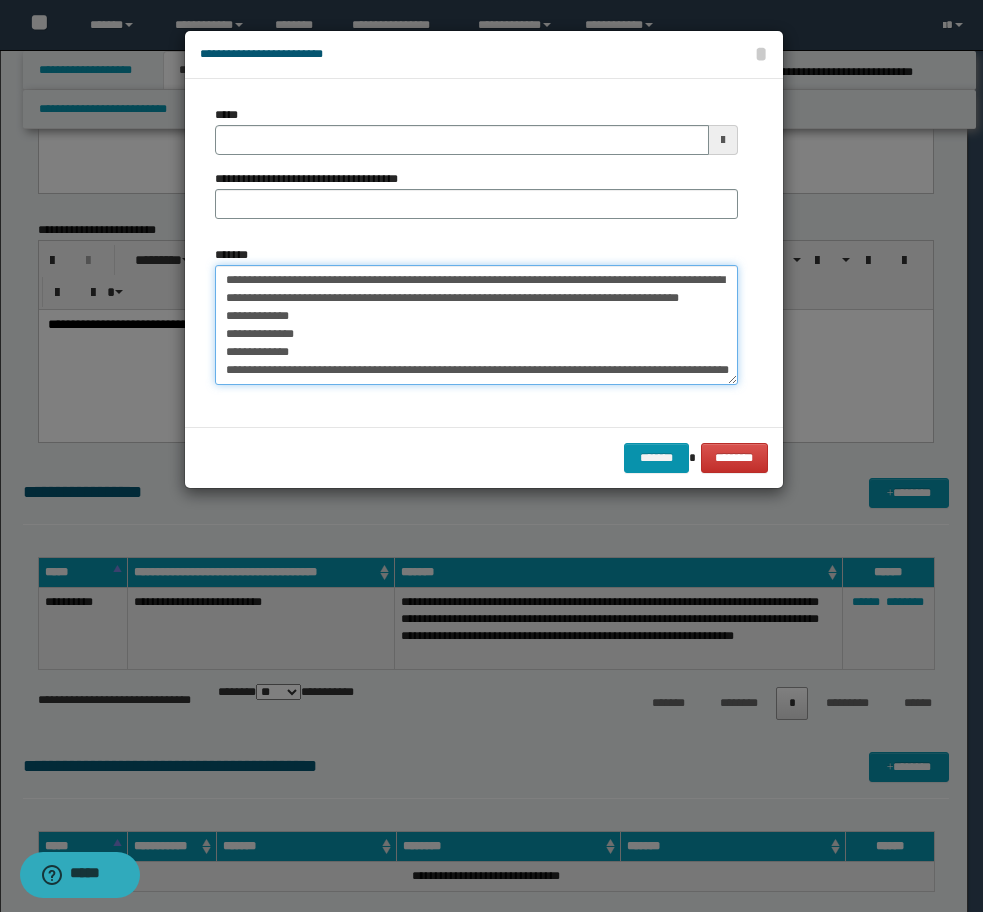 click on "**********" at bounding box center (476, 325) 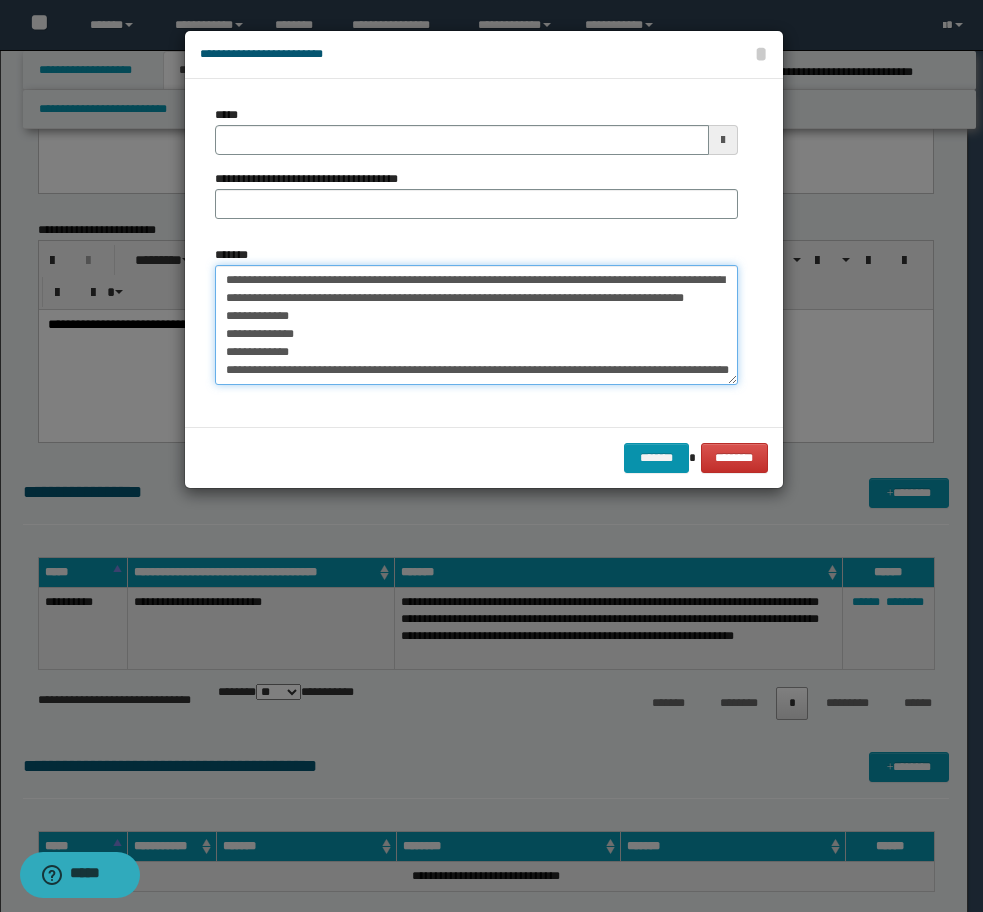 click on "**********" at bounding box center (476, 325) 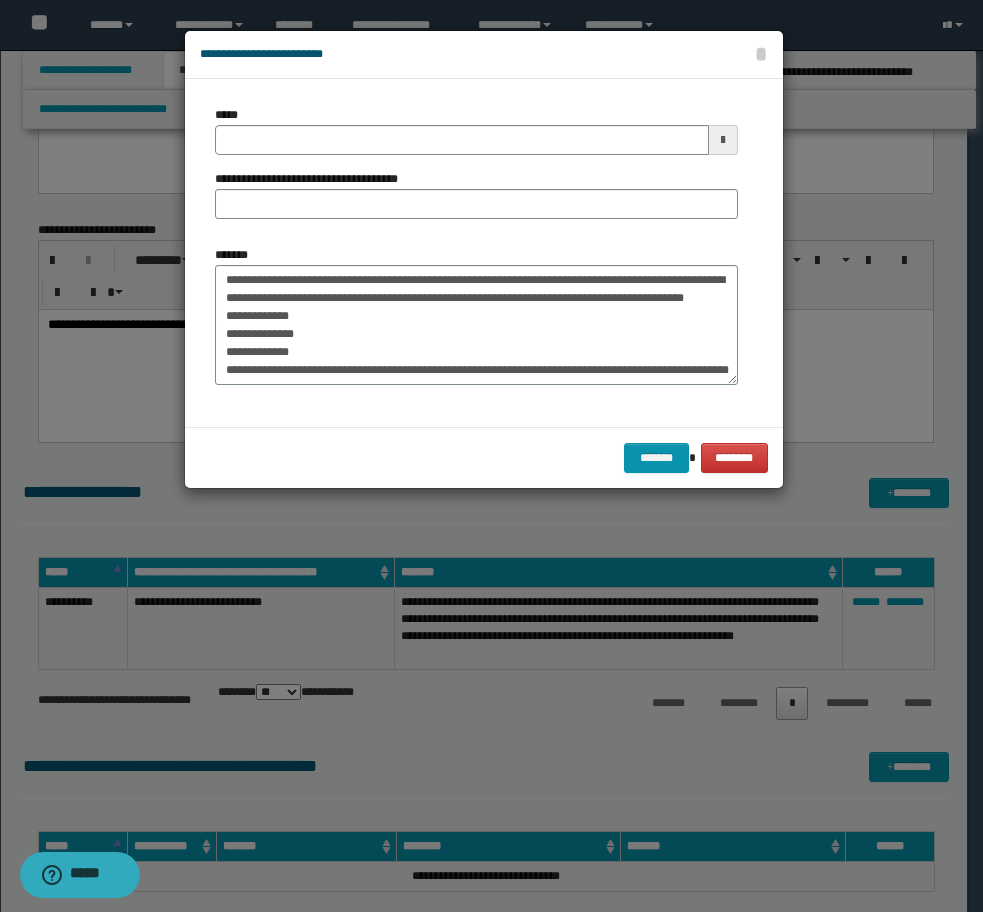click at bounding box center [491, 456] 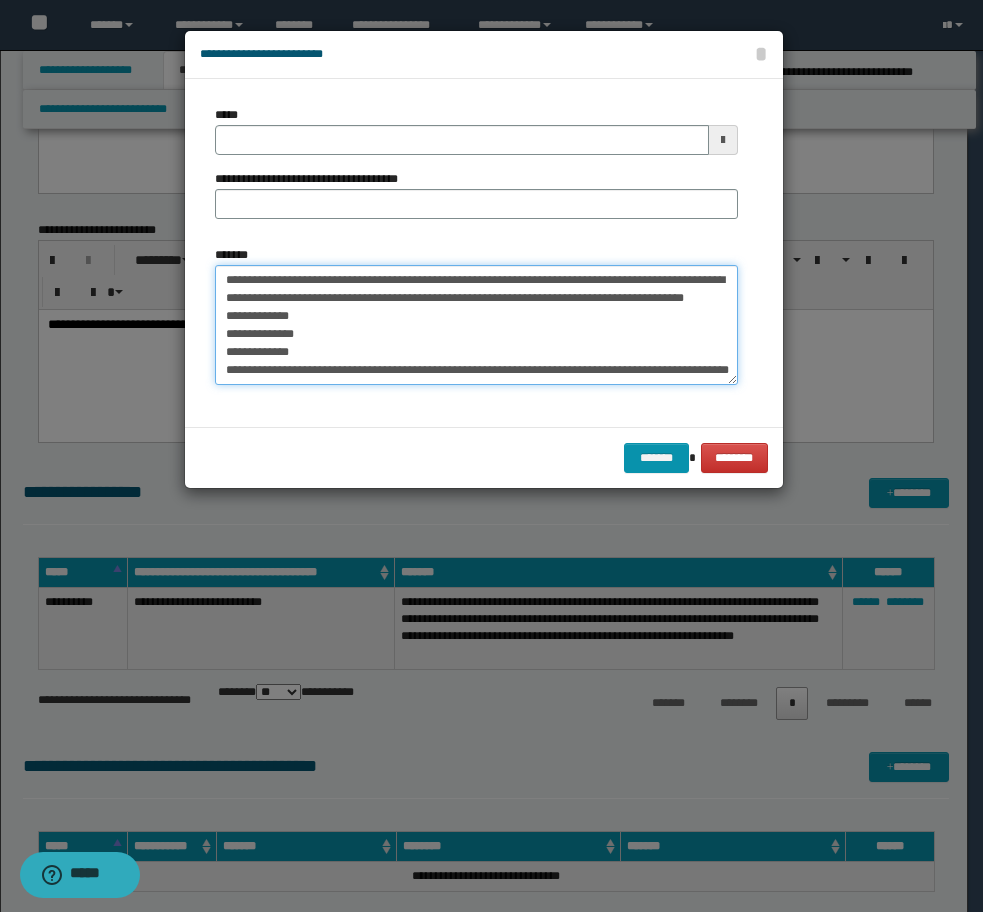click on "**********" at bounding box center (476, 325) 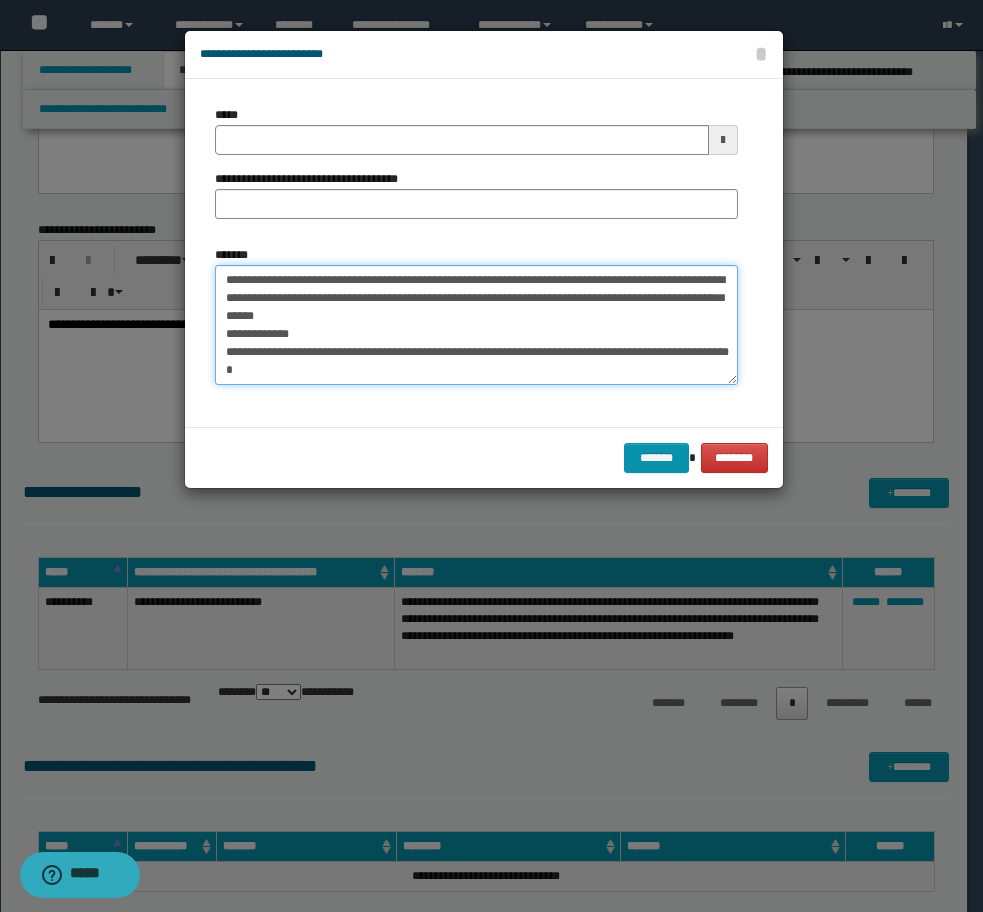 click on "**********" at bounding box center [476, 325] 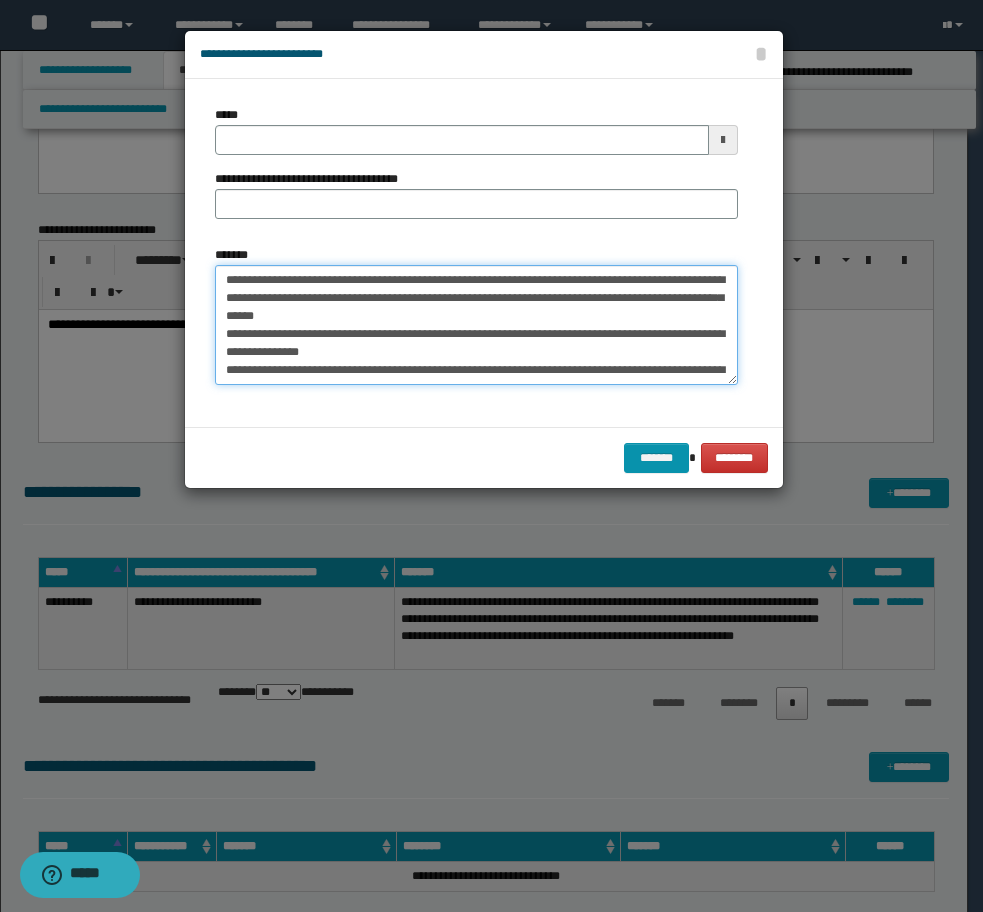 click on "**********" at bounding box center [476, 325] 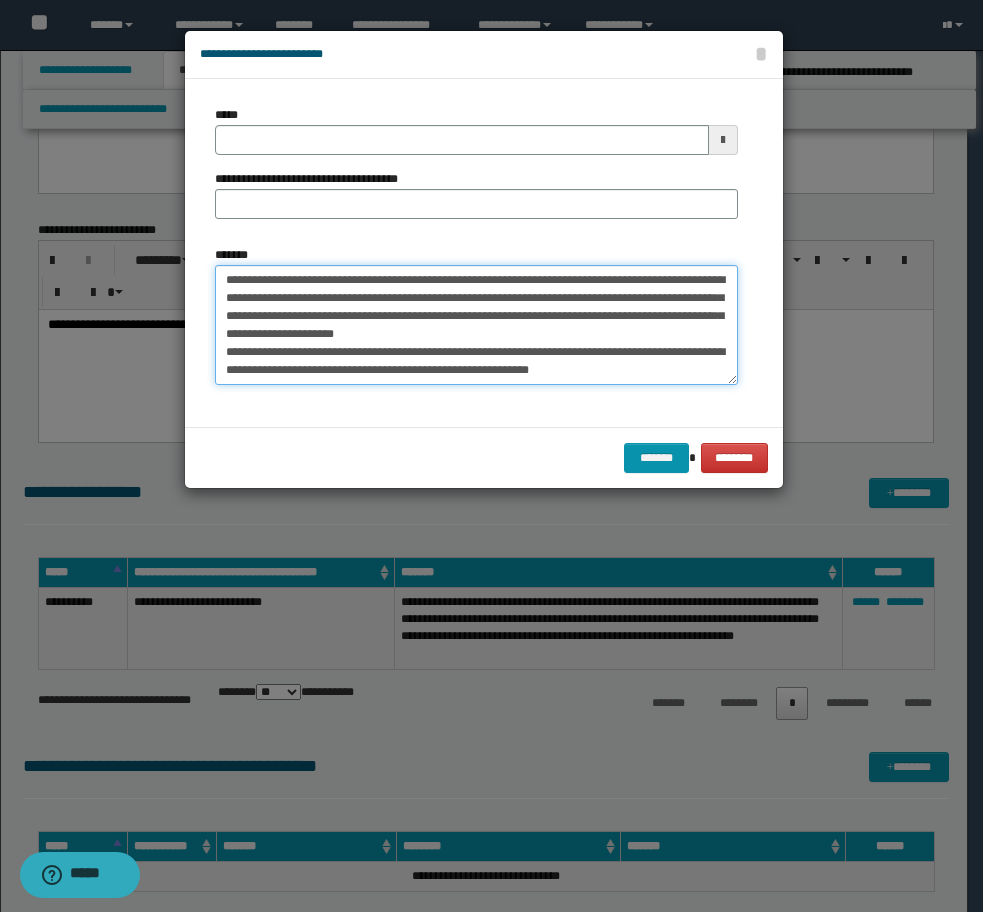 click on "**********" at bounding box center [476, 325] 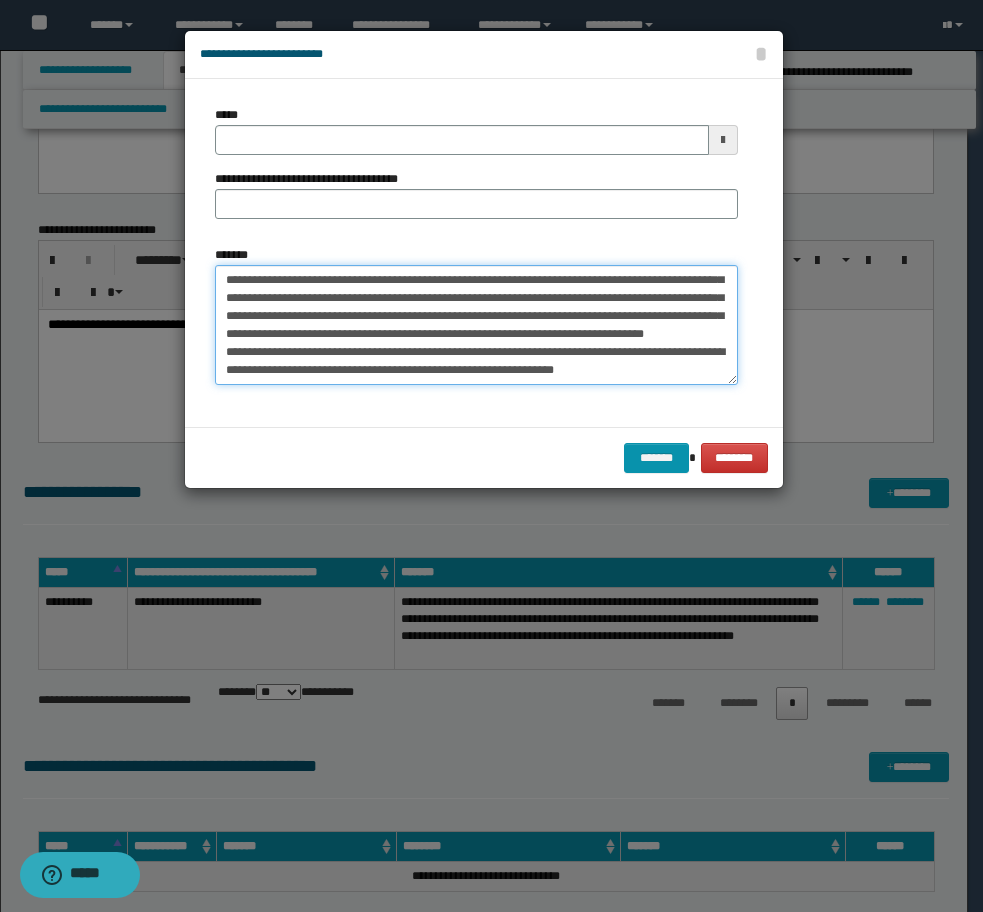 scroll, scrollTop: 36, scrollLeft: 0, axis: vertical 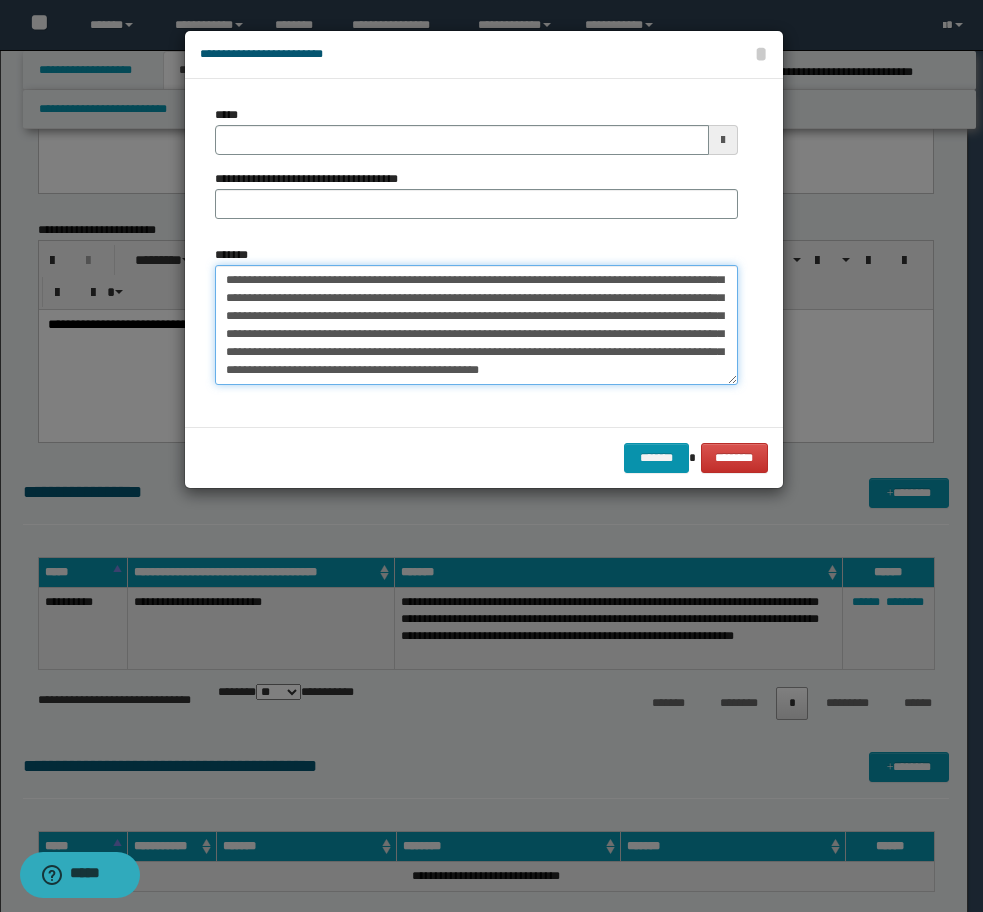 click on "**********" at bounding box center [476, 325] 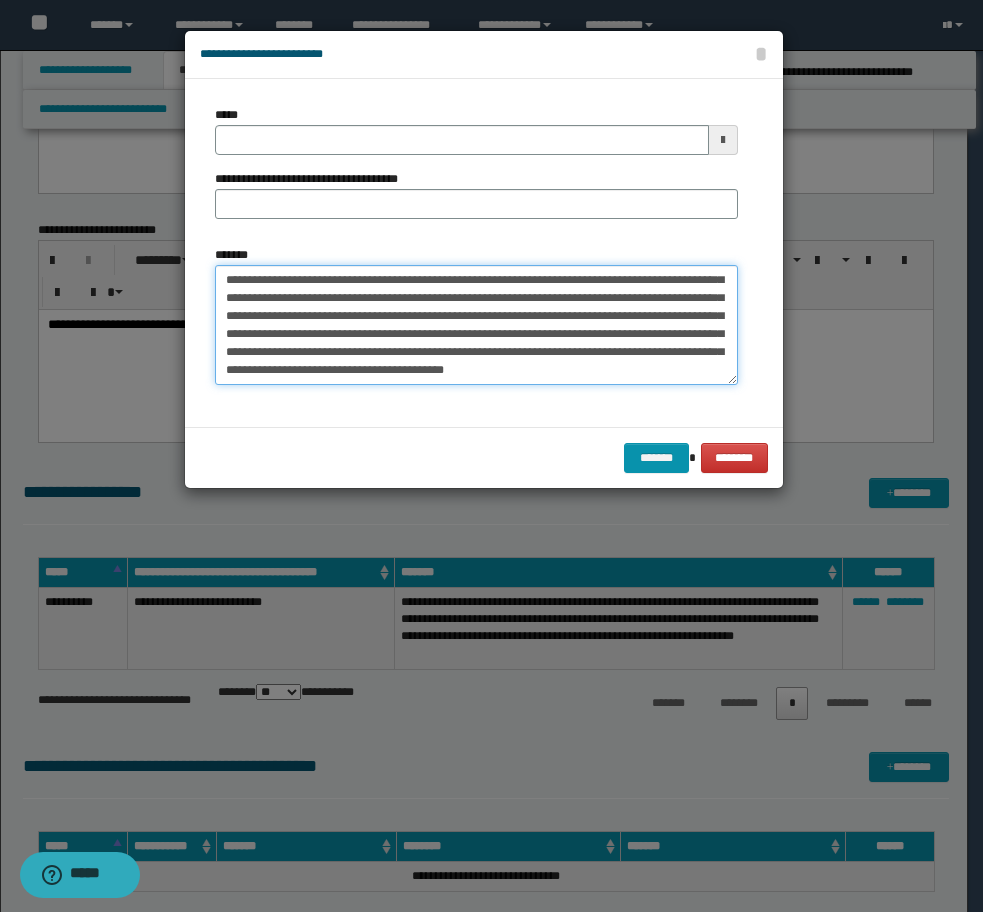 type on "**********" 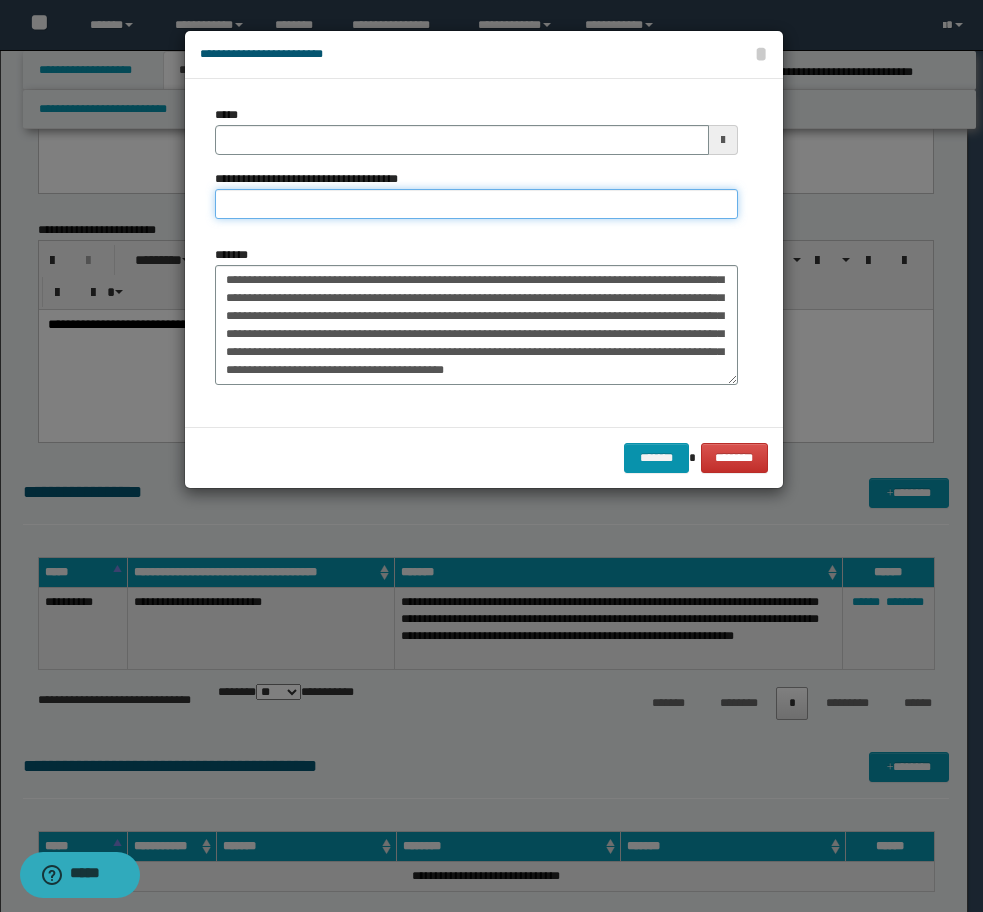 click on "**********" at bounding box center (476, 204) 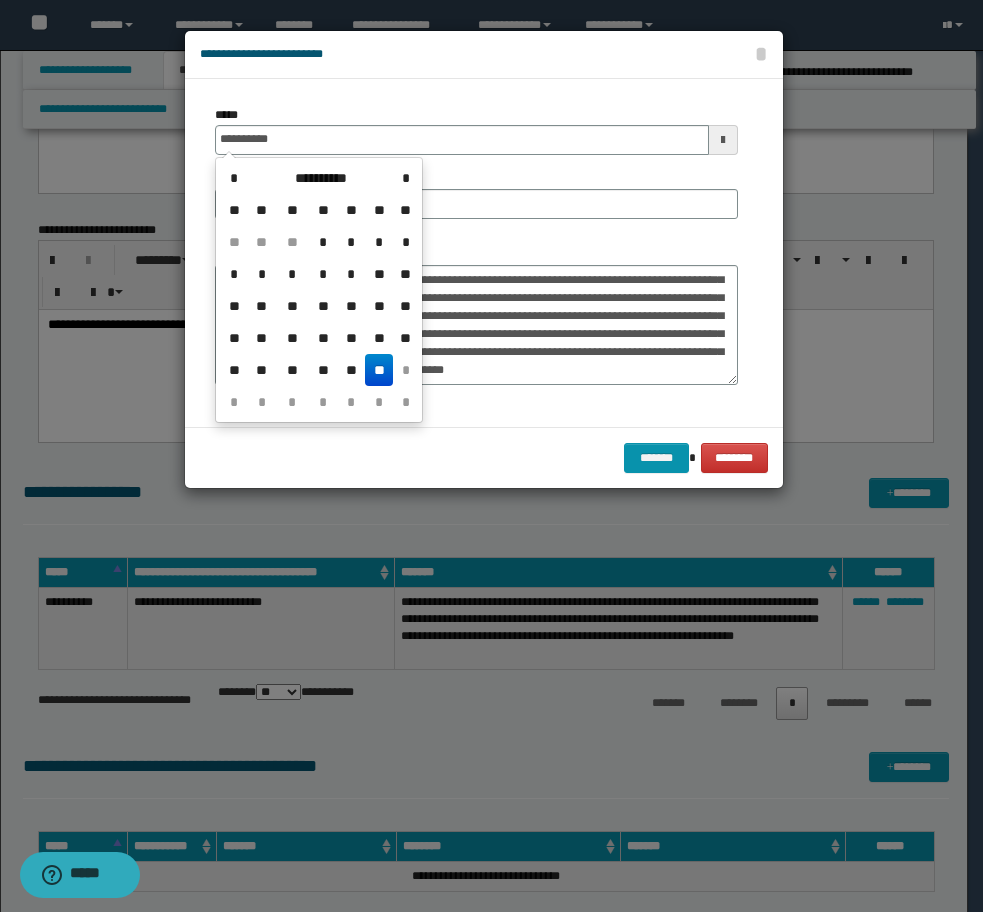 click at bounding box center [491, 456] 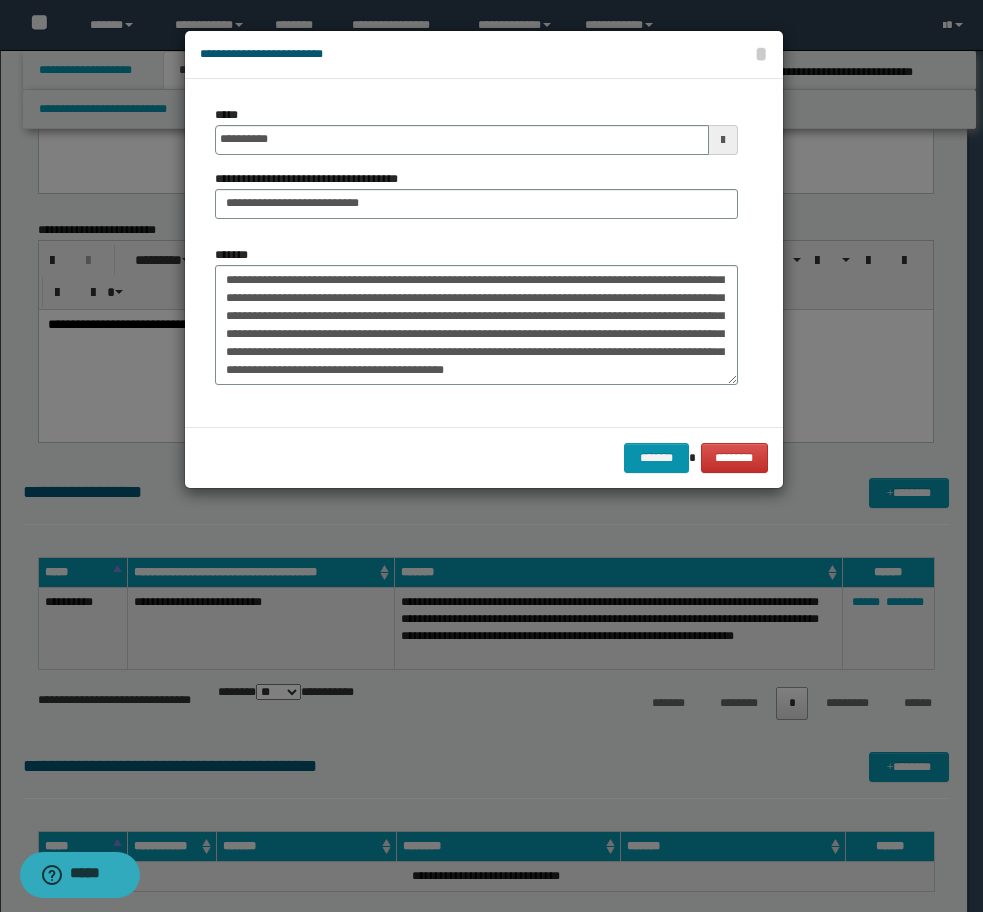 click at bounding box center (491, 456) 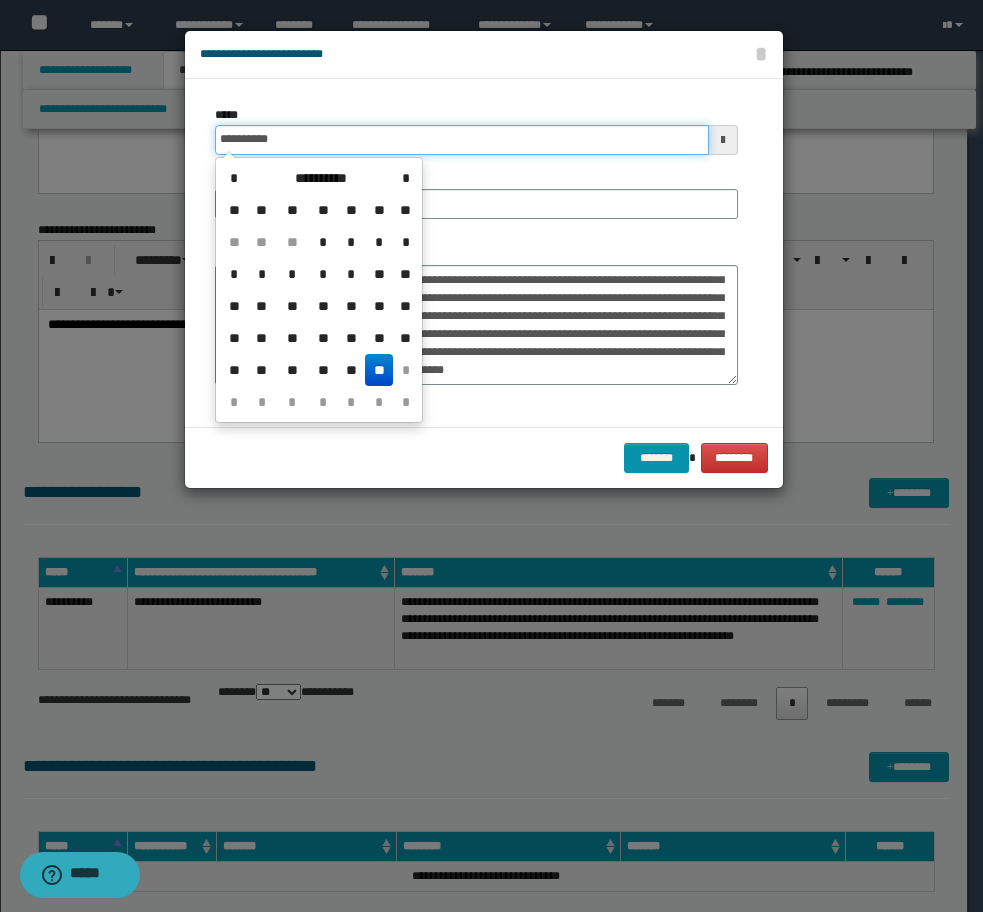 drag, startPoint x: 313, startPoint y: 139, endPoint x: 91, endPoint y: 123, distance: 222.57584 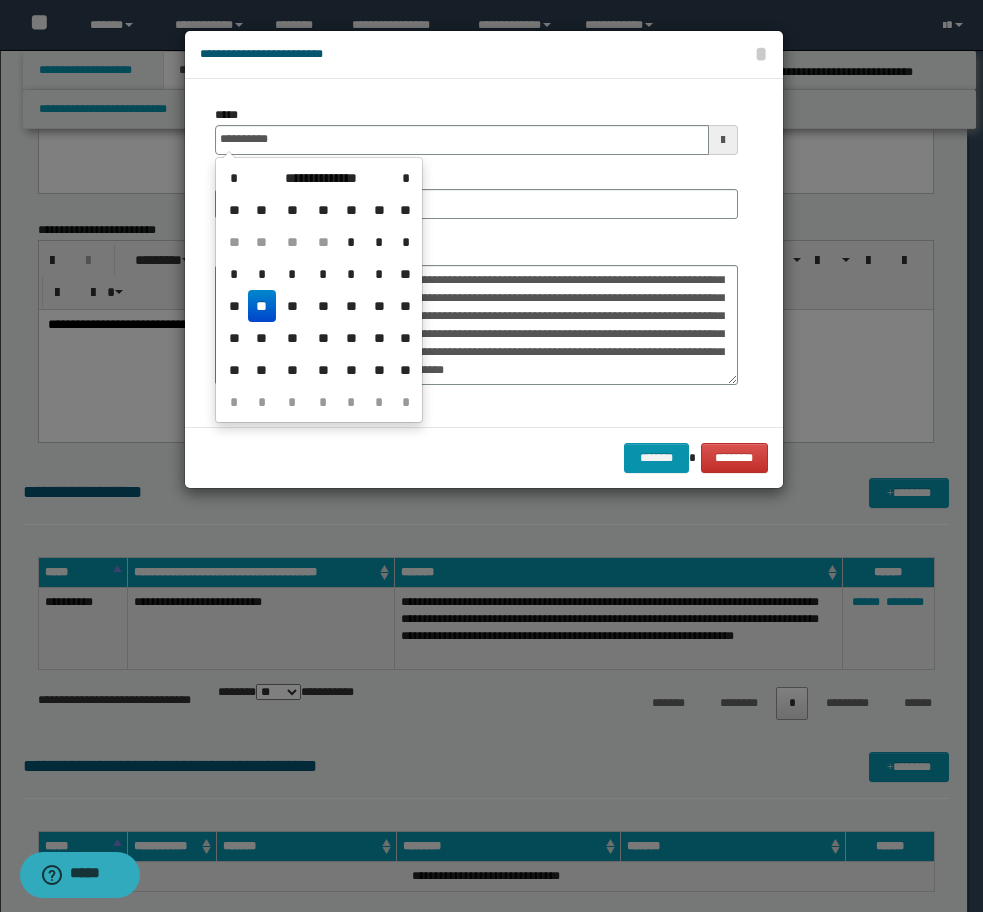 click on "**" at bounding box center (262, 306) 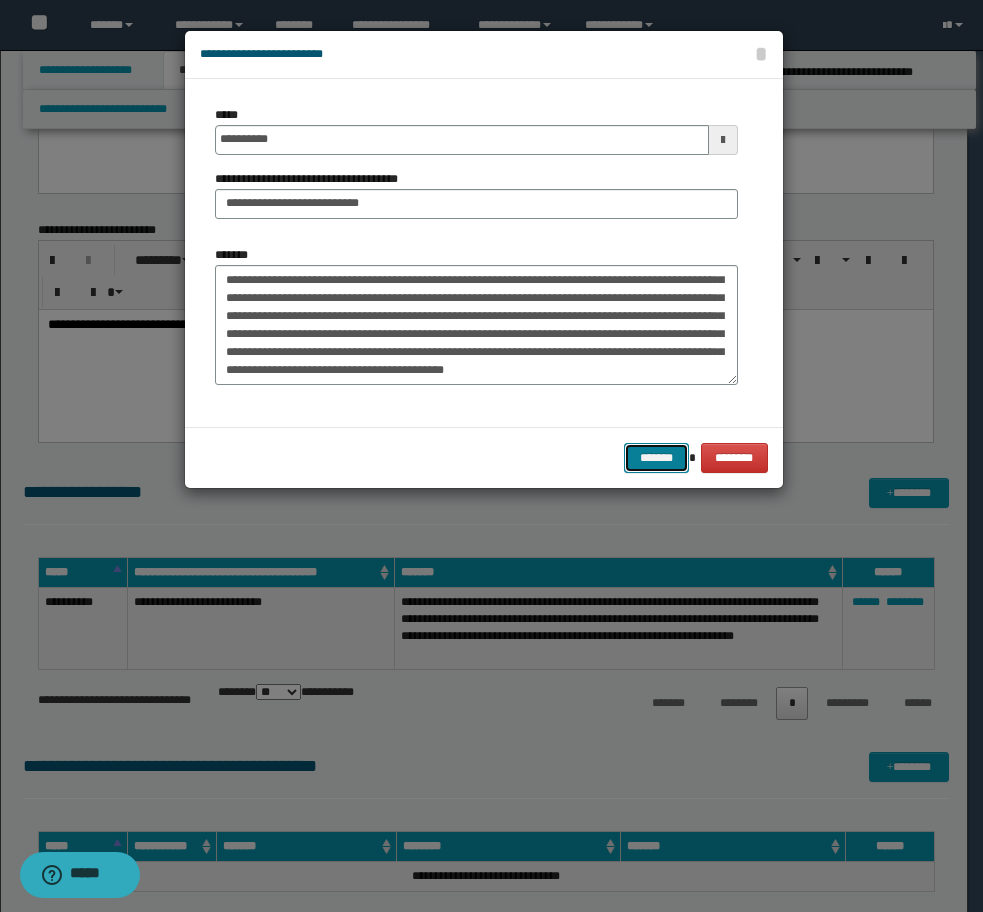 click on "*******" at bounding box center (656, 458) 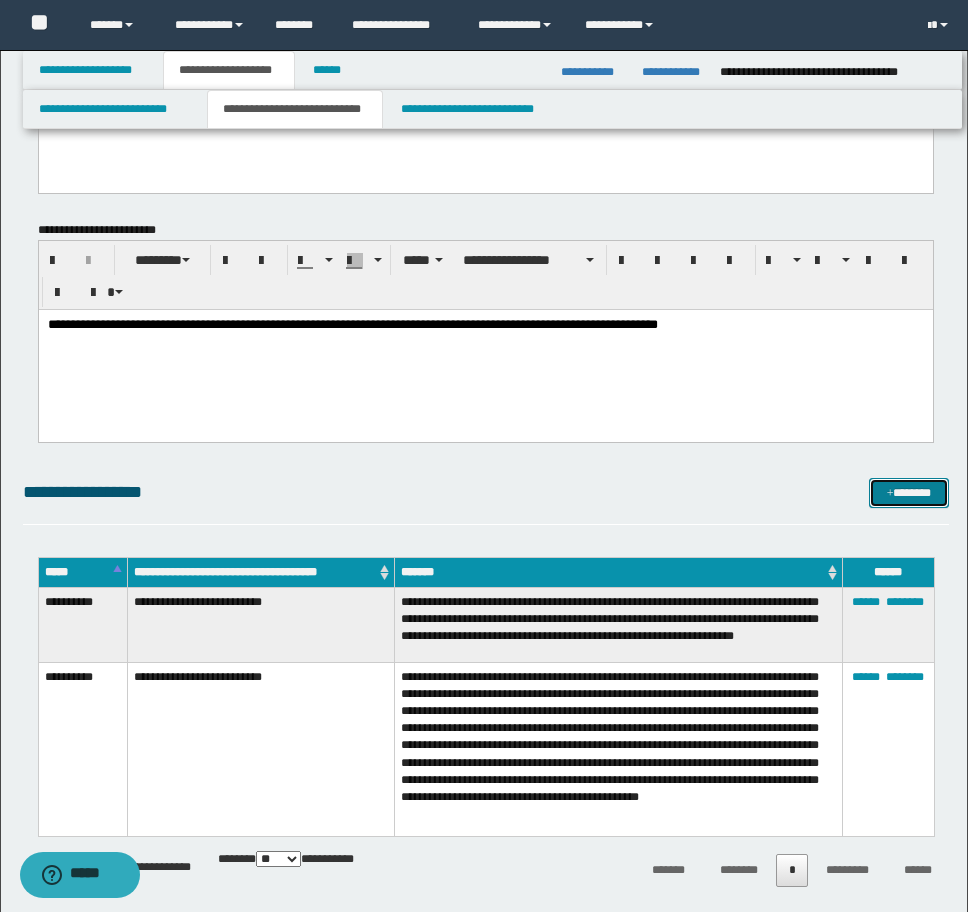 click on "*******" at bounding box center (909, 493) 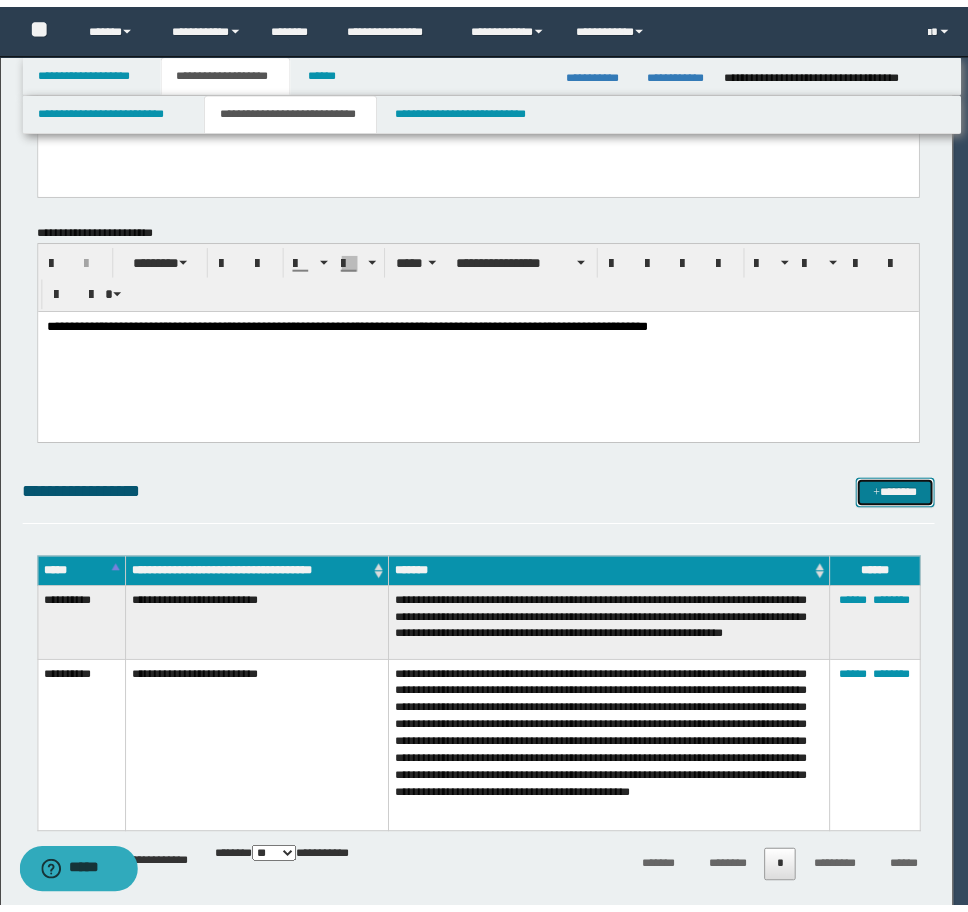 scroll, scrollTop: 0, scrollLeft: 0, axis: both 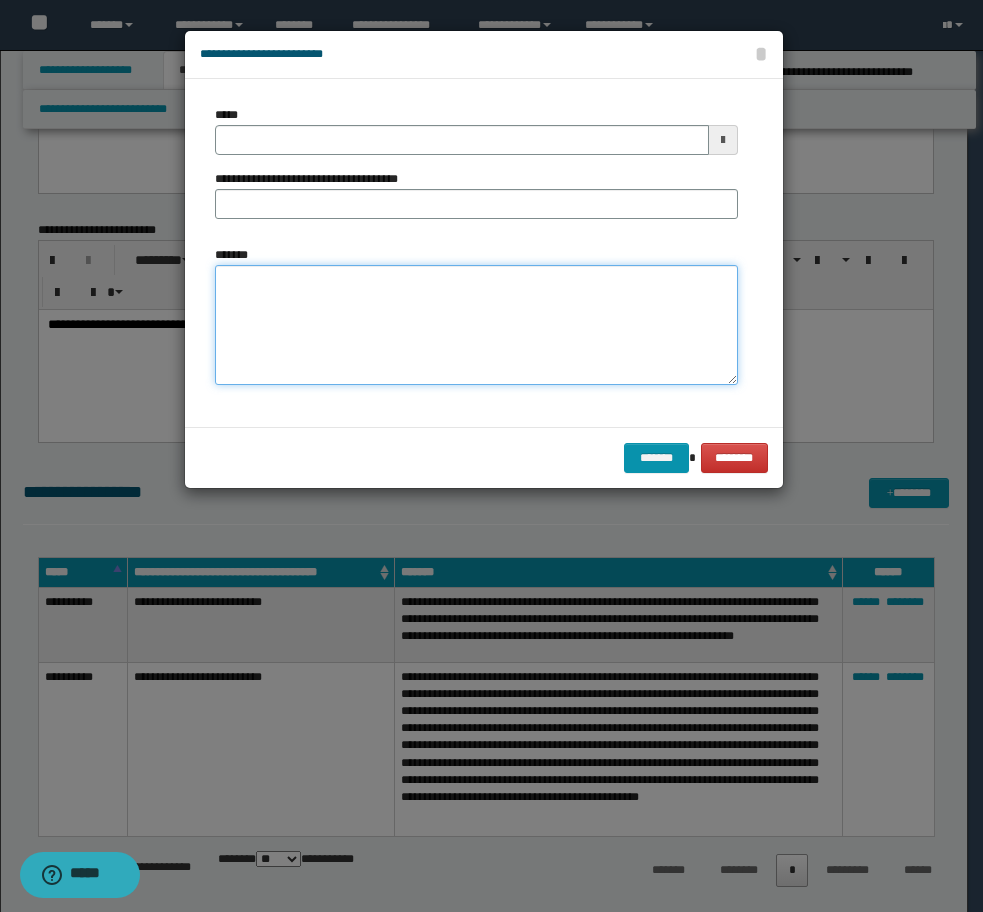 click on "*******" at bounding box center (476, 325) 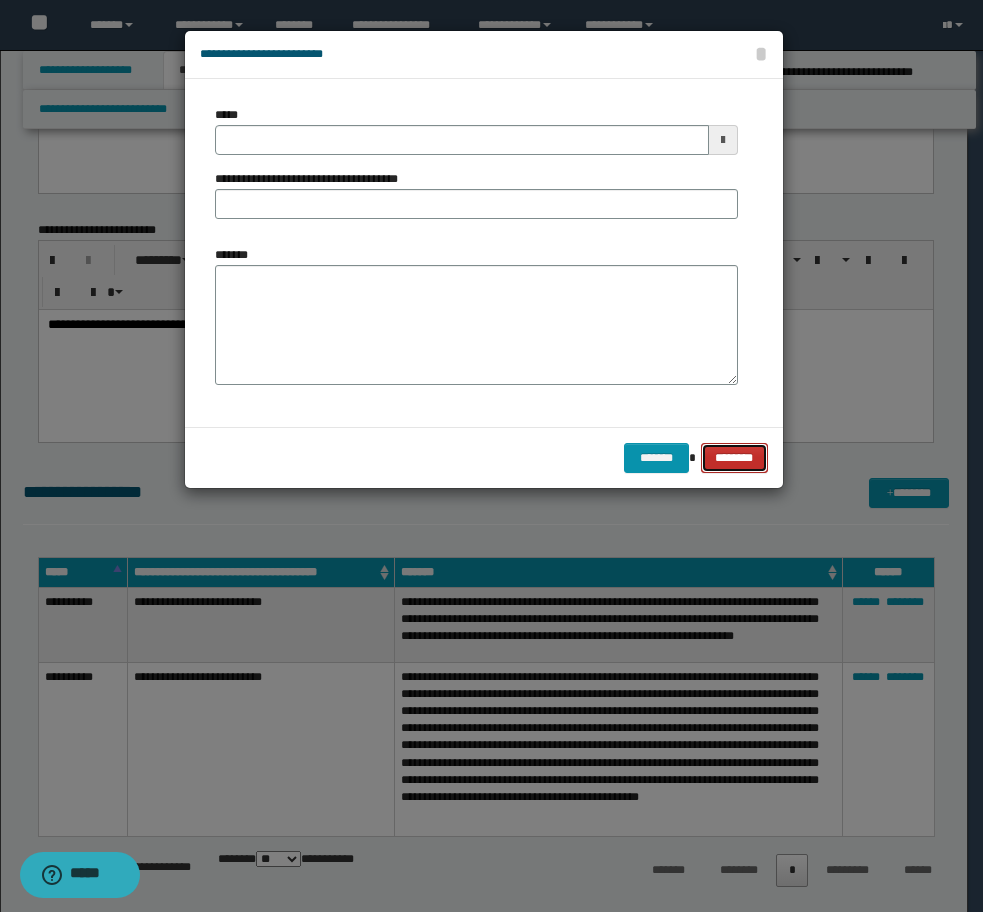 click on "********" at bounding box center [734, 458] 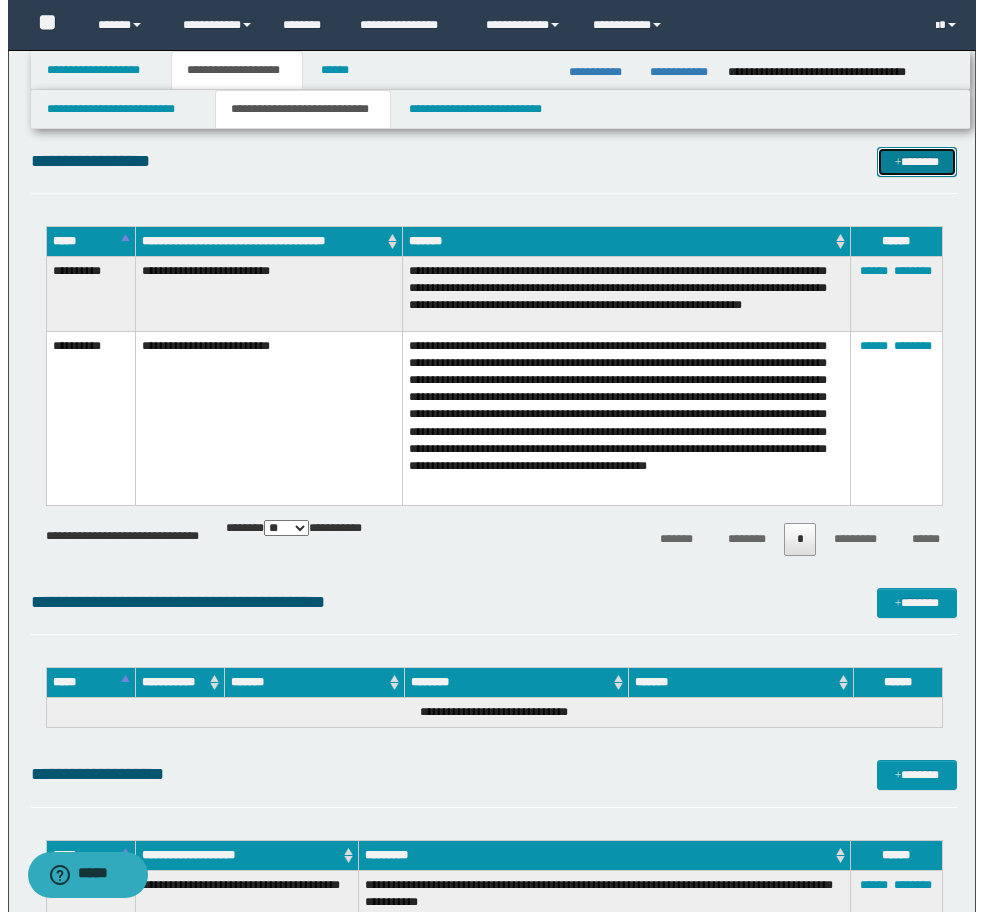 scroll, scrollTop: 3040, scrollLeft: 0, axis: vertical 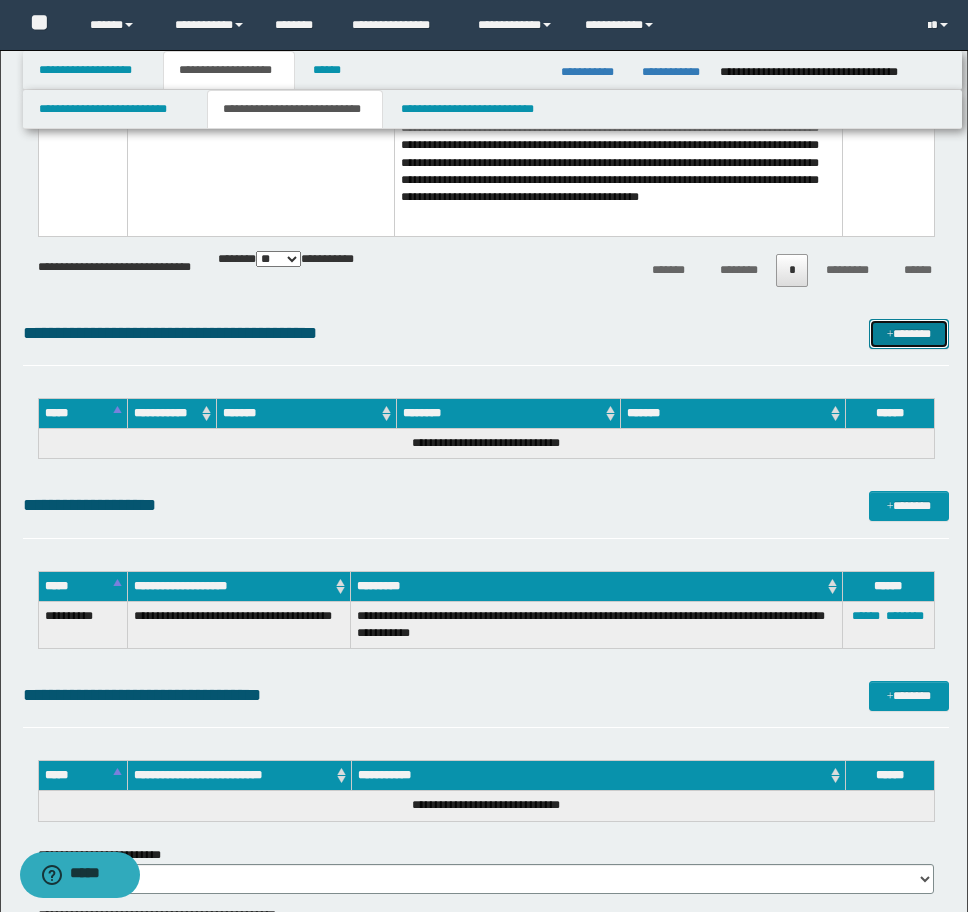 click on "*******" at bounding box center (909, 334) 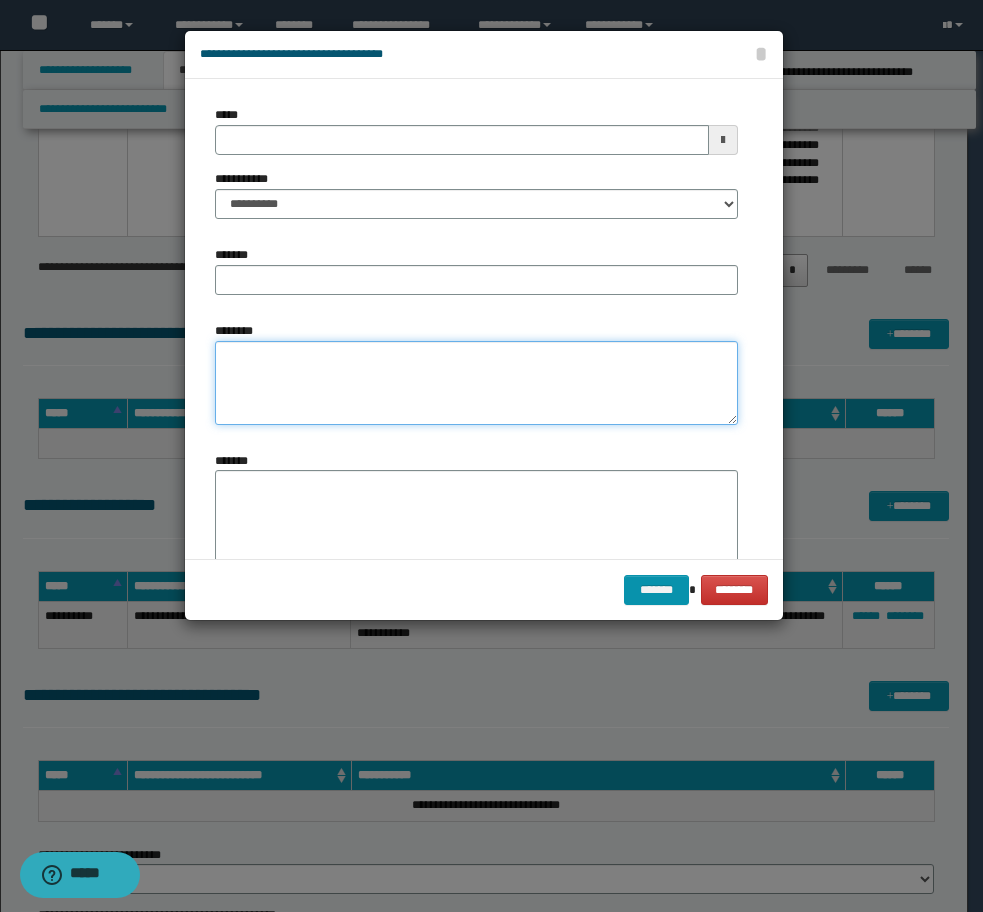 click on "********" at bounding box center (476, 383) 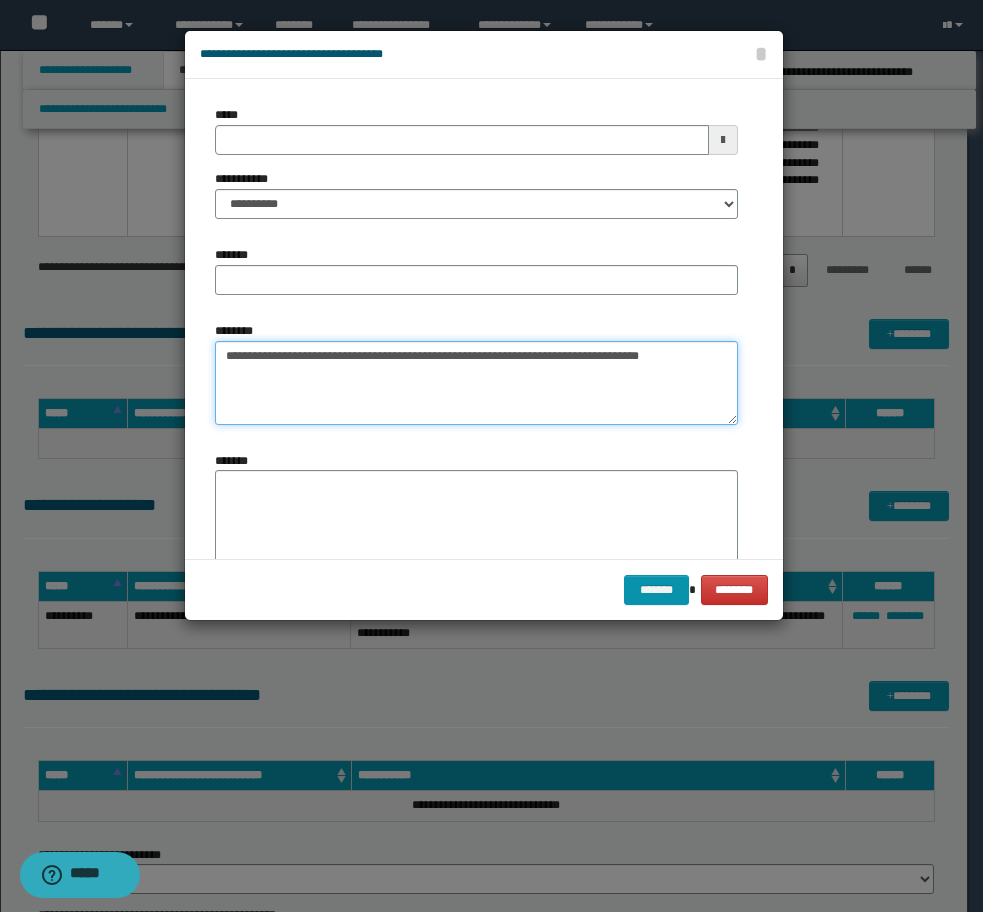 type on "**********" 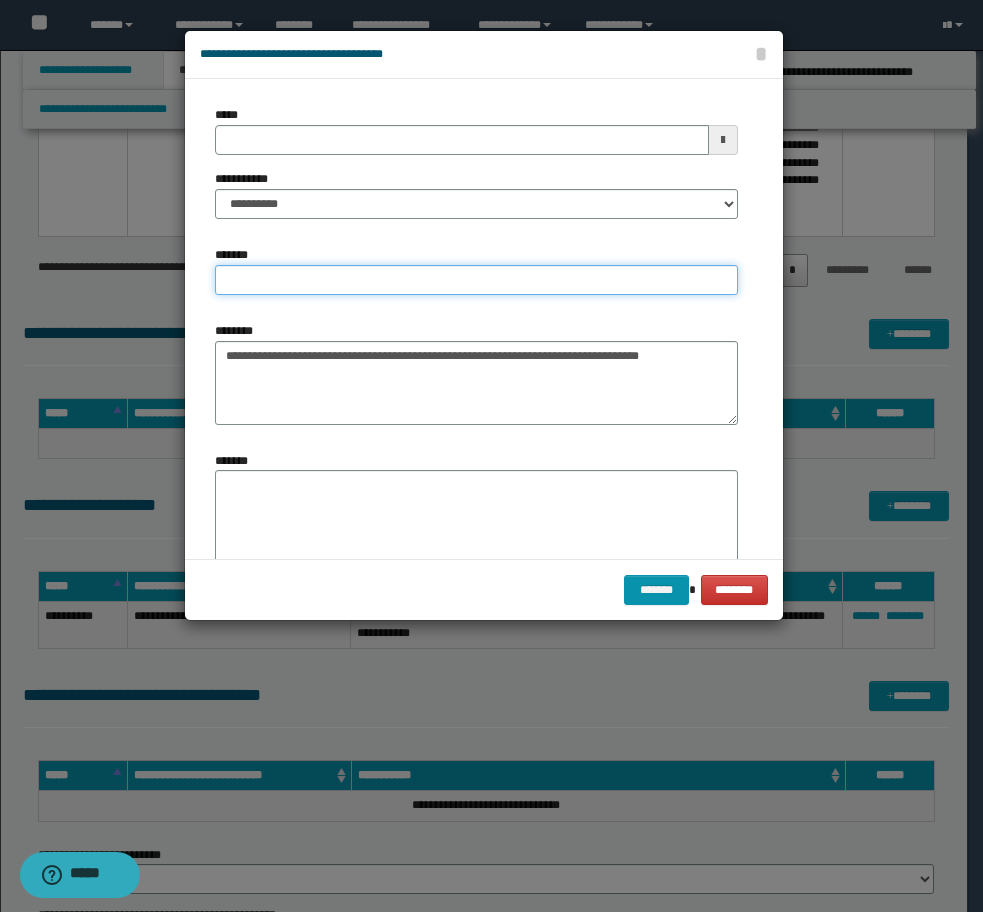 click on "*******" at bounding box center [476, 280] 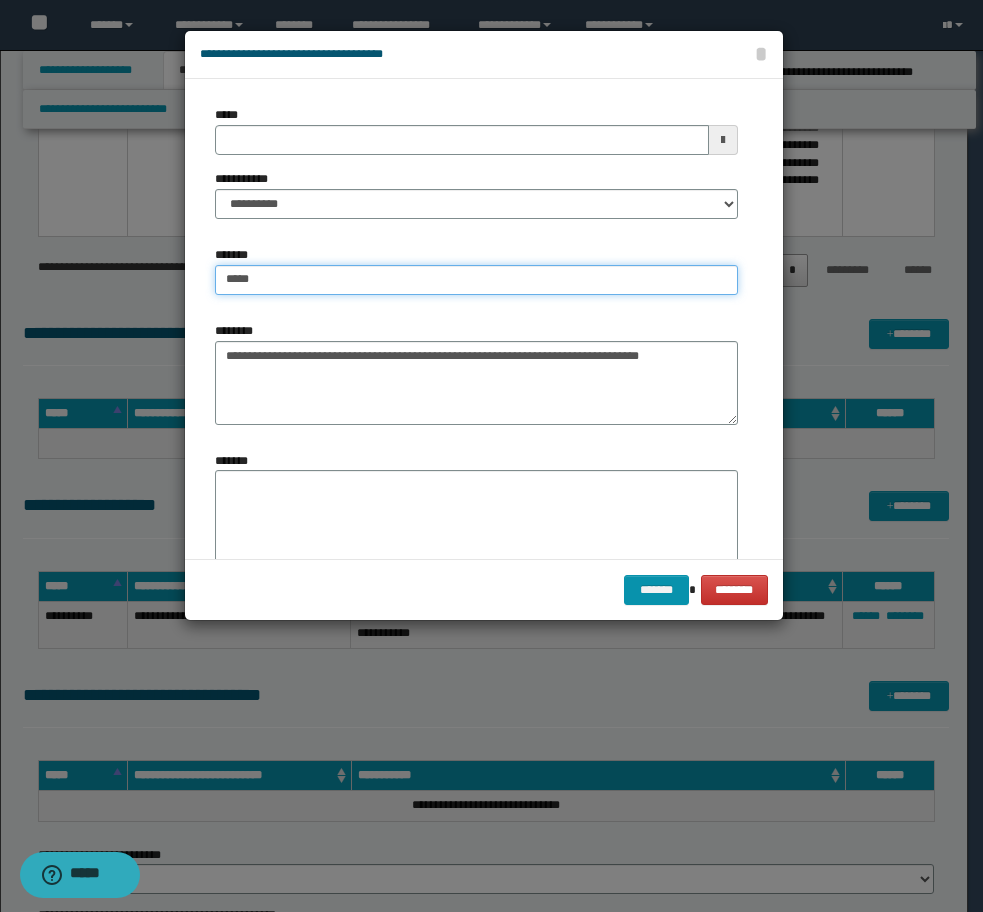 type on "*****" 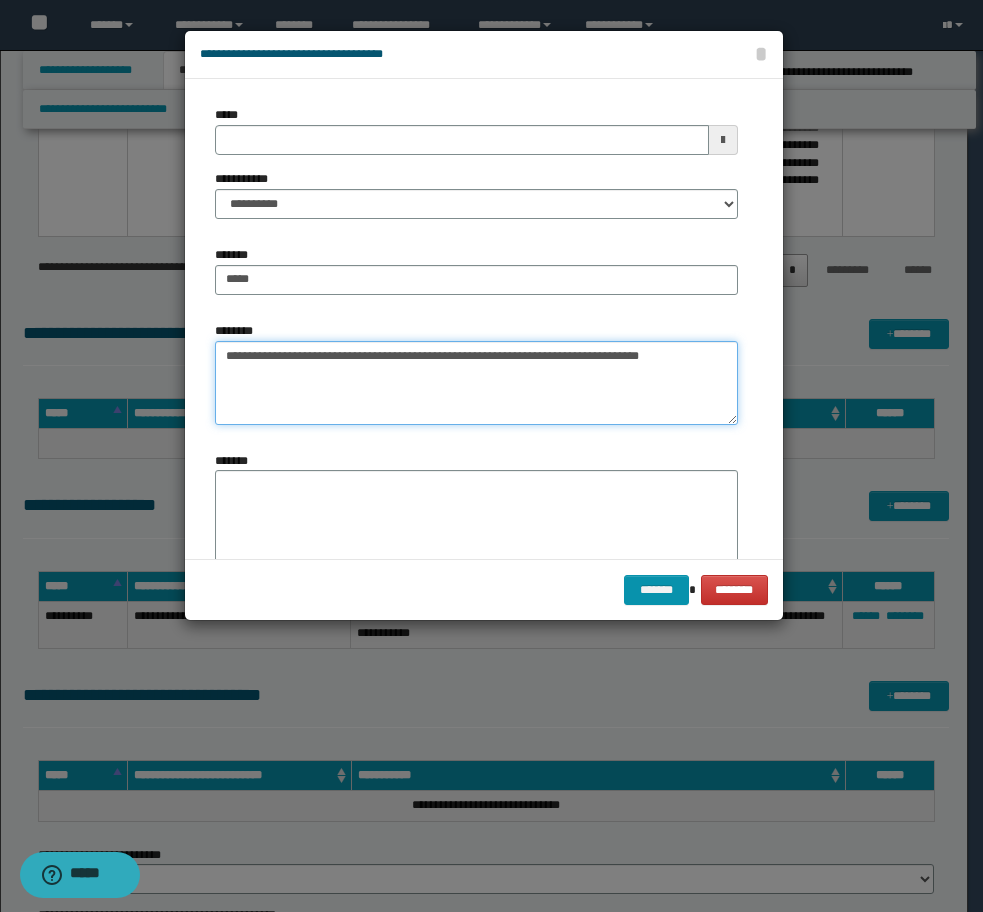 click on "**********" at bounding box center (476, 383) 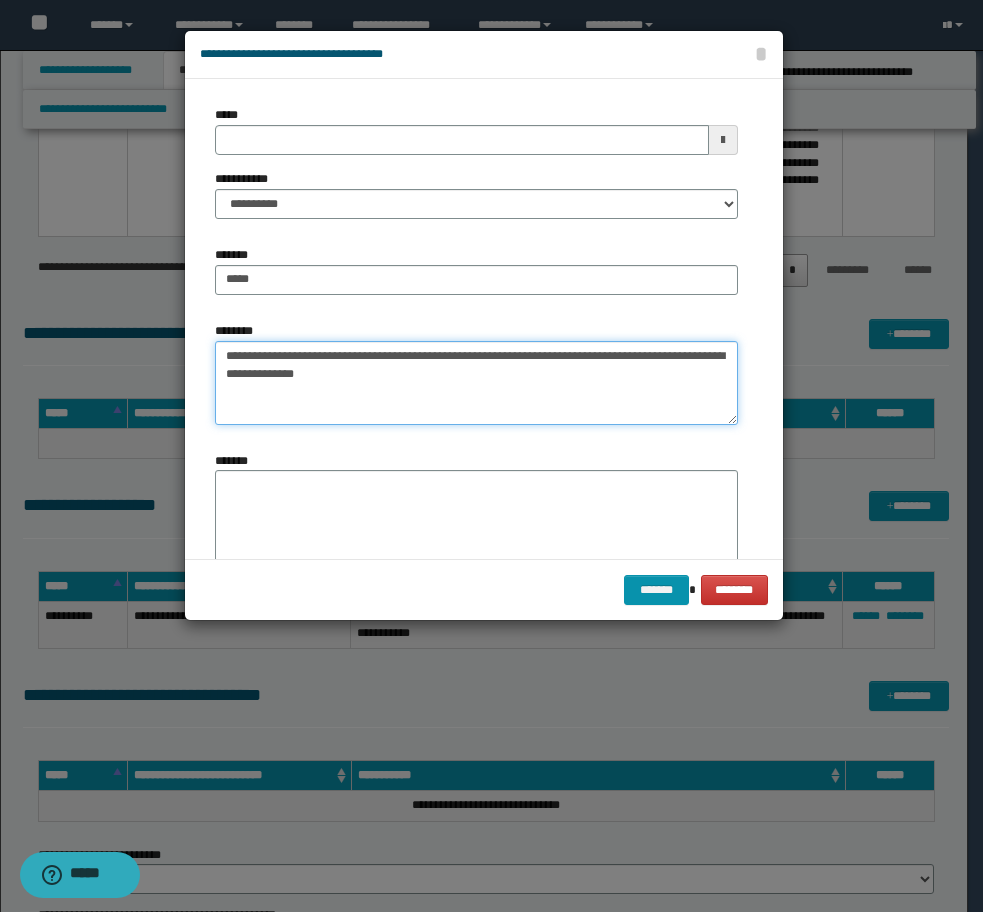 type on "**********" 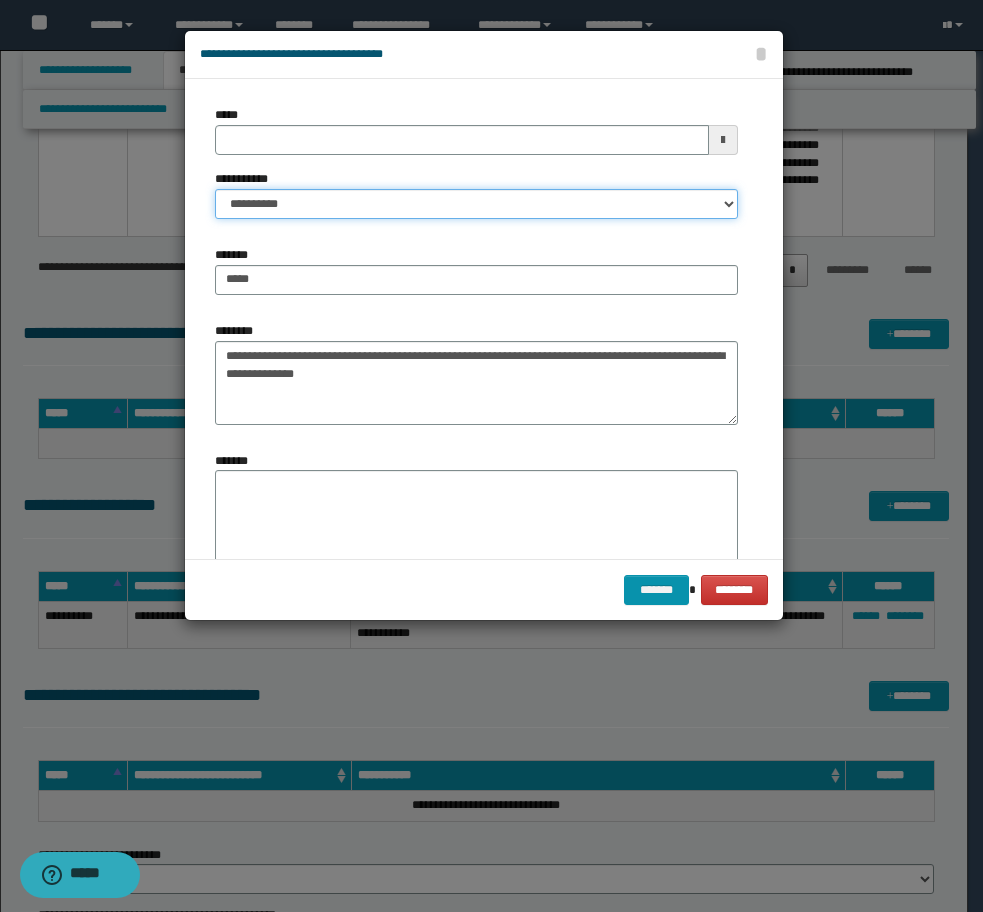 click on "**********" at bounding box center [476, 204] 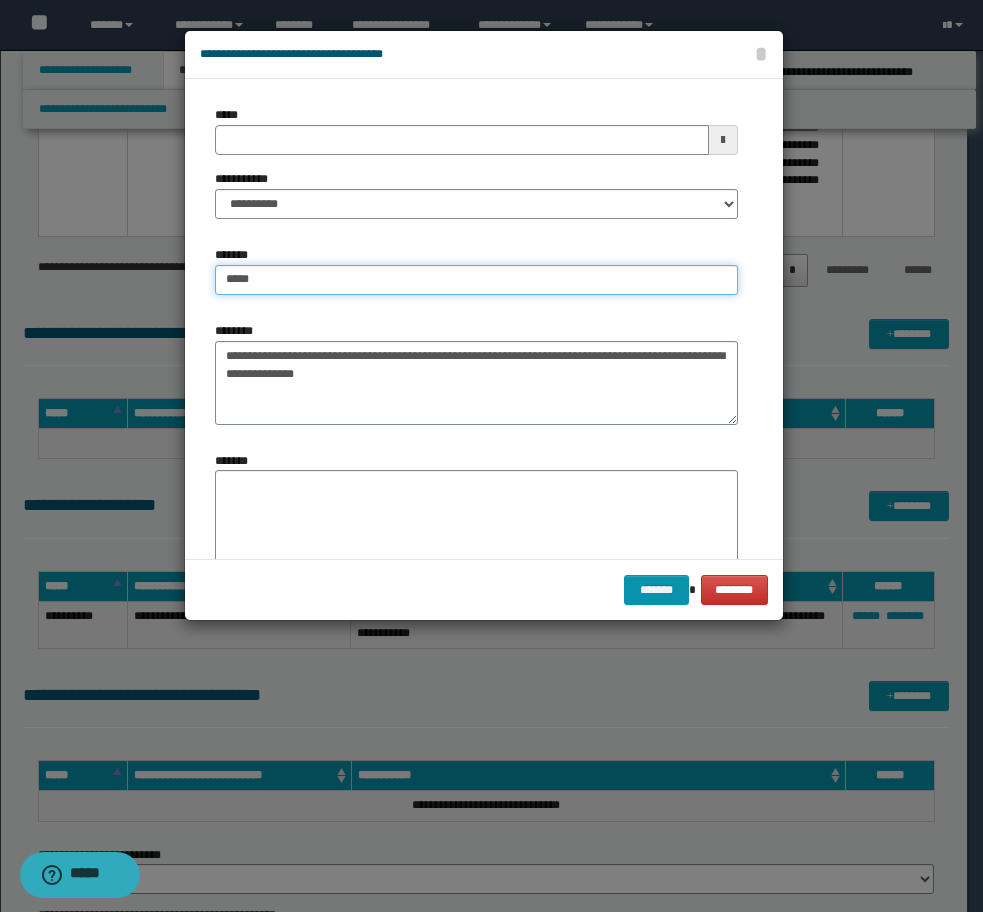 click on "*****" at bounding box center [476, 280] 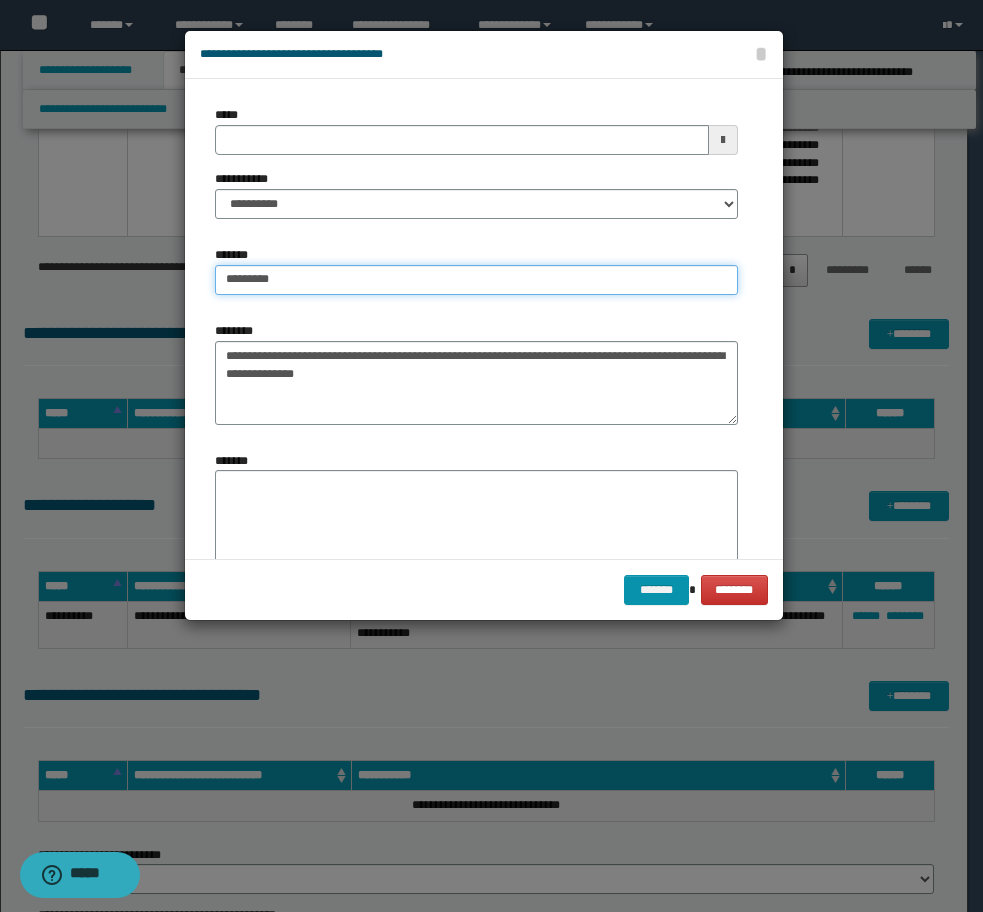 type on "**********" 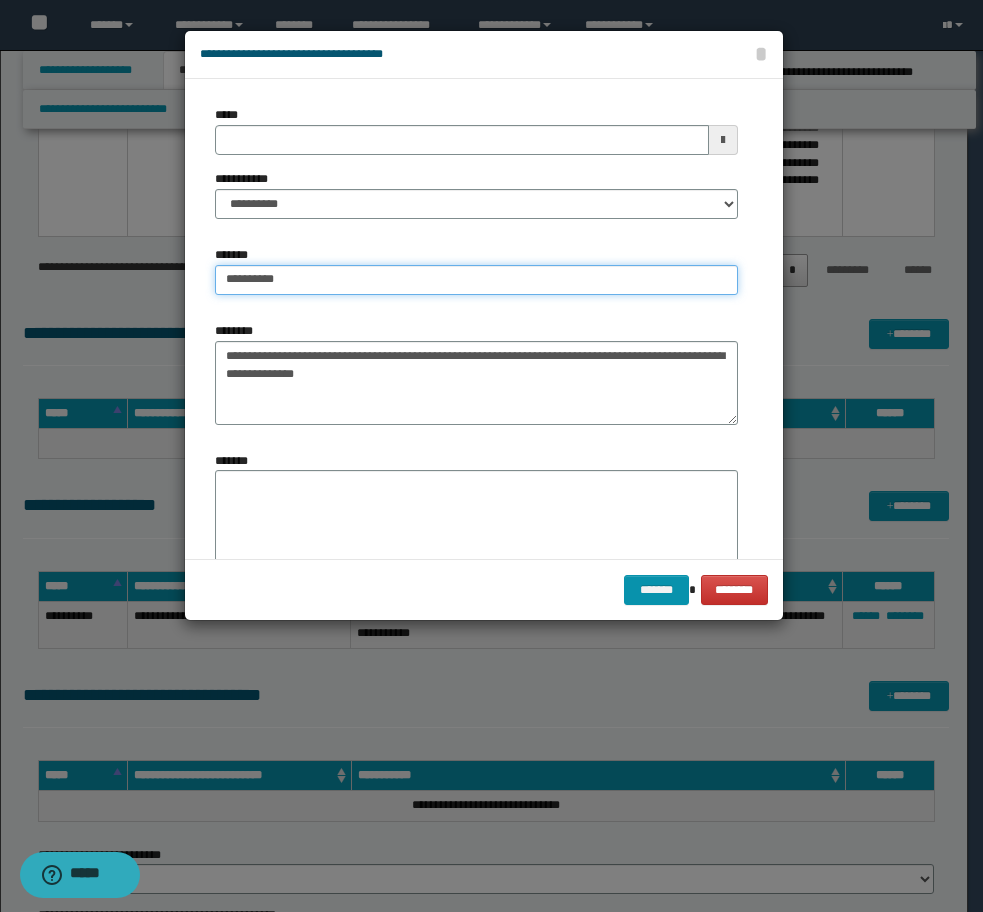 type 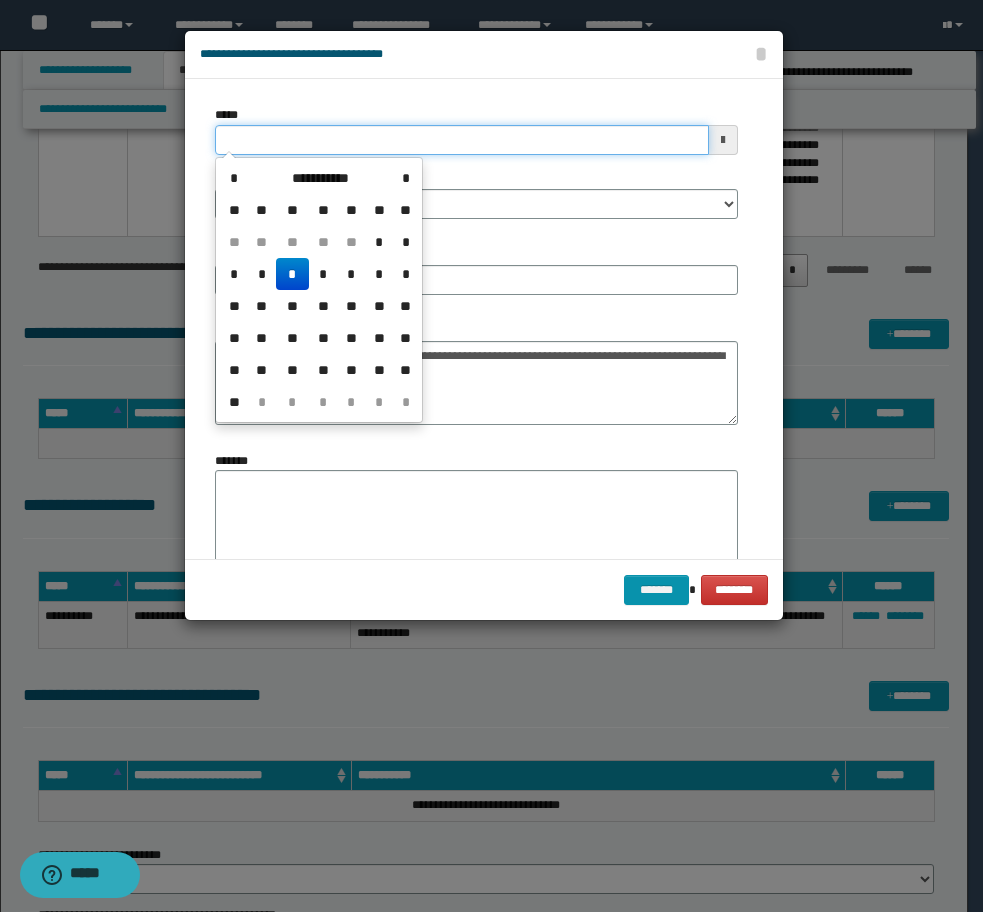 click on "*****" at bounding box center (462, 140) 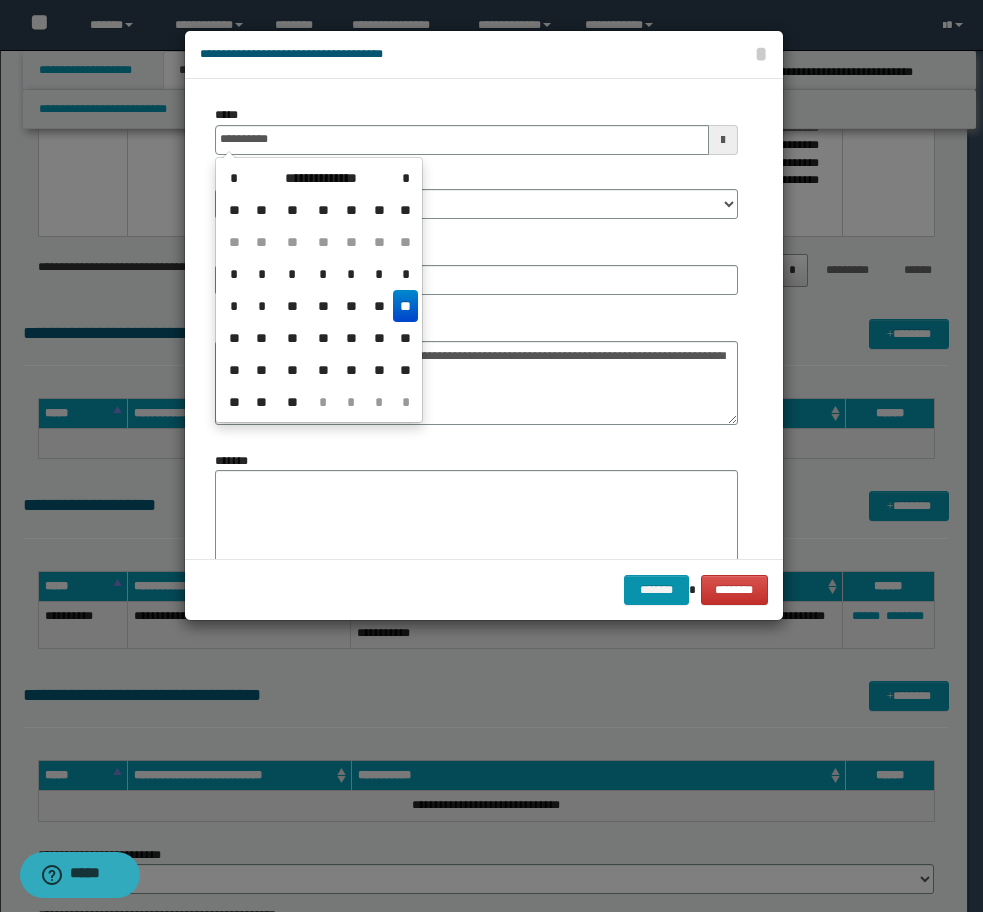 click on "**" at bounding box center (405, 306) 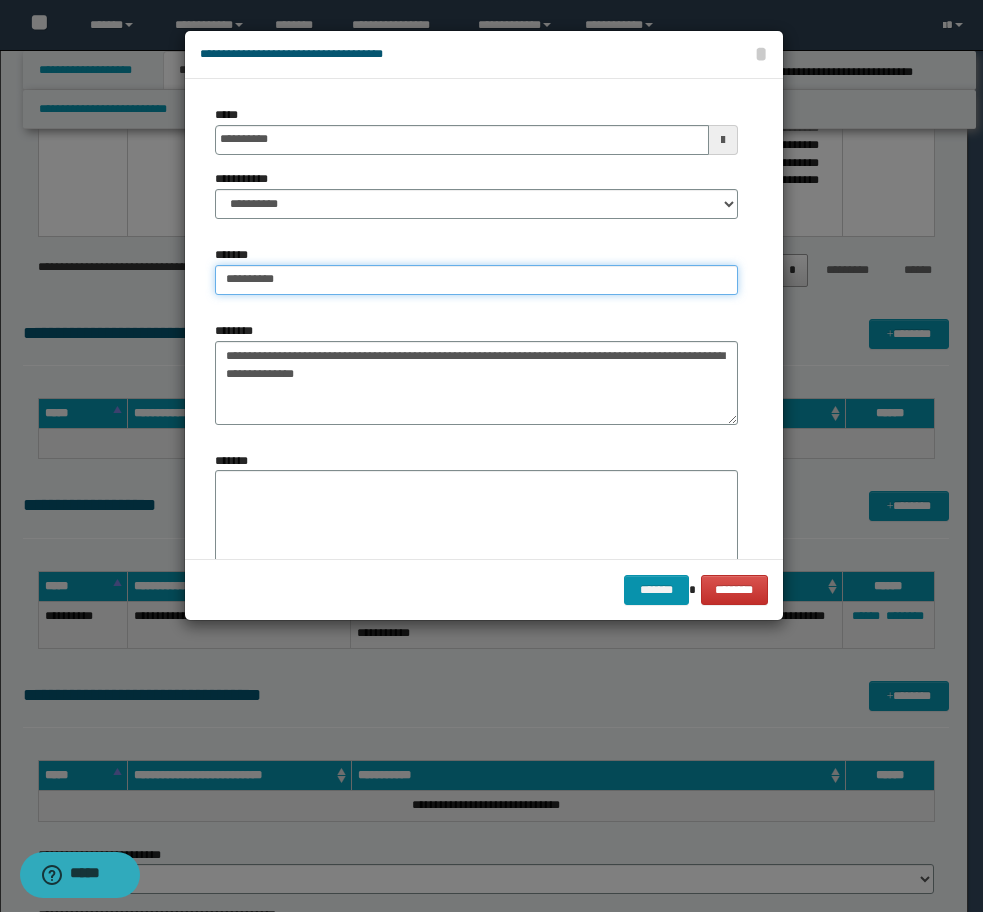 click on "**********" at bounding box center [476, 280] 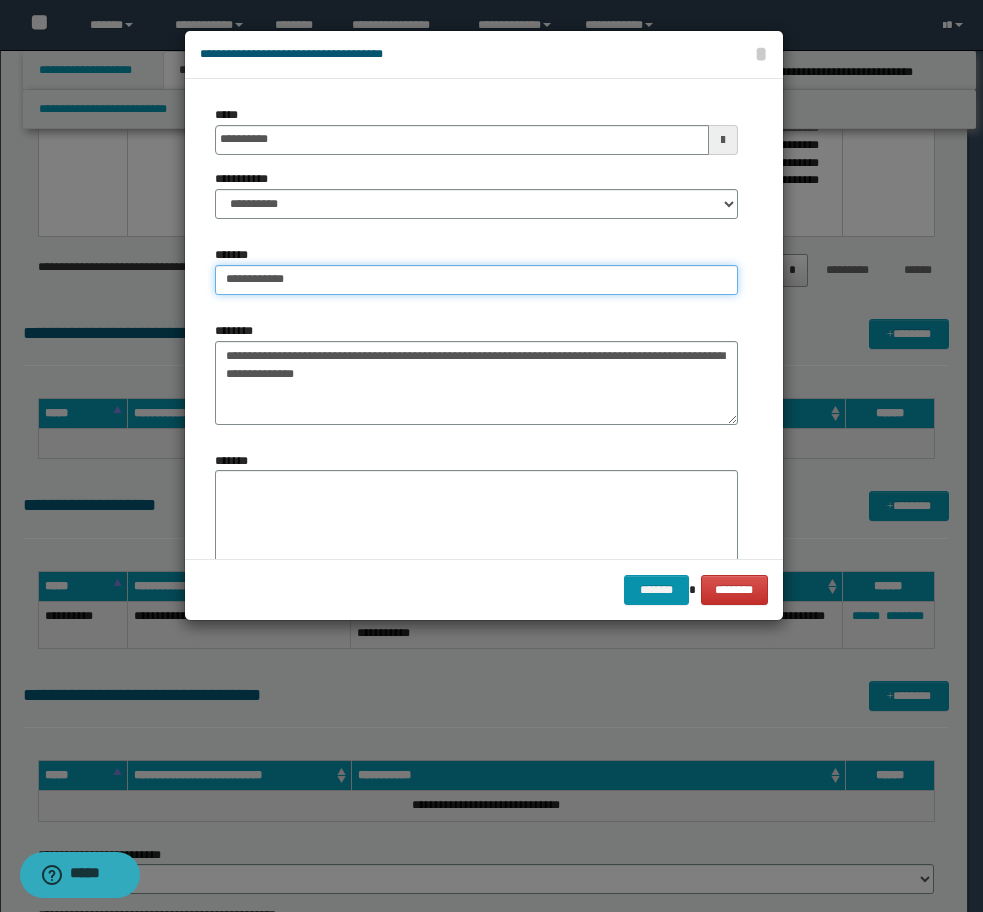 type on "**********" 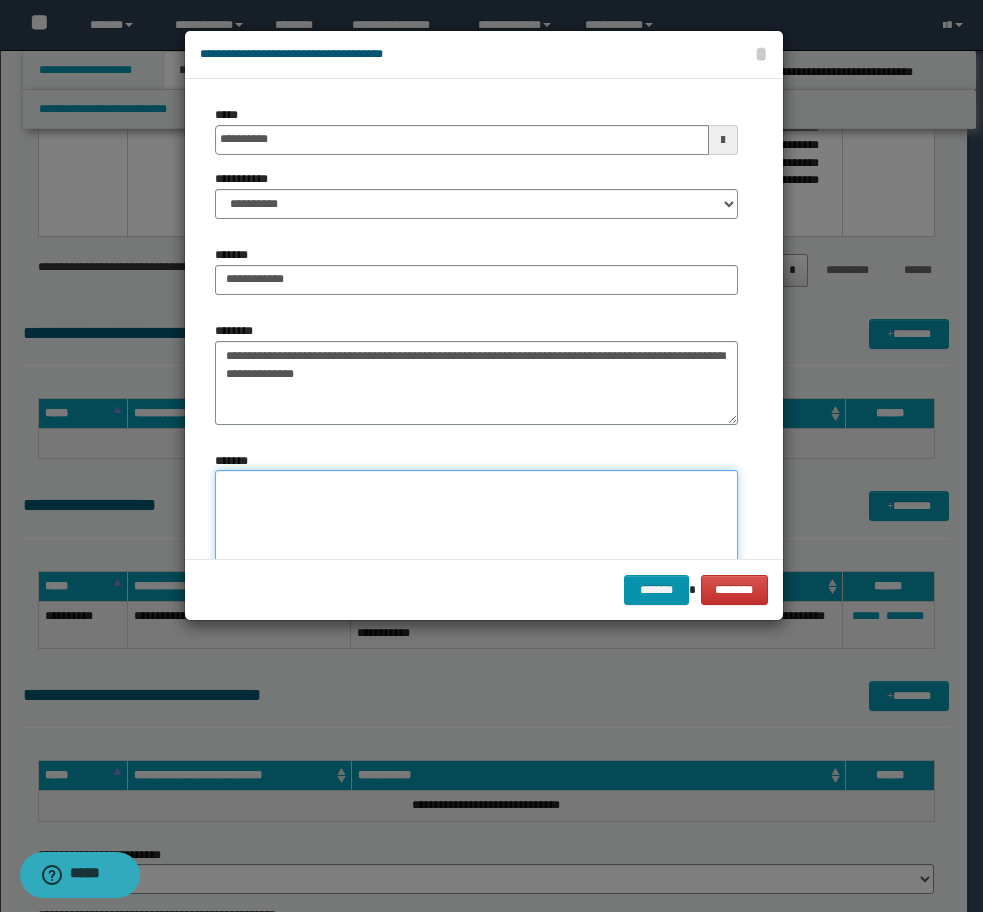 click on "*******" at bounding box center [476, 530] 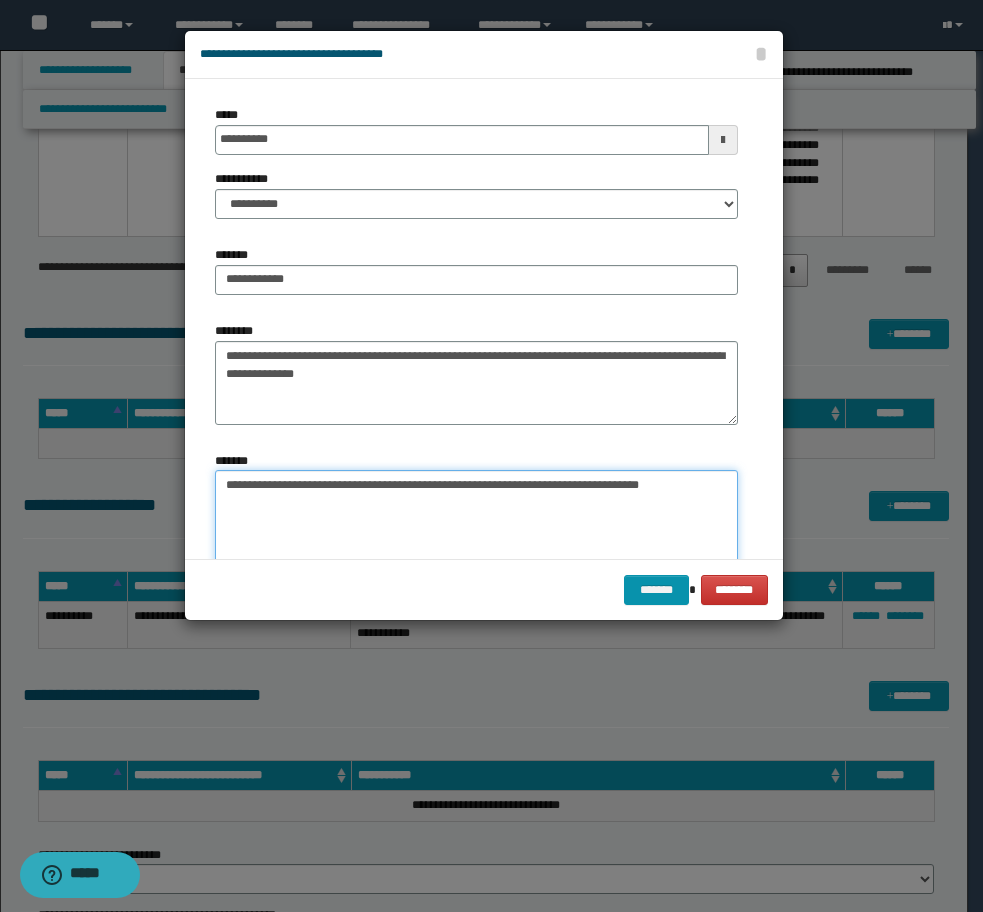 drag, startPoint x: 674, startPoint y: 490, endPoint x: 174, endPoint y: 490, distance: 500 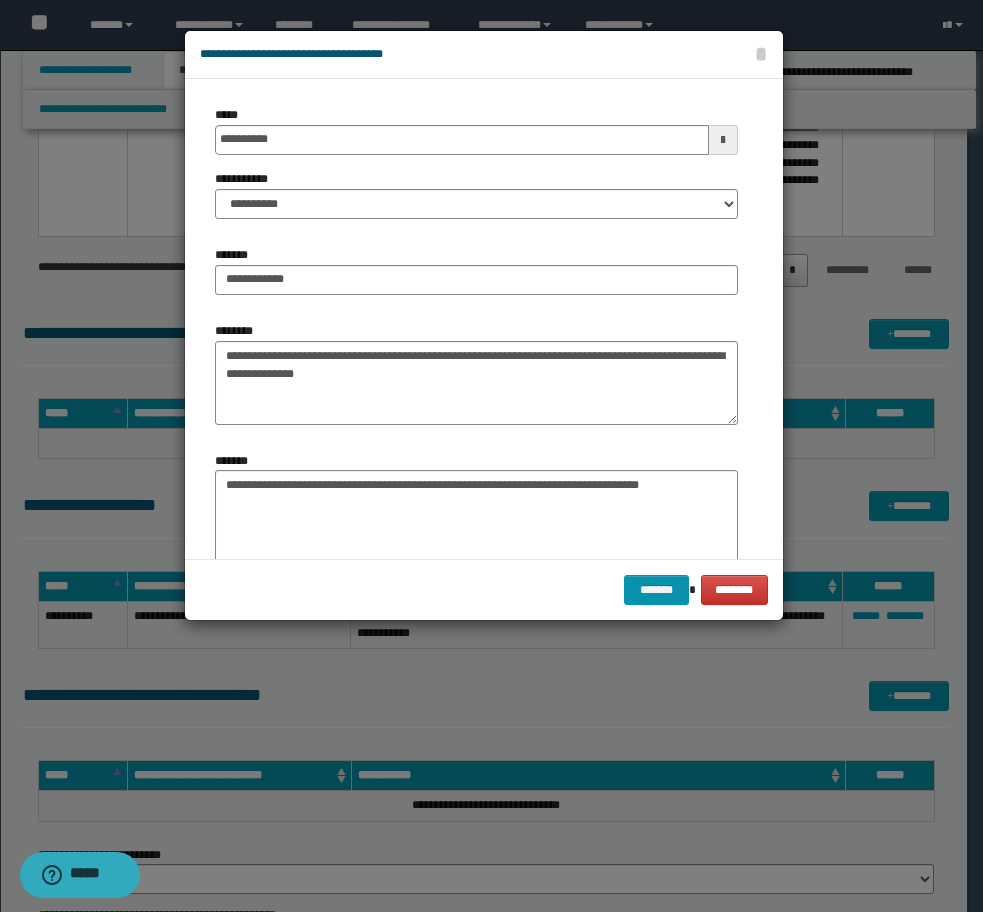 drag, startPoint x: 137, startPoint y: 487, endPoint x: 108, endPoint y: 482, distance: 29.427877 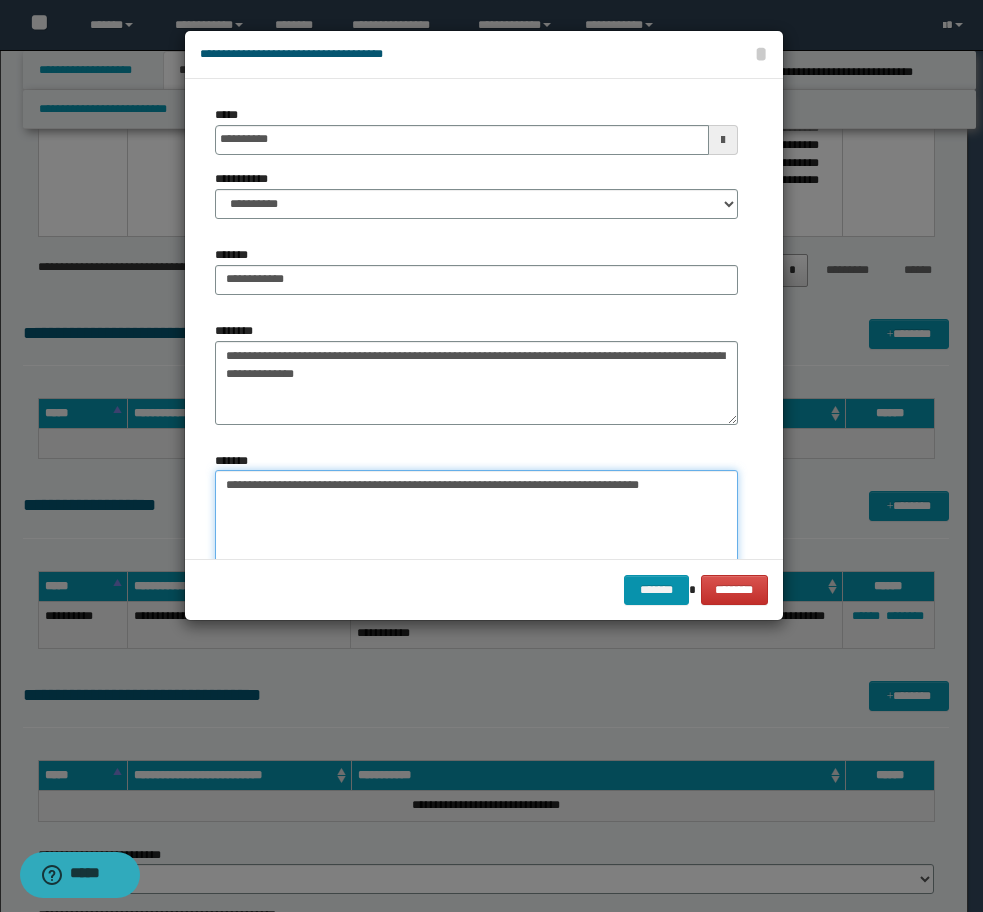 drag, startPoint x: 707, startPoint y: 482, endPoint x: 262, endPoint y: 447, distance: 446.37427 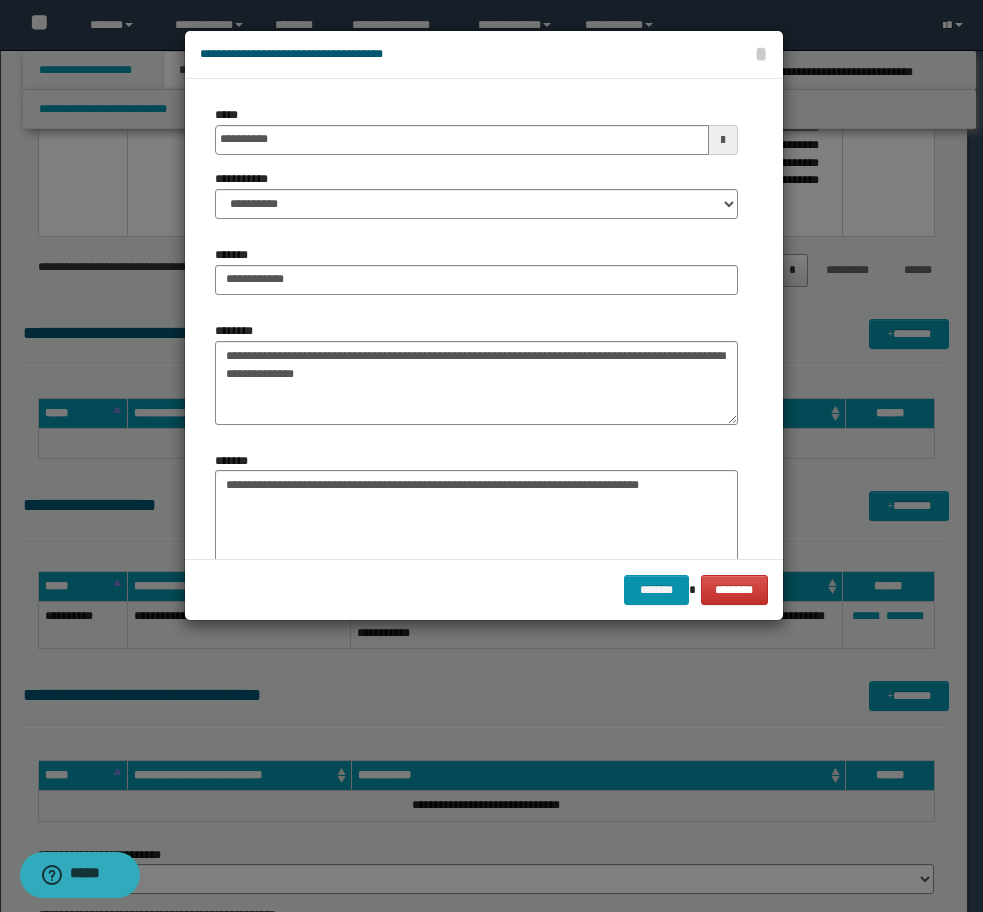 drag, startPoint x: 262, startPoint y: 447, endPoint x: 181, endPoint y: 436, distance: 81.7435 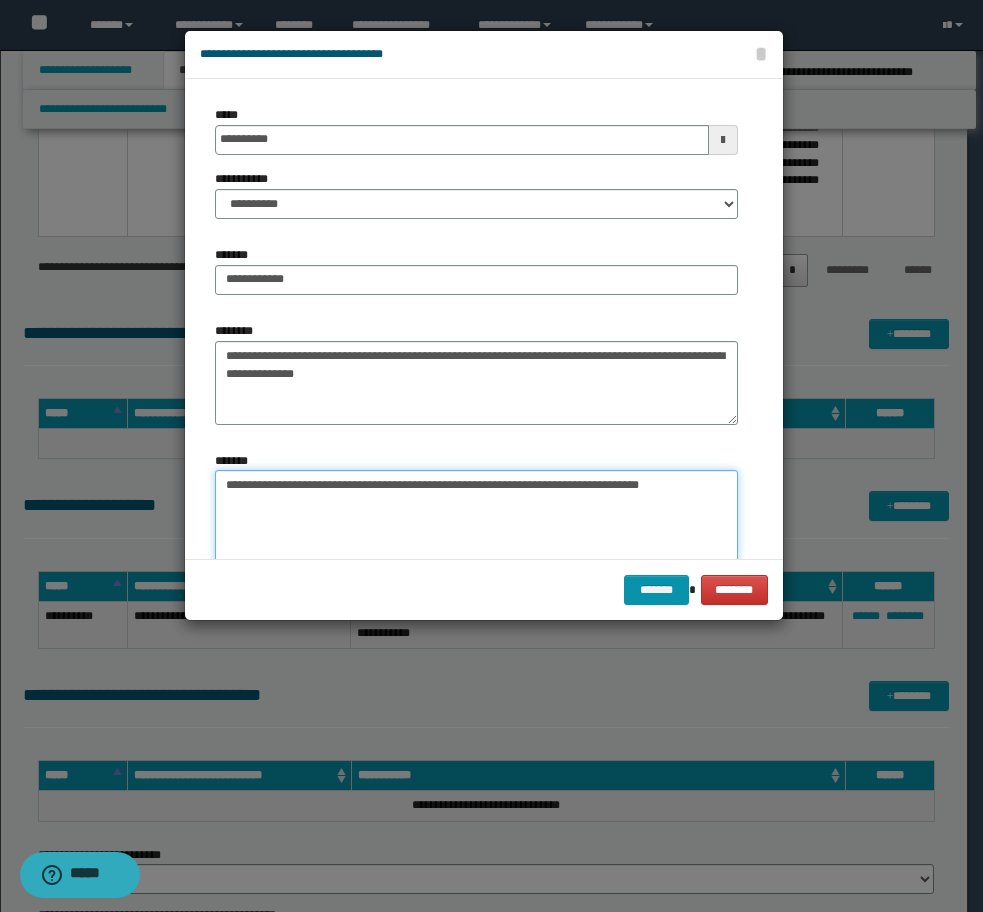 click on "**********" at bounding box center (476, 530) 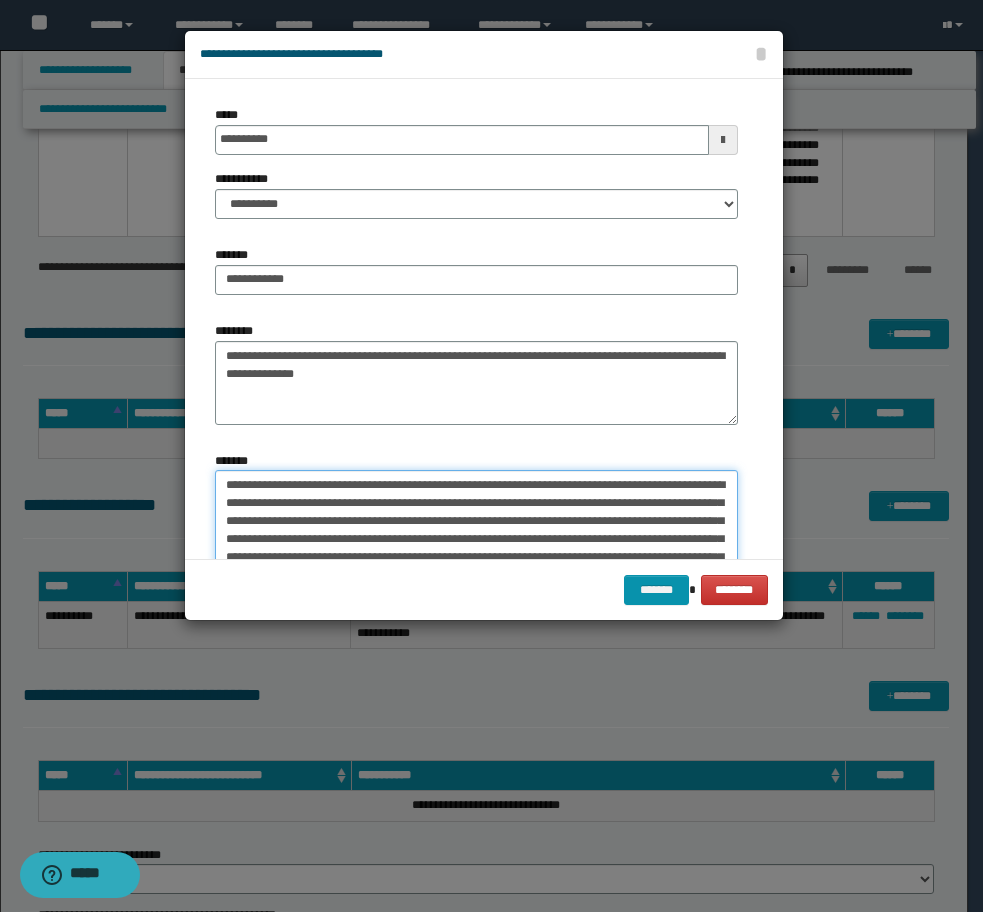 scroll, scrollTop: 49, scrollLeft: 0, axis: vertical 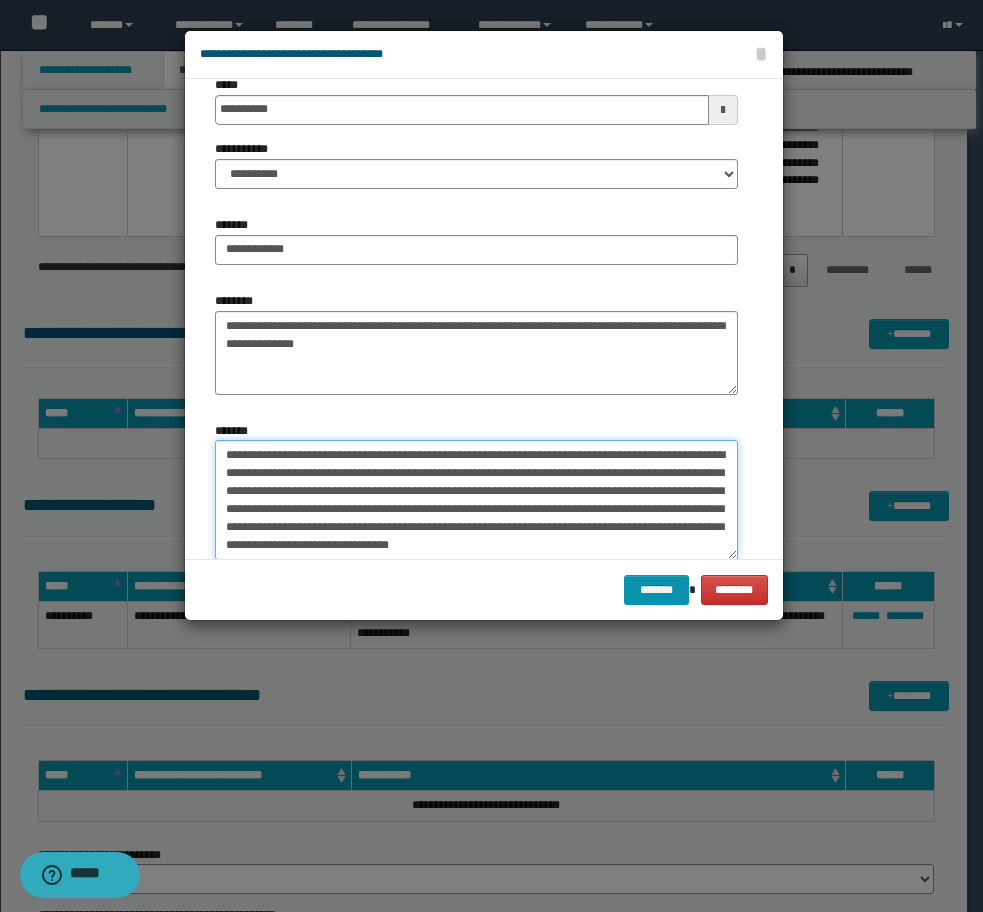 drag, startPoint x: 606, startPoint y: 489, endPoint x: 157, endPoint y: 451, distance: 450.60516 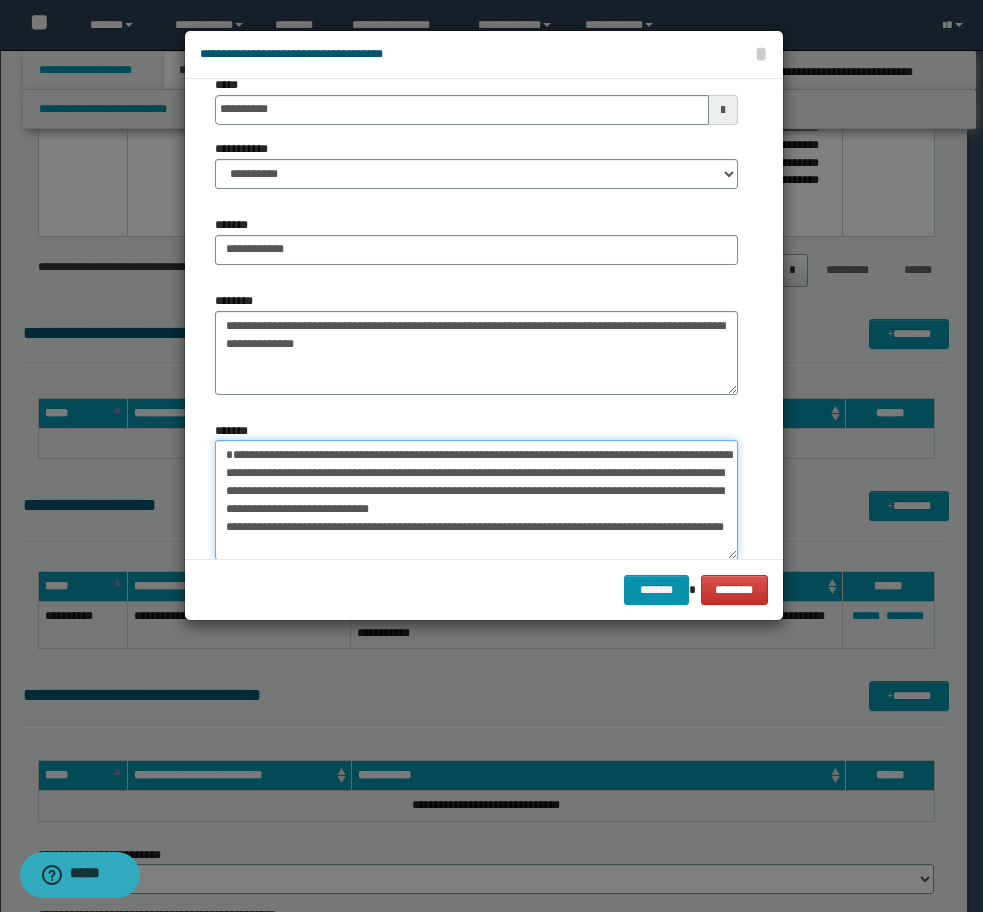 click on "**********" at bounding box center (476, 500) 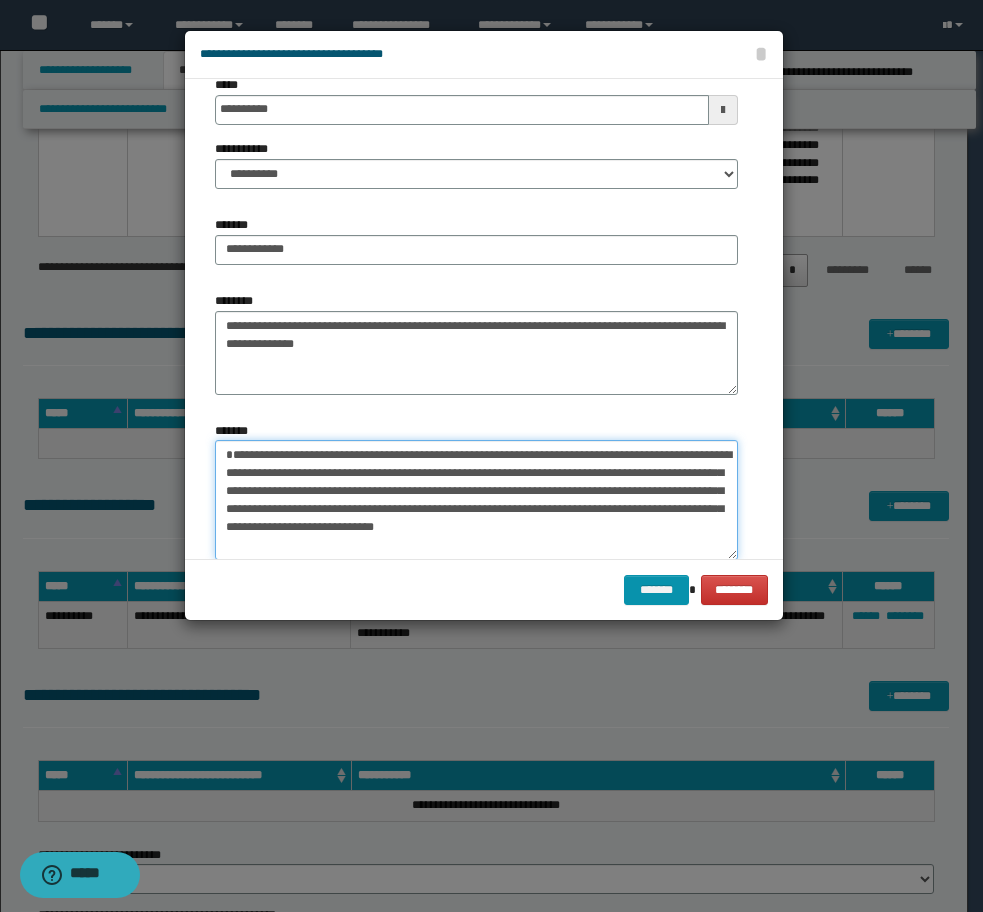 scroll, scrollTop: 73, scrollLeft: 0, axis: vertical 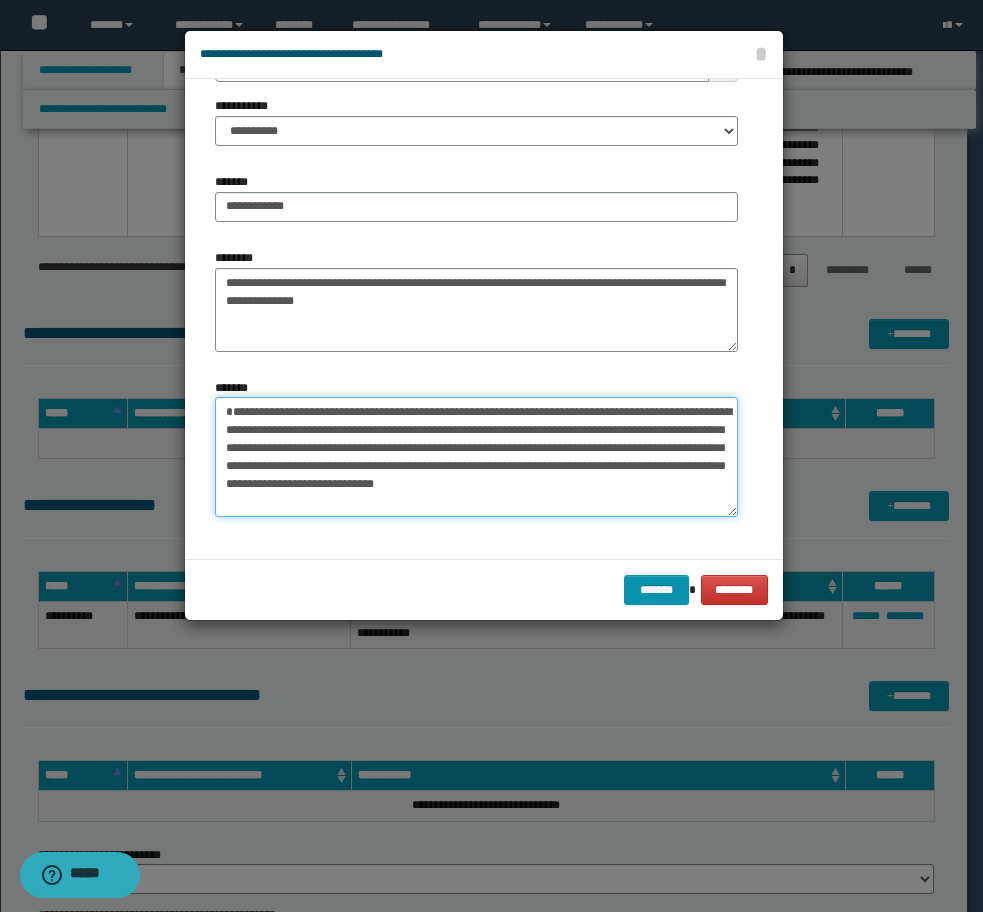 drag, startPoint x: 565, startPoint y: 510, endPoint x: 668, endPoint y: 551, distance: 110.860275 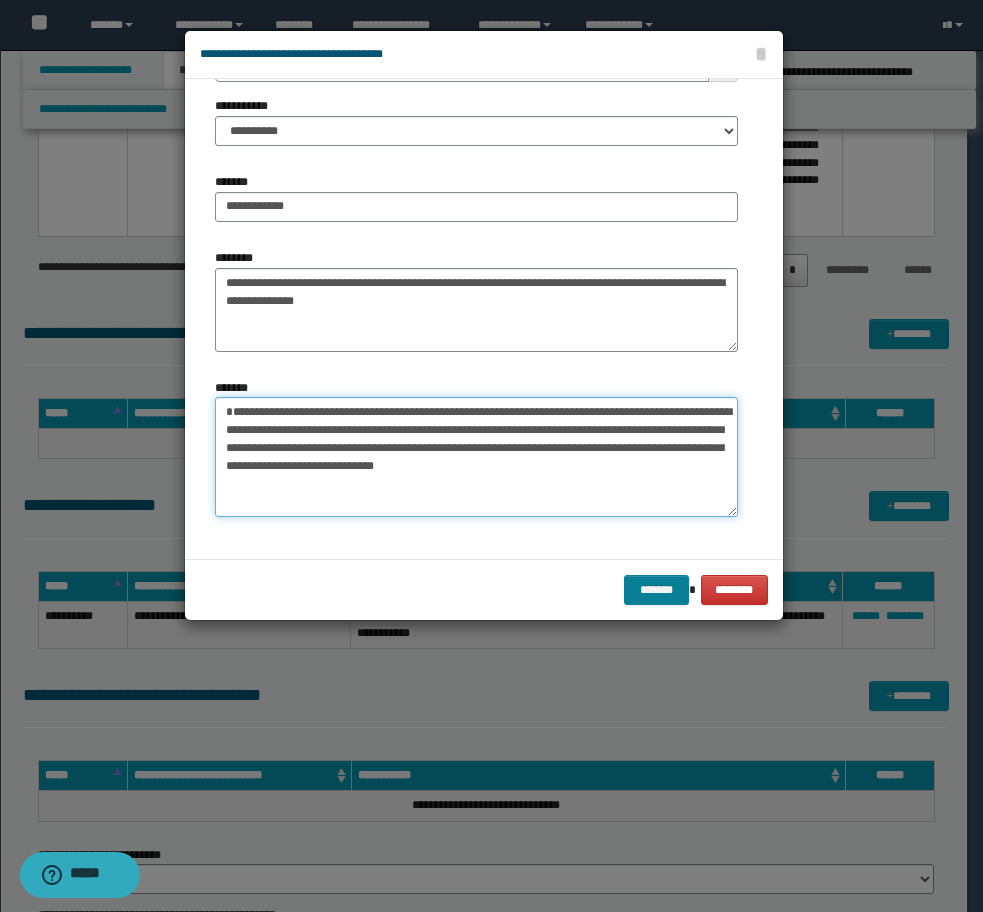 type on "**********" 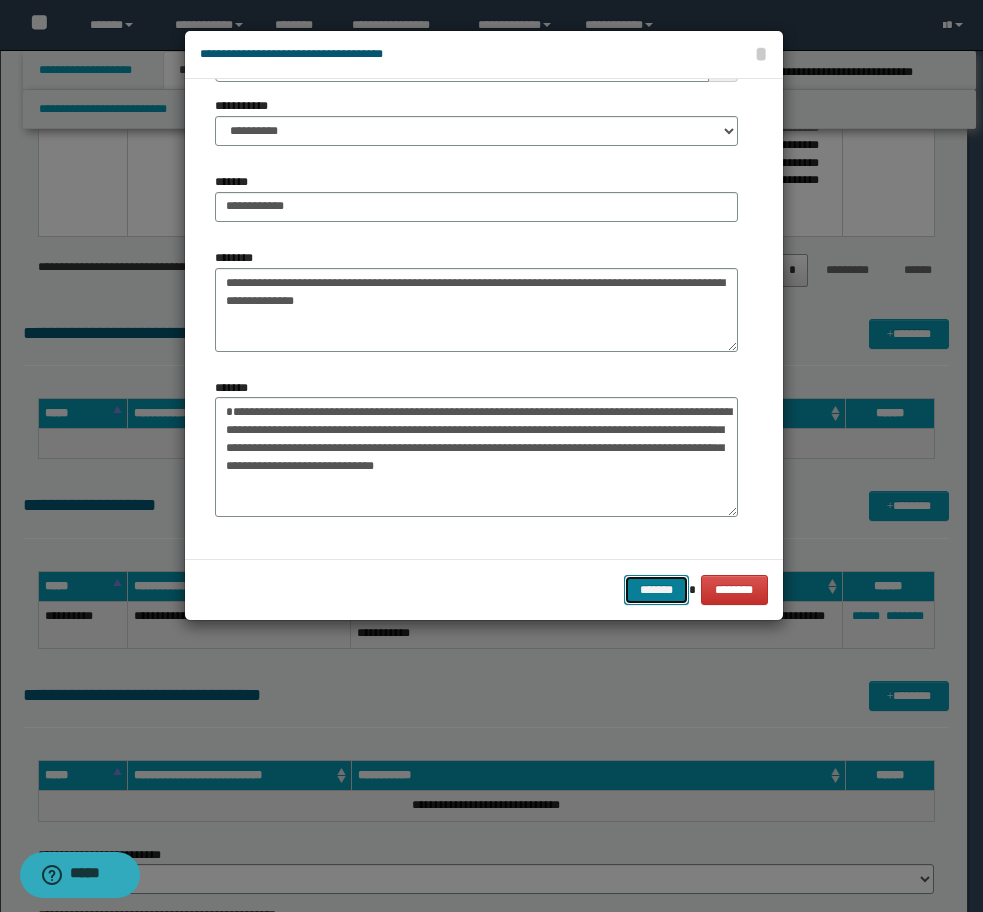 click on "*******" at bounding box center (656, 590) 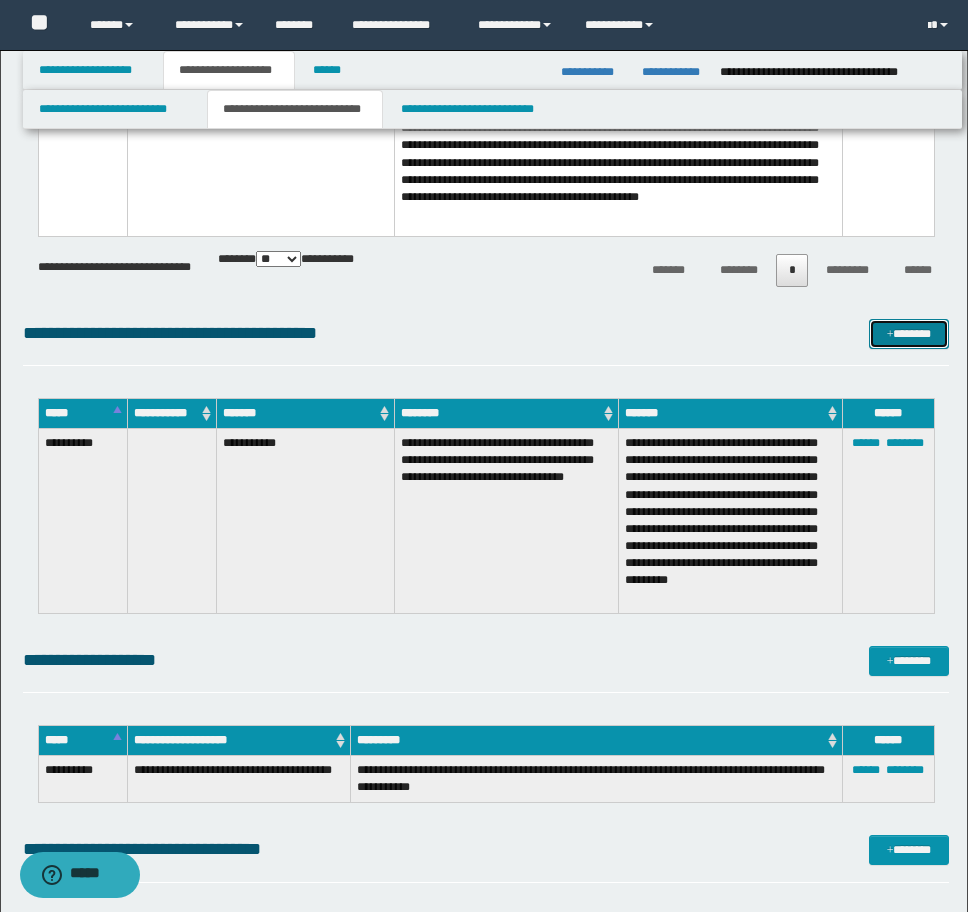 click at bounding box center [890, 335] 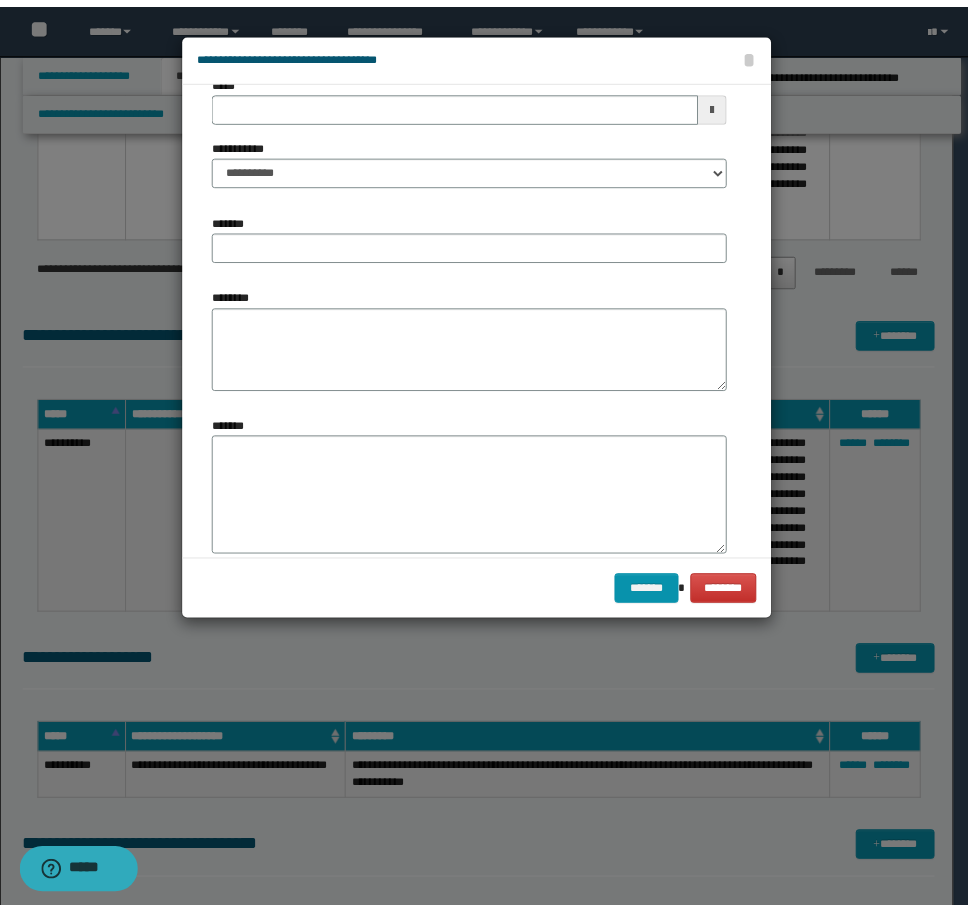 scroll, scrollTop: 0, scrollLeft: 0, axis: both 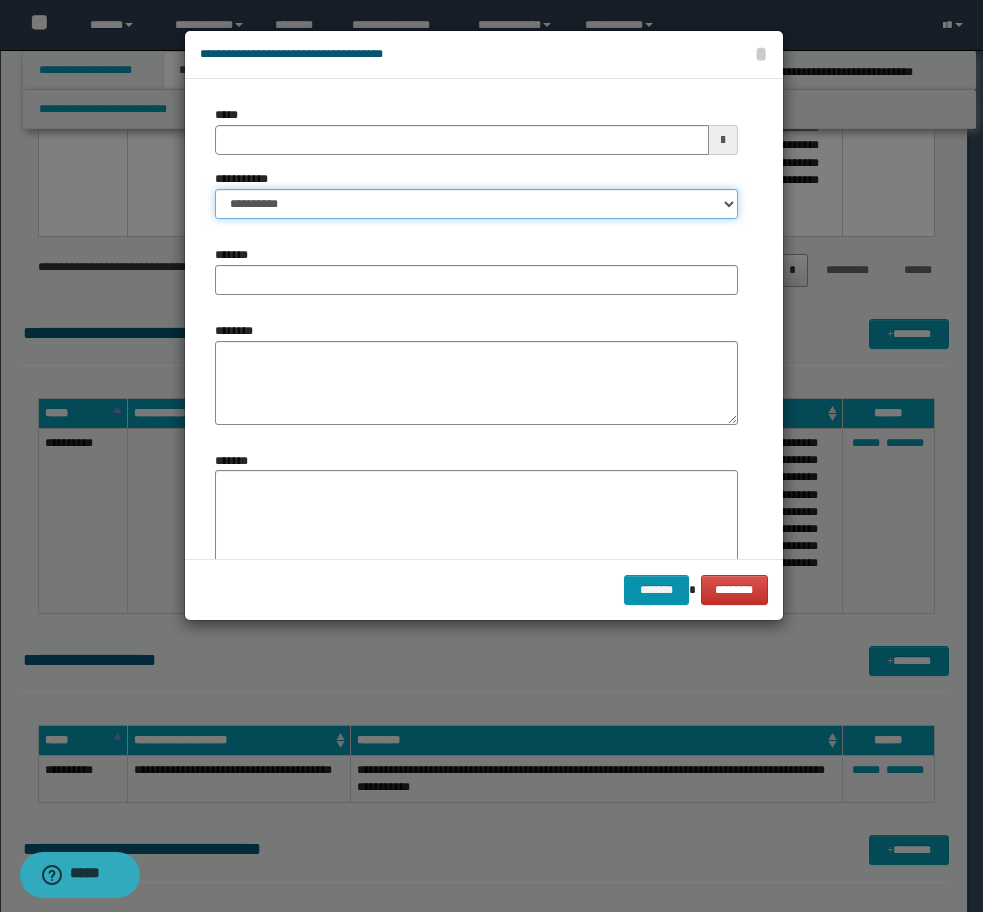 click on "**********" at bounding box center (476, 204) 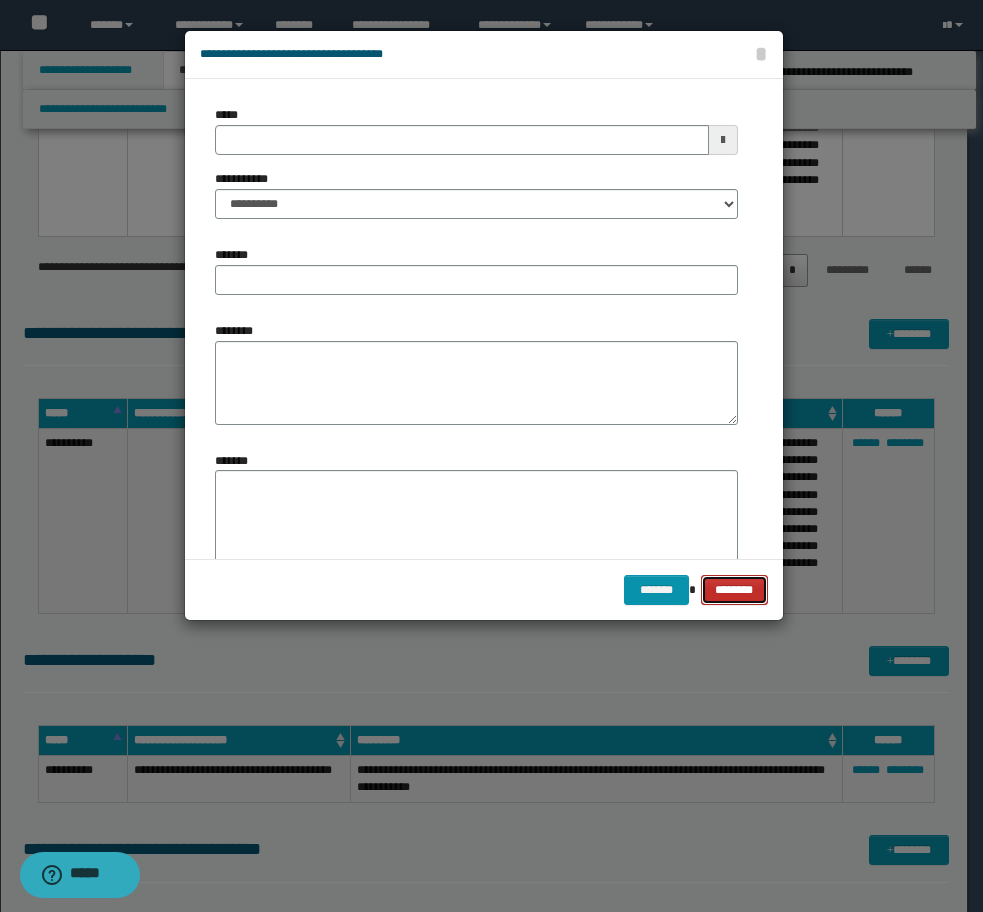click on "********" at bounding box center (734, 590) 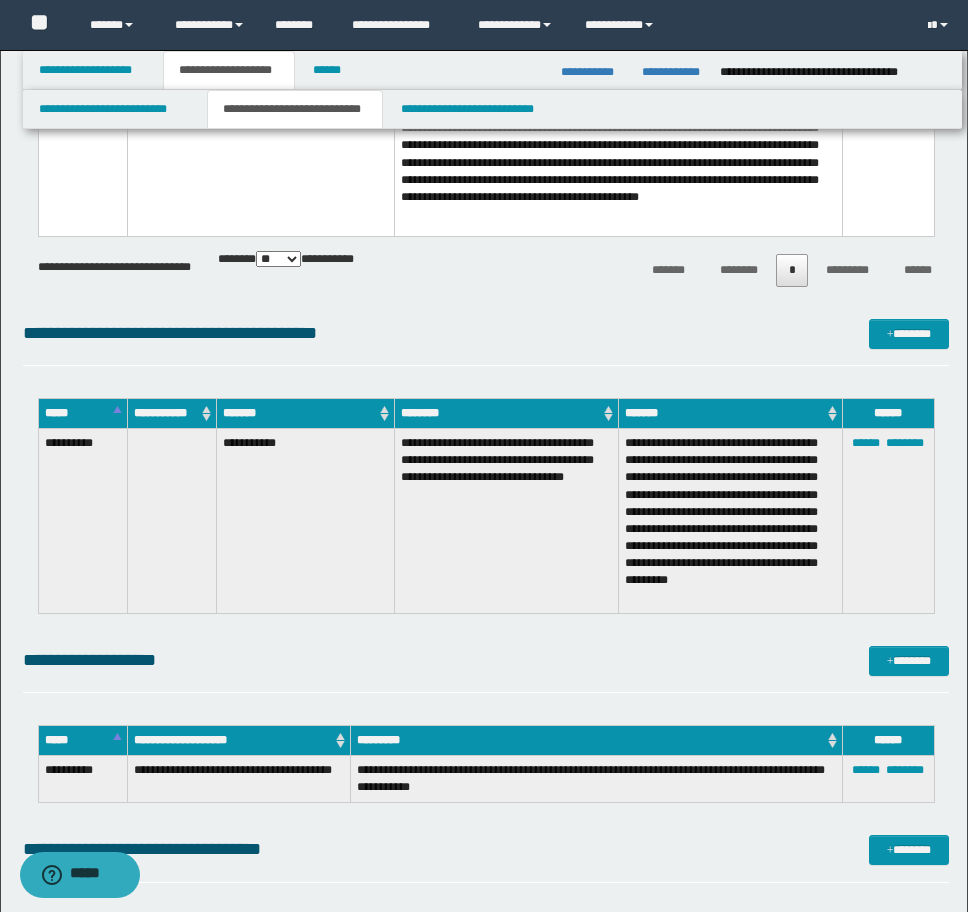 click on "******    ********" at bounding box center [888, 521] 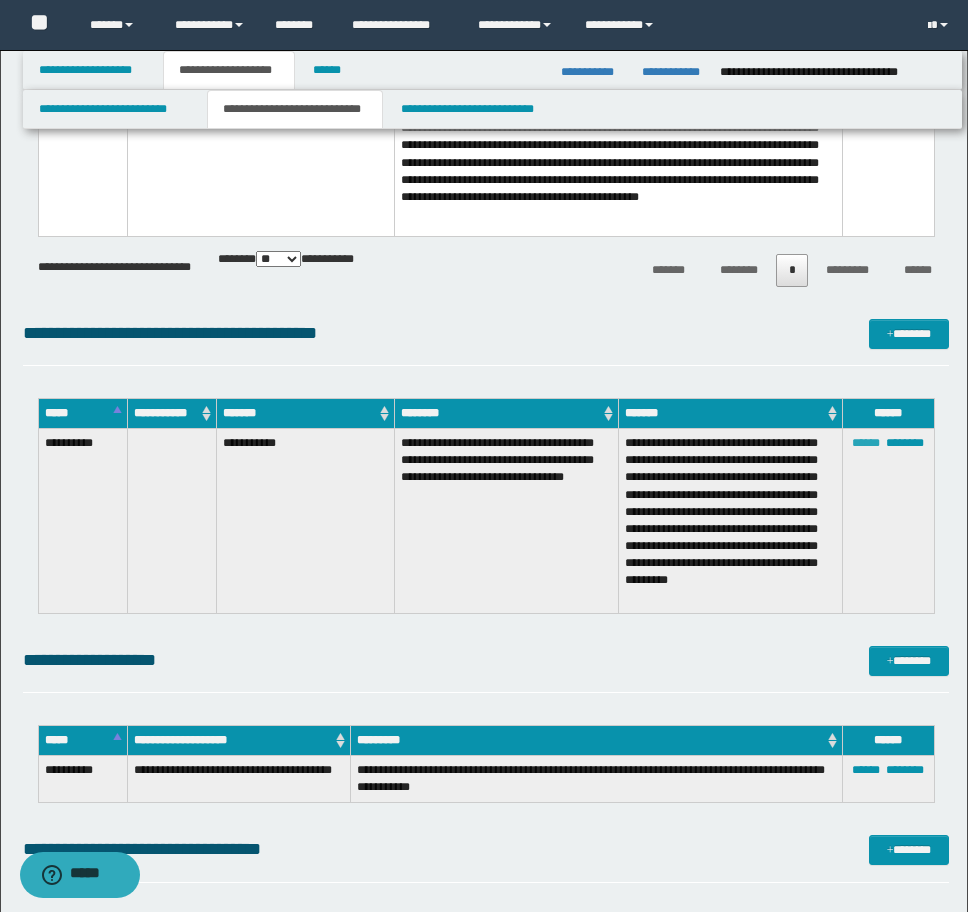 click on "******" at bounding box center [866, 443] 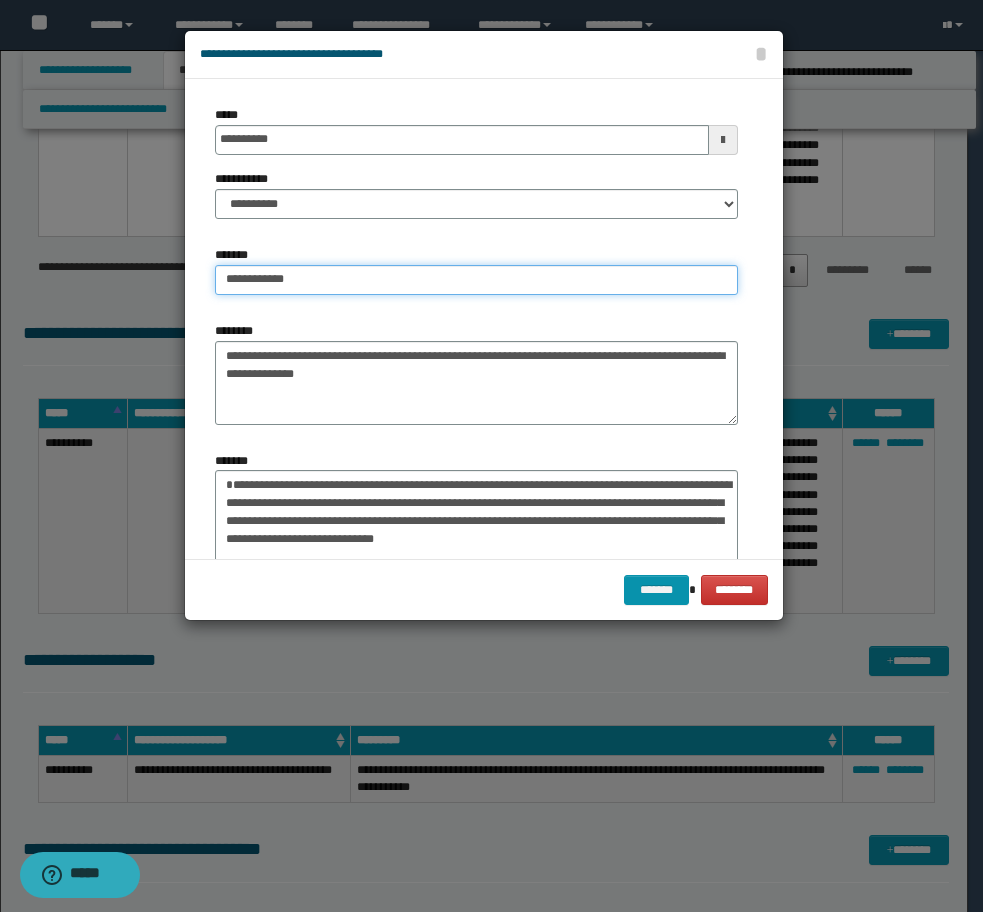 click on "**********" at bounding box center (476, 280) 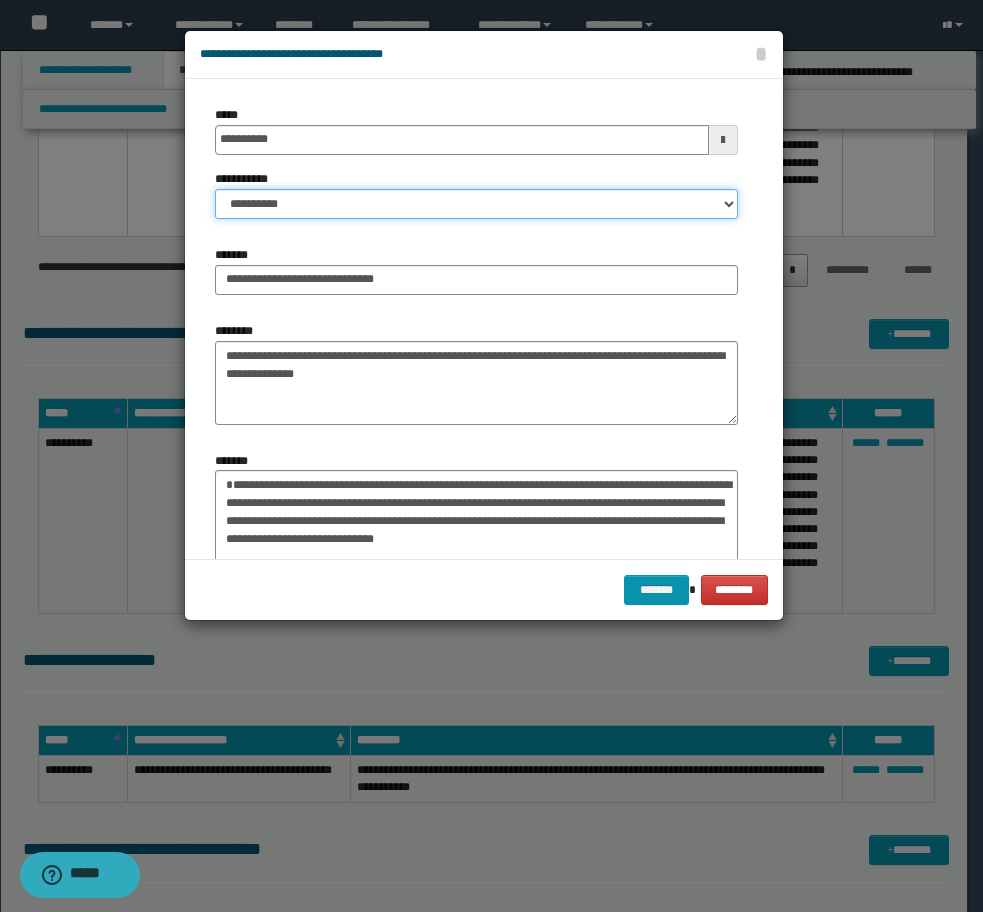 click on "**********" at bounding box center [476, 204] 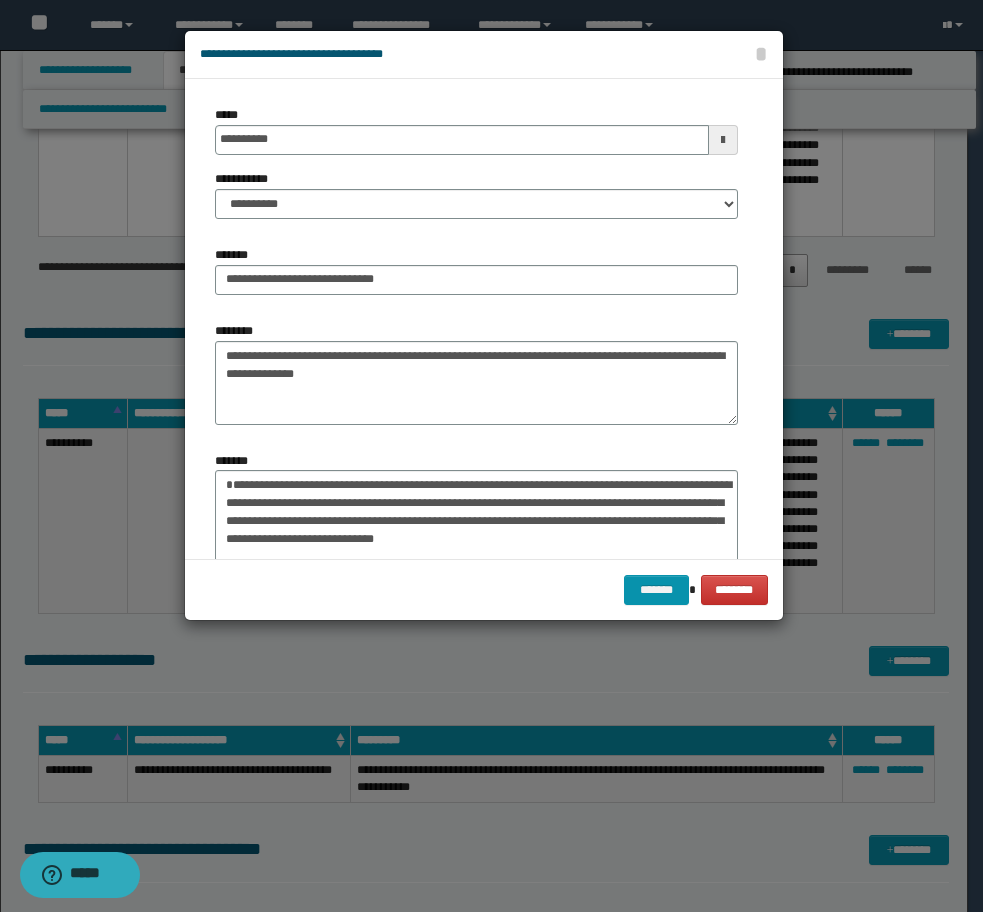click on "**********" at bounding box center [484, 319] 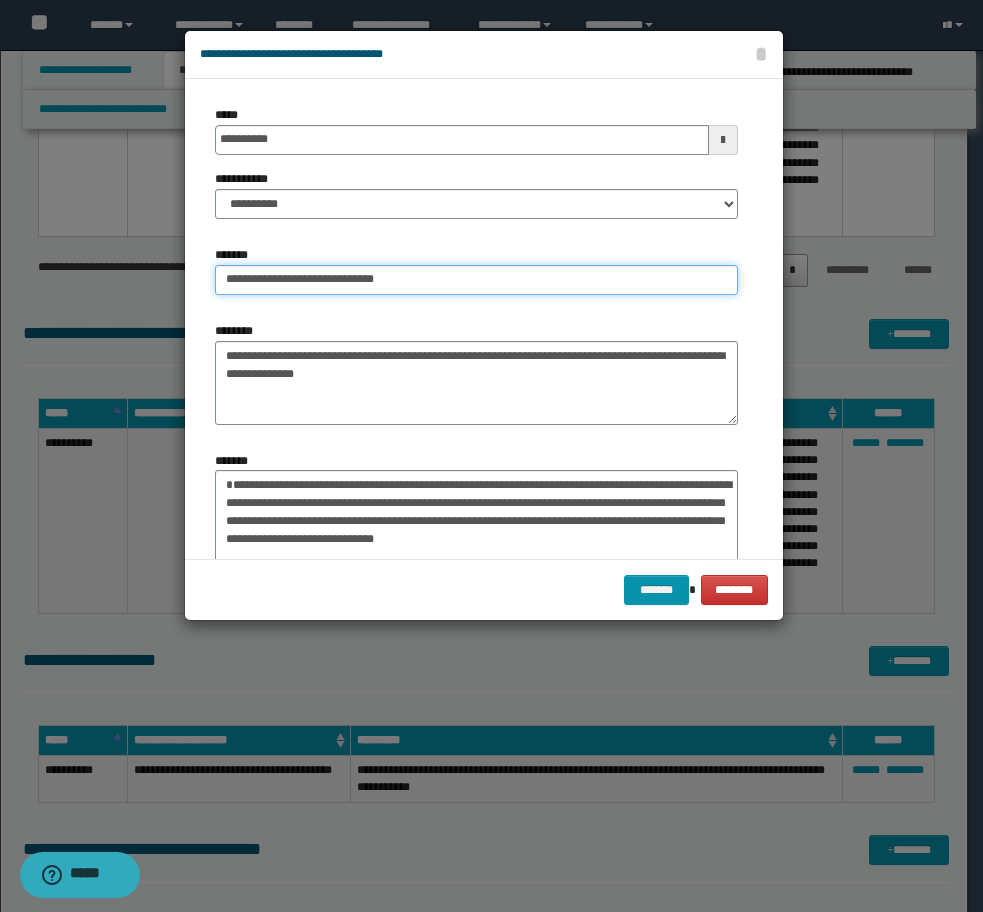 click on "**********" at bounding box center (476, 280) 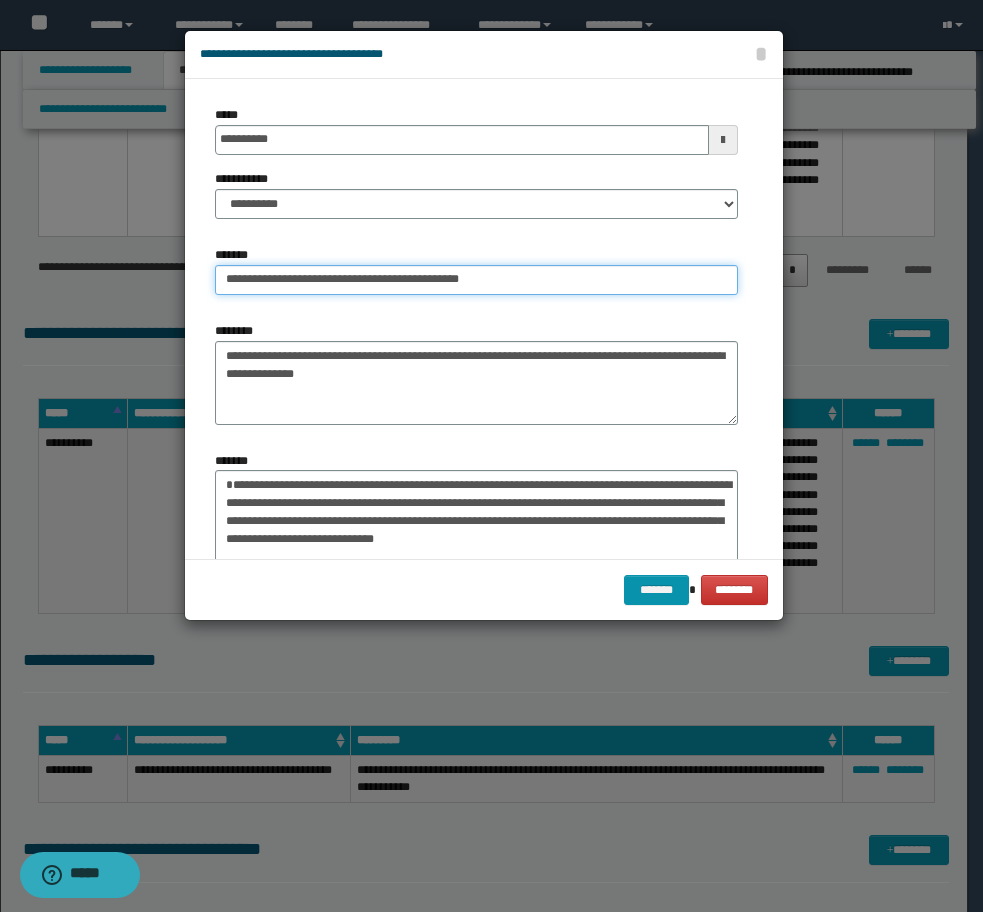drag, startPoint x: 271, startPoint y: 280, endPoint x: 598, endPoint y: 276, distance: 327.02448 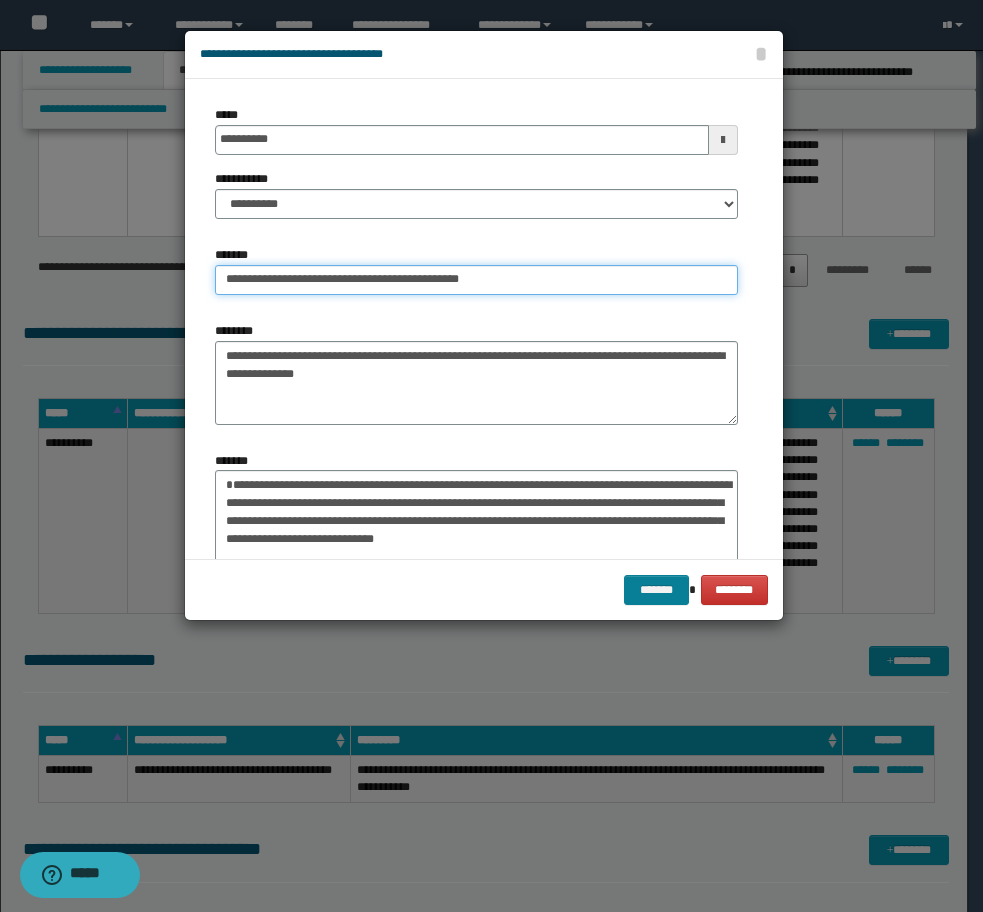 type on "**********" 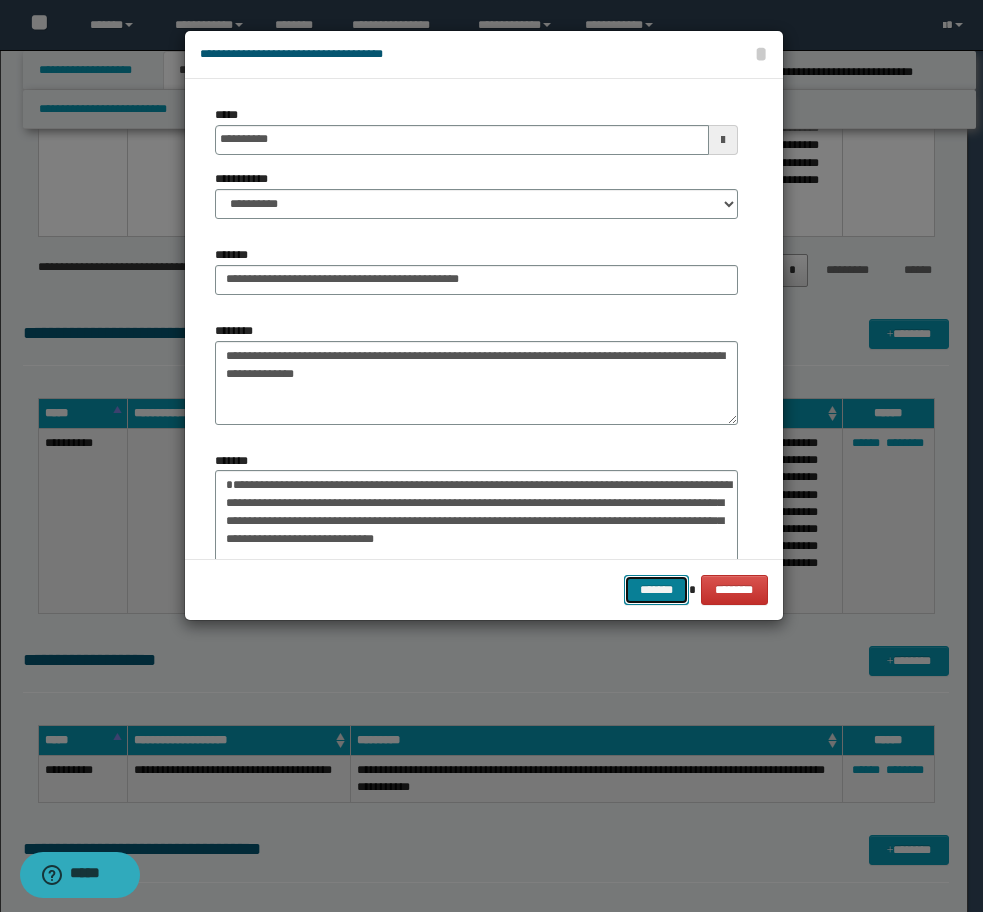 drag, startPoint x: 649, startPoint y: 588, endPoint x: 674, endPoint y: 561, distance: 36.796738 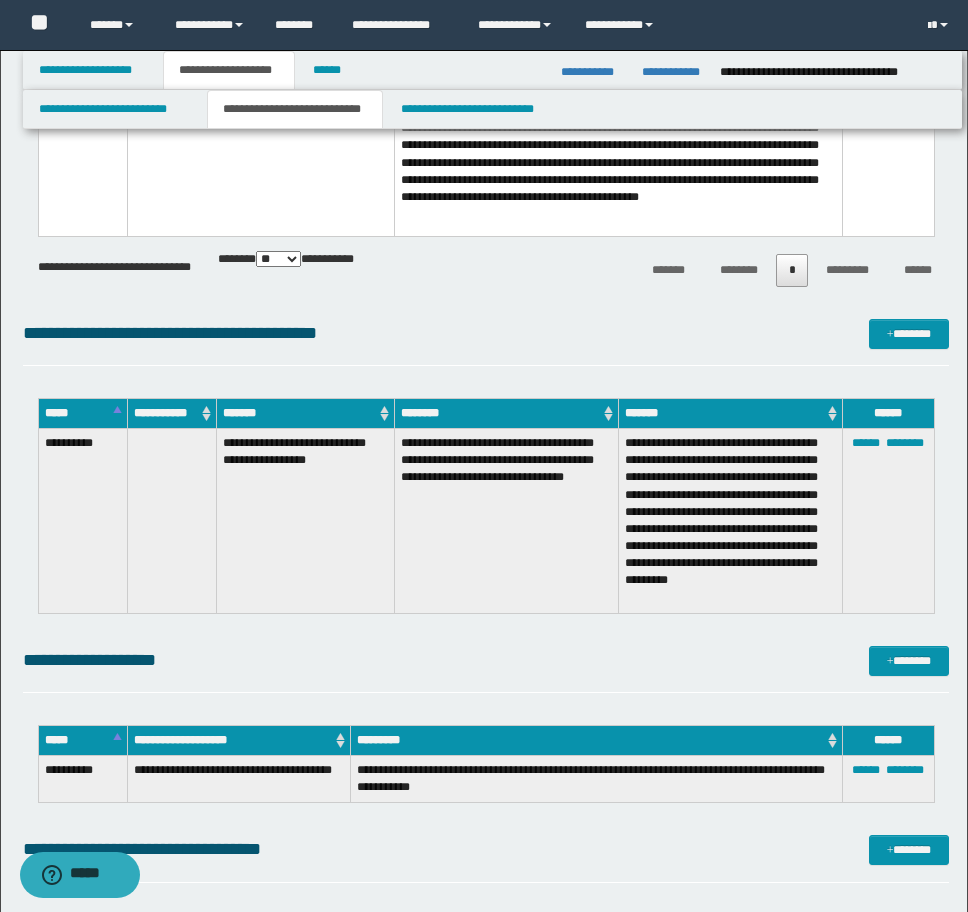 click at bounding box center (171, 521) 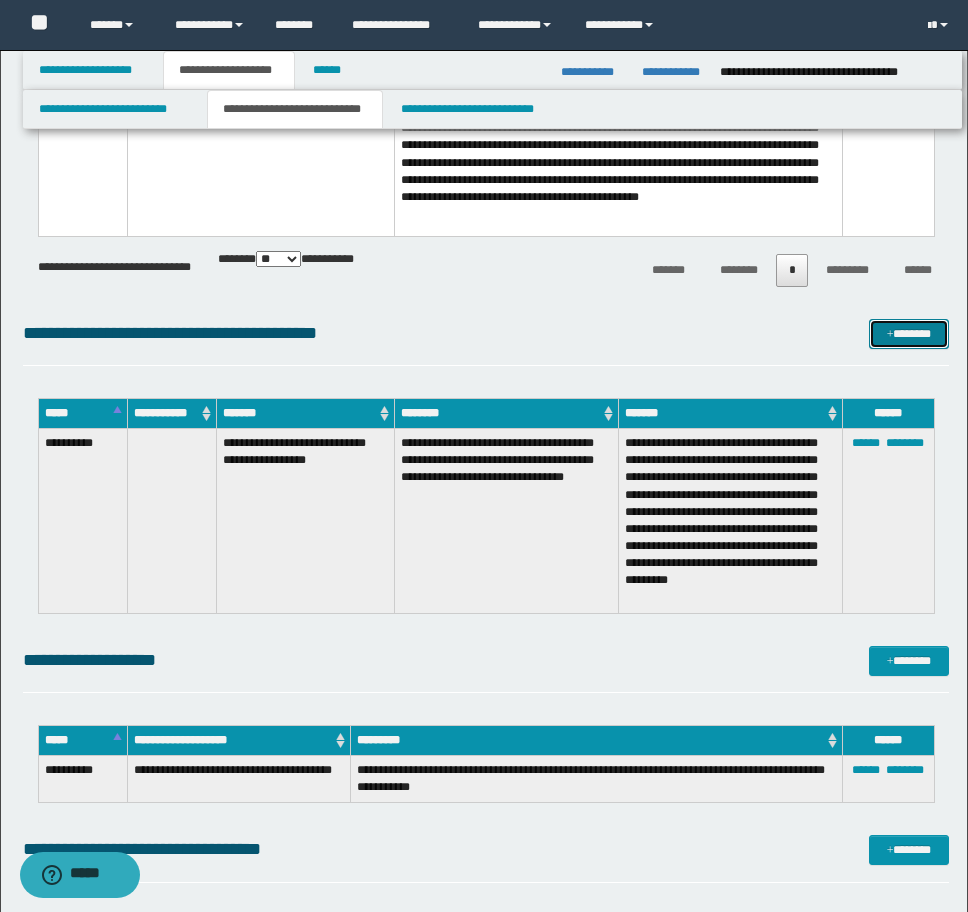 click on "*******" at bounding box center (909, 334) 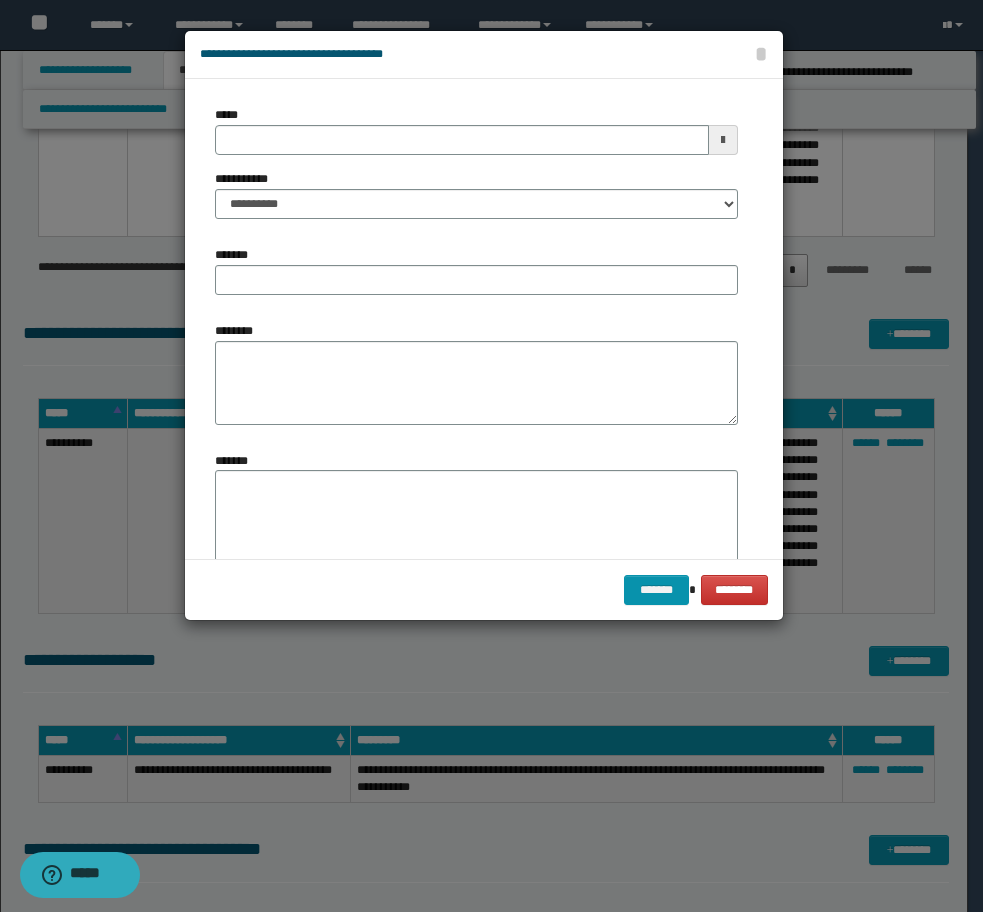 type 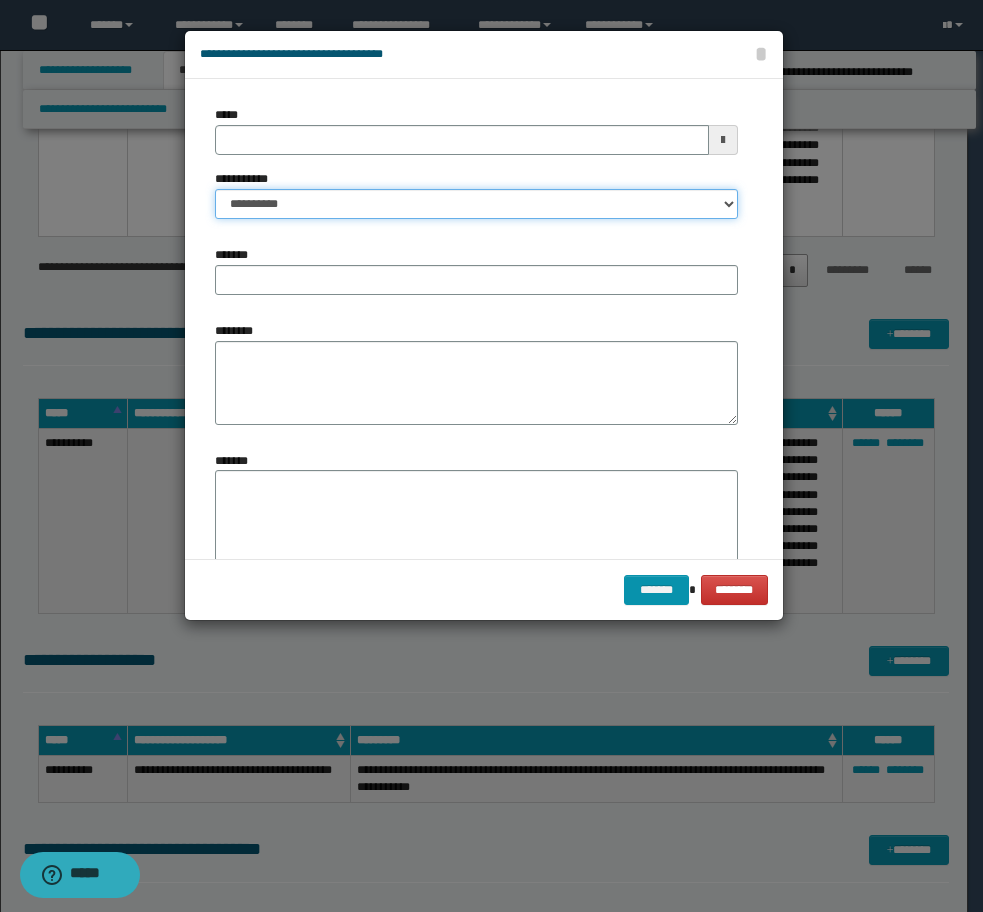 drag, startPoint x: 357, startPoint y: 202, endPoint x: 352, endPoint y: 219, distance: 17.720045 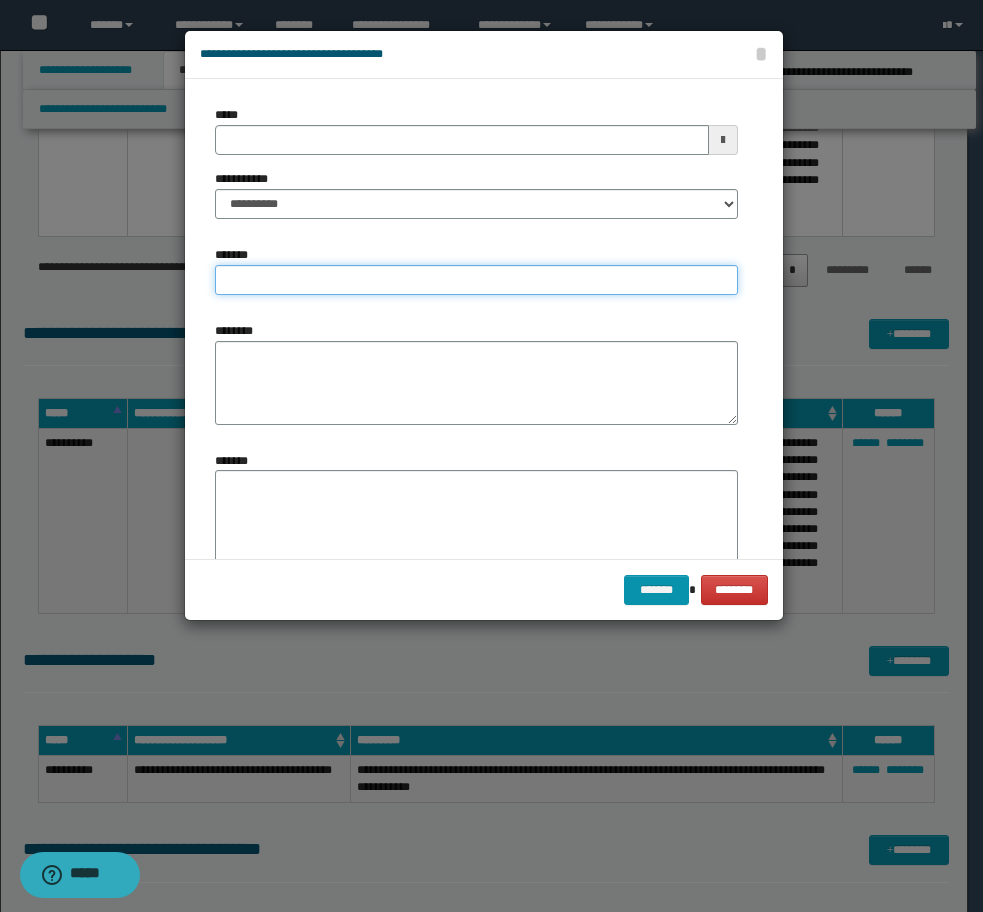 click on "*******" at bounding box center [476, 280] 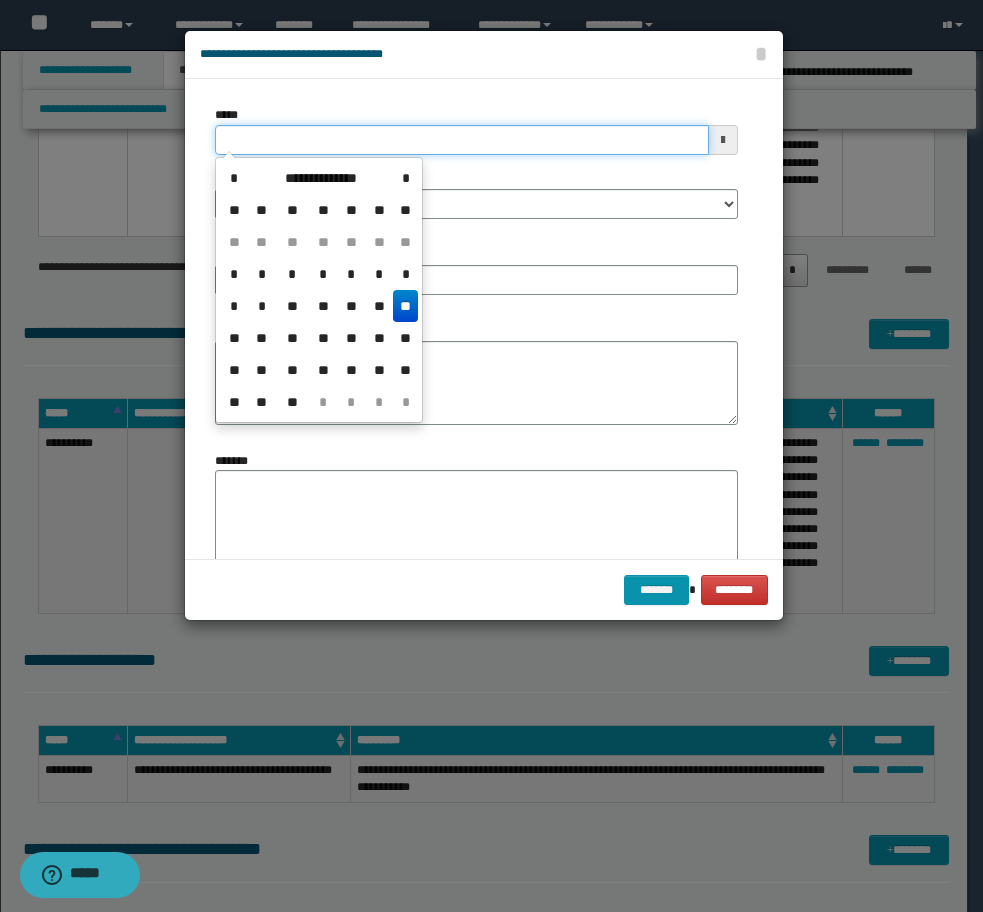 click on "*****" at bounding box center (462, 140) 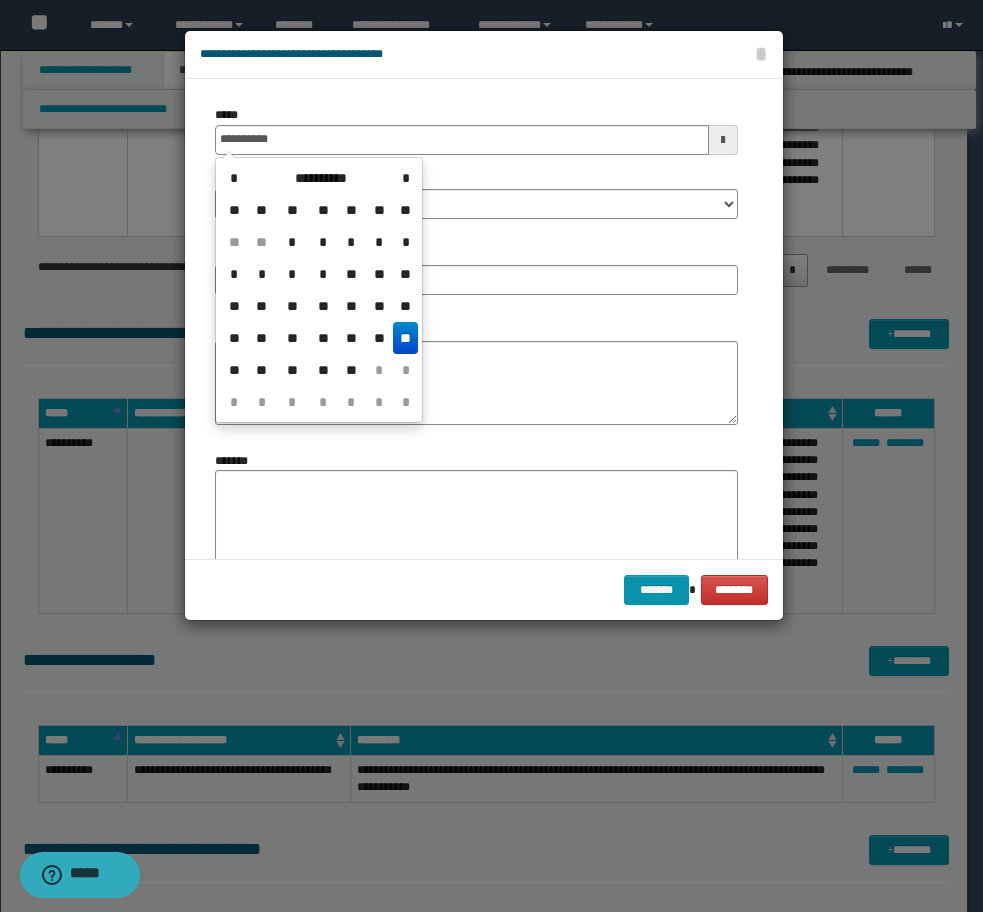 click on "**" at bounding box center [405, 338] 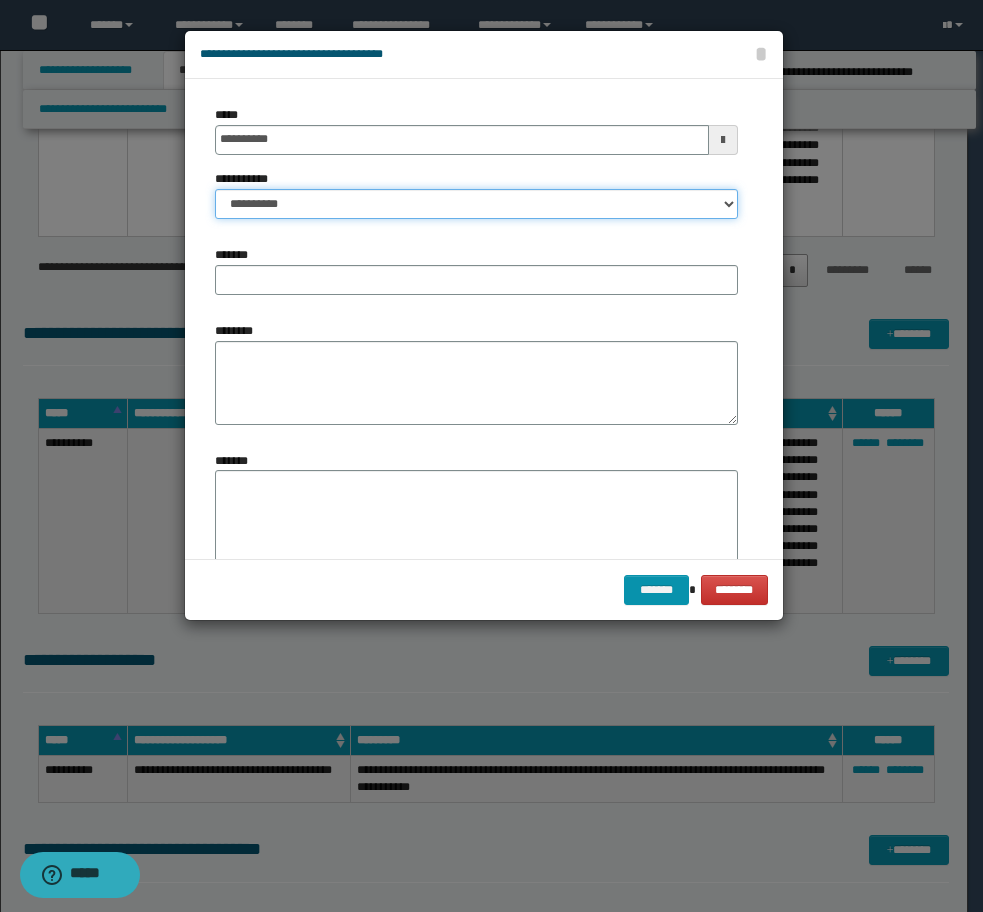 click on "**********" at bounding box center (476, 204) 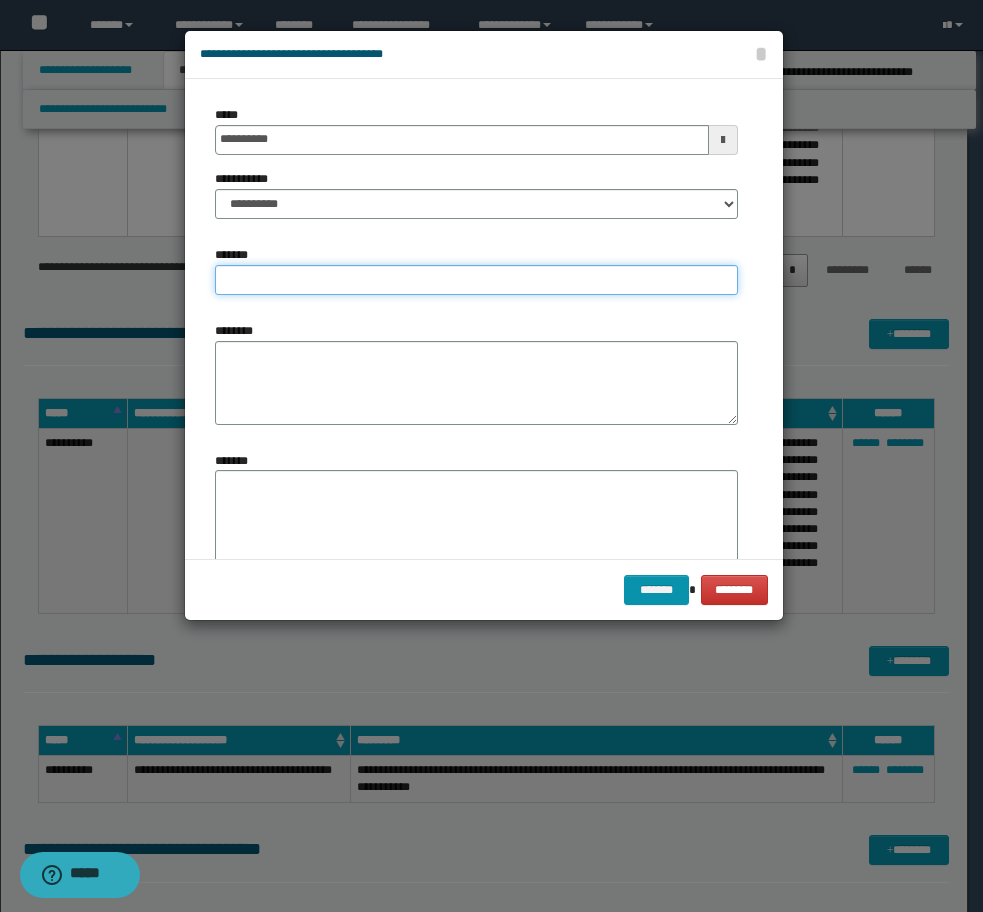 click on "*******" at bounding box center (476, 280) 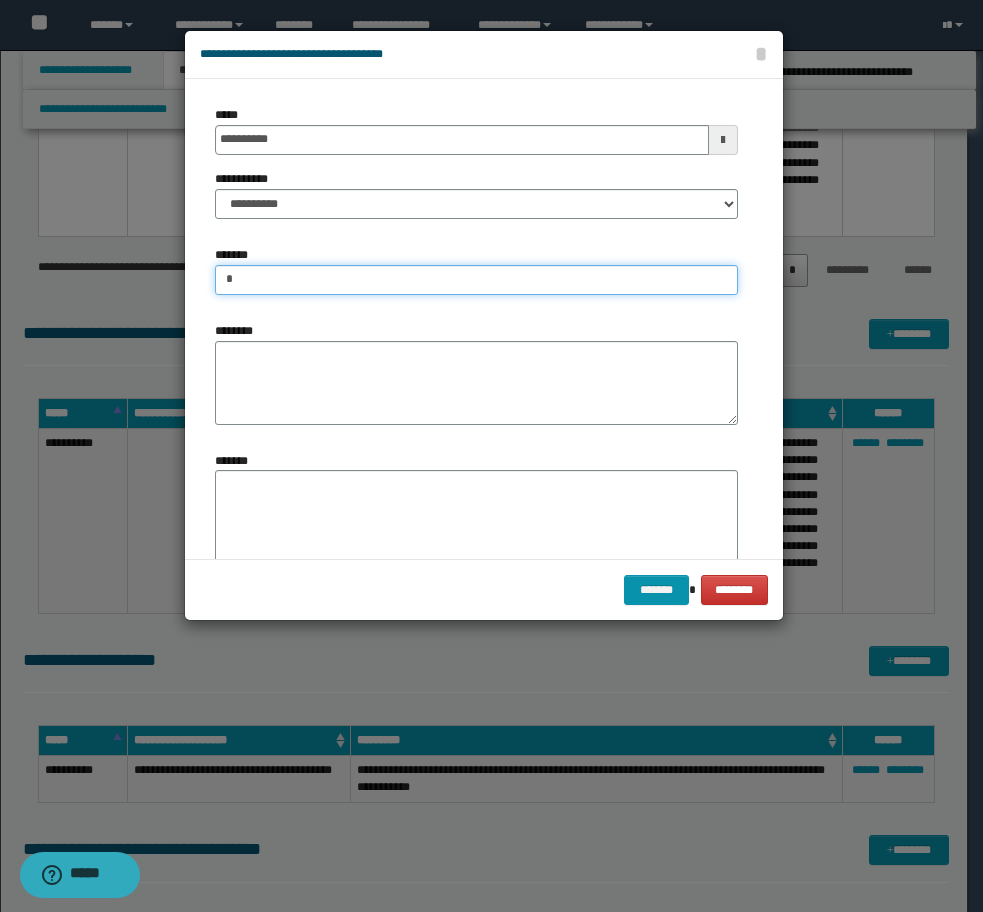 type on "**********" 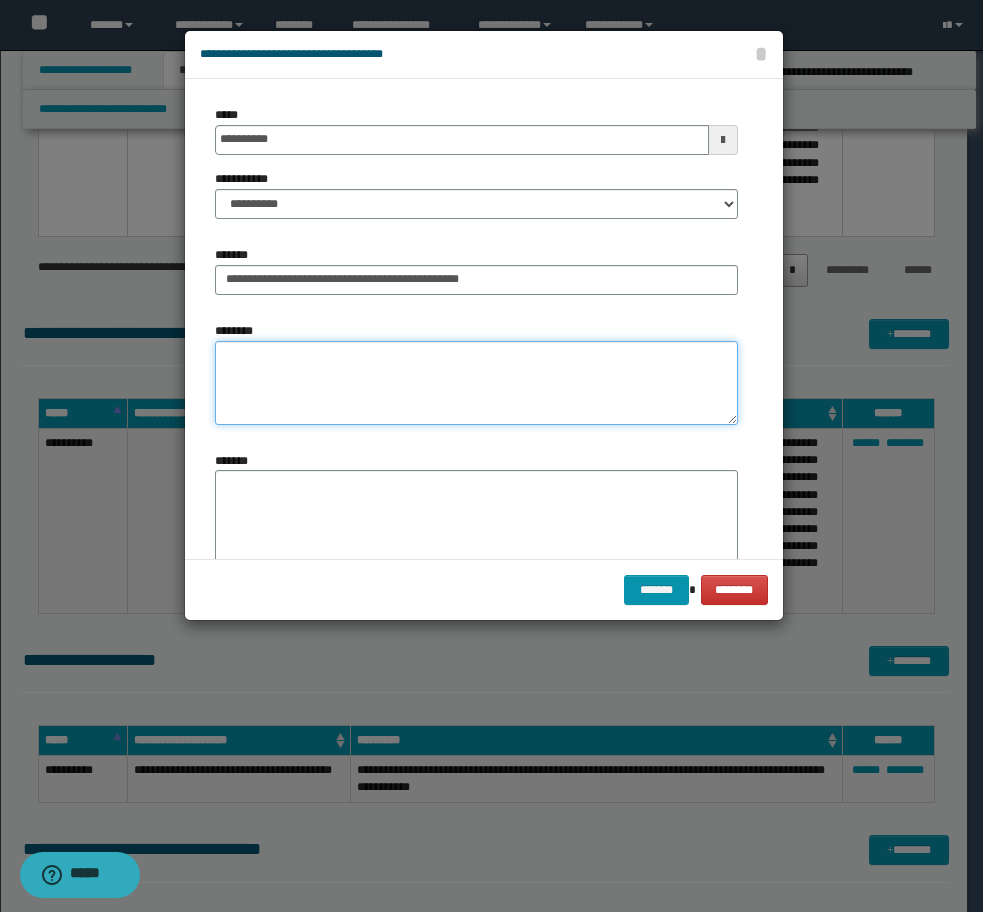click on "********" at bounding box center [476, 383] 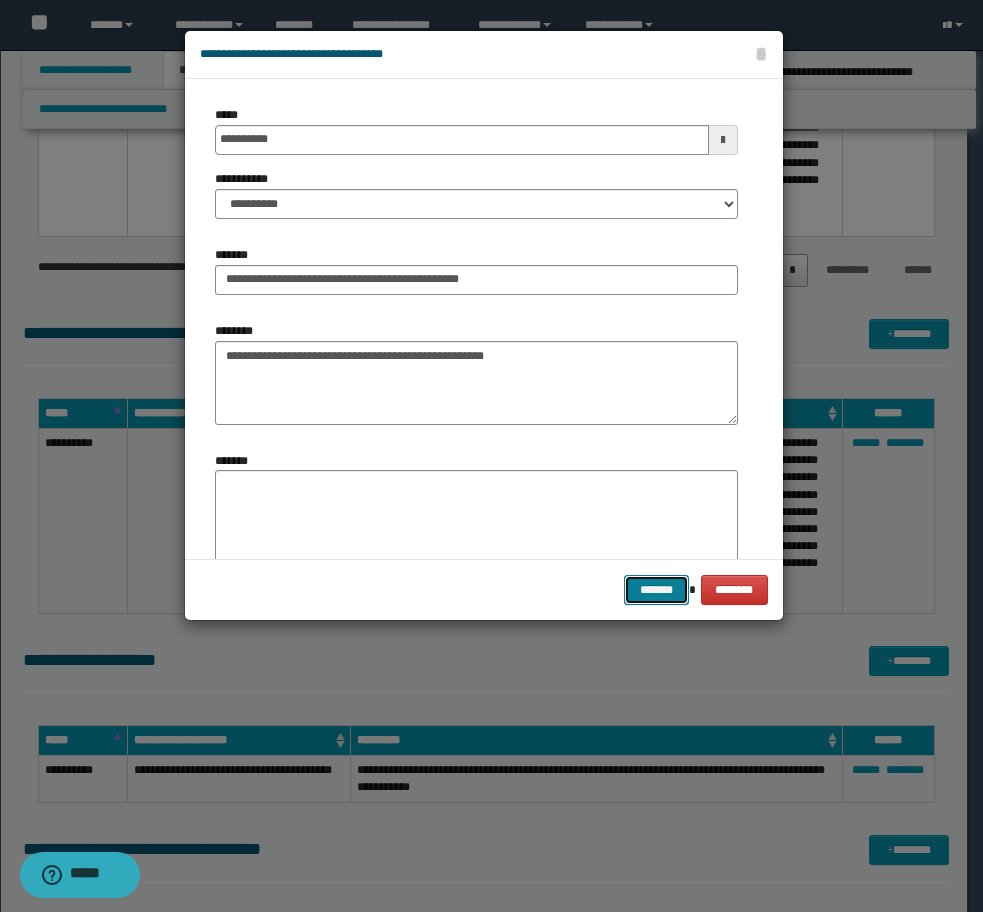click on "*******" at bounding box center [656, 590] 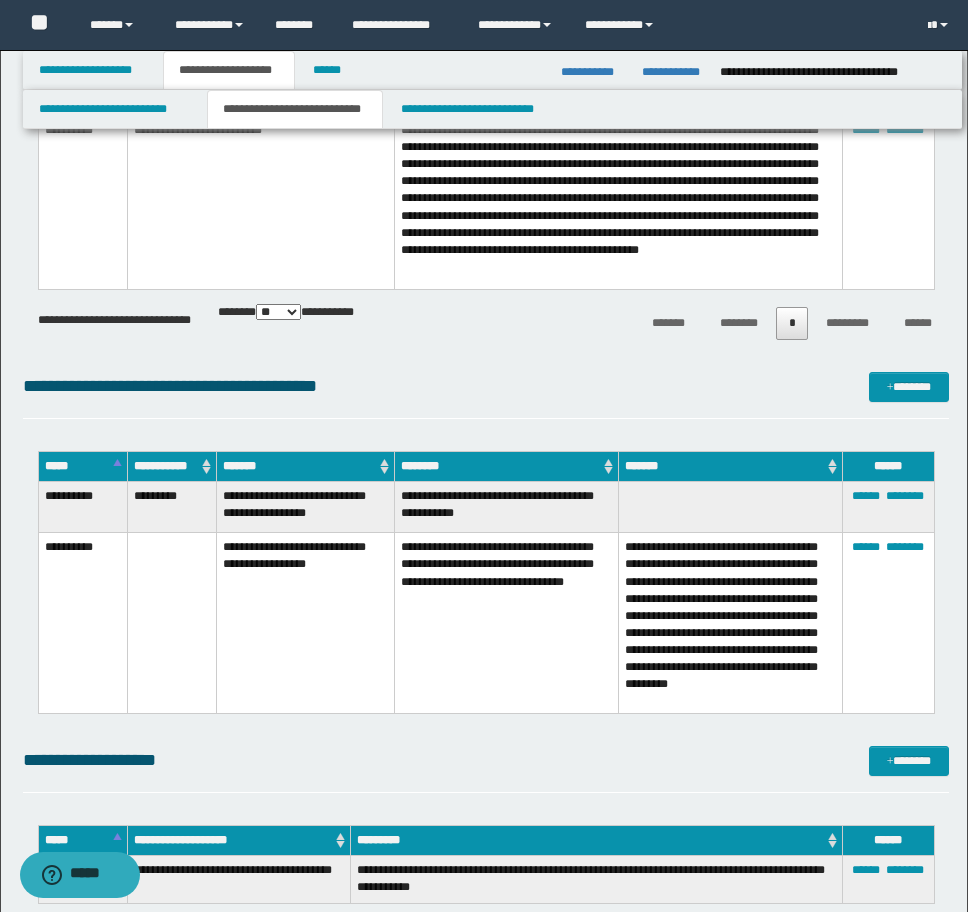 scroll, scrollTop: 2940, scrollLeft: 0, axis: vertical 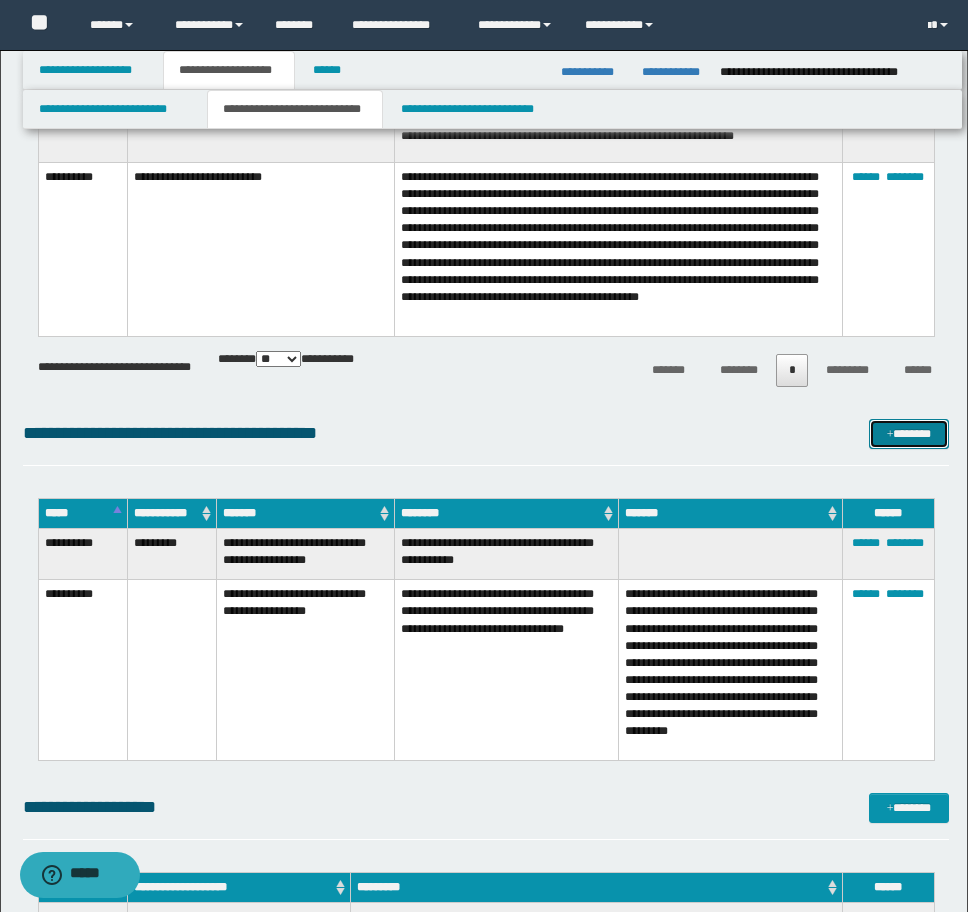 click on "*******" at bounding box center [909, 434] 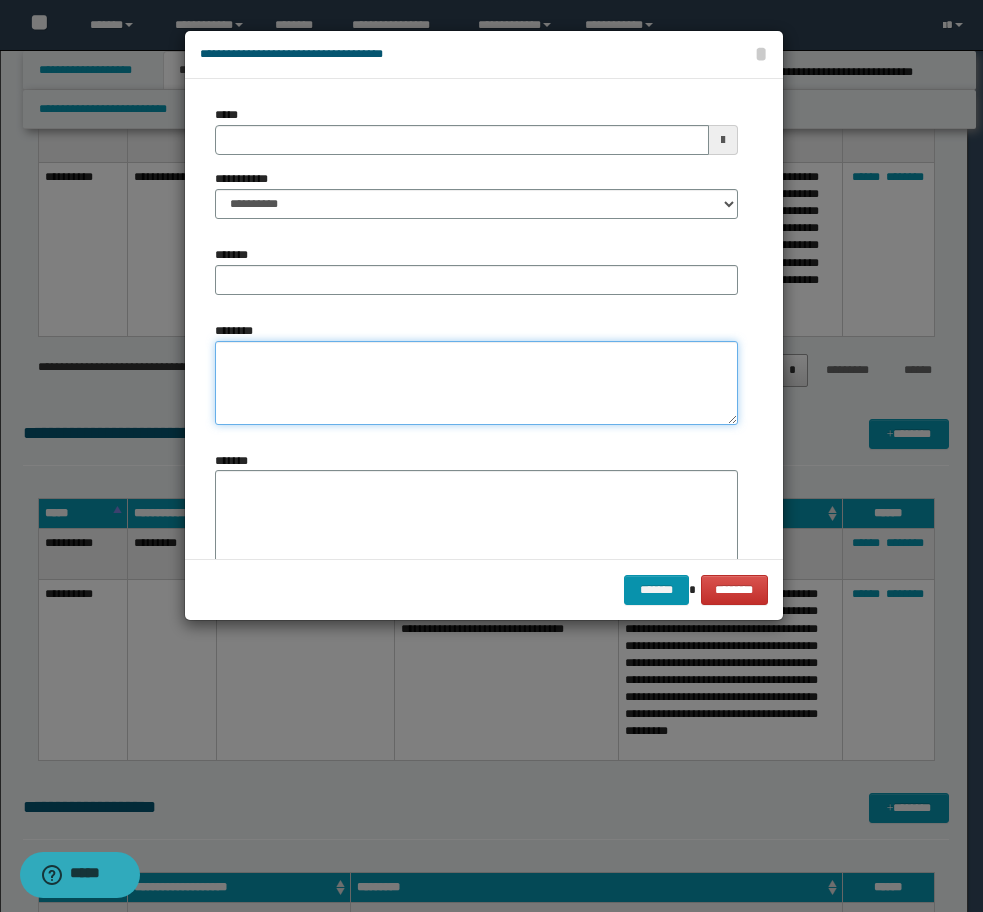 click on "********" at bounding box center (476, 383) 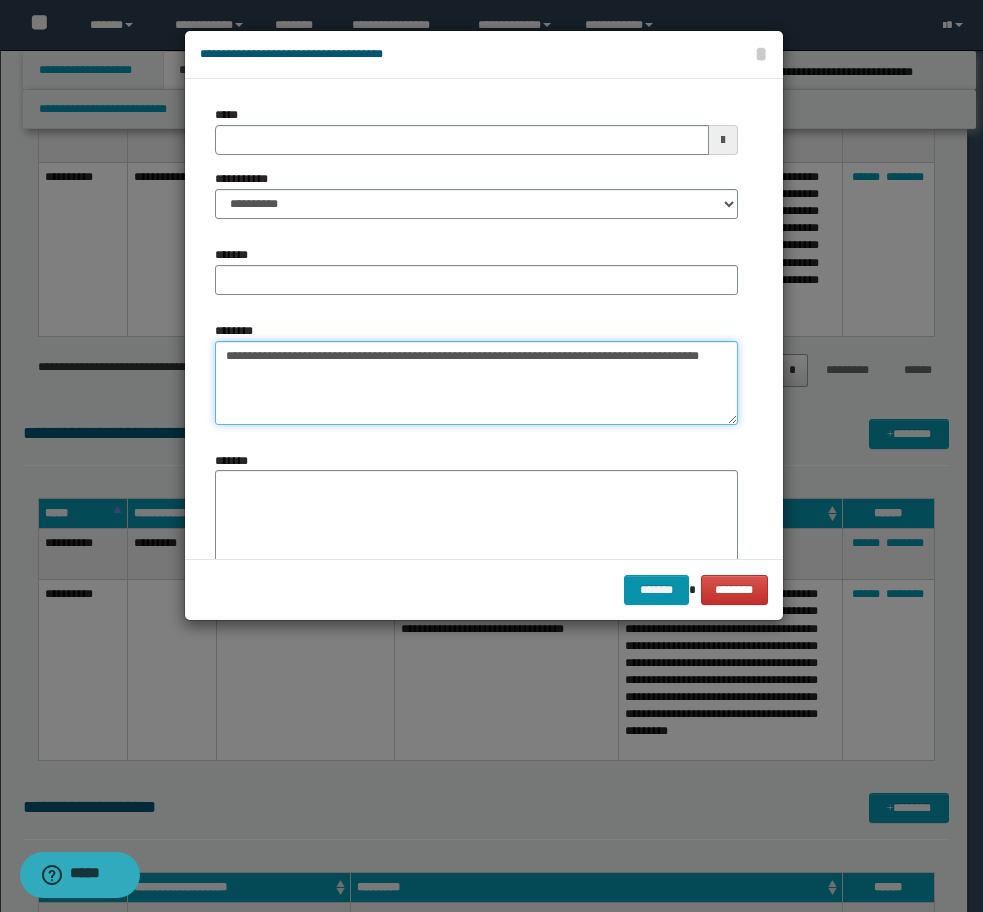 type on "**********" 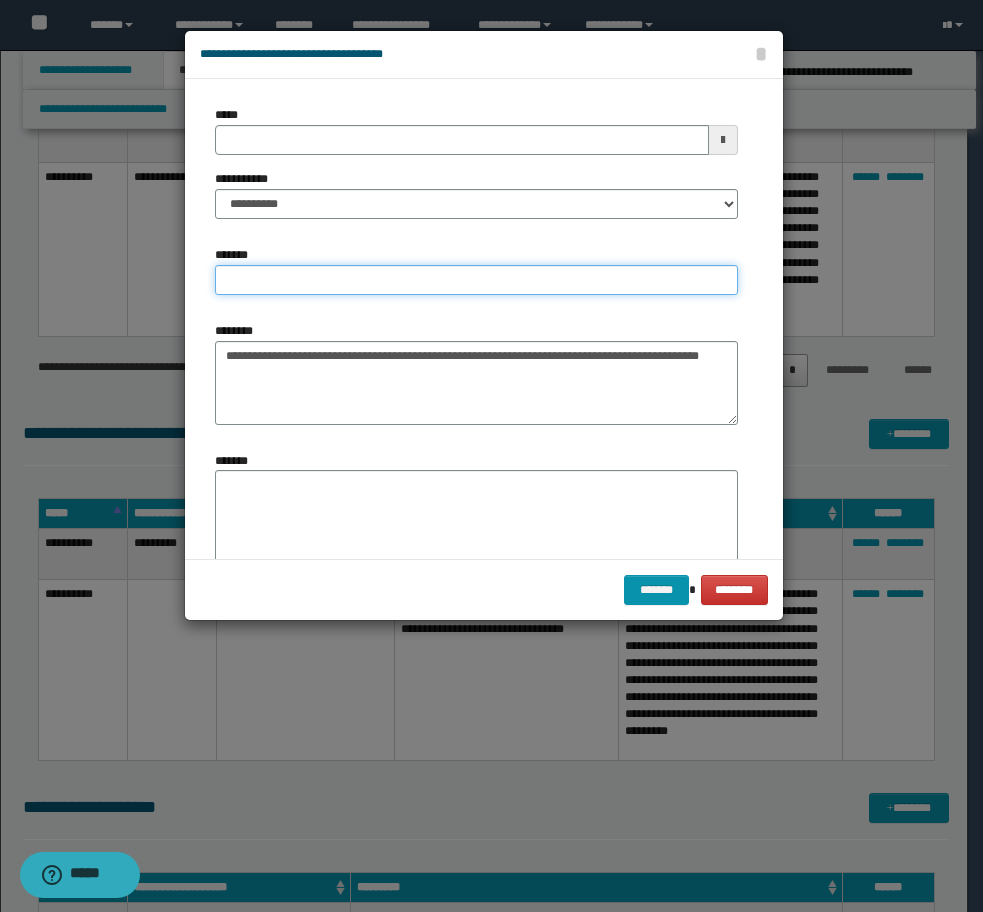 click on "*******" at bounding box center [476, 280] 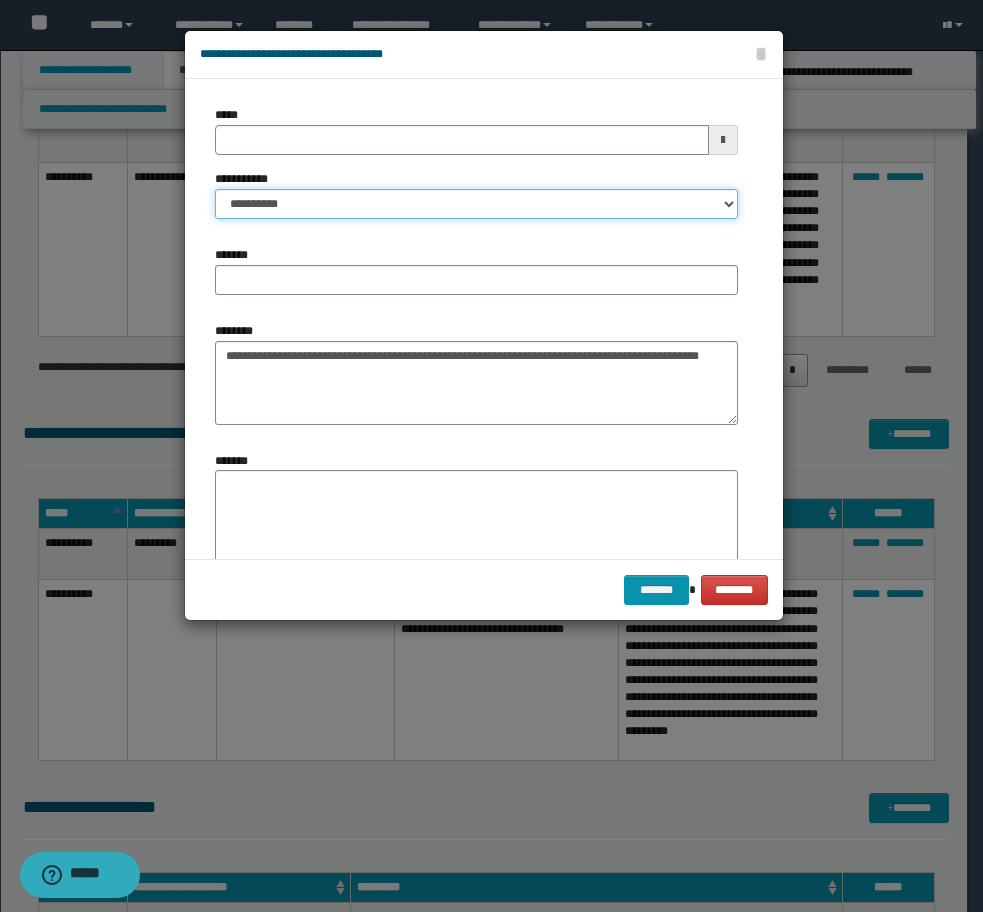 drag, startPoint x: 323, startPoint y: 210, endPoint x: 323, endPoint y: 222, distance: 12 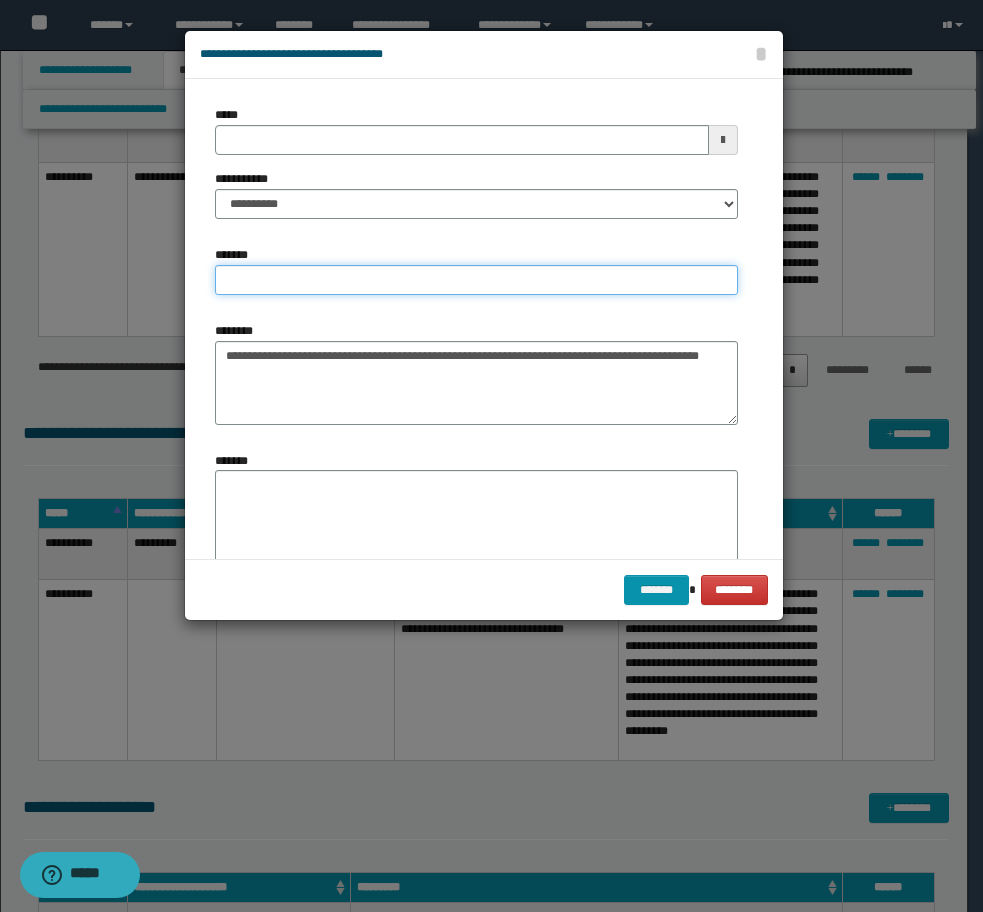 click on "*******" at bounding box center (476, 280) 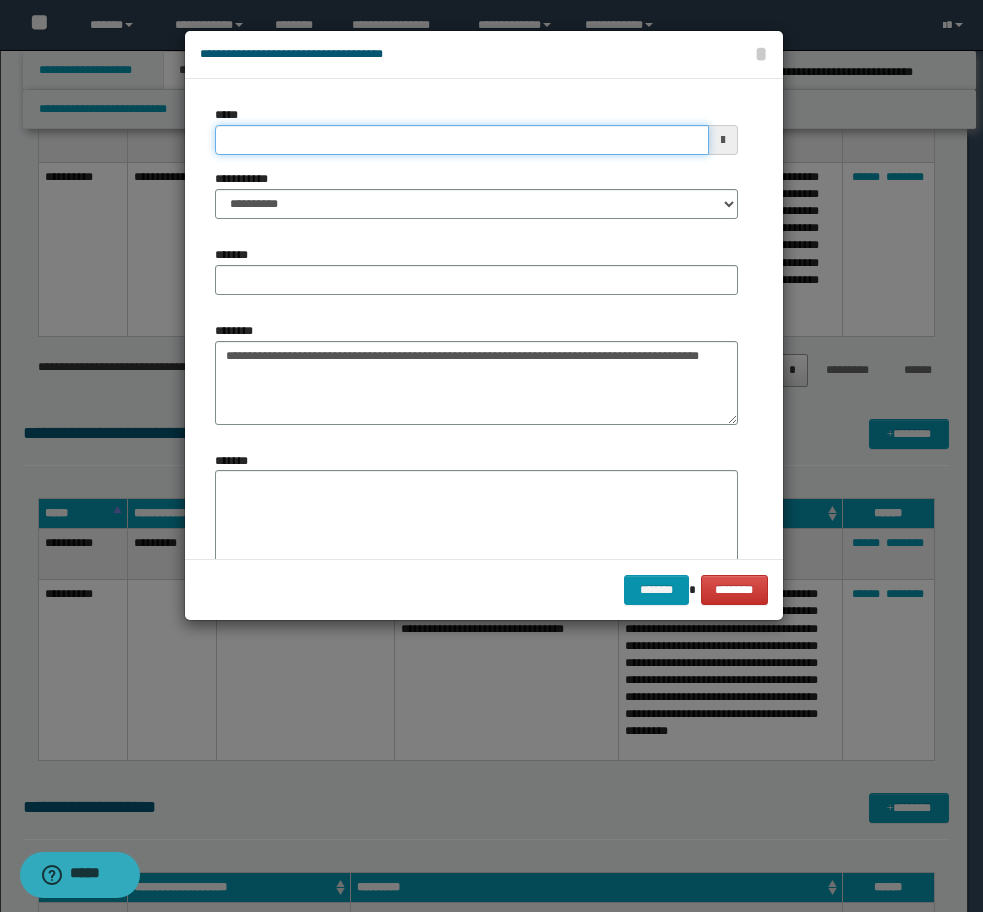 click on "*****" at bounding box center [462, 140] 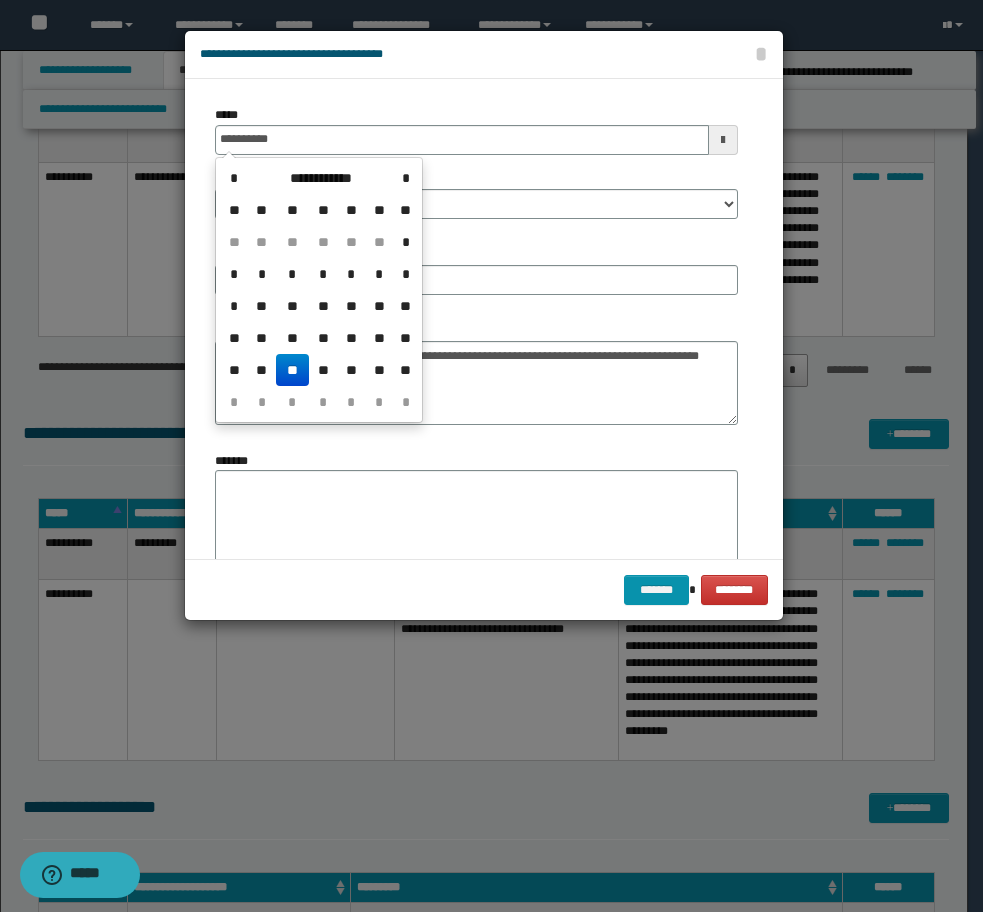 click on "**" at bounding box center [292, 370] 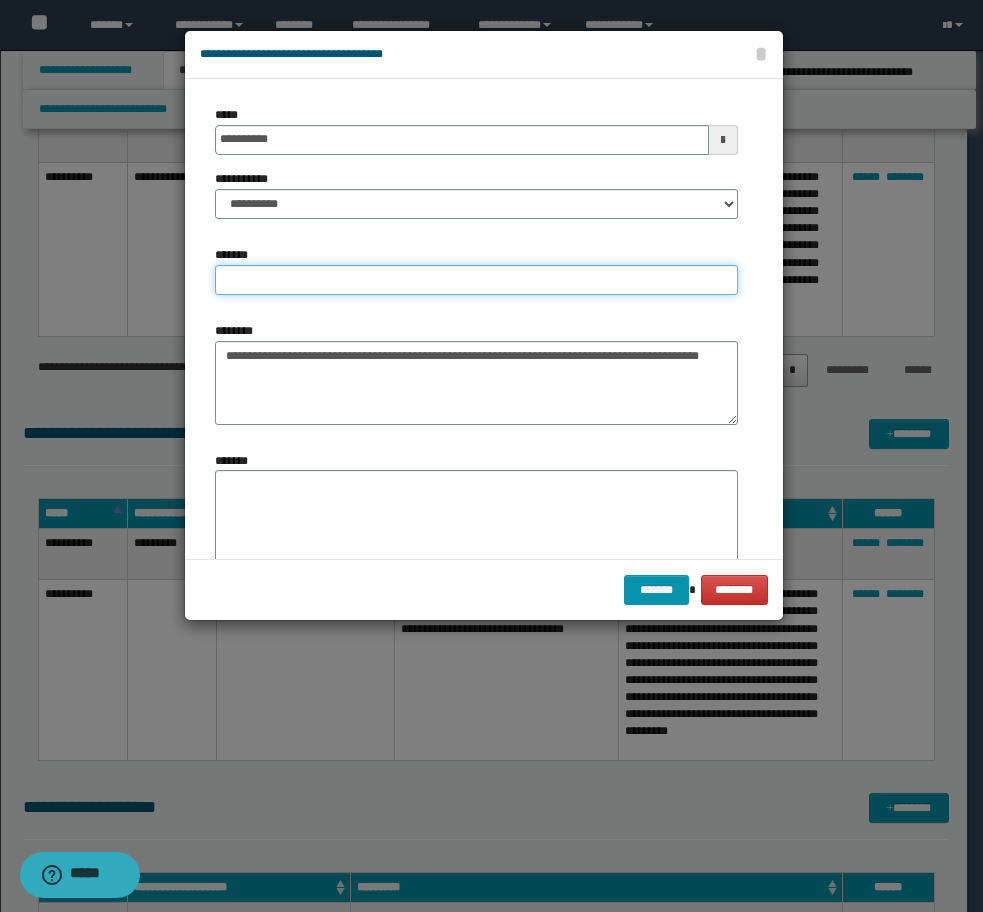 click on "*******" at bounding box center [476, 280] 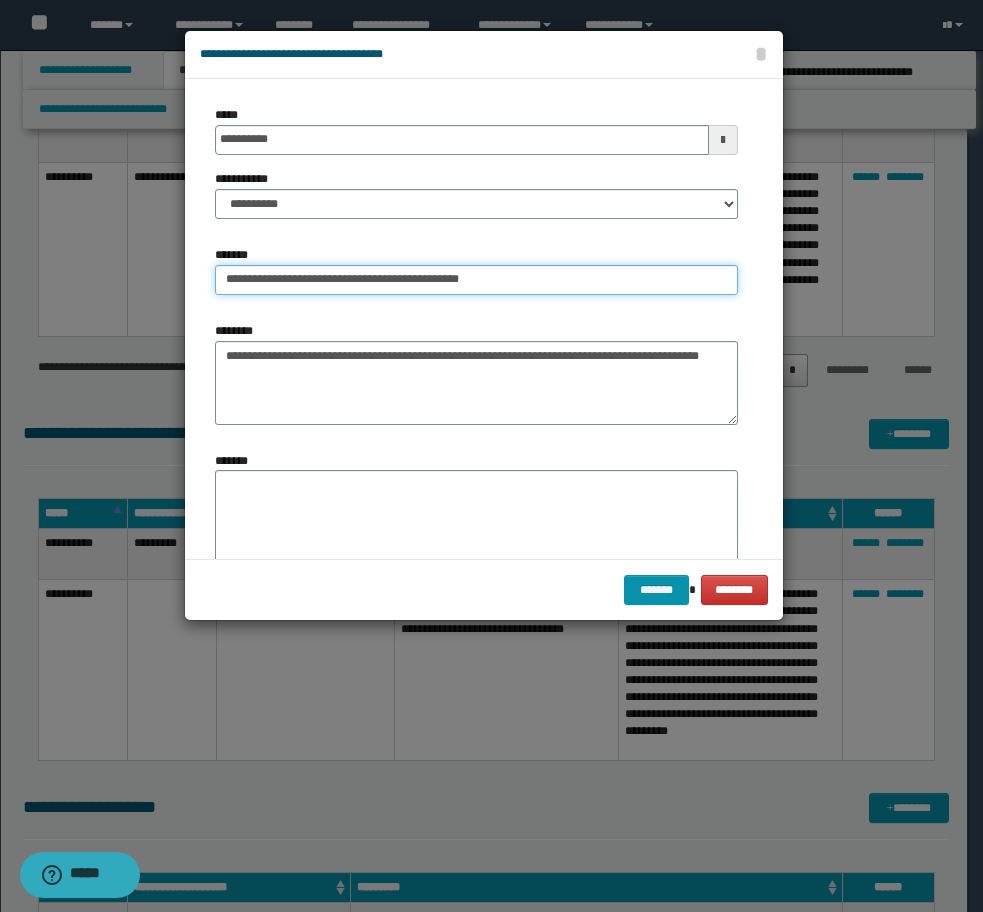 drag, startPoint x: 505, startPoint y: 278, endPoint x: 321, endPoint y: 285, distance: 184.1331 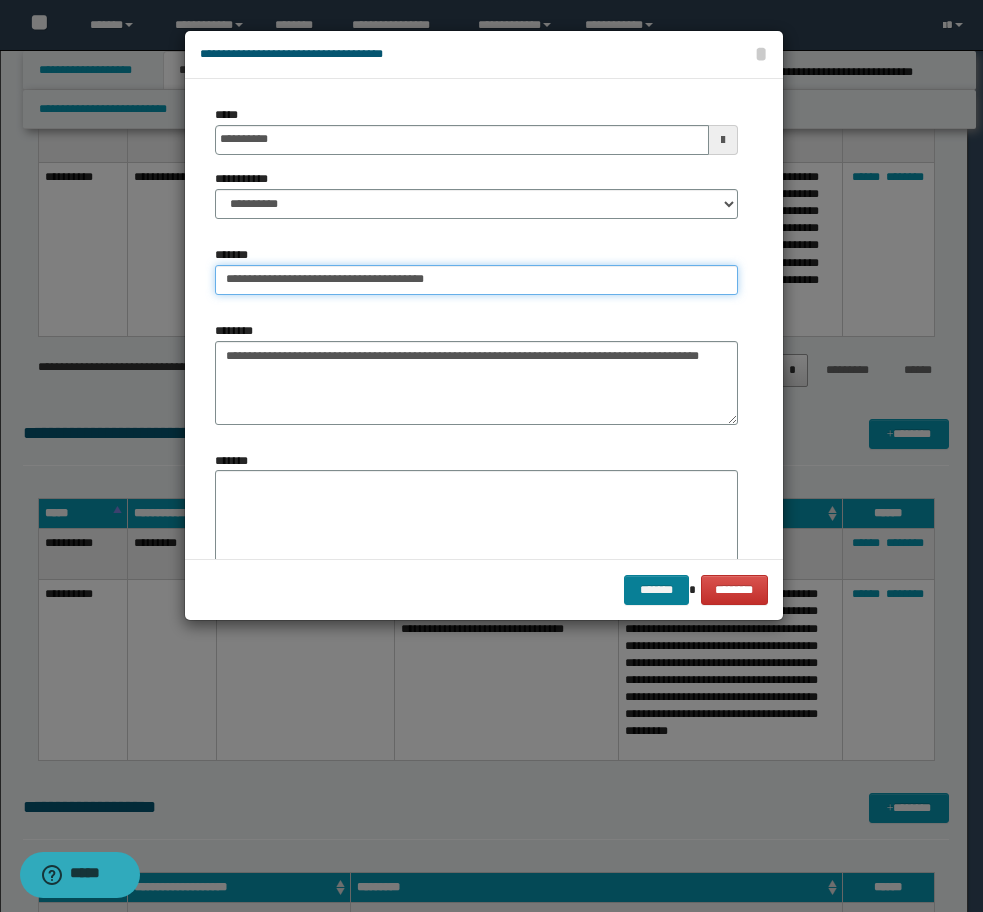 type on "**********" 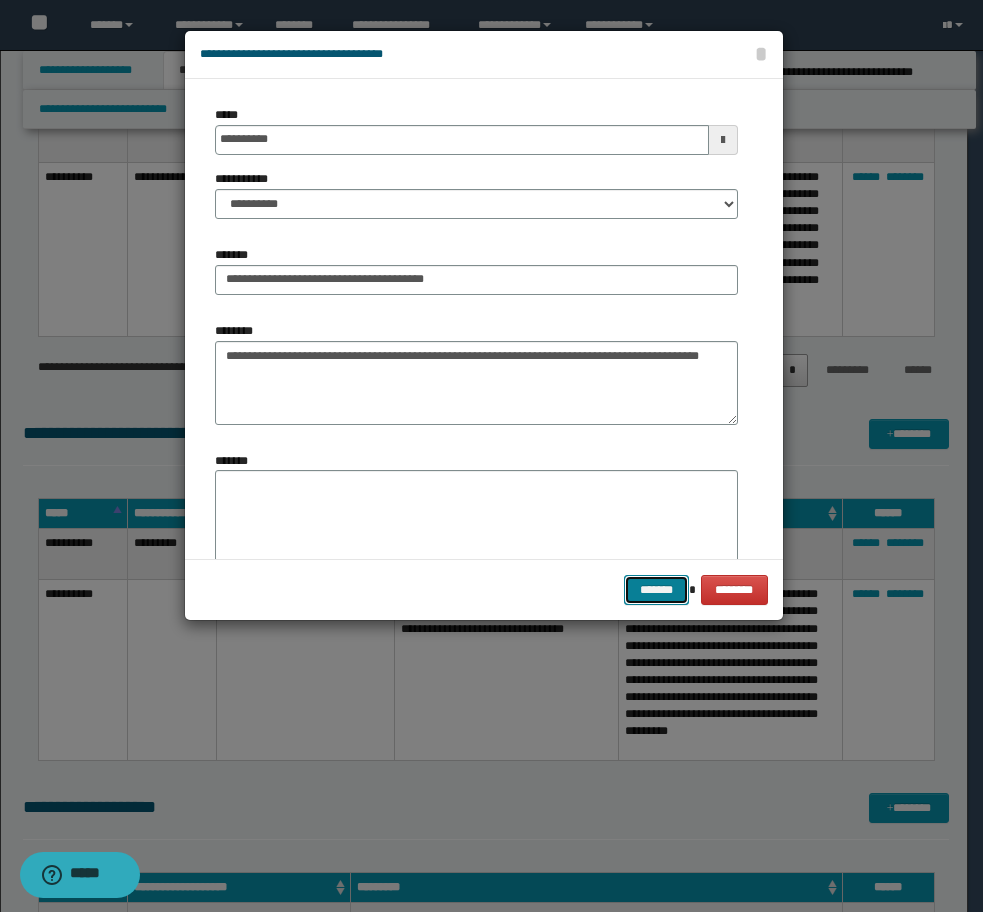 click on "*******" at bounding box center (656, 590) 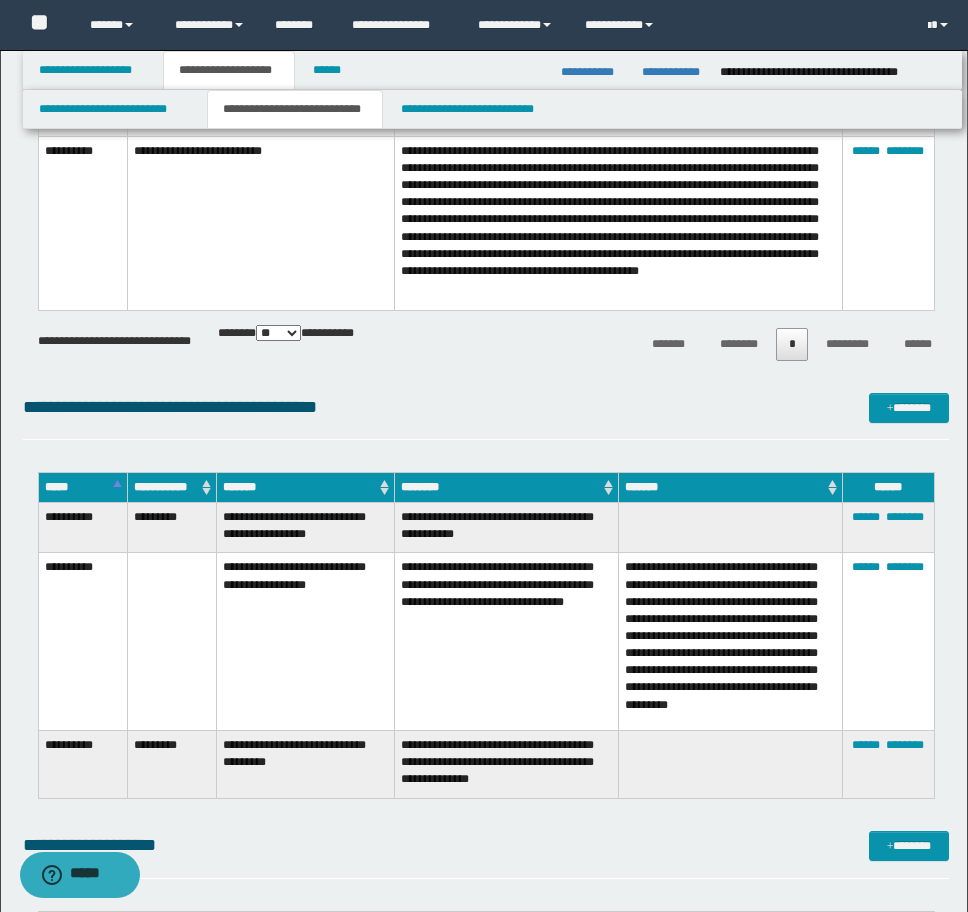 scroll, scrollTop: 3040, scrollLeft: 0, axis: vertical 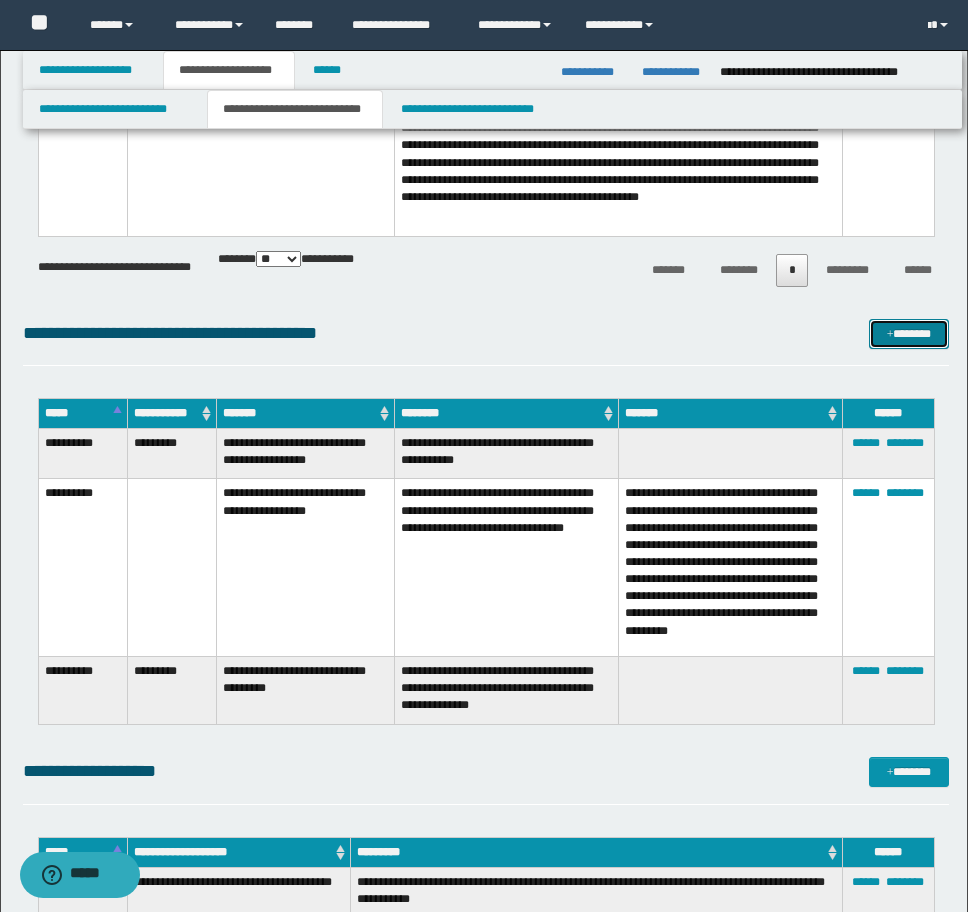 click on "*******" at bounding box center (909, 334) 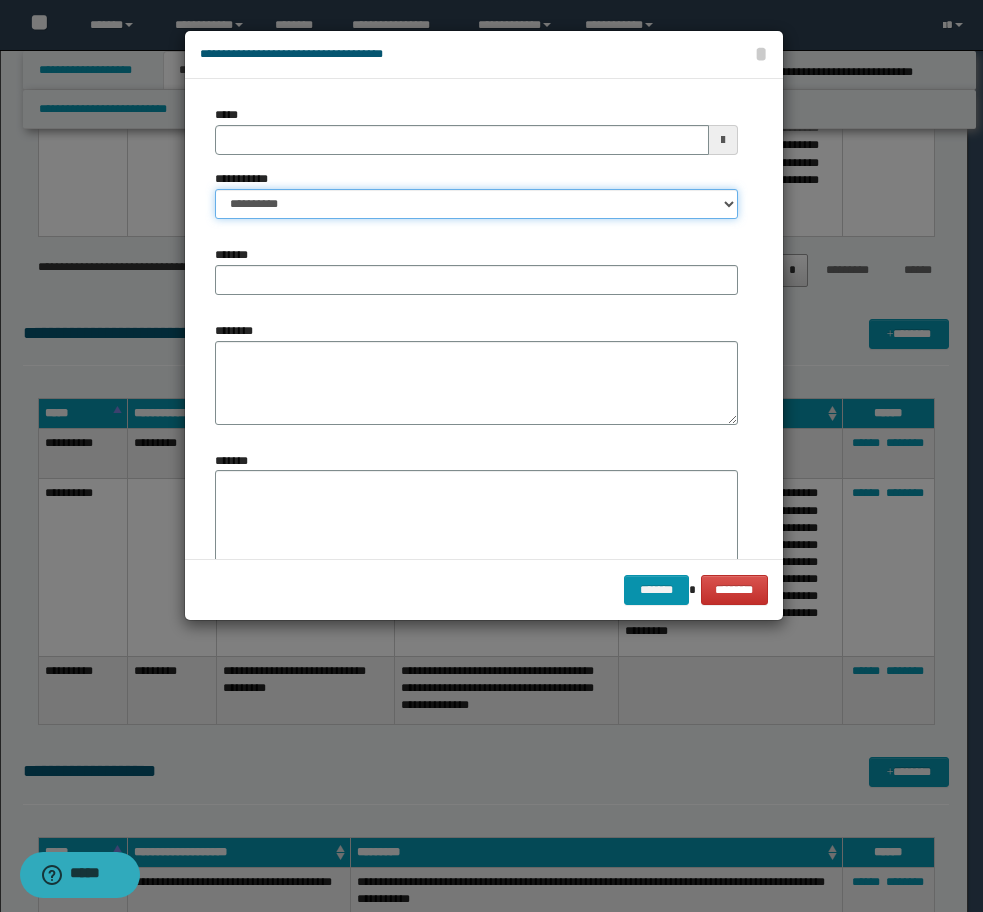 click on "**********" at bounding box center (476, 204) 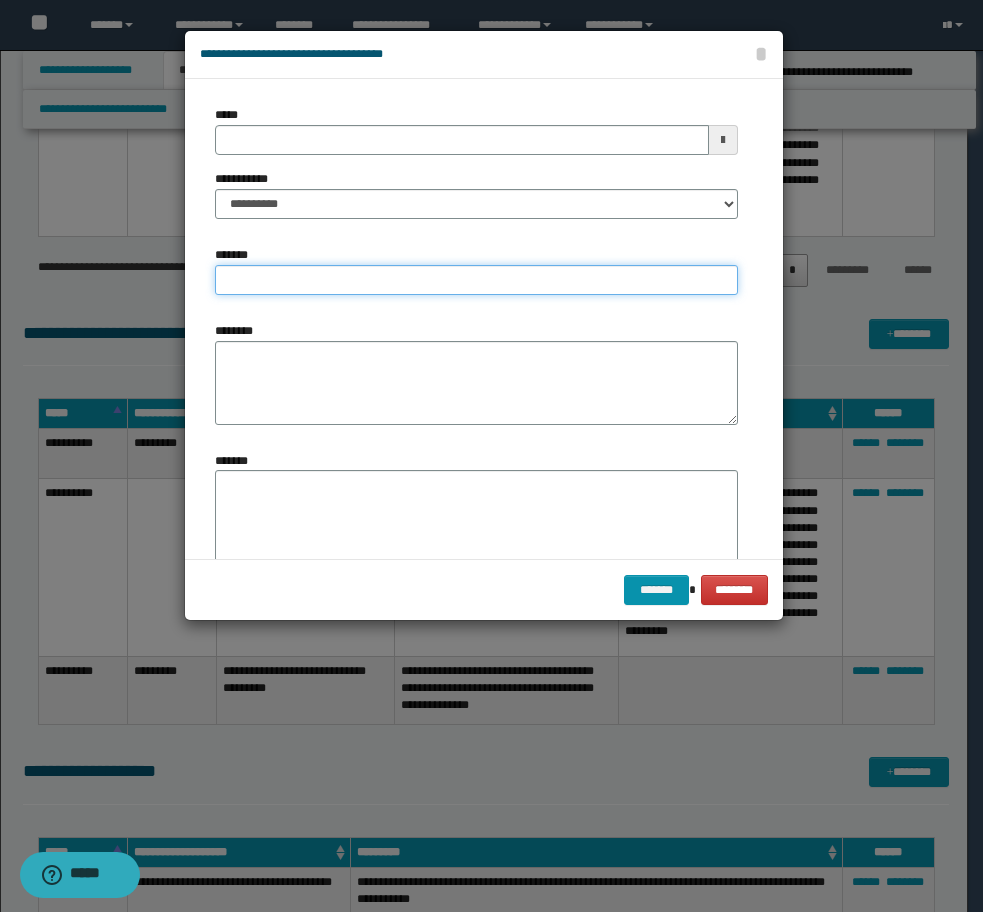 click on "*******" at bounding box center [476, 280] 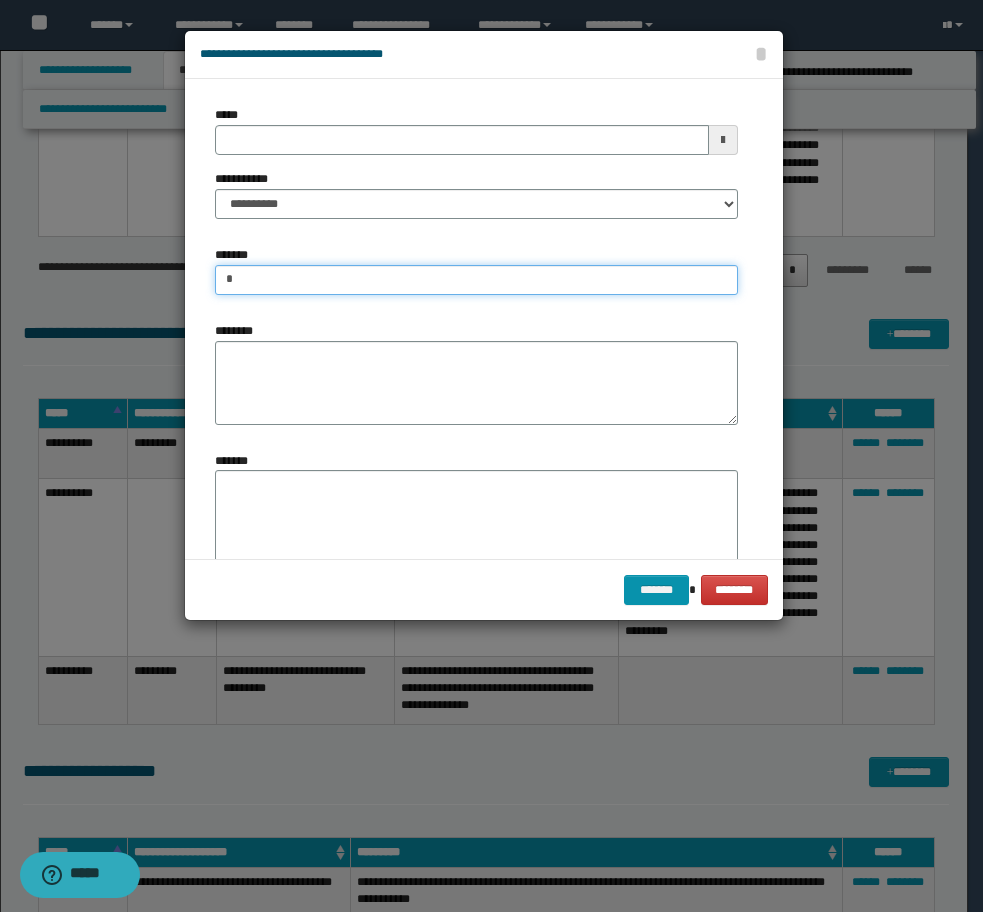 type on "**********" 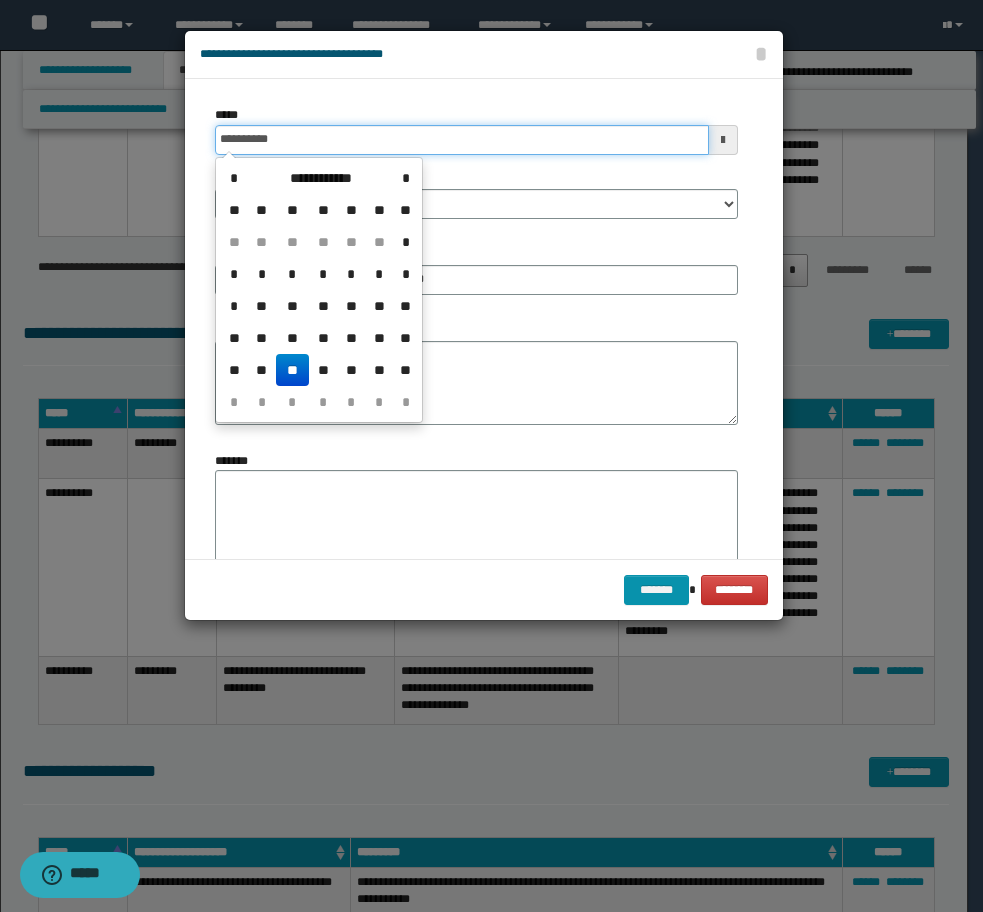 drag, startPoint x: 312, startPoint y: 140, endPoint x: 98, endPoint y: 142, distance: 214.00934 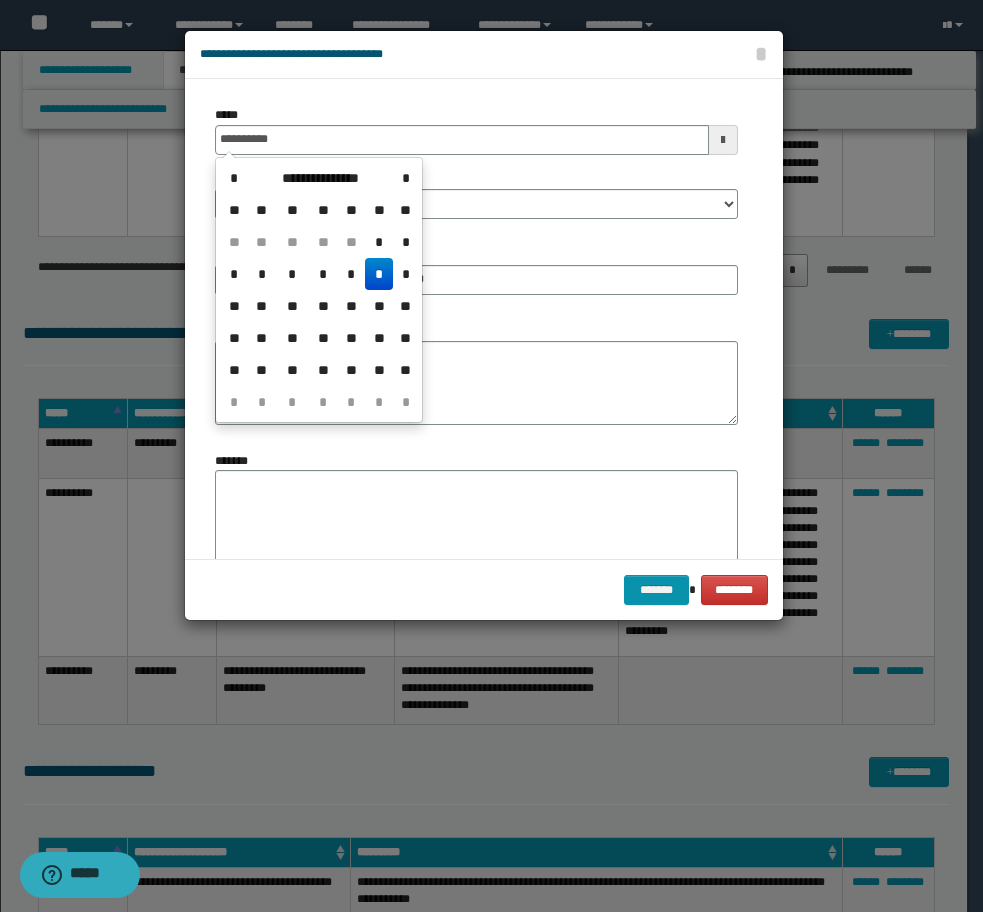 click on "*" at bounding box center (379, 274) 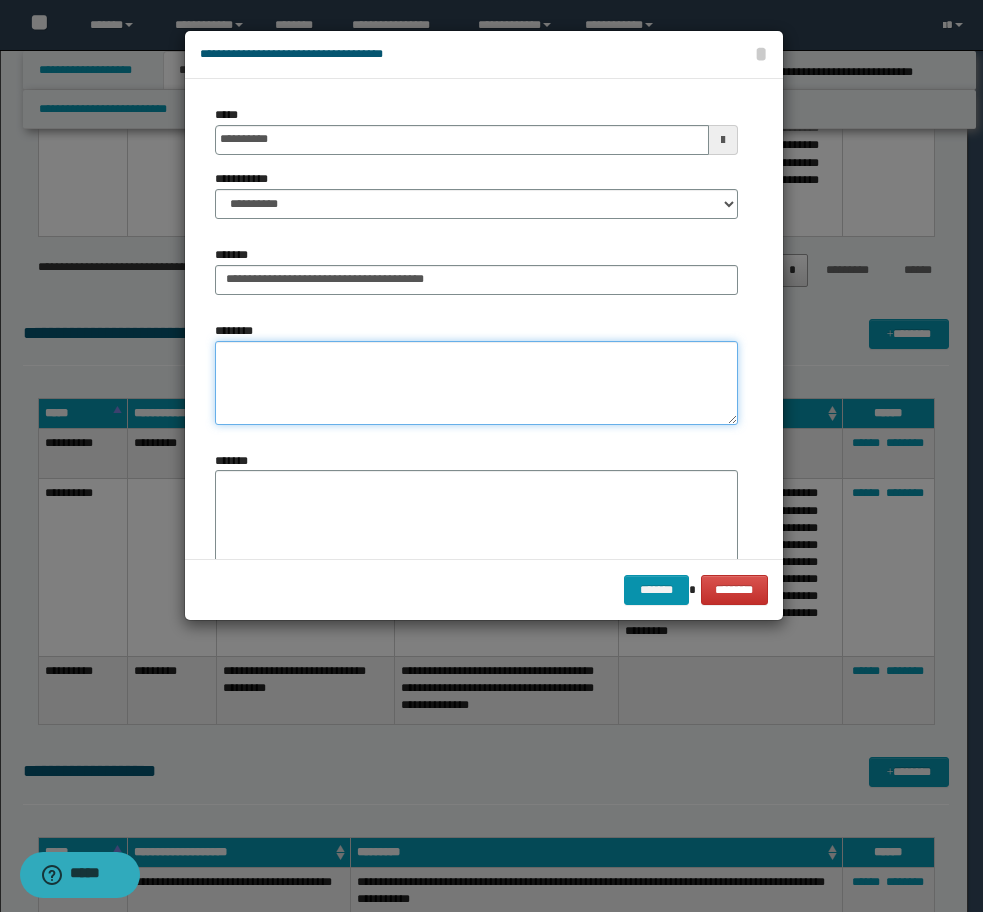 click on "********" at bounding box center (476, 383) 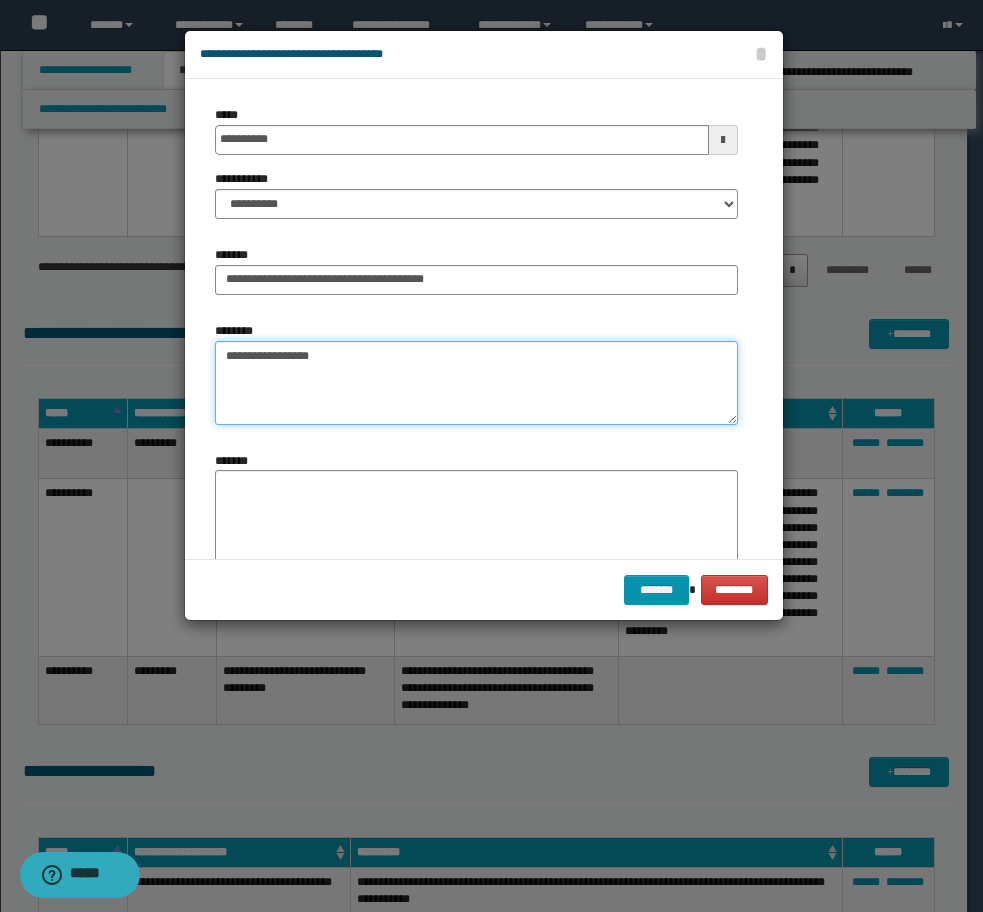 type on "**********" 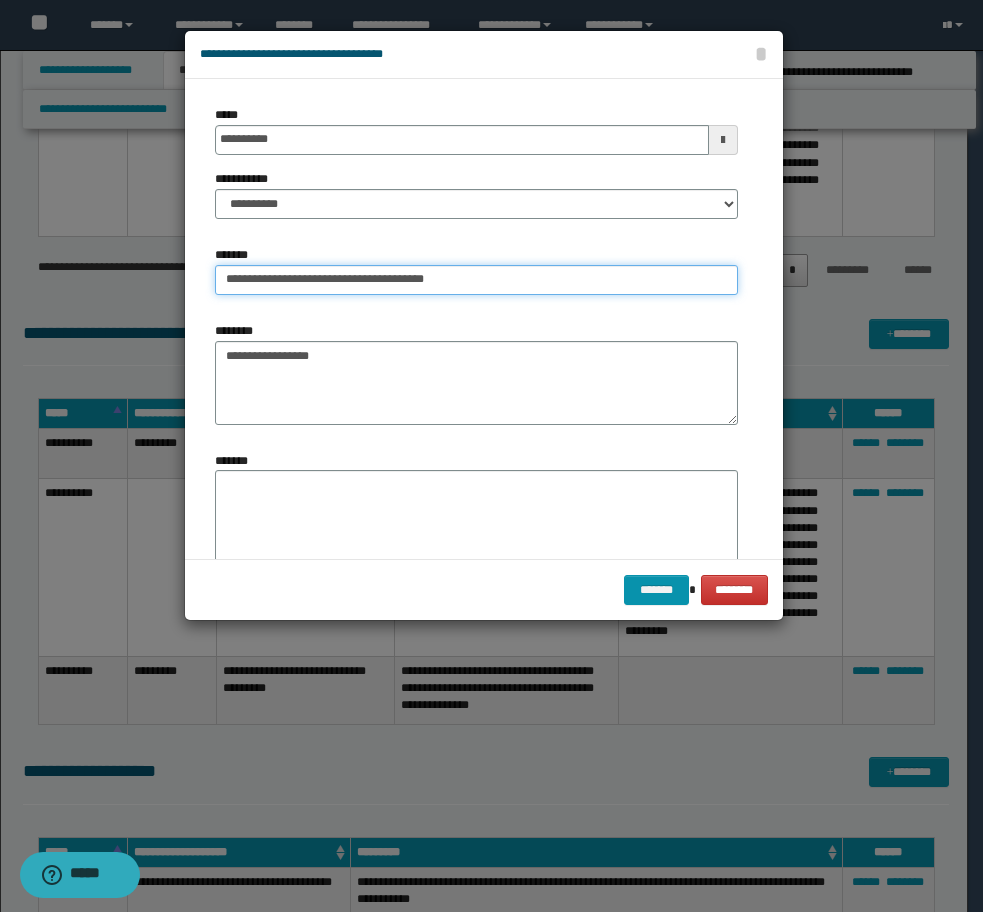 drag, startPoint x: 470, startPoint y: 283, endPoint x: 317, endPoint y: 283, distance: 153 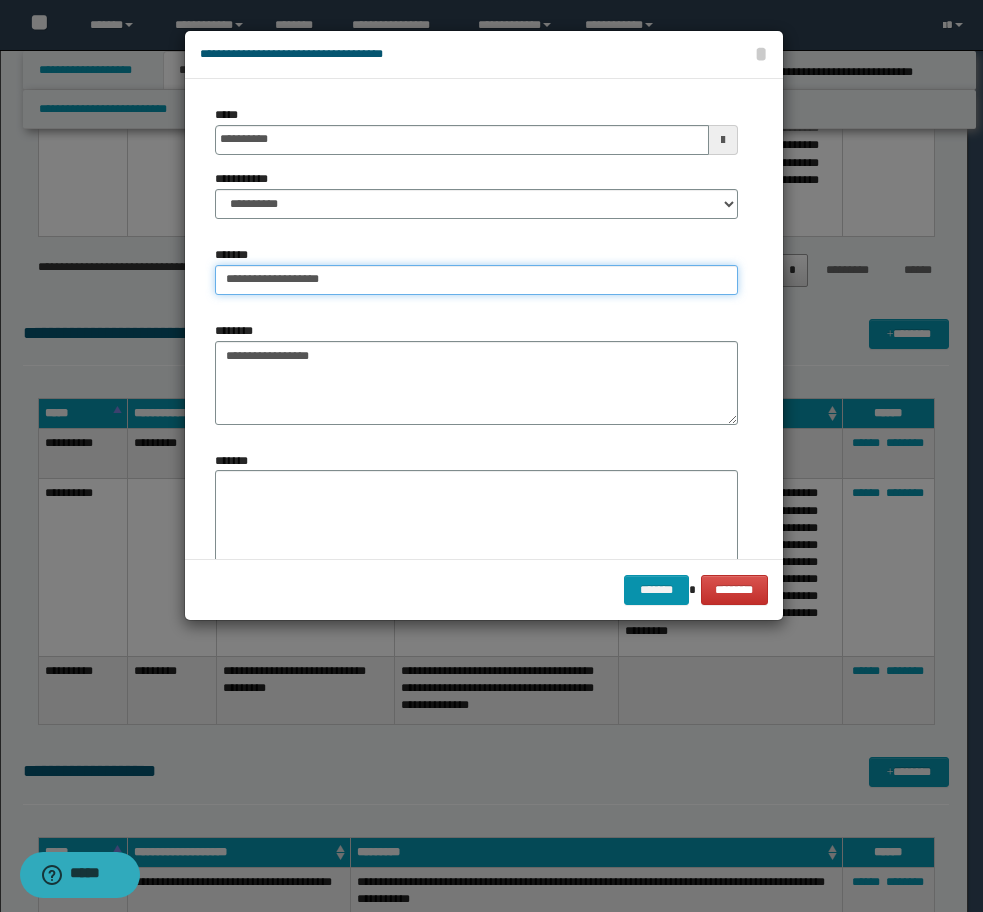 type on "**********" 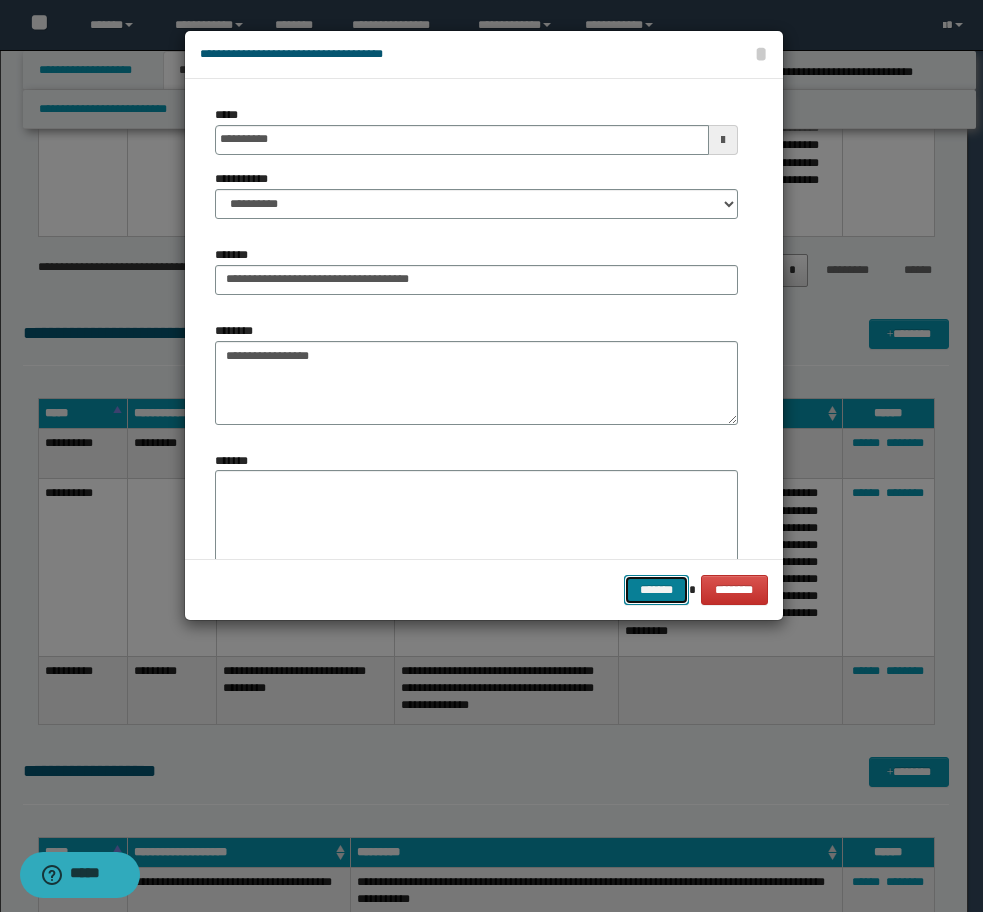 click on "*******" at bounding box center (656, 590) 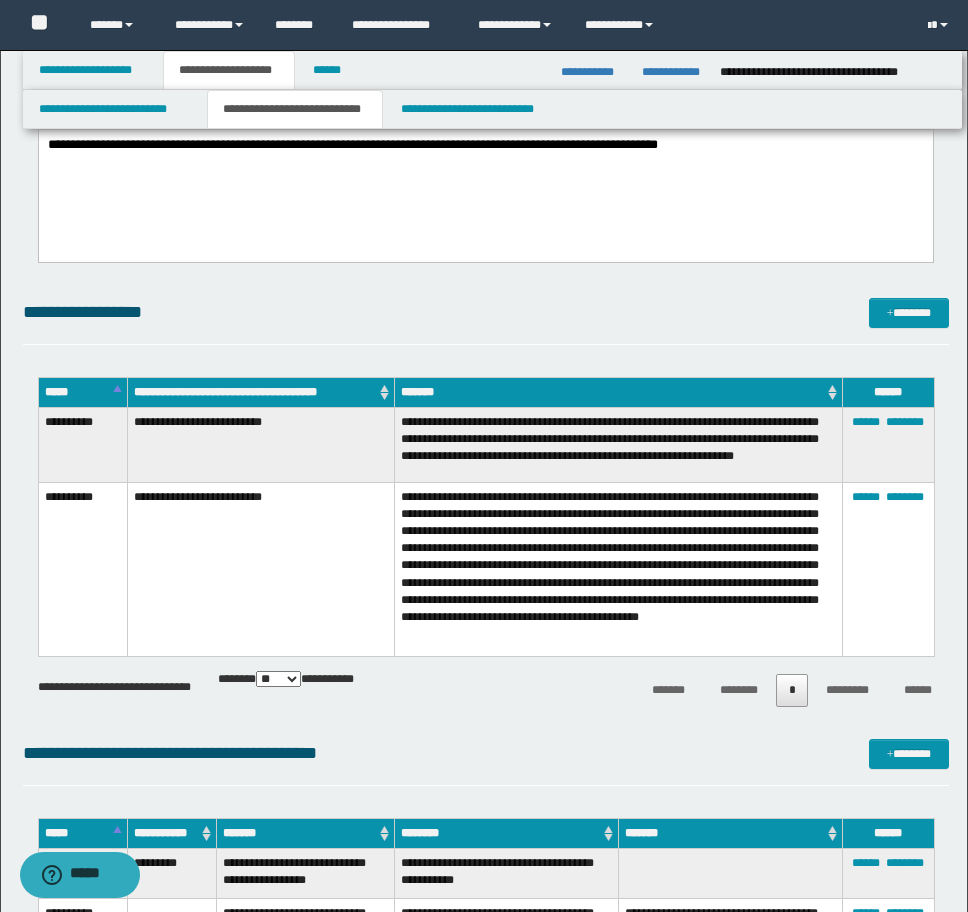 scroll, scrollTop: 2120, scrollLeft: 0, axis: vertical 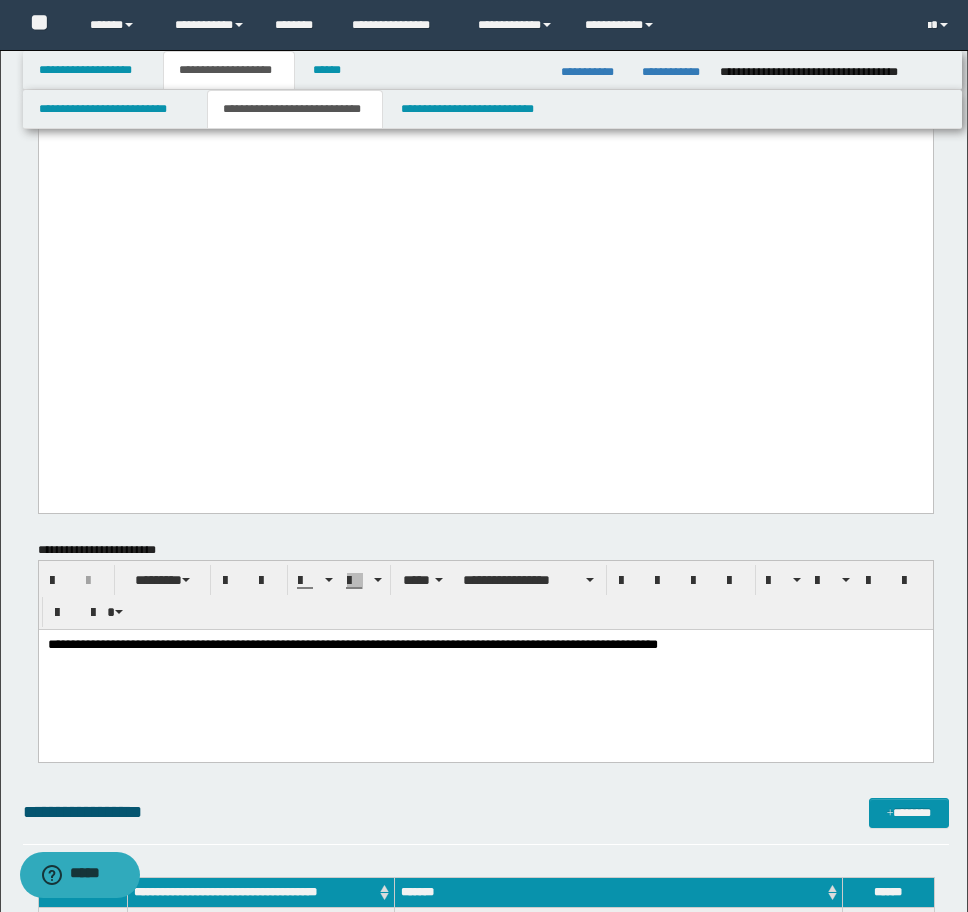 click on "**********" at bounding box center [485, -97] 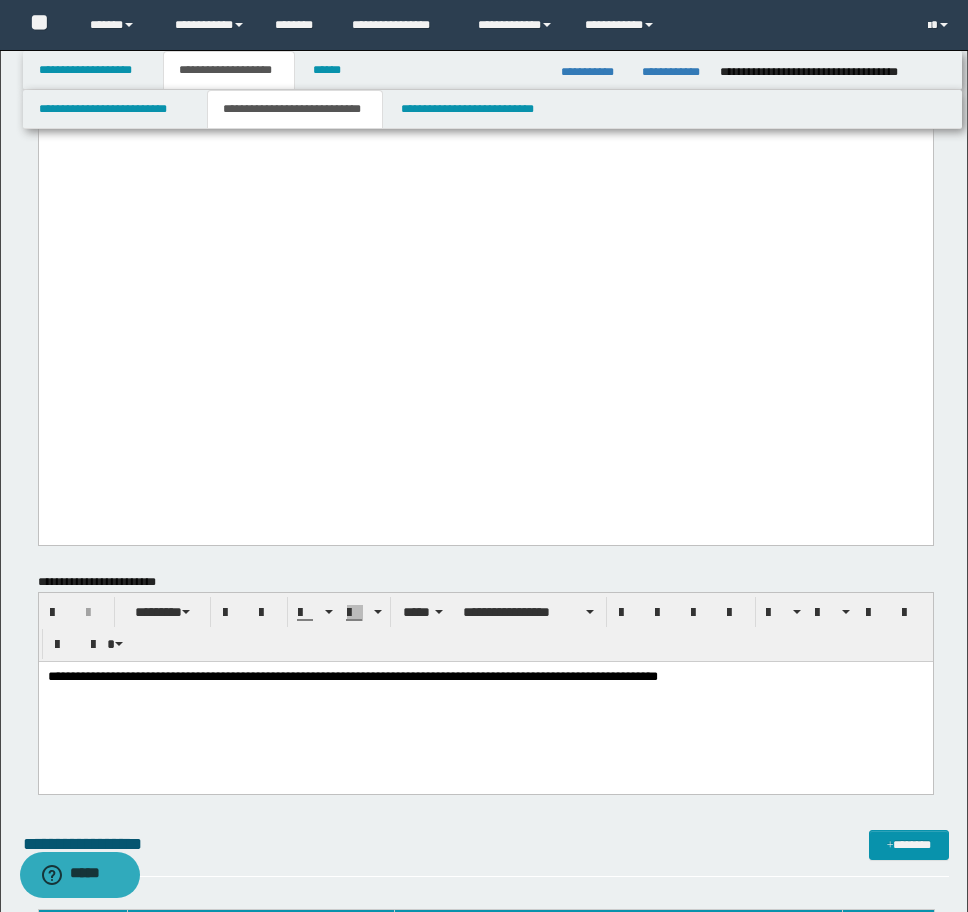 drag, startPoint x: 156, startPoint y: 426, endPoint x: 53, endPoint y: -1476, distance: 1904.7869 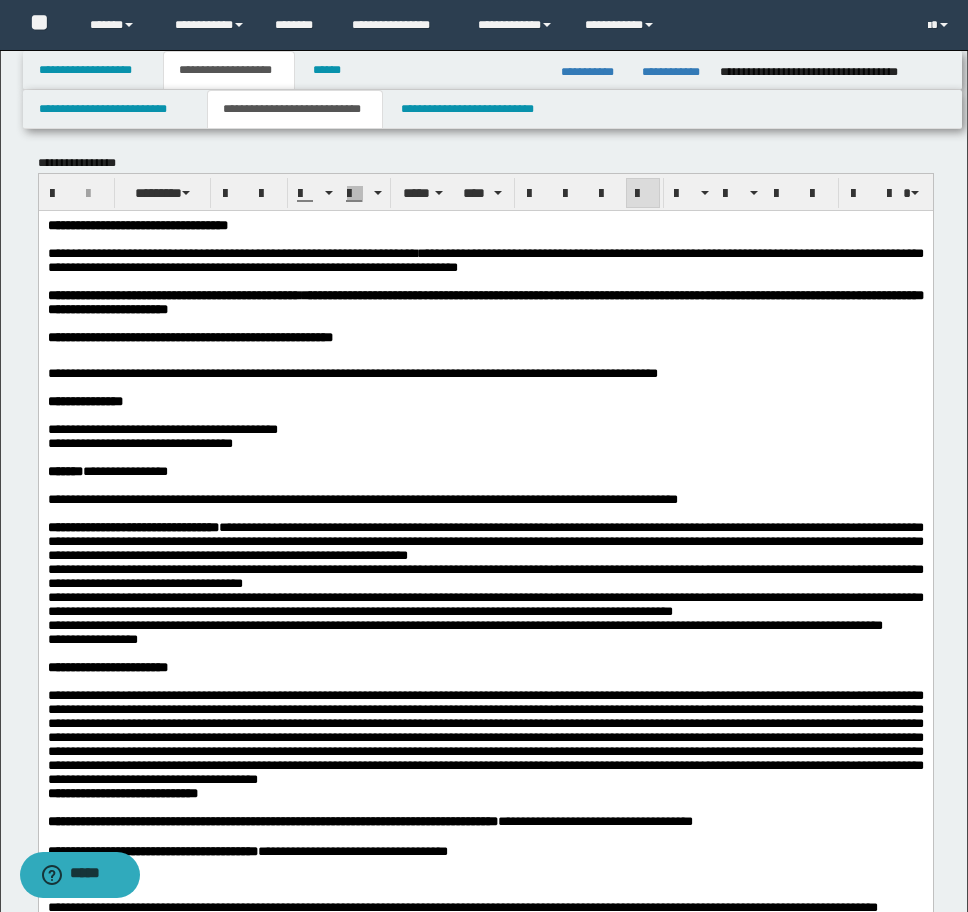 scroll, scrollTop: 0, scrollLeft: 0, axis: both 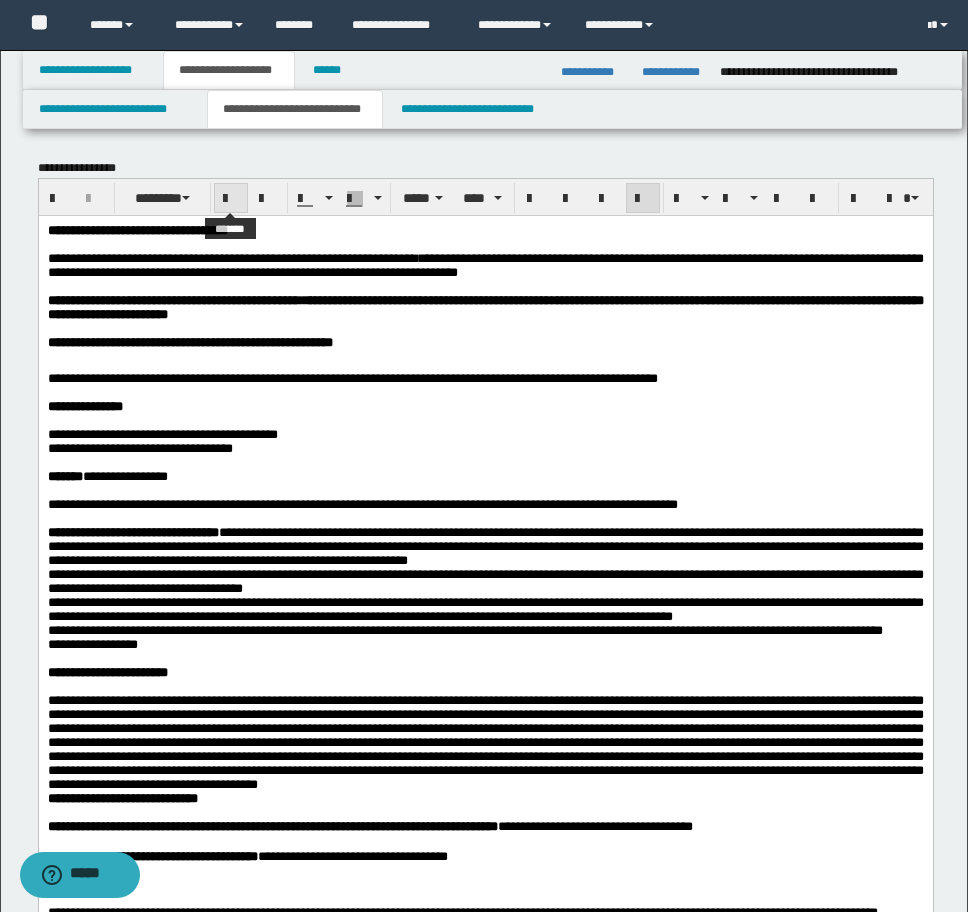 click at bounding box center [231, 199] 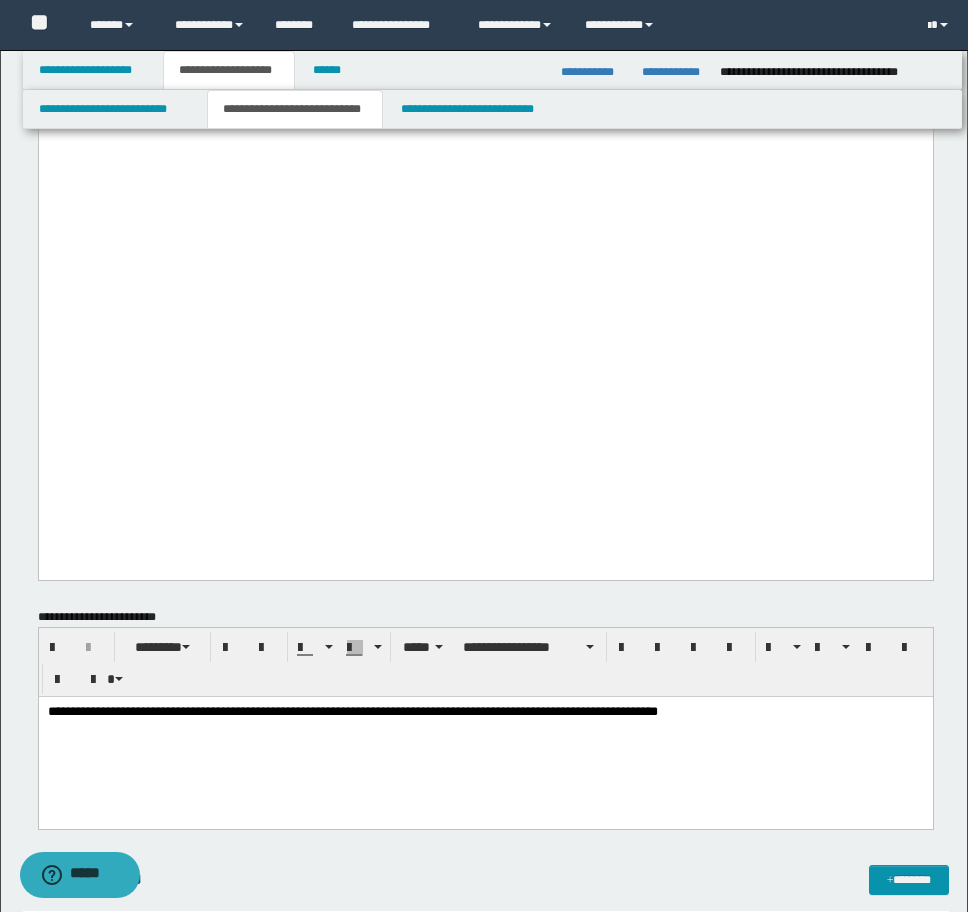 scroll, scrollTop: 2200, scrollLeft: 0, axis: vertical 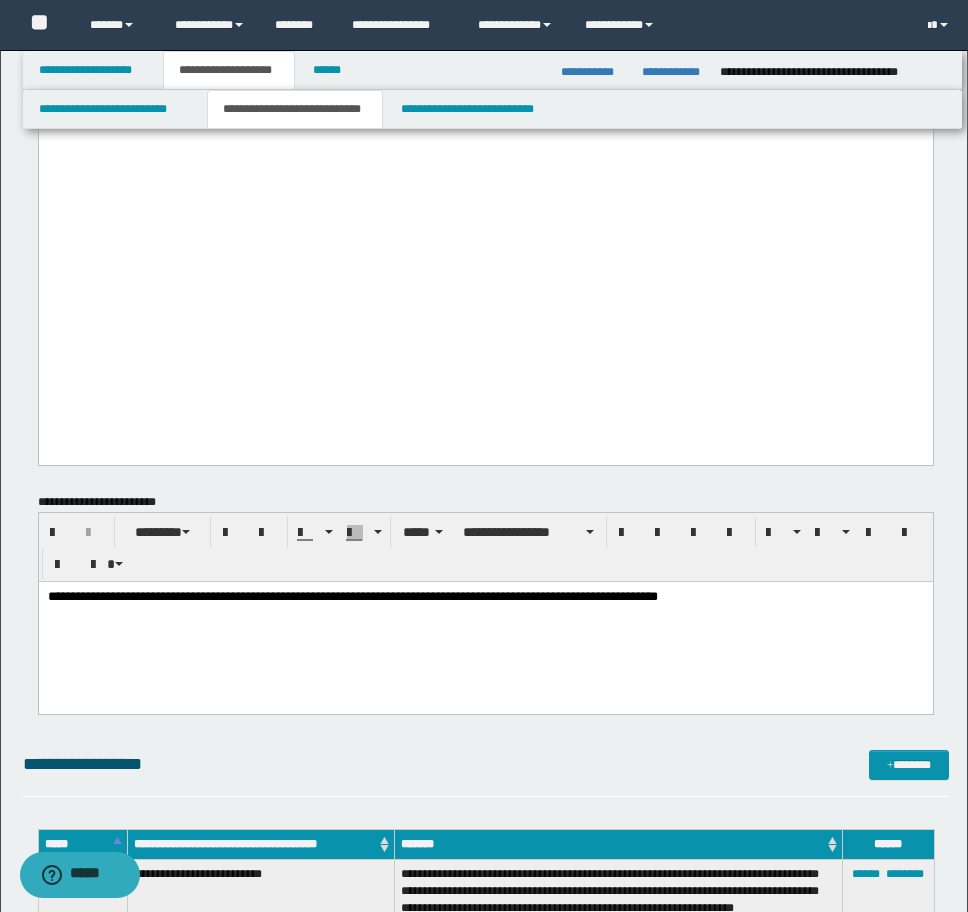 click on "**********" at bounding box center [485, -1024] 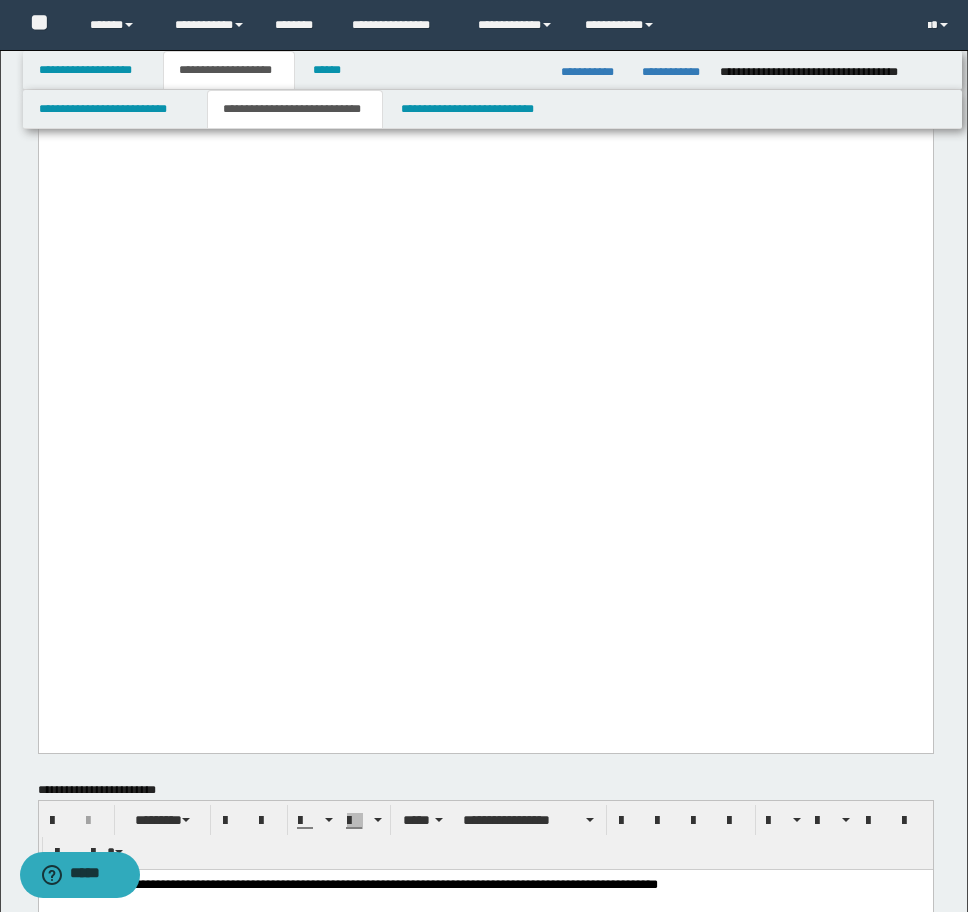 drag, startPoint x: 168, startPoint y: 348, endPoint x: 474, endPoint y: 659, distance: 436.2992 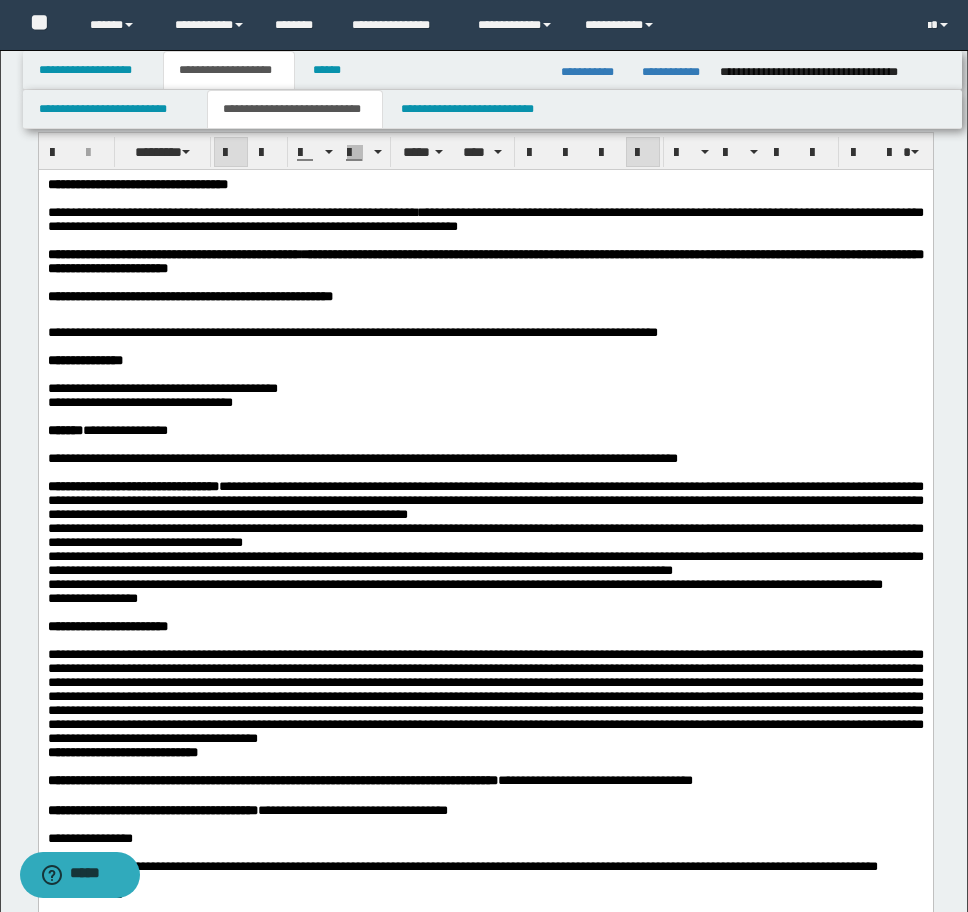 scroll, scrollTop: 0, scrollLeft: 0, axis: both 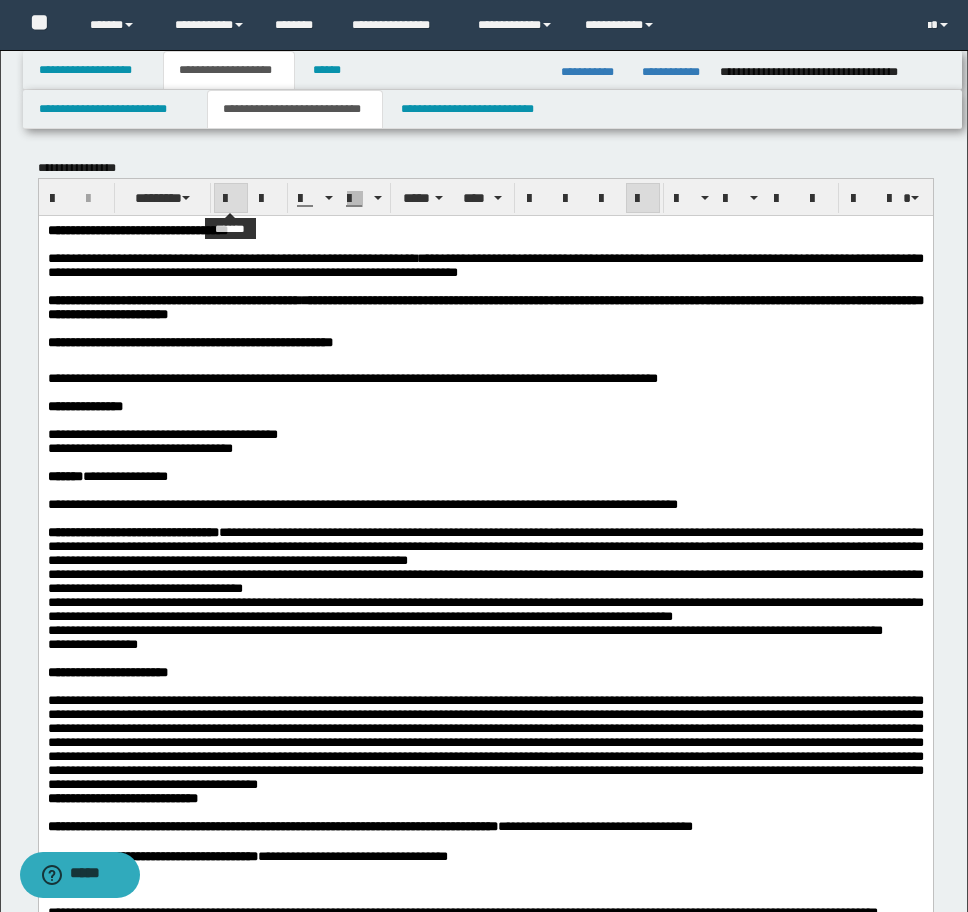click at bounding box center (231, 199) 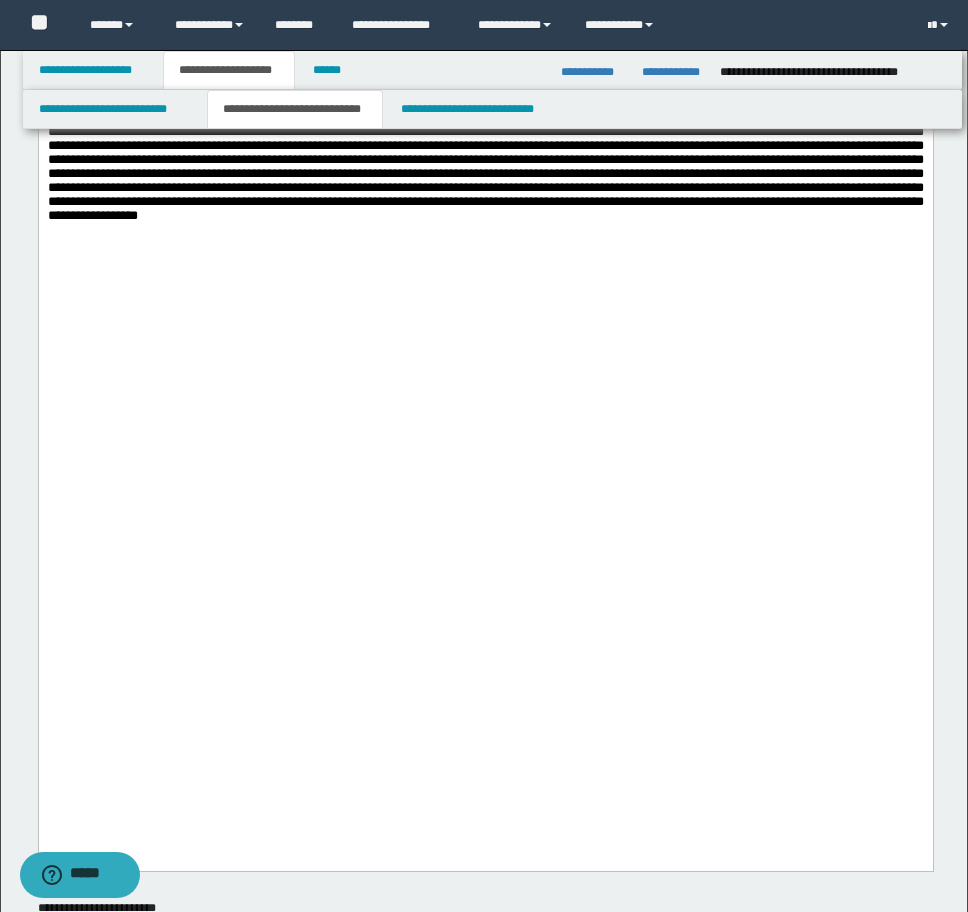 scroll, scrollTop: 2100, scrollLeft: 0, axis: vertical 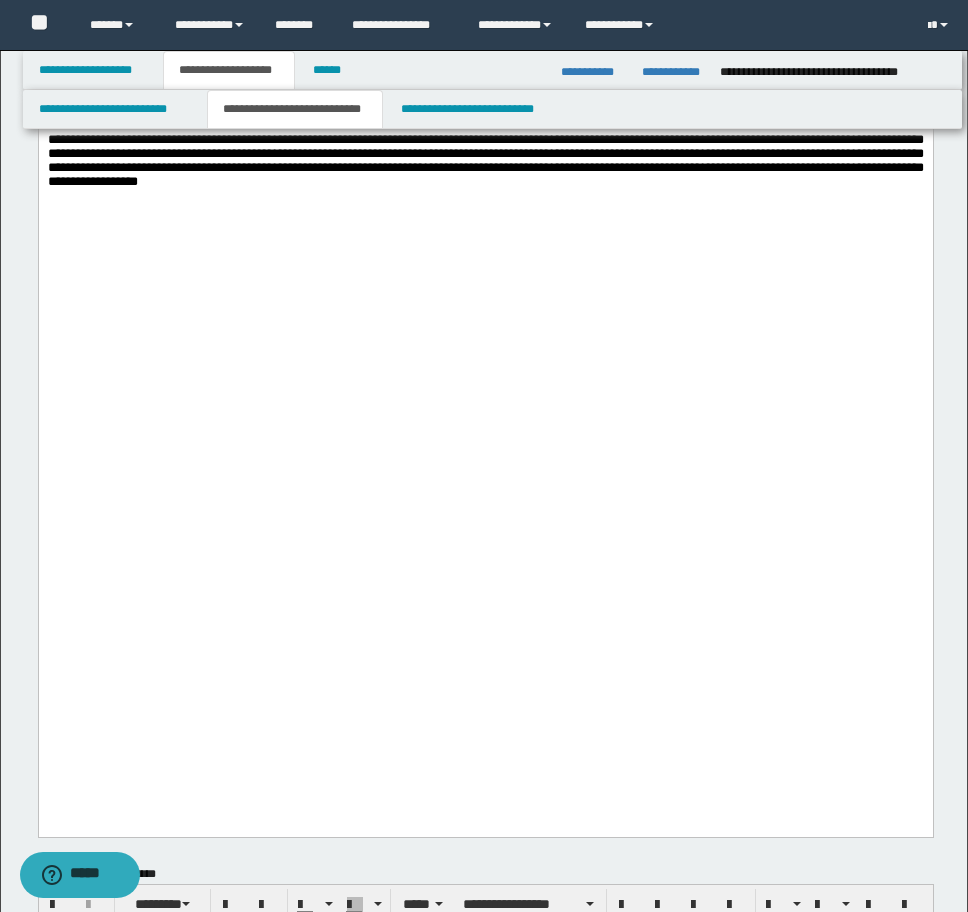 click on "**********" at bounding box center [485, 90] 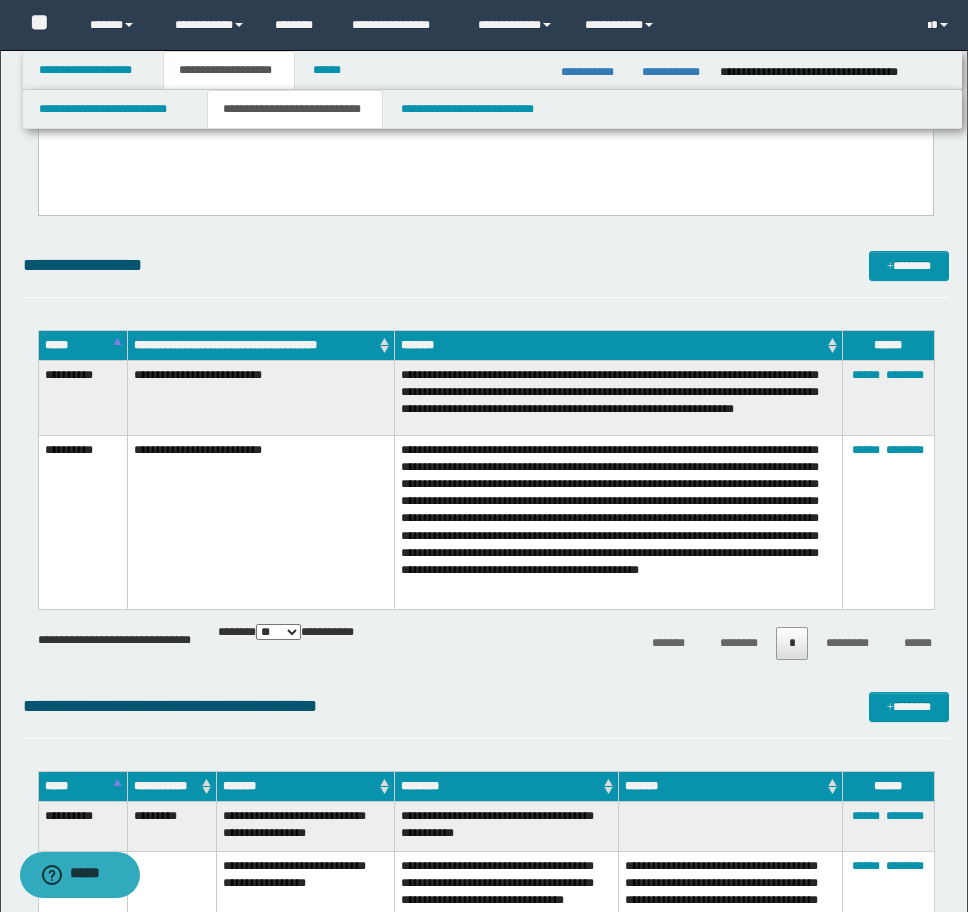 scroll, scrollTop: 3000, scrollLeft: 0, axis: vertical 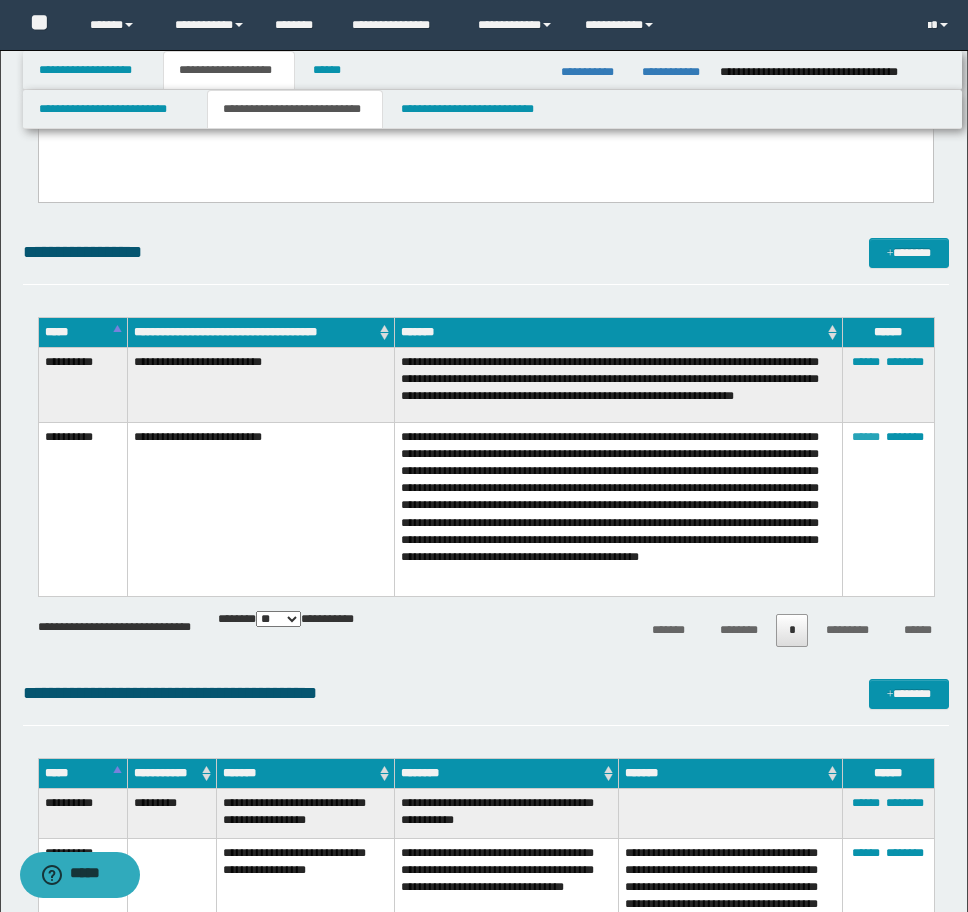 click on "******" at bounding box center (866, 437) 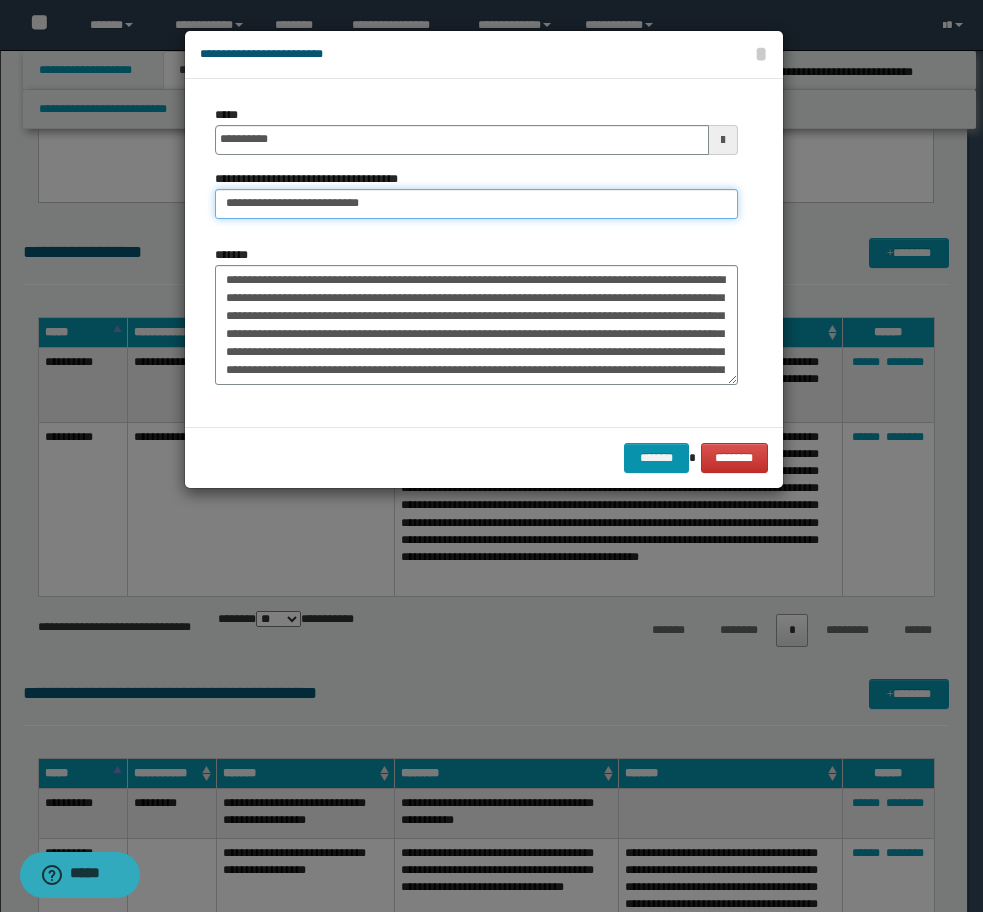 click on "**********" at bounding box center (476, 204) 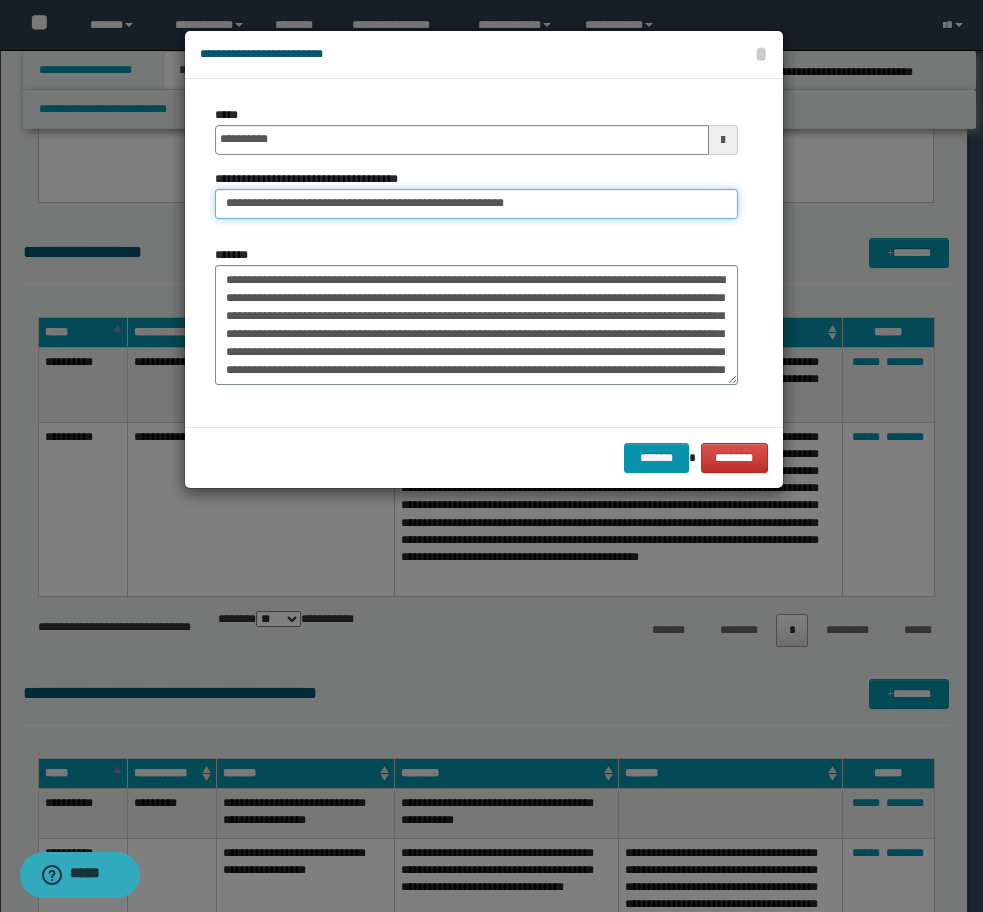 type on "**********" 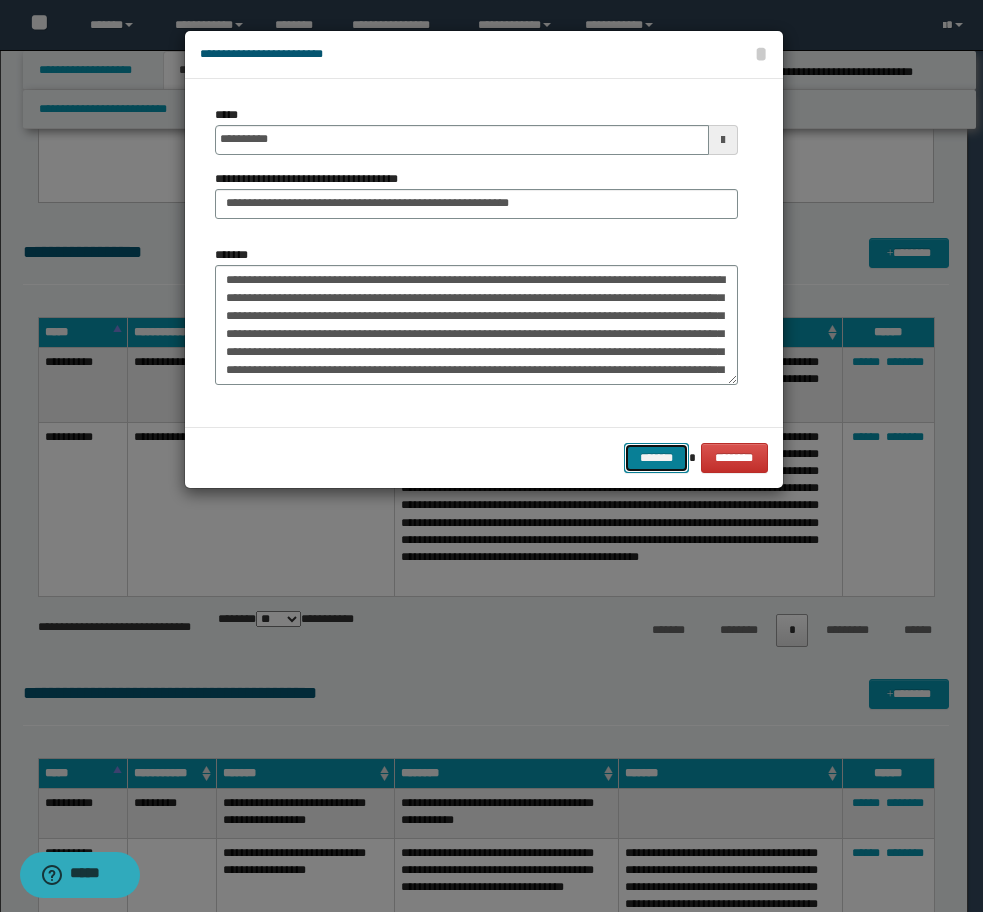 click on "*******" at bounding box center (656, 458) 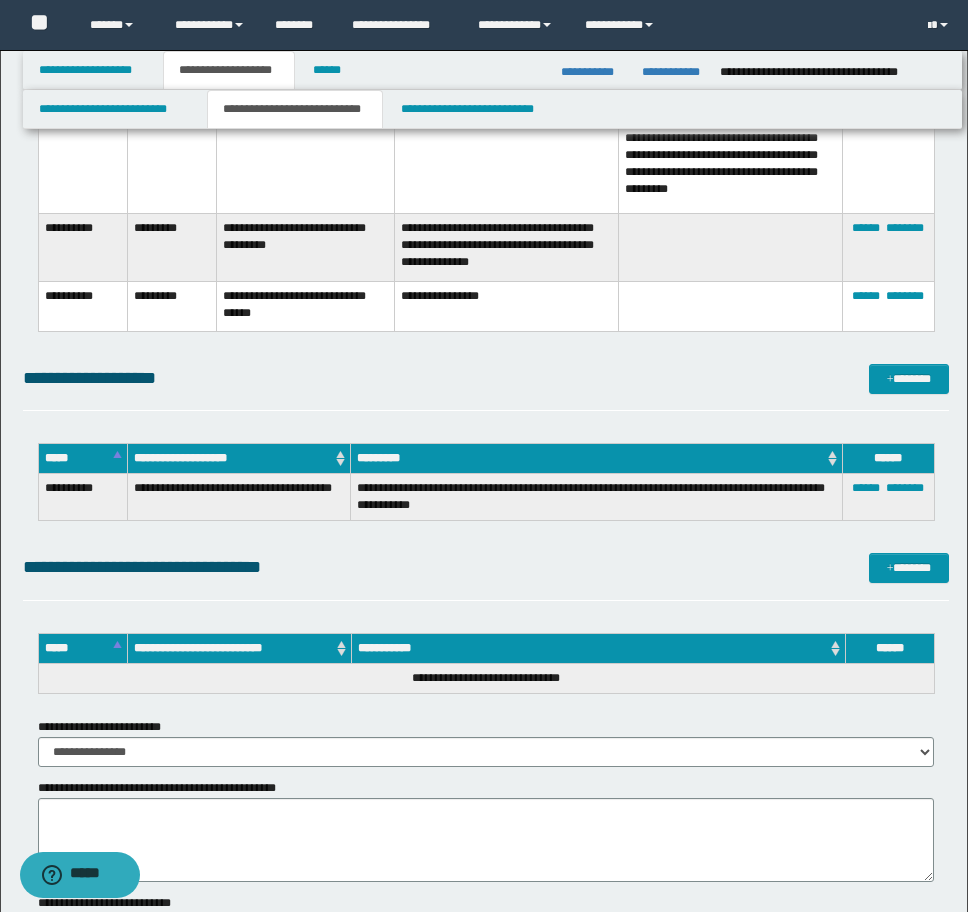 scroll, scrollTop: 3800, scrollLeft: 0, axis: vertical 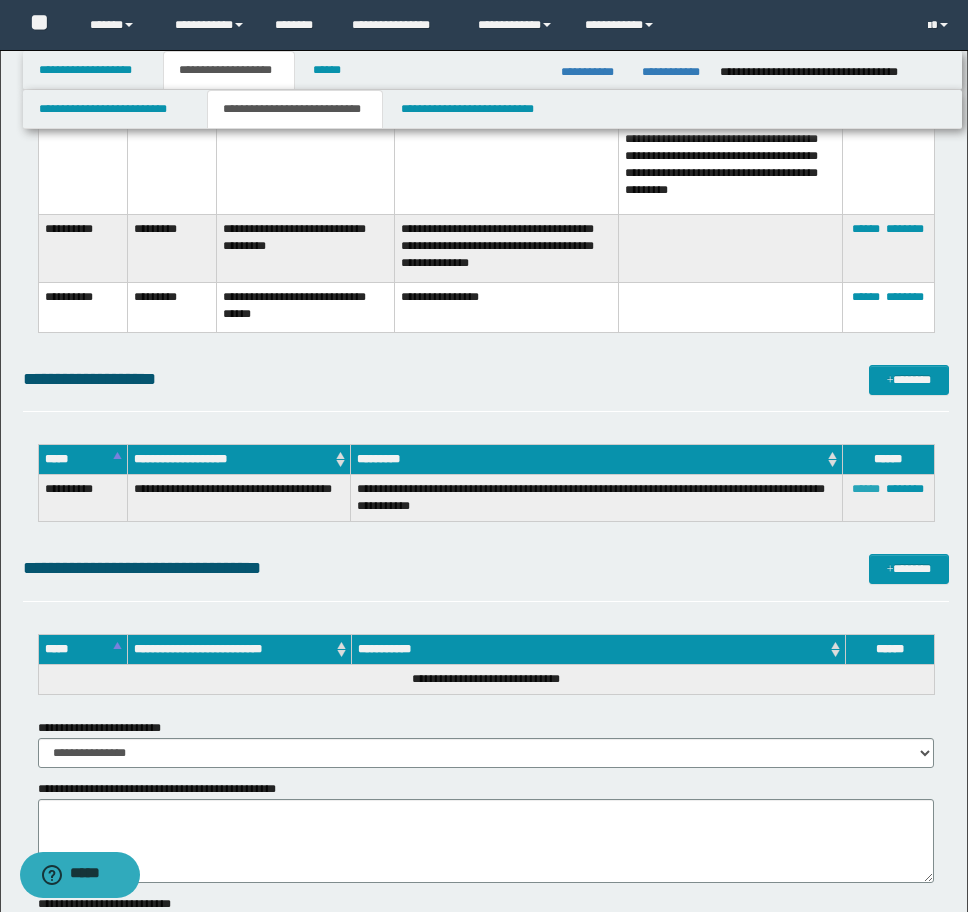 click on "******" at bounding box center [866, 489] 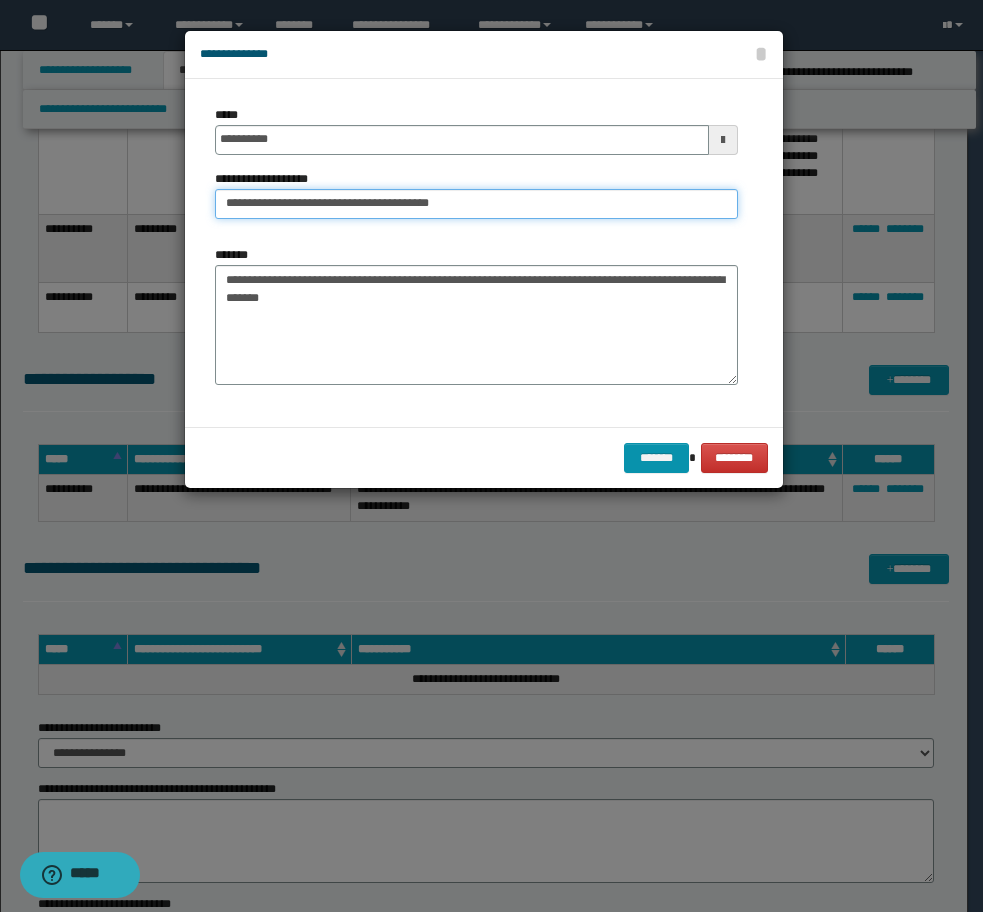 click on "**********" at bounding box center (476, 204) 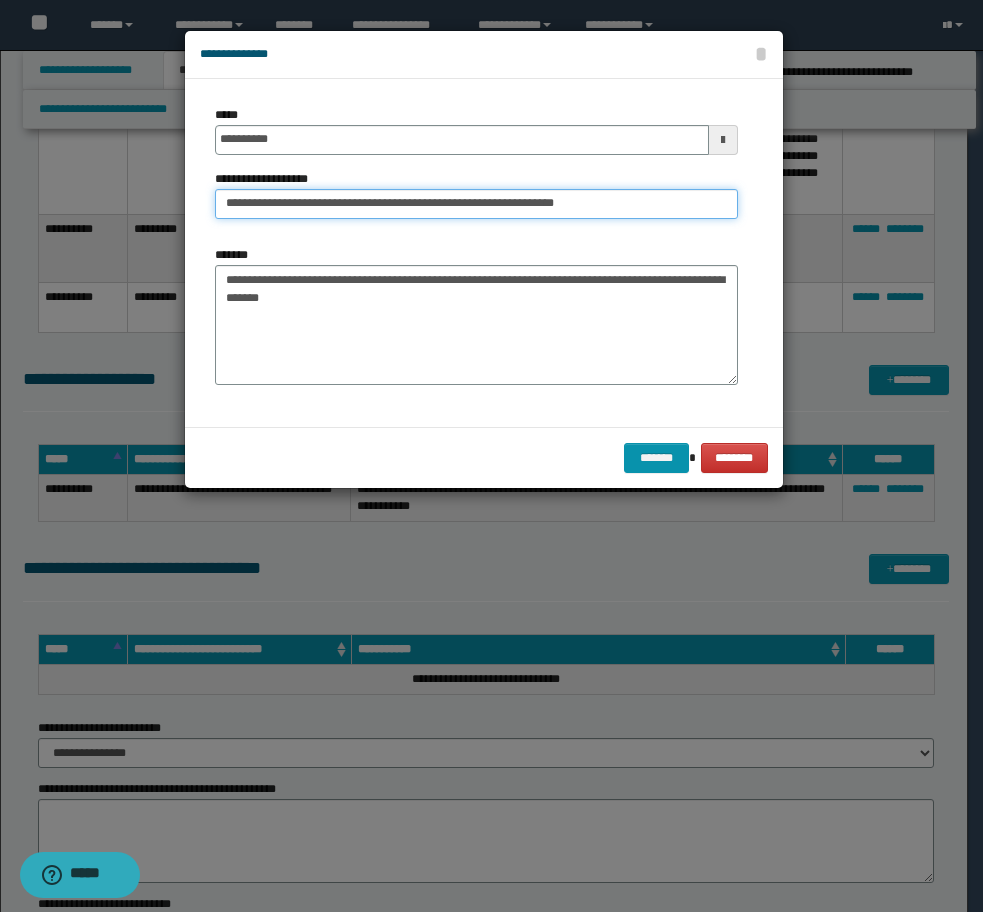 type on "**********" 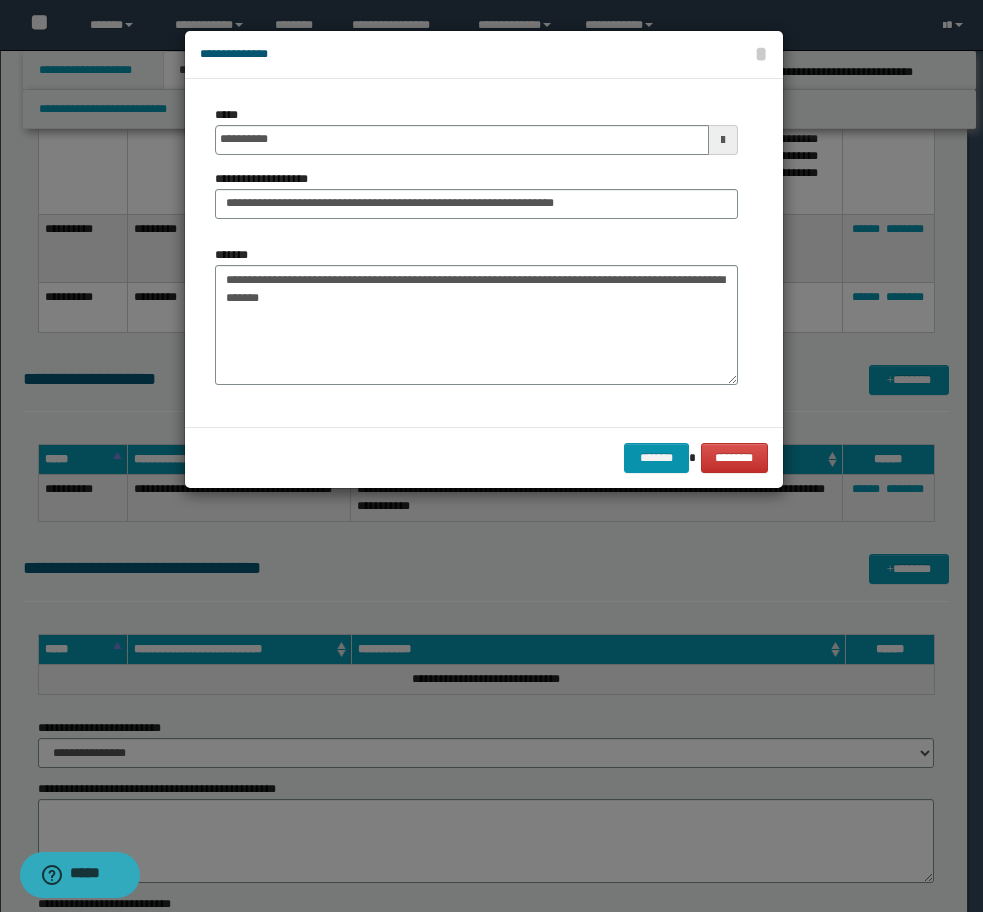 click on "*******
********" at bounding box center (484, 457) 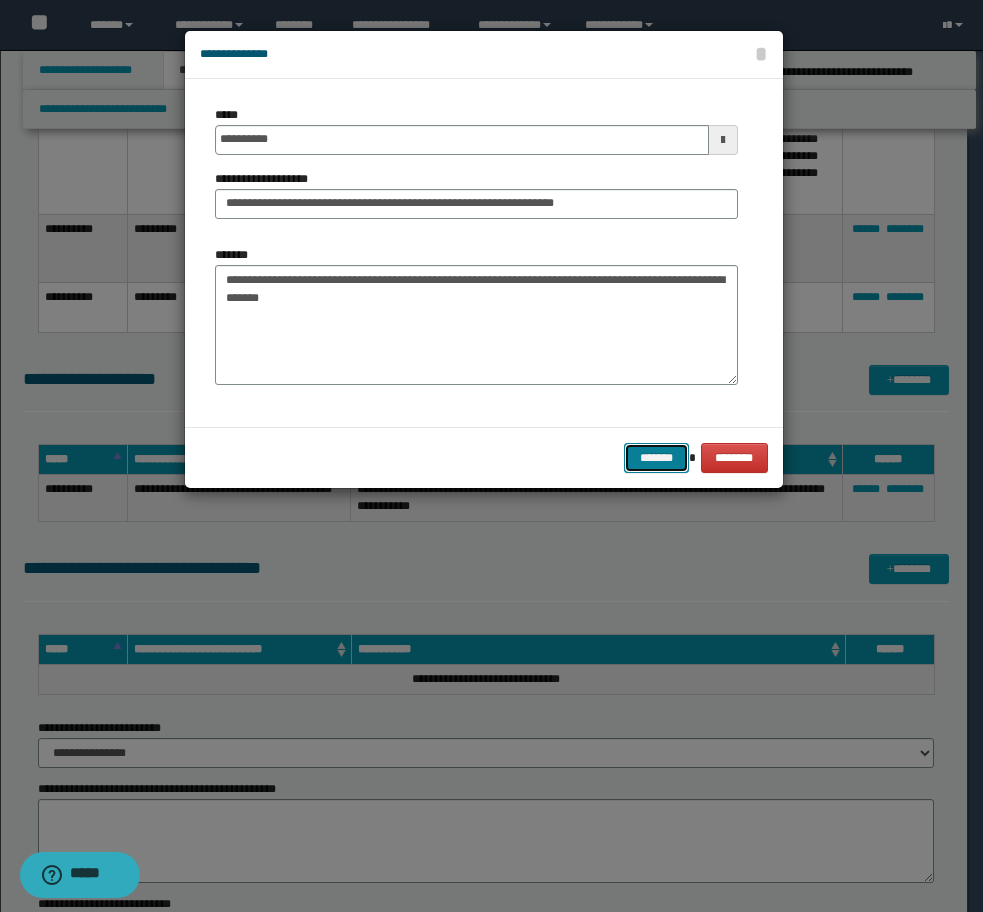 click on "*******" at bounding box center [656, 458] 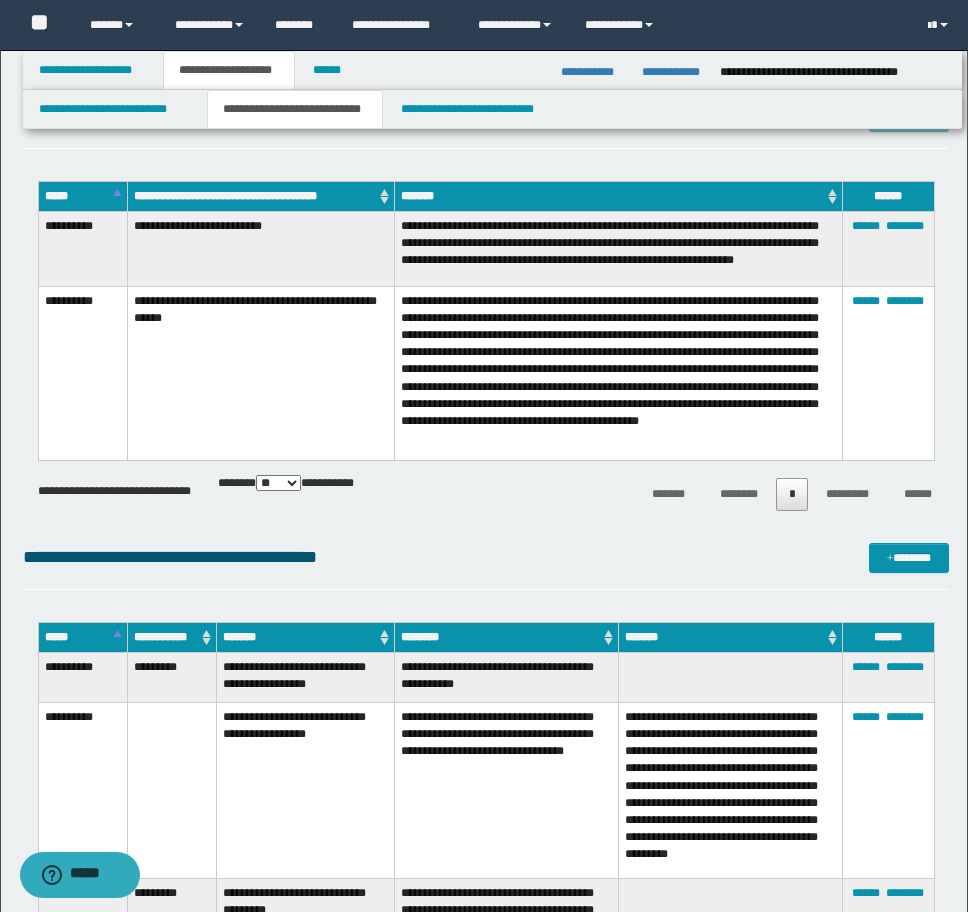 scroll, scrollTop: 3100, scrollLeft: 0, axis: vertical 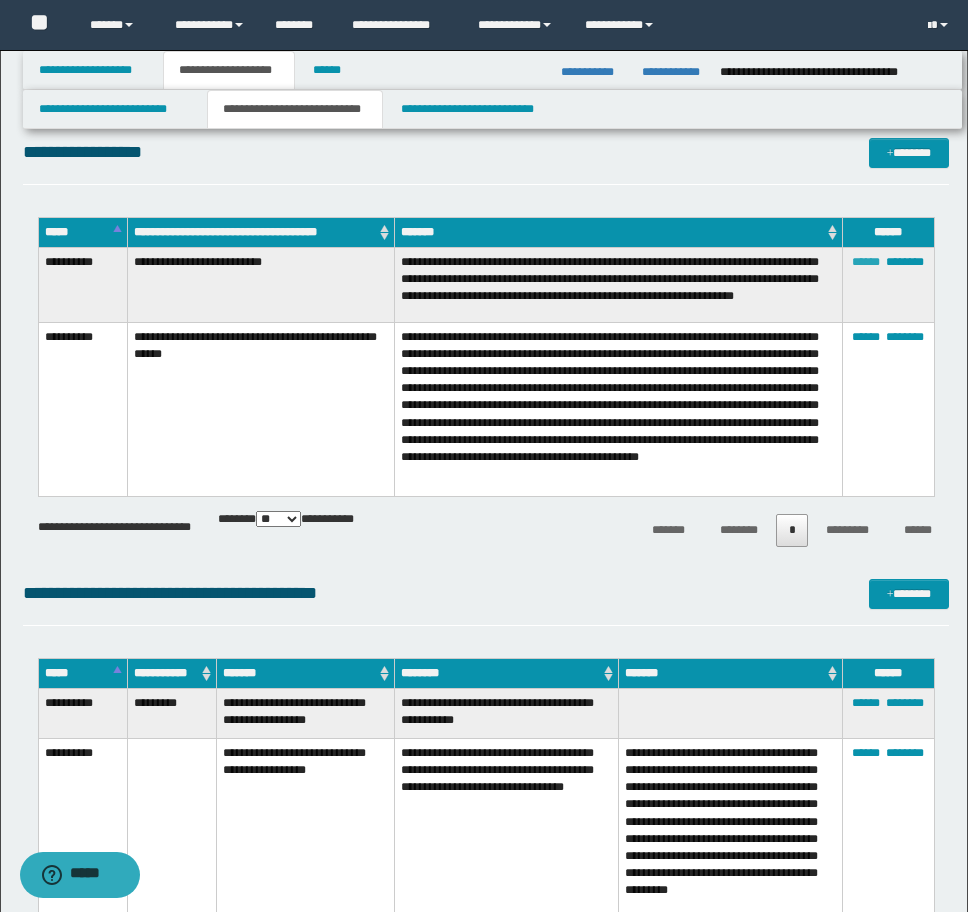 click on "******" at bounding box center [866, 262] 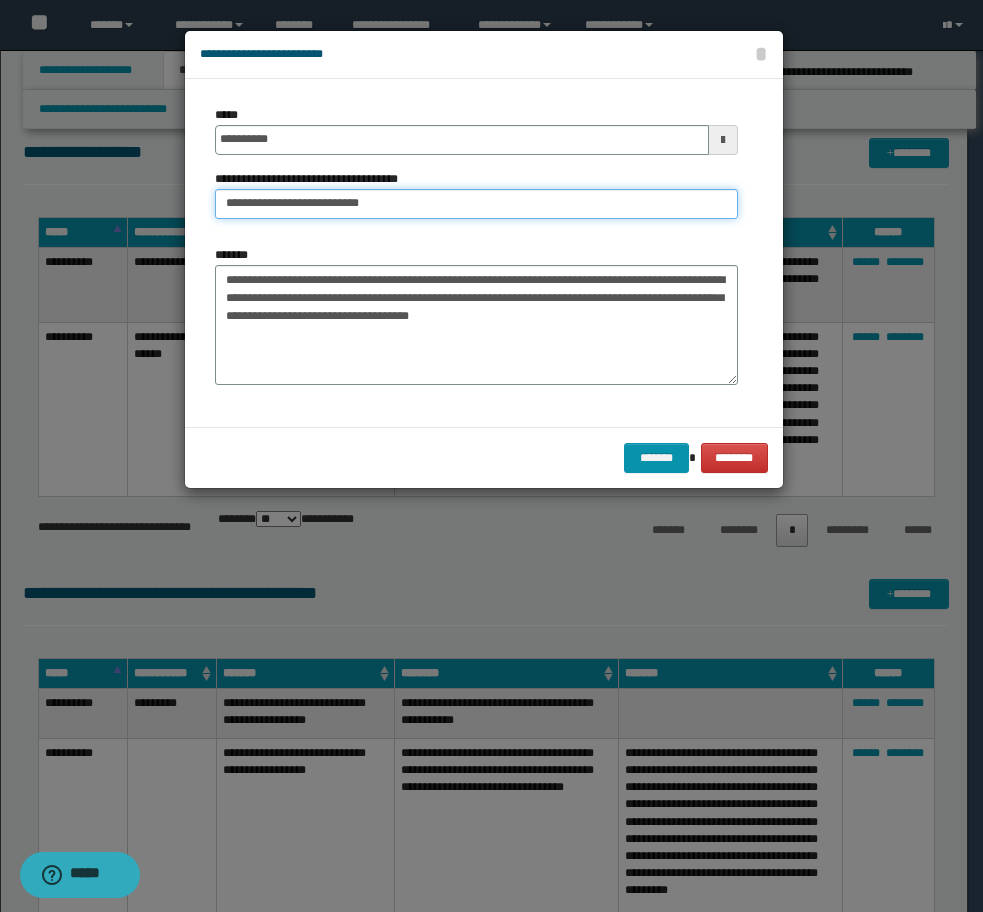 click on "**********" at bounding box center (476, 204) 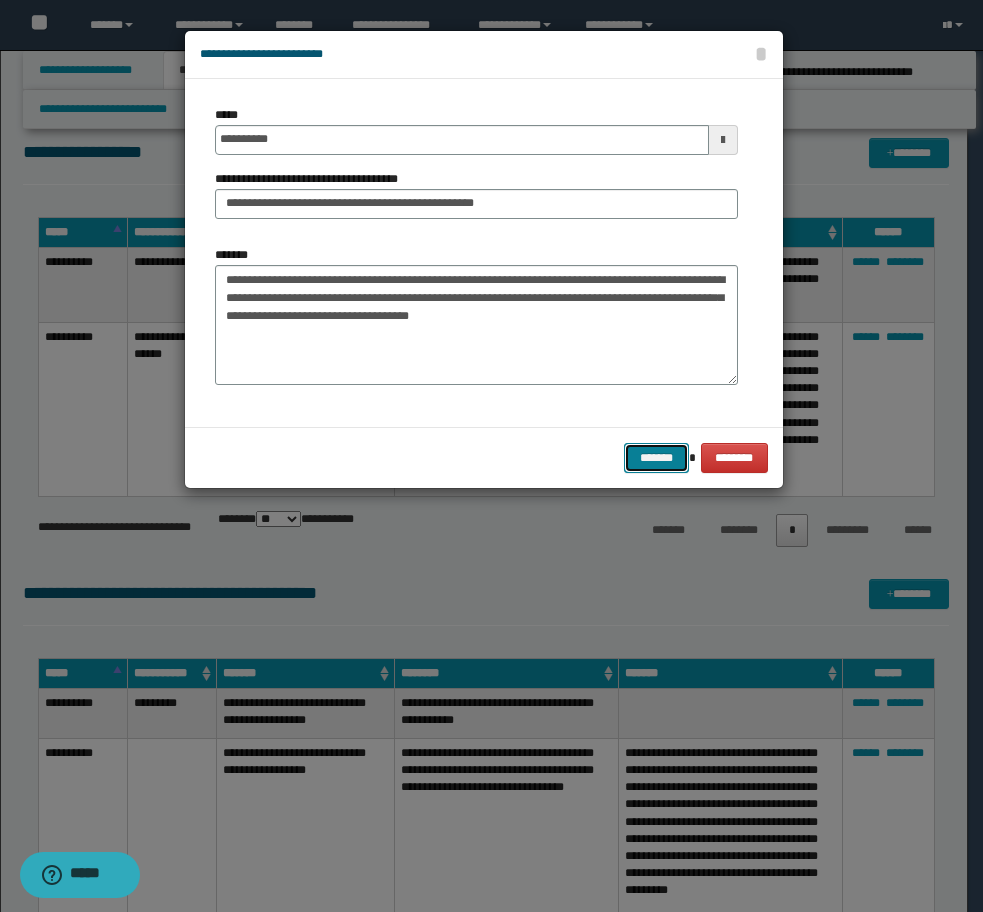 click on "*******" at bounding box center (656, 458) 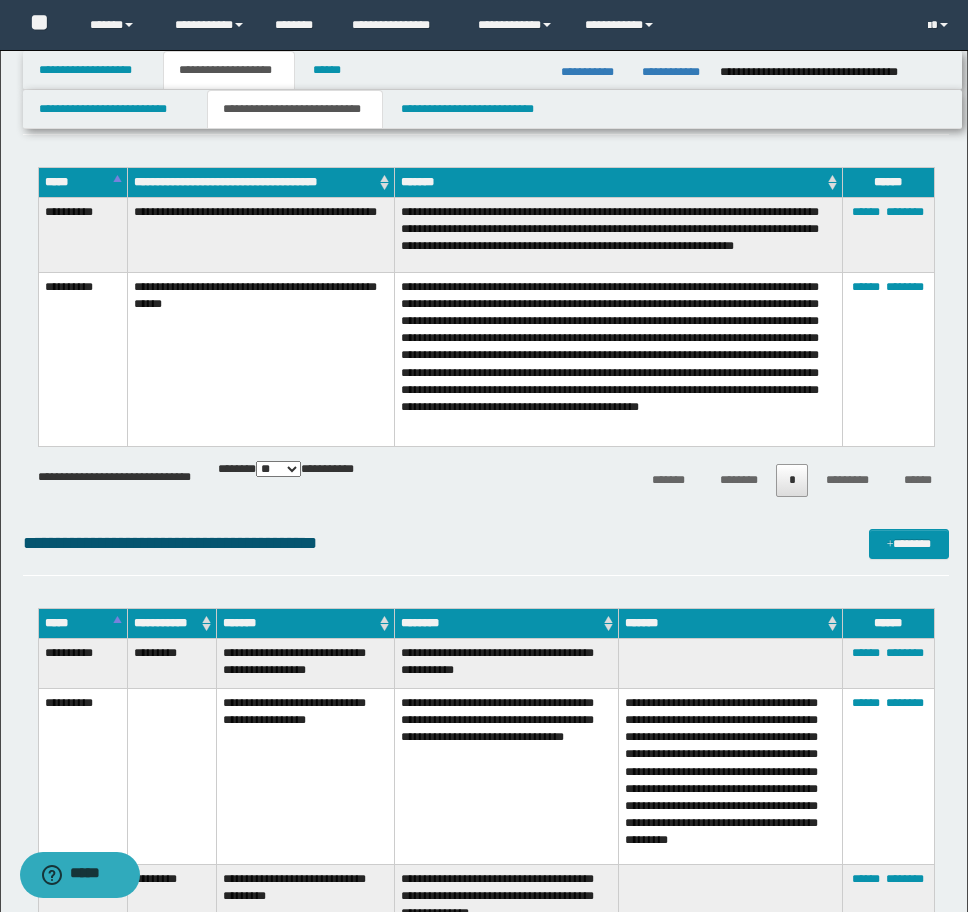 scroll, scrollTop: 3100, scrollLeft: 0, axis: vertical 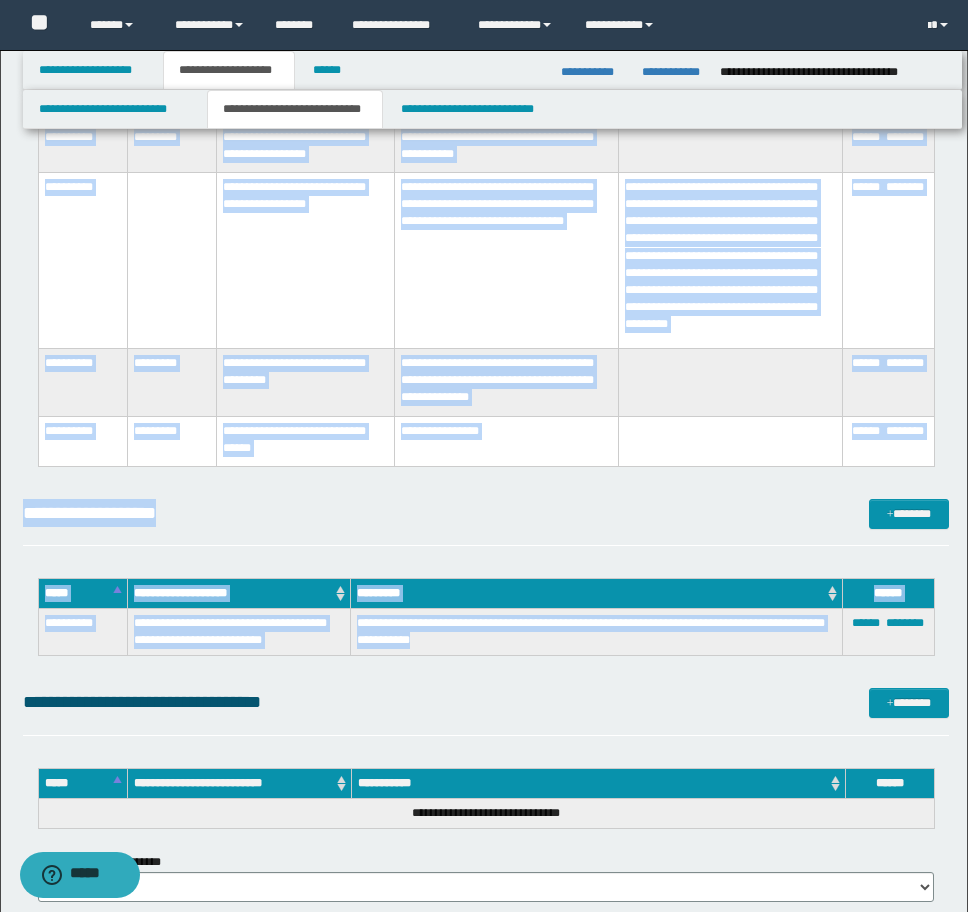 drag, startPoint x: 45, startPoint y: 264, endPoint x: 660, endPoint y: 639, distance: 720.31244 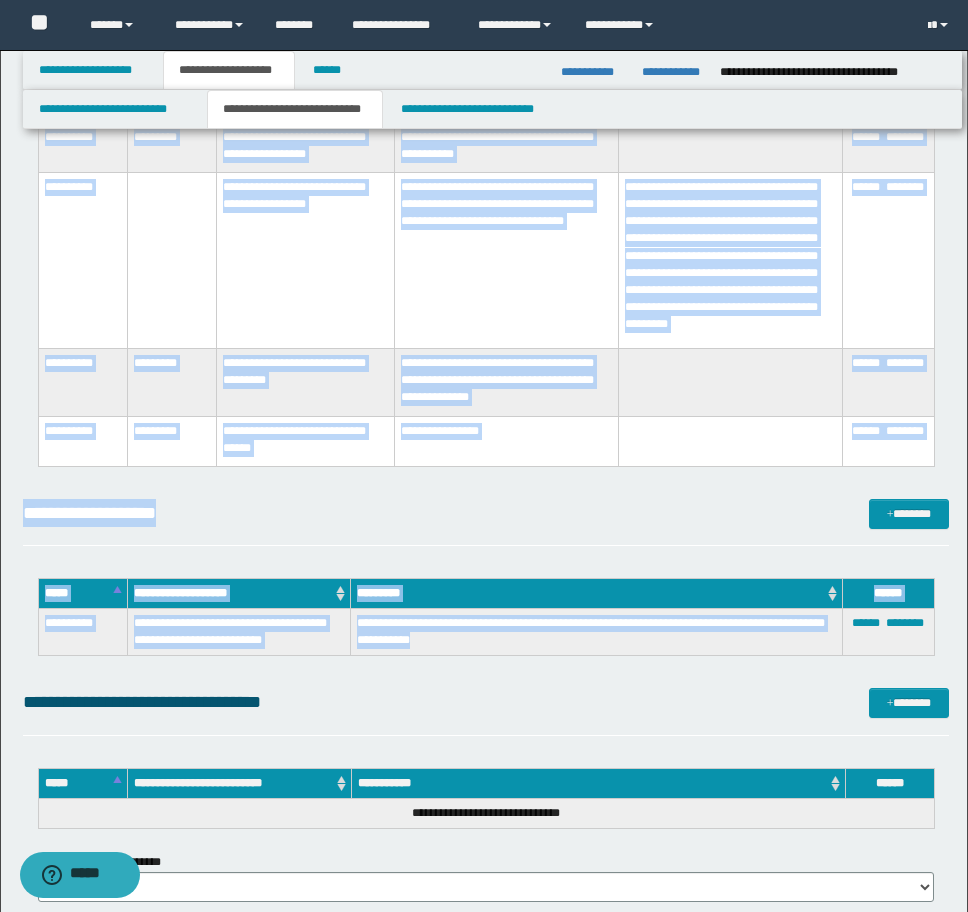 copy on "**********" 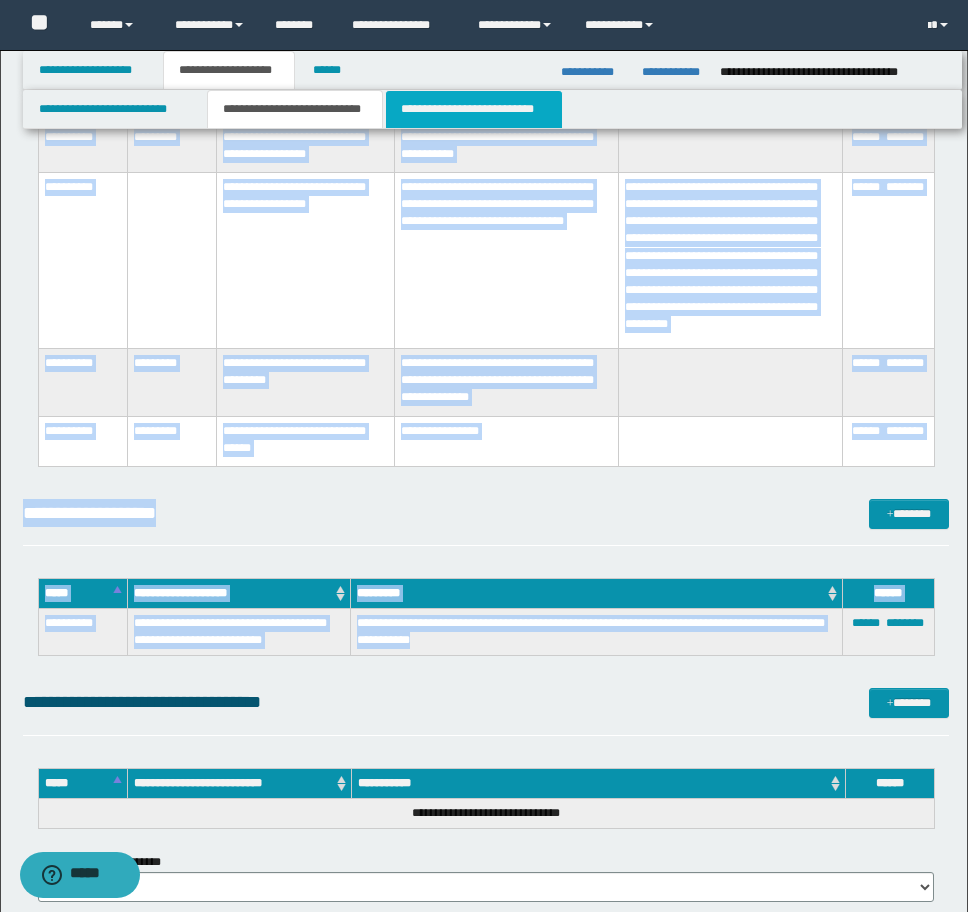 click on "**********" at bounding box center (474, 109) 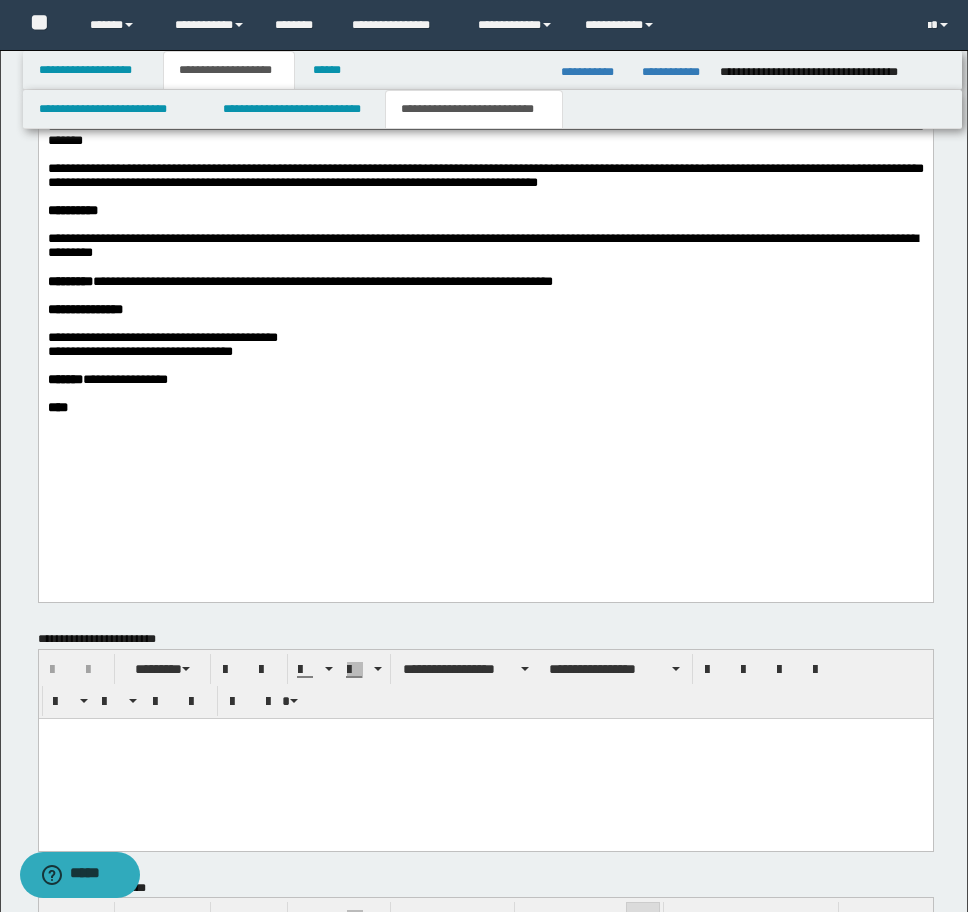scroll, scrollTop: 1518, scrollLeft: 0, axis: vertical 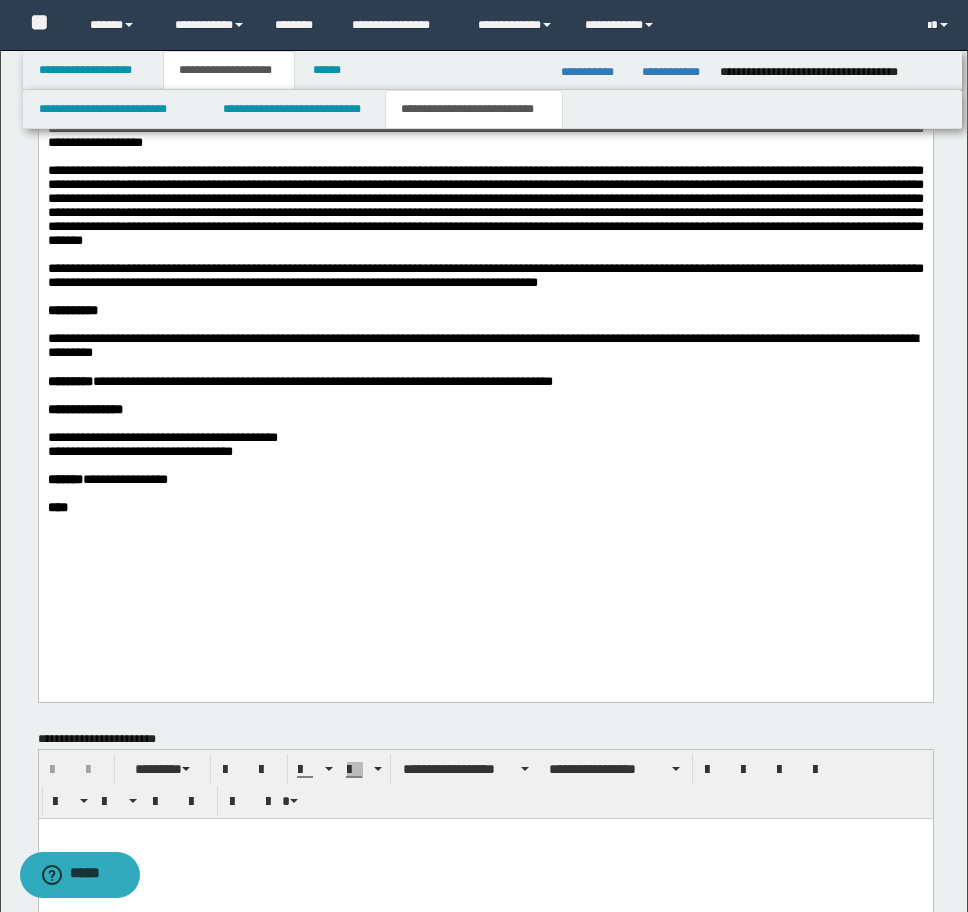 click on "**********" at bounding box center (485, 276) 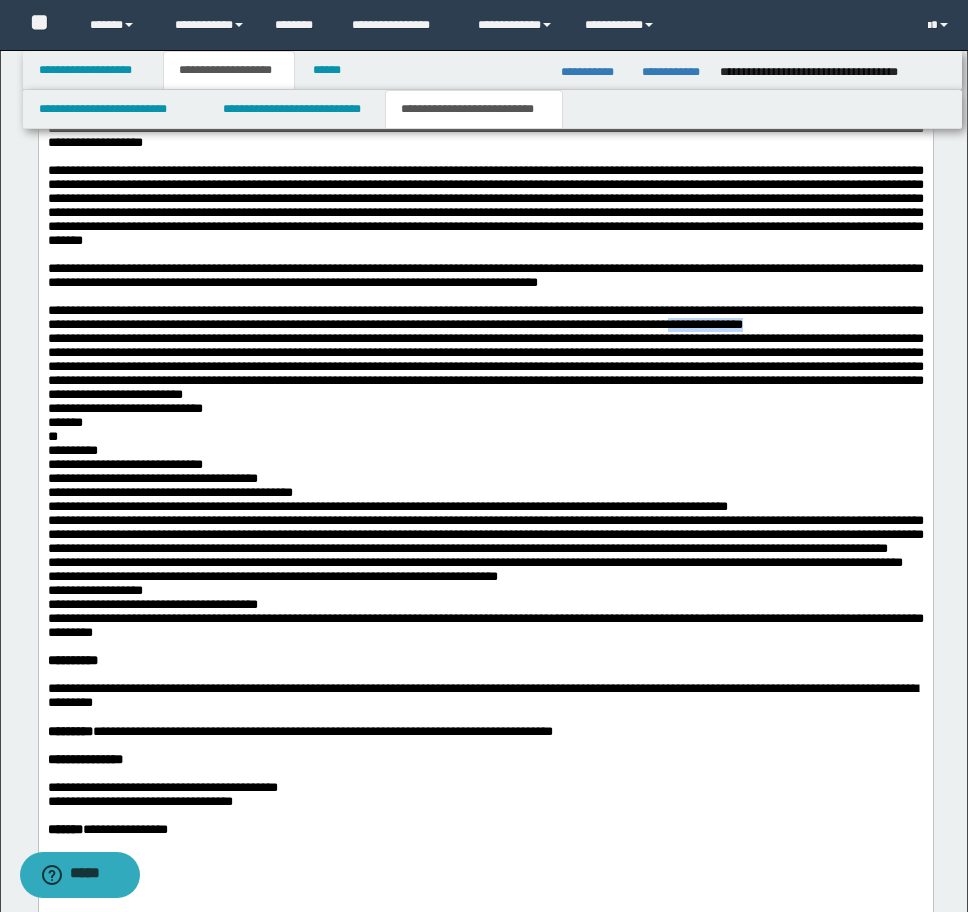 drag, startPoint x: 258, startPoint y: 399, endPoint x: 192, endPoint y: 394, distance: 66.189125 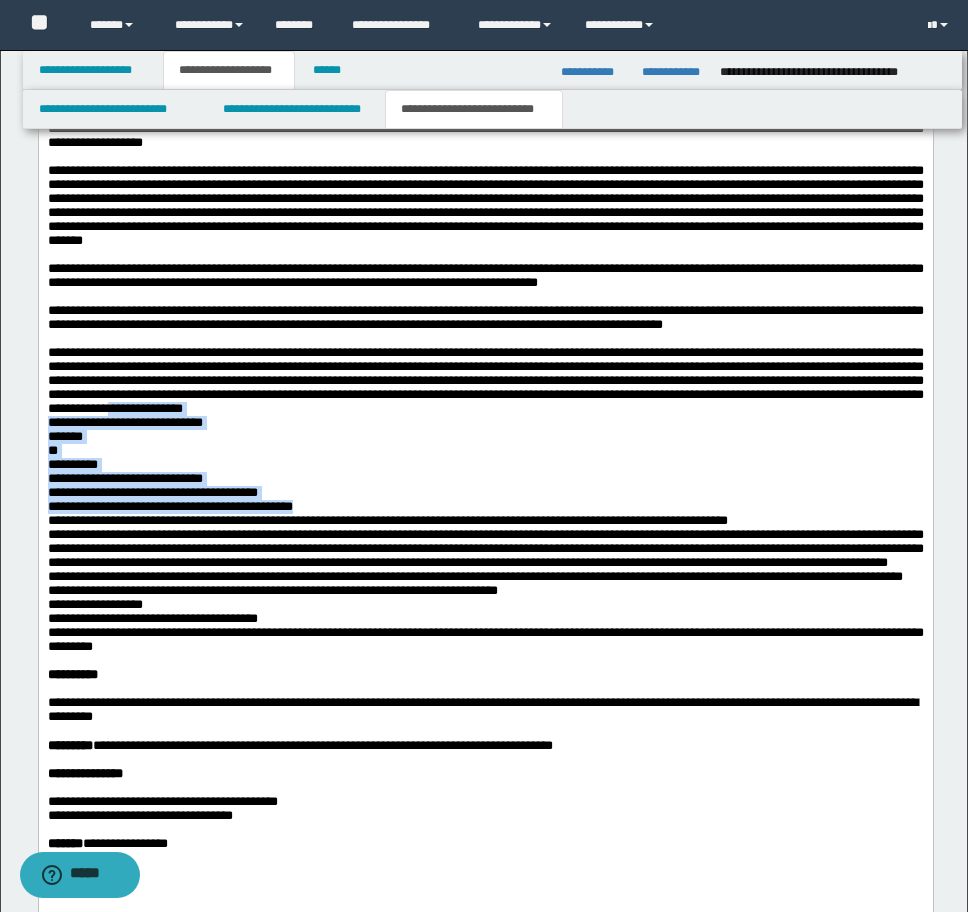 drag, startPoint x: 96, startPoint y: 501, endPoint x: 427, endPoint y: 621, distance: 352.08096 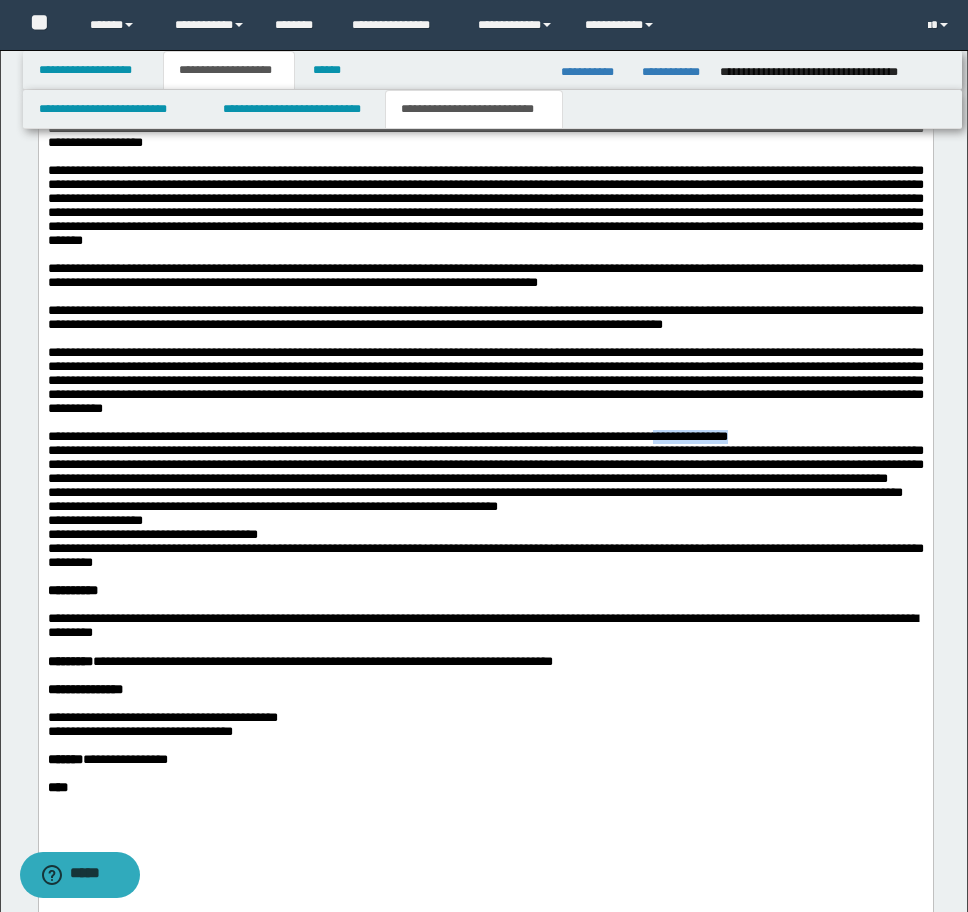 drag, startPoint x: 893, startPoint y: 536, endPoint x: 805, endPoint y: 536, distance: 88 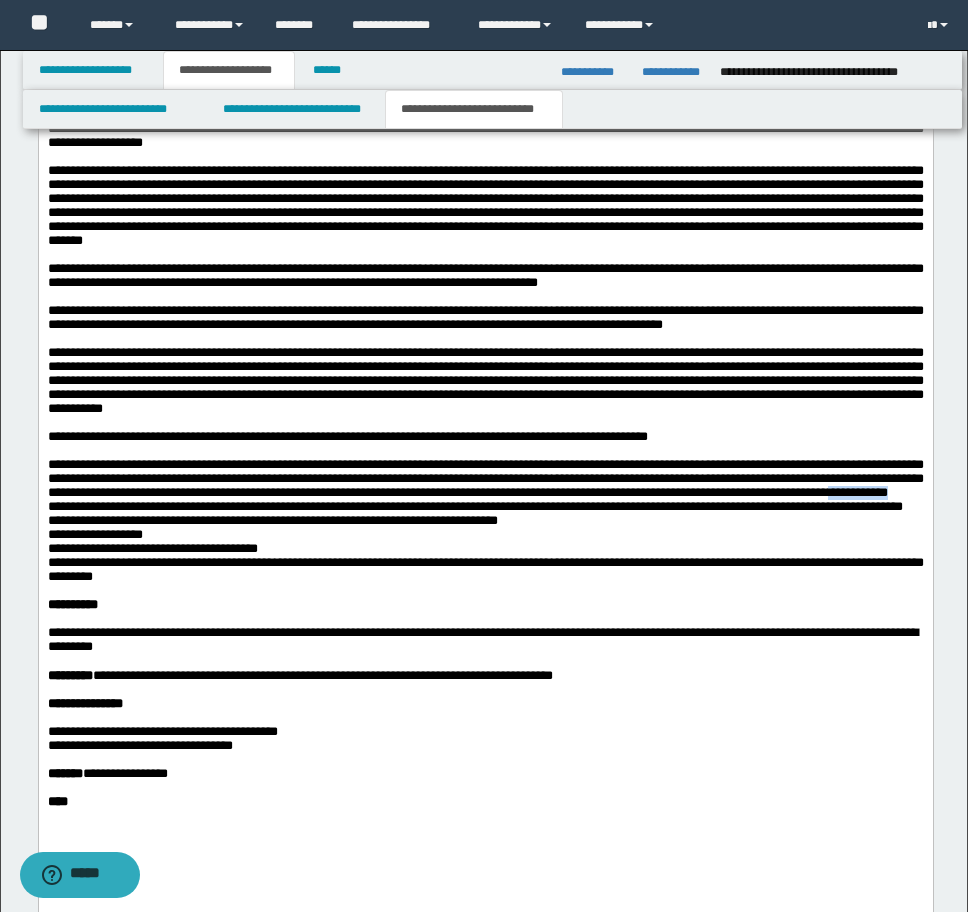 drag, startPoint x: 693, startPoint y: 611, endPoint x: 609, endPoint y: 612, distance: 84.00595 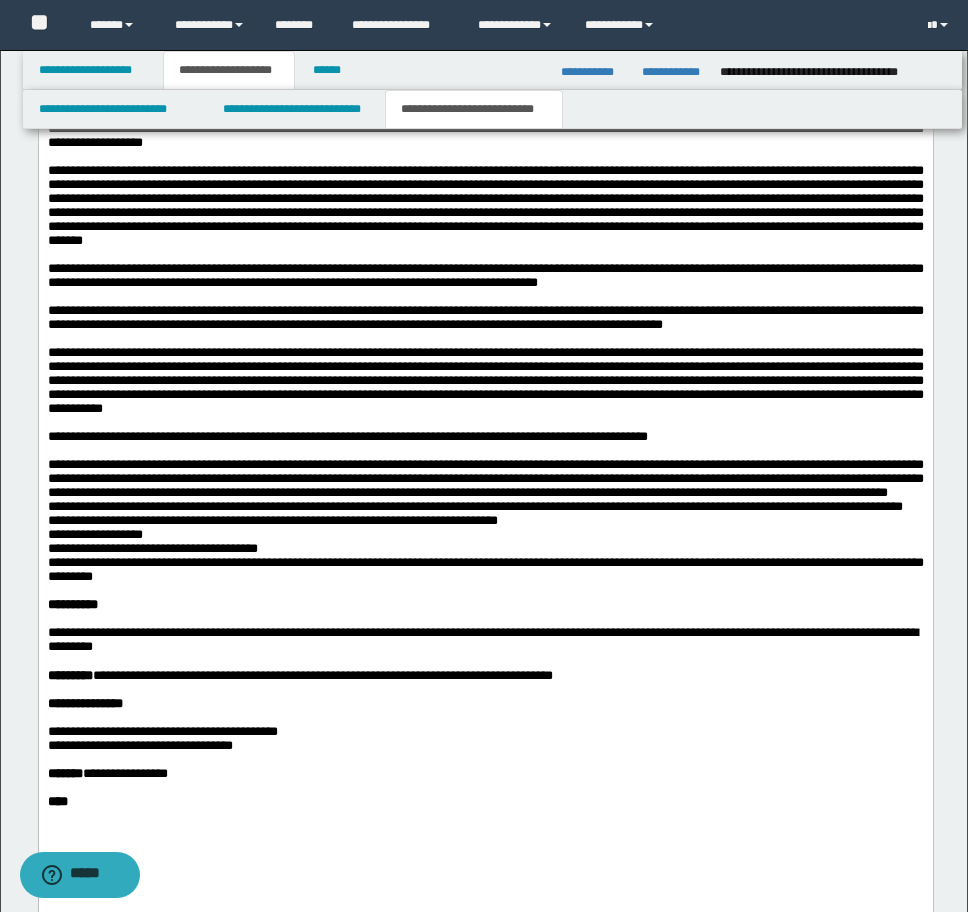 click on "**********" at bounding box center (485, 520) 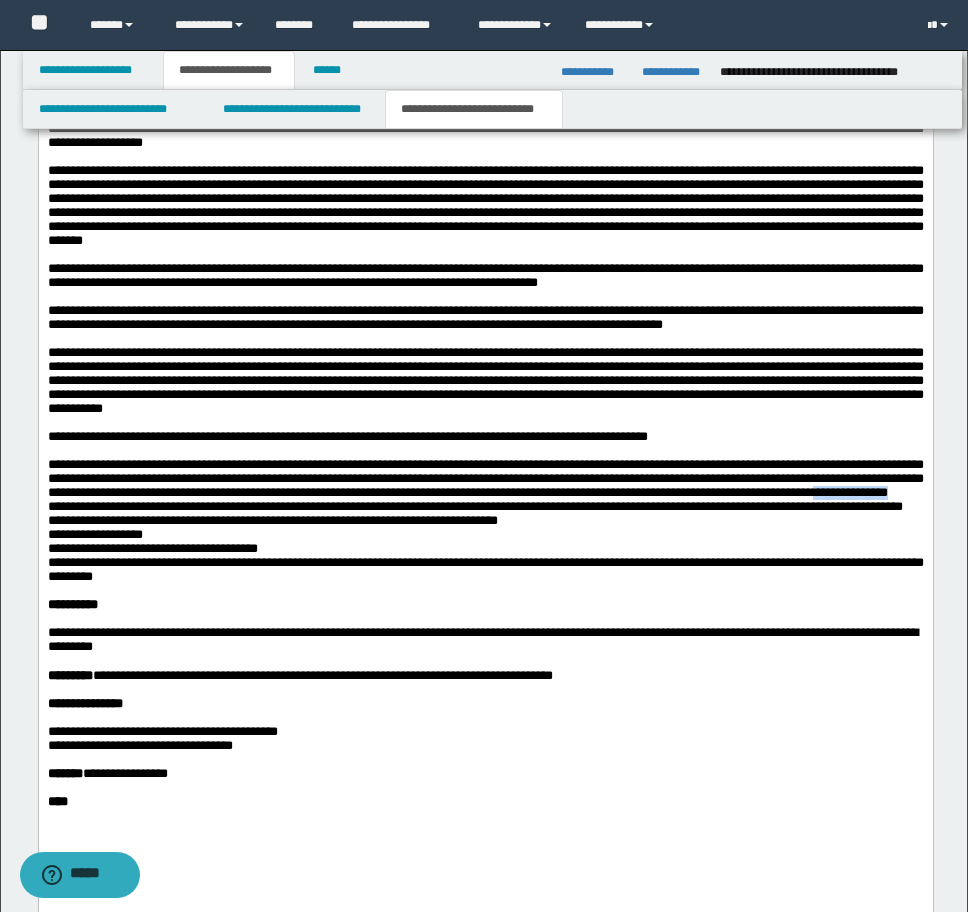 drag, startPoint x: 595, startPoint y: 618, endPoint x: 692, endPoint y: 618, distance: 97 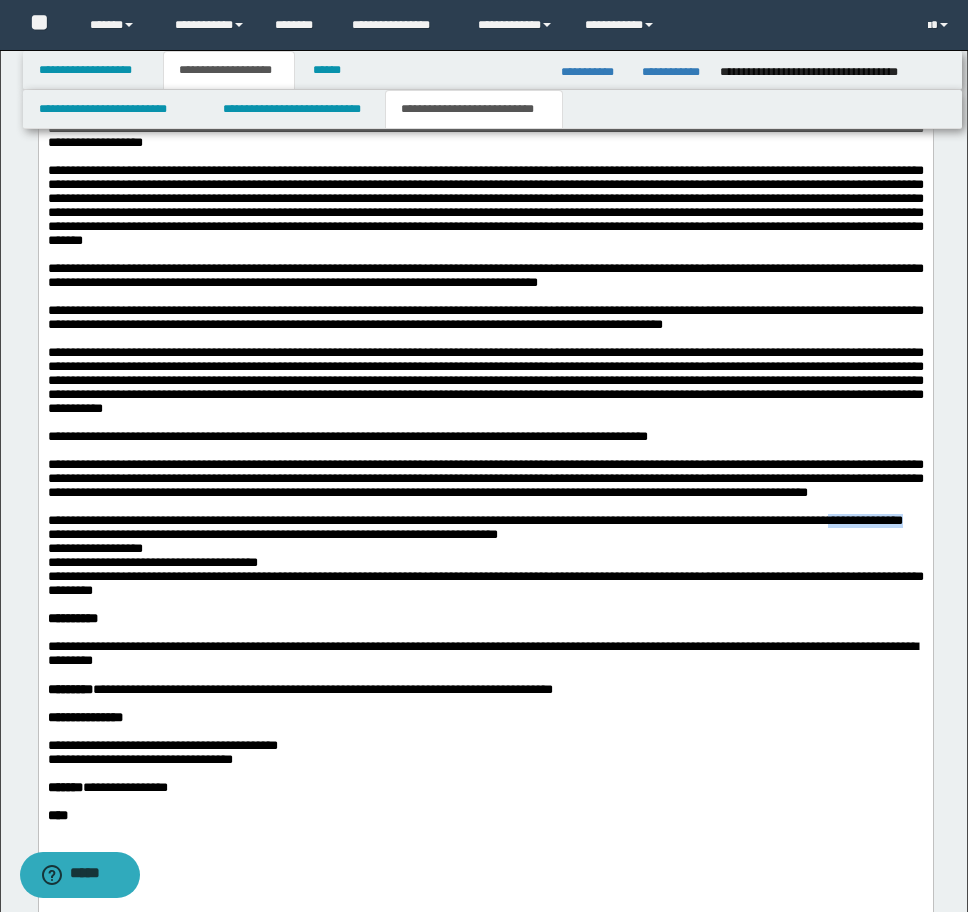 drag, startPoint x: 142, startPoint y: 663, endPoint x: 267, endPoint y: 669, distance: 125.14392 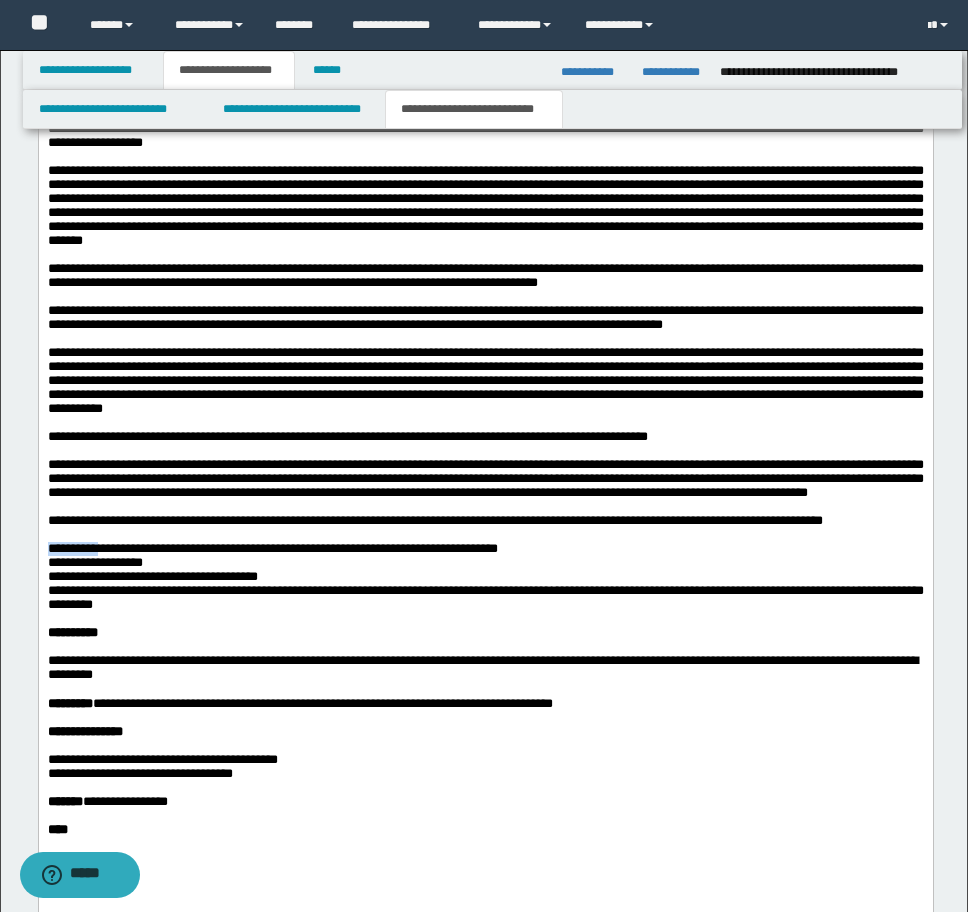 drag, startPoint x: 114, startPoint y: 694, endPoint x: 65, endPoint y: 672, distance: 53.712196 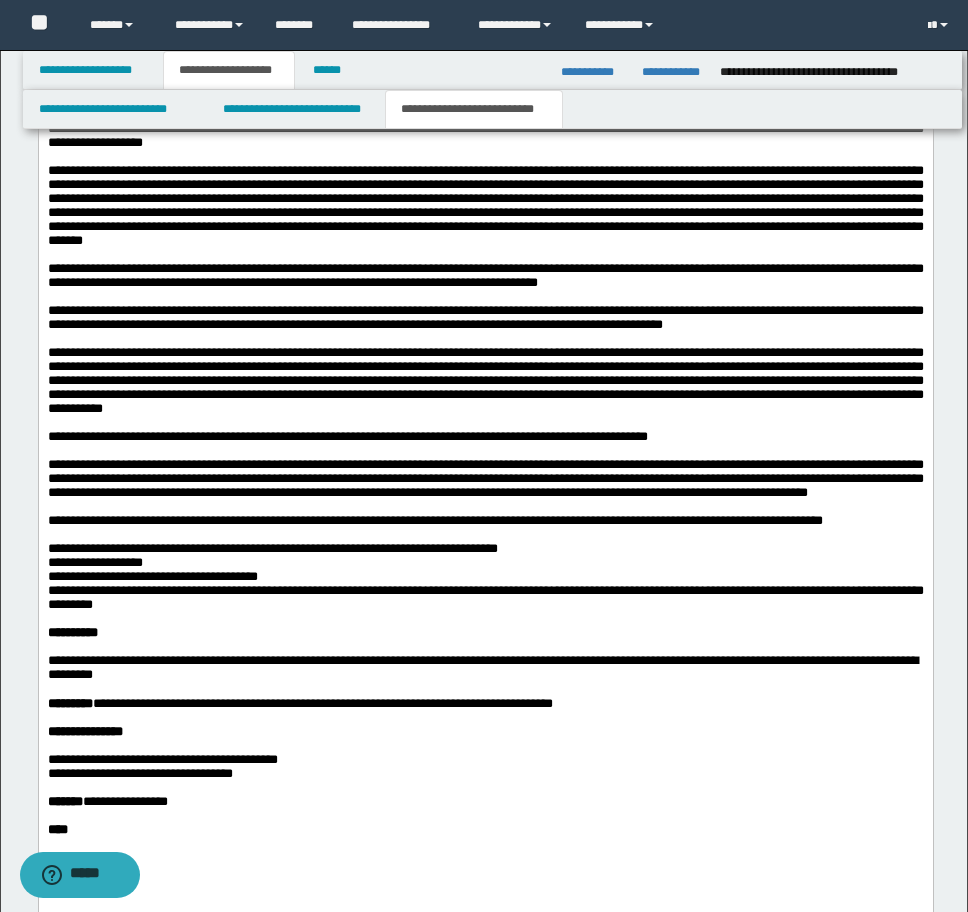 click on "**********" at bounding box center [485, 570] 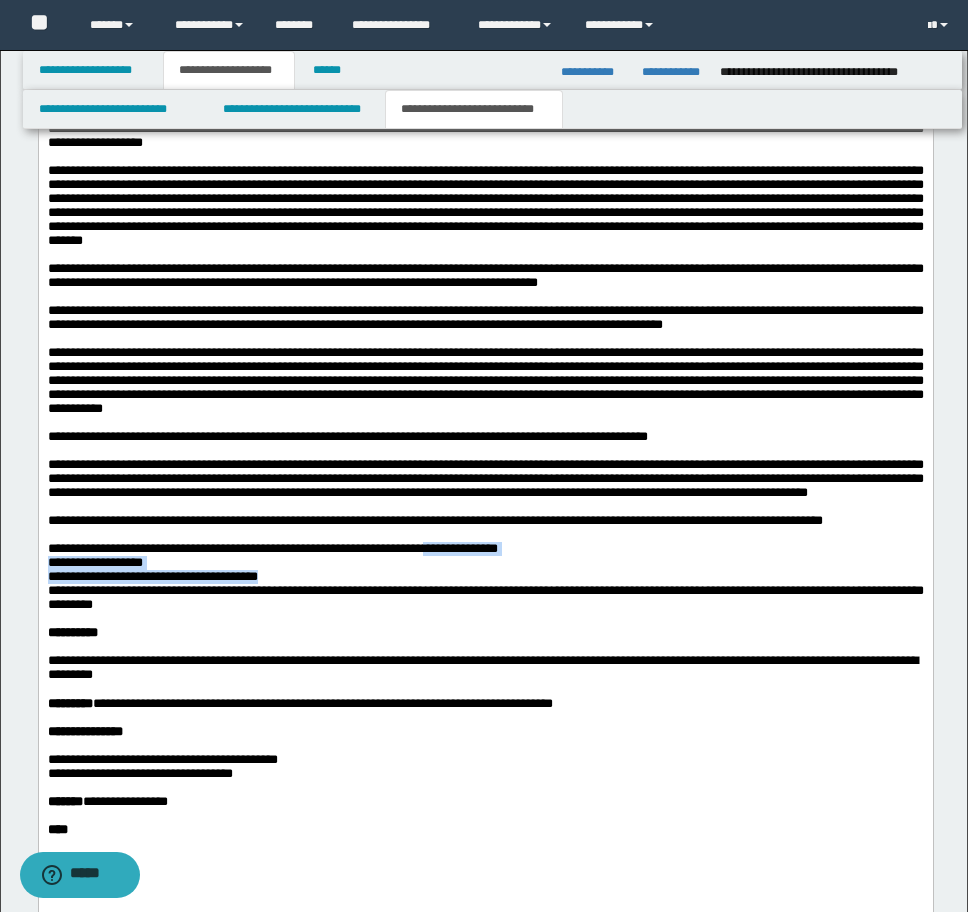 drag, startPoint x: 513, startPoint y: 697, endPoint x: 578, endPoint y: 730, distance: 72.89719 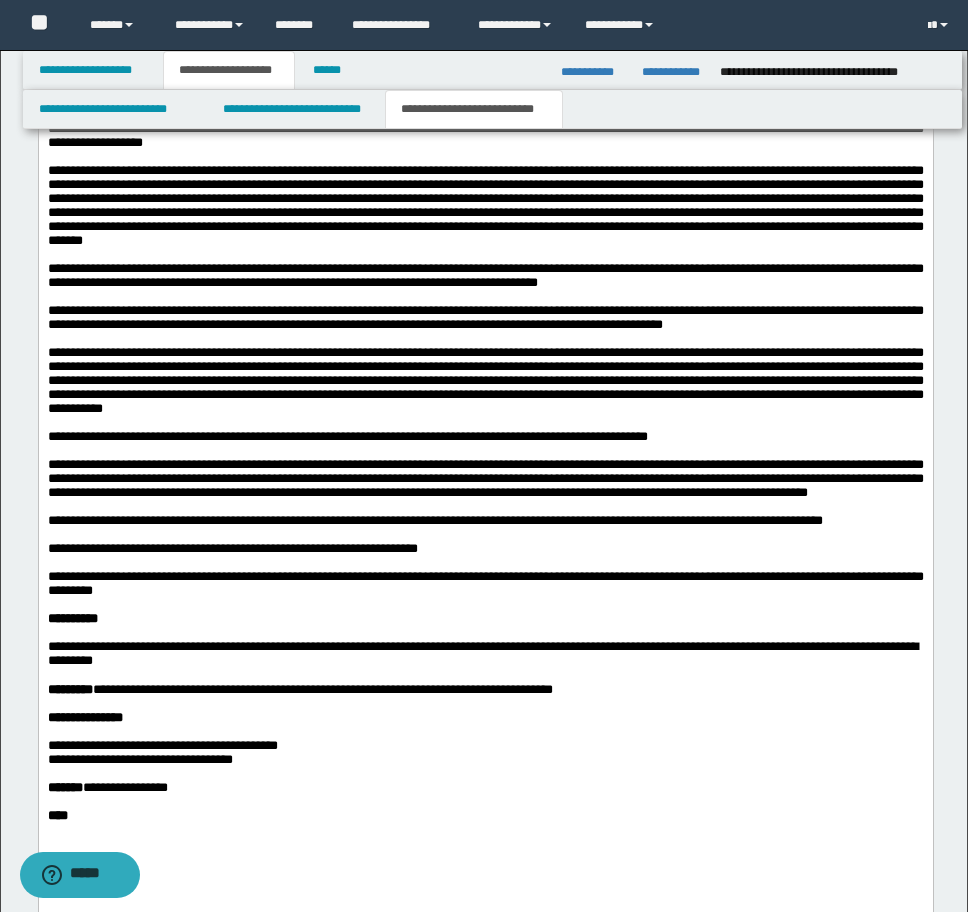 click on "**********" at bounding box center [485, 577] 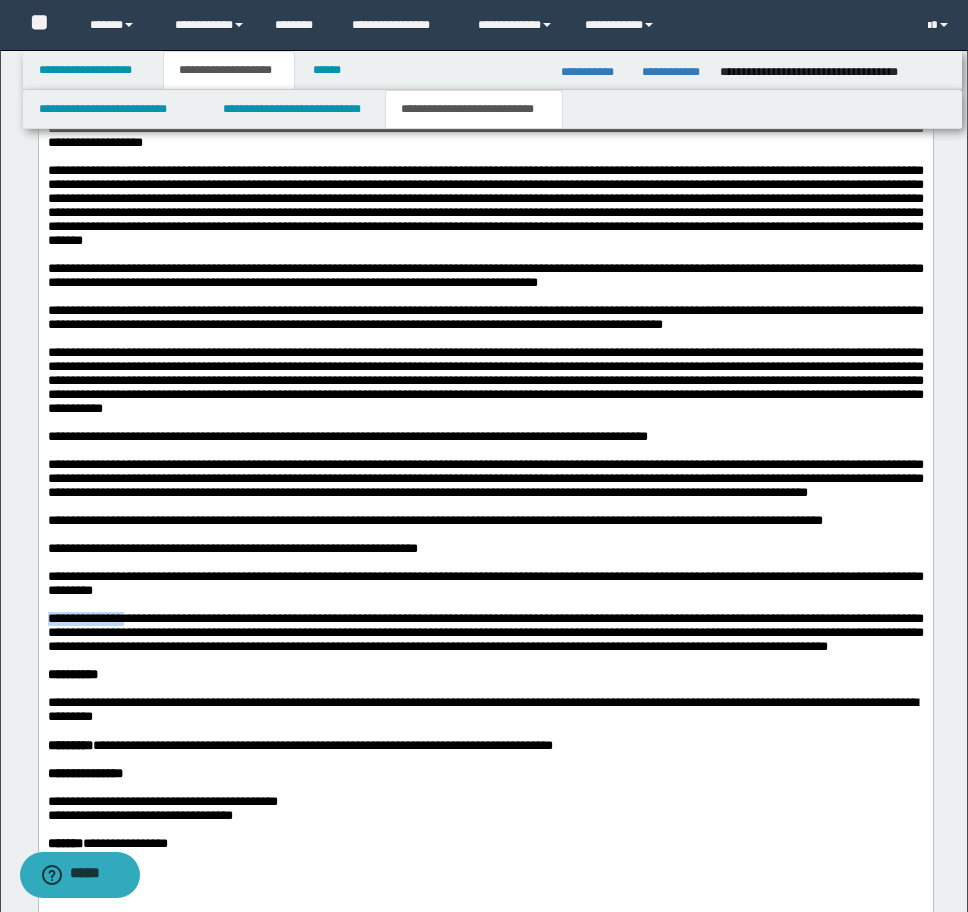 drag, startPoint x: 132, startPoint y: 778, endPoint x: 9, endPoint y: 779, distance: 123.00407 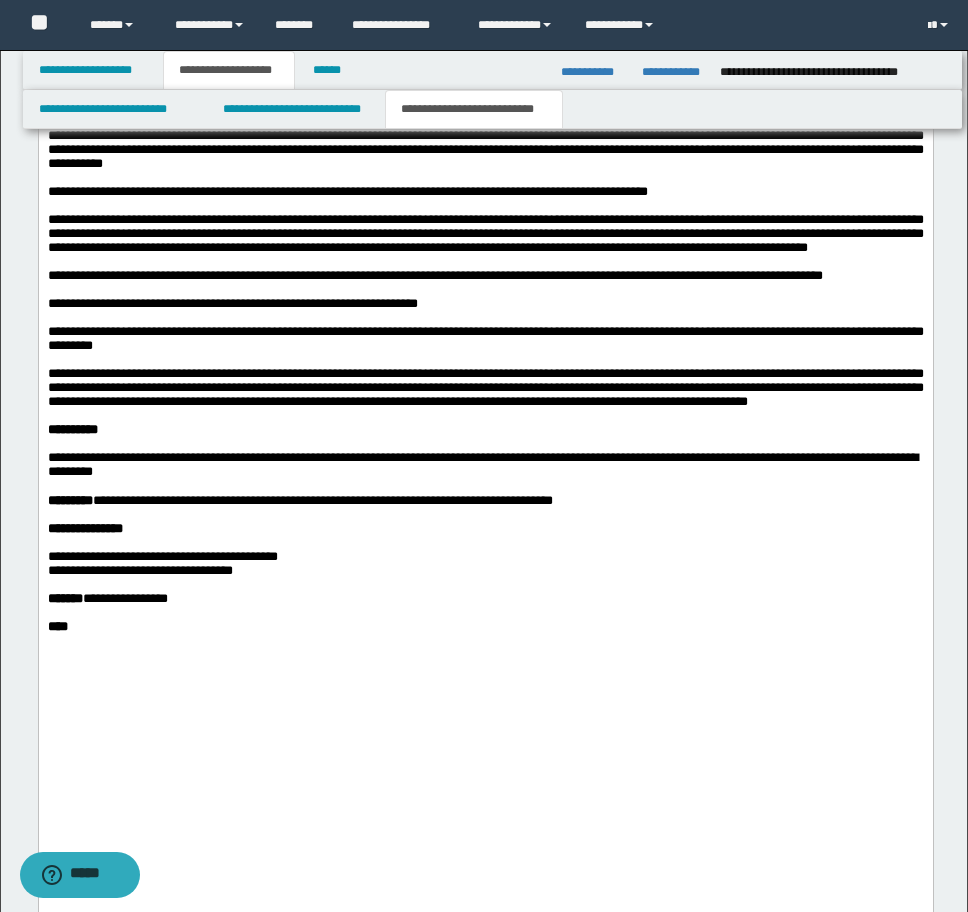 scroll, scrollTop: 1818, scrollLeft: 0, axis: vertical 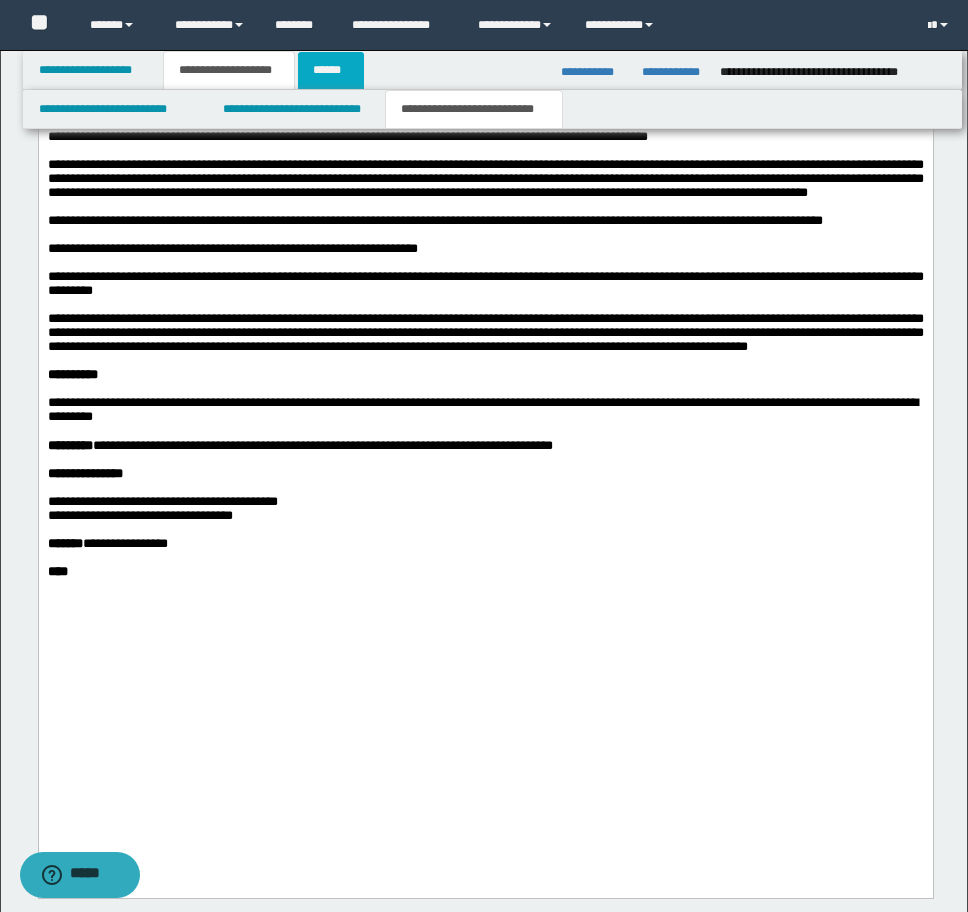 click on "******" at bounding box center (331, 70) 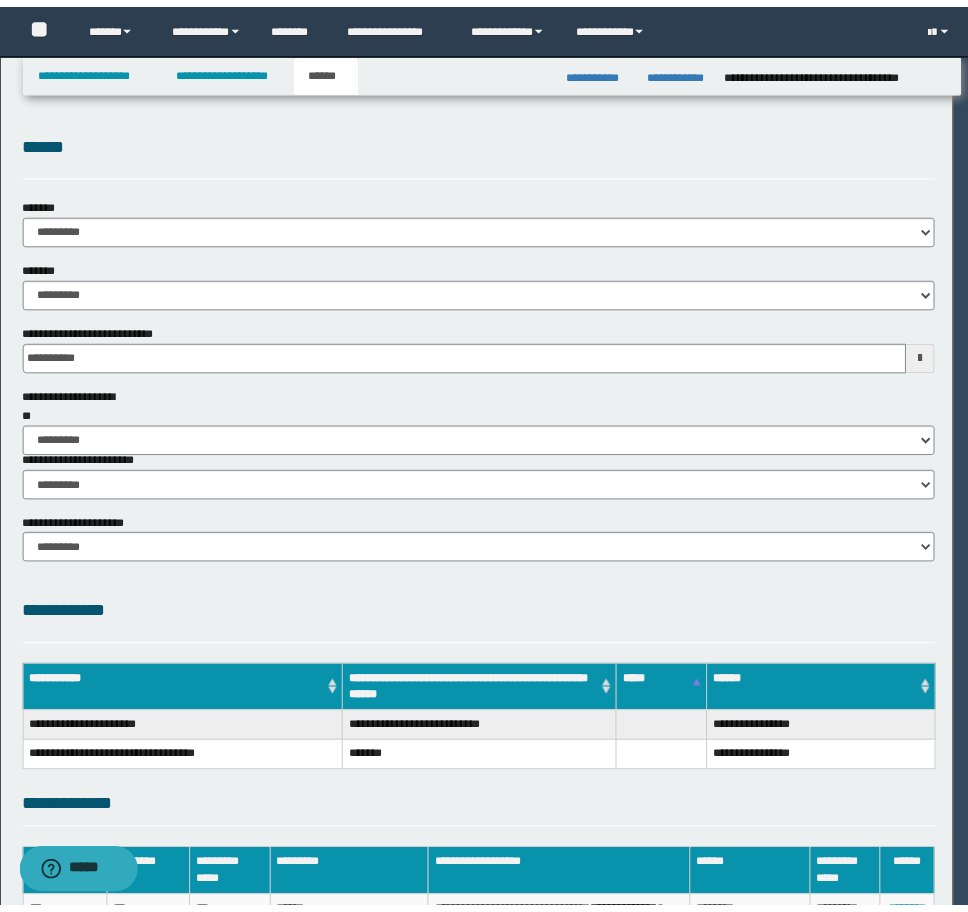 scroll, scrollTop: 0, scrollLeft: 0, axis: both 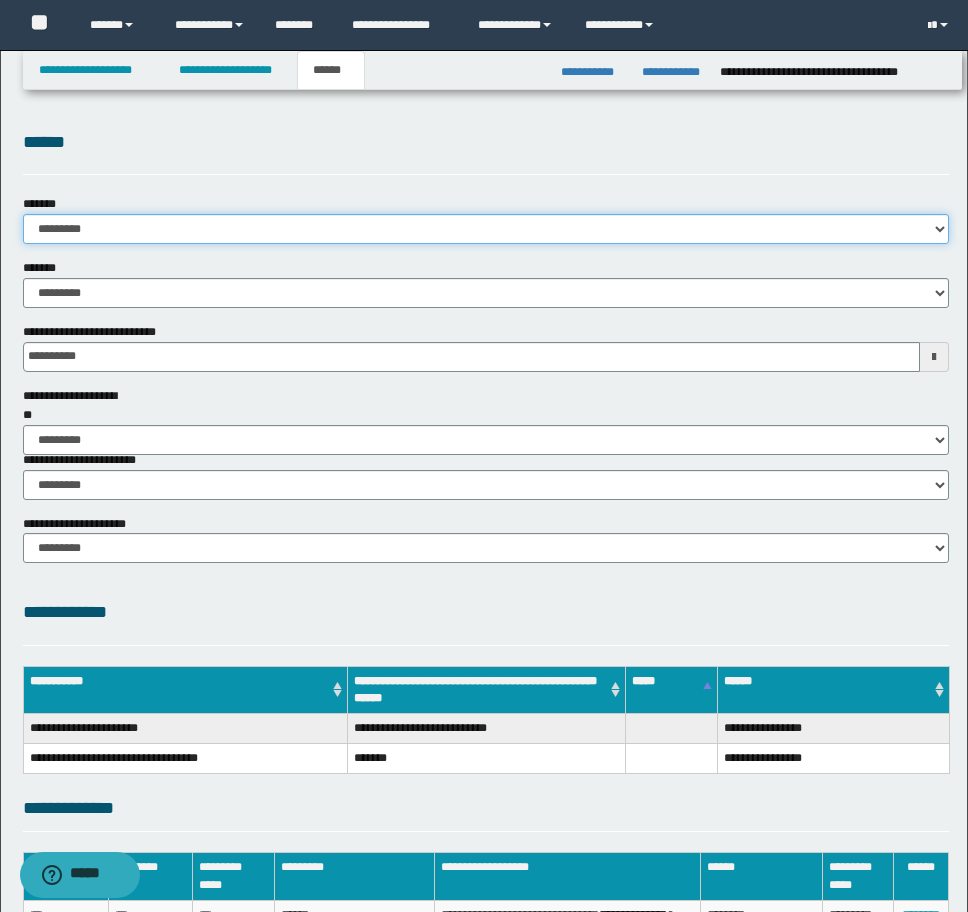 drag, startPoint x: 115, startPoint y: 230, endPoint x: 116, endPoint y: 243, distance: 13.038404 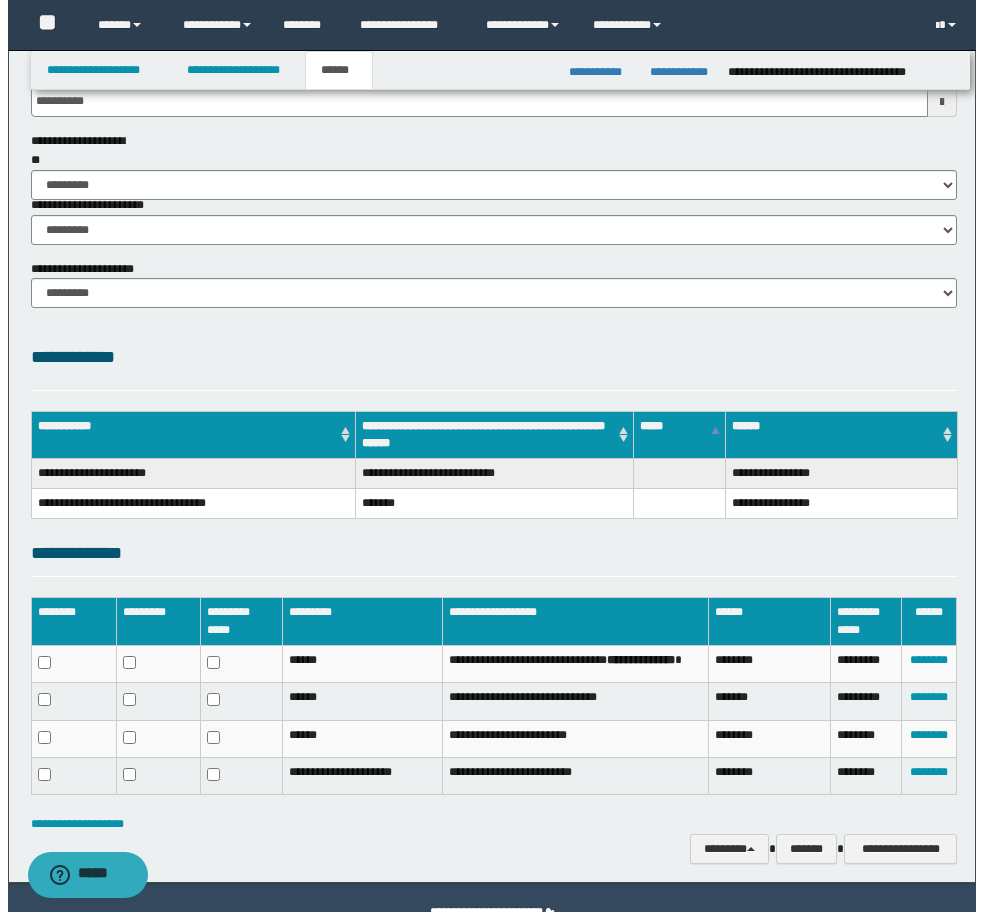 scroll, scrollTop: 300, scrollLeft: 0, axis: vertical 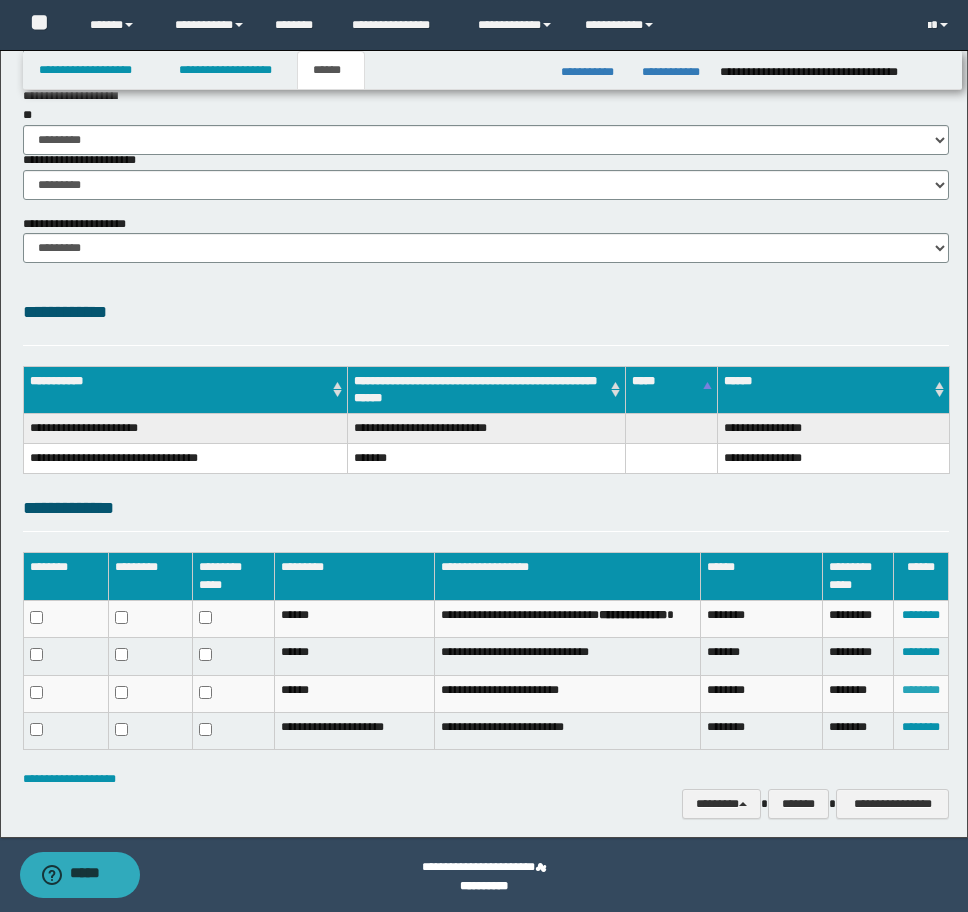 click on "********" at bounding box center [921, 690] 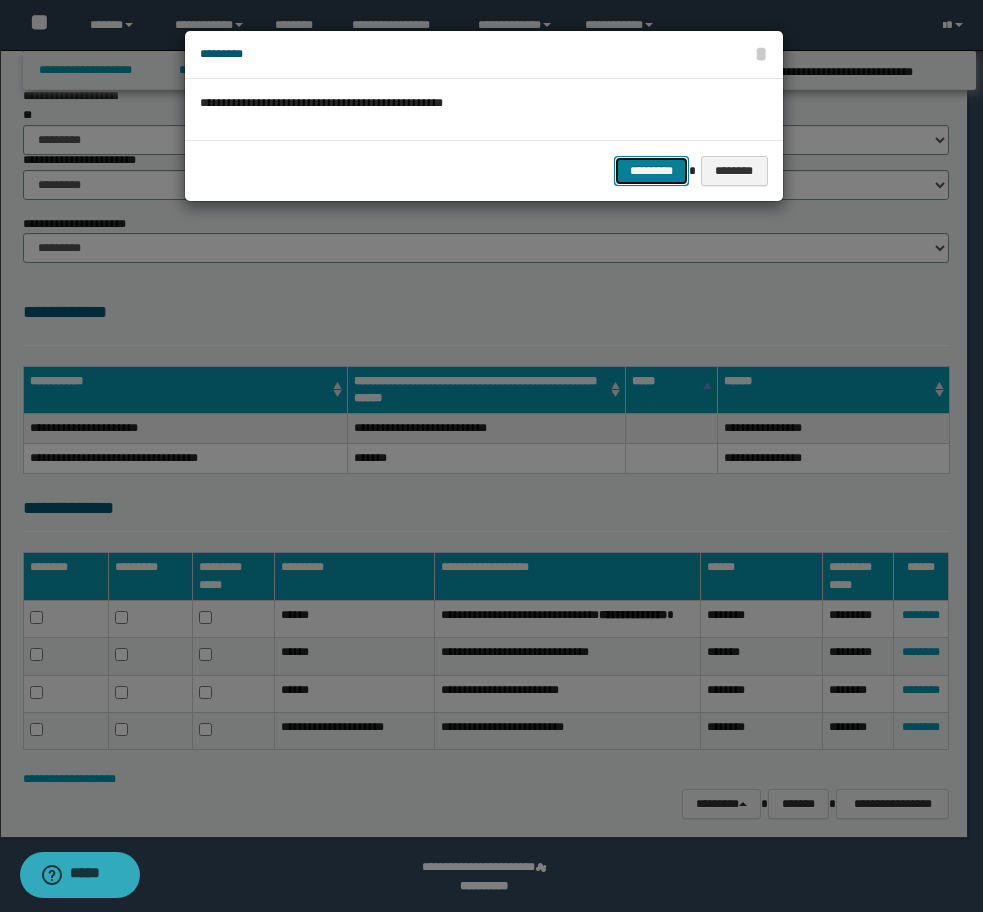 click on "*********" at bounding box center (651, 171) 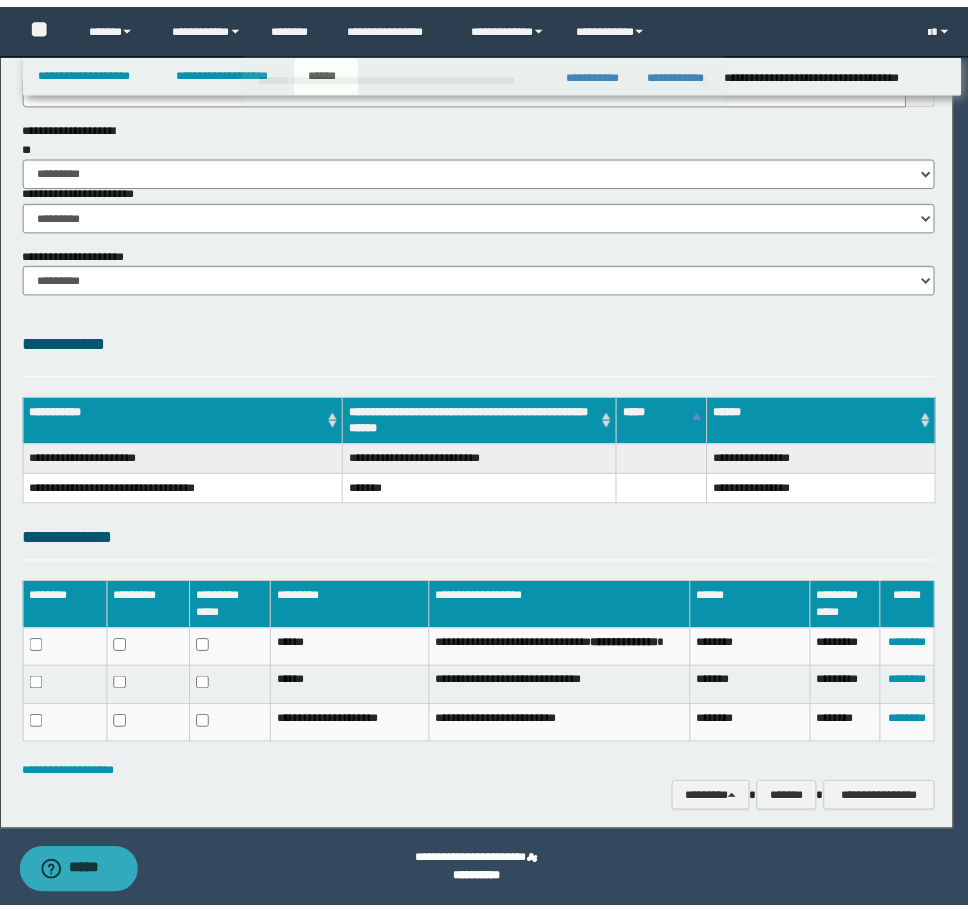 scroll, scrollTop: 270, scrollLeft: 0, axis: vertical 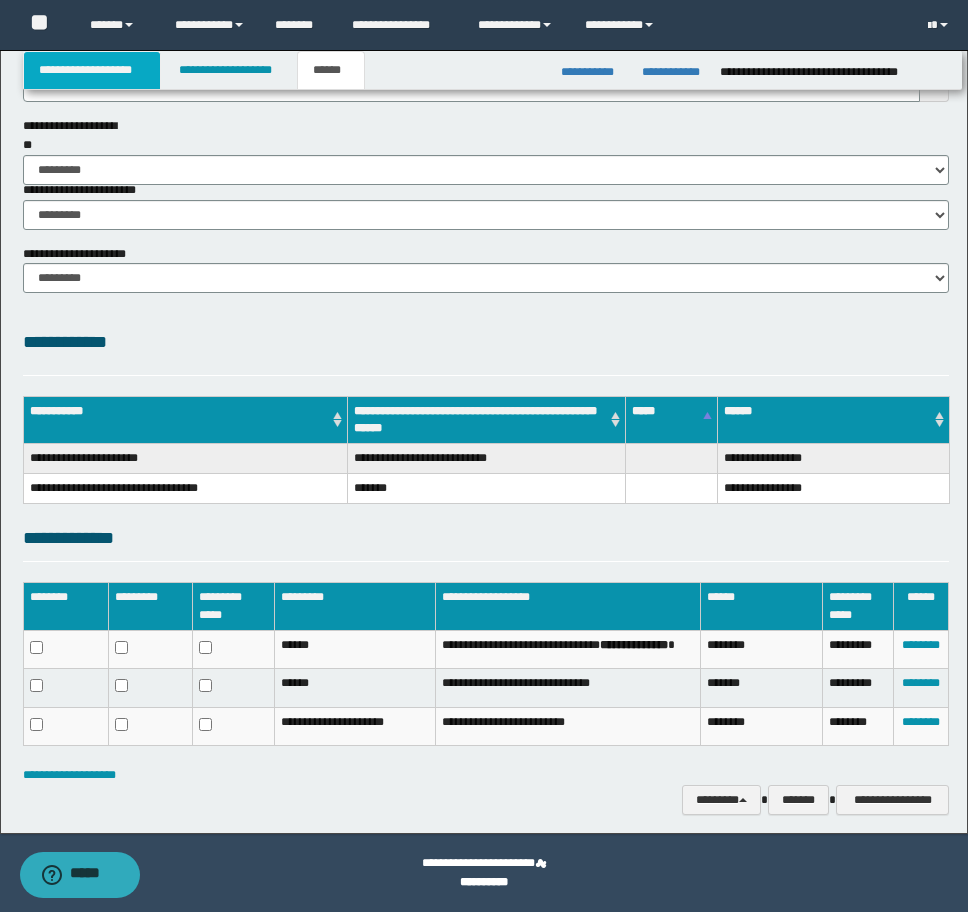 click on "**********" at bounding box center (92, 70) 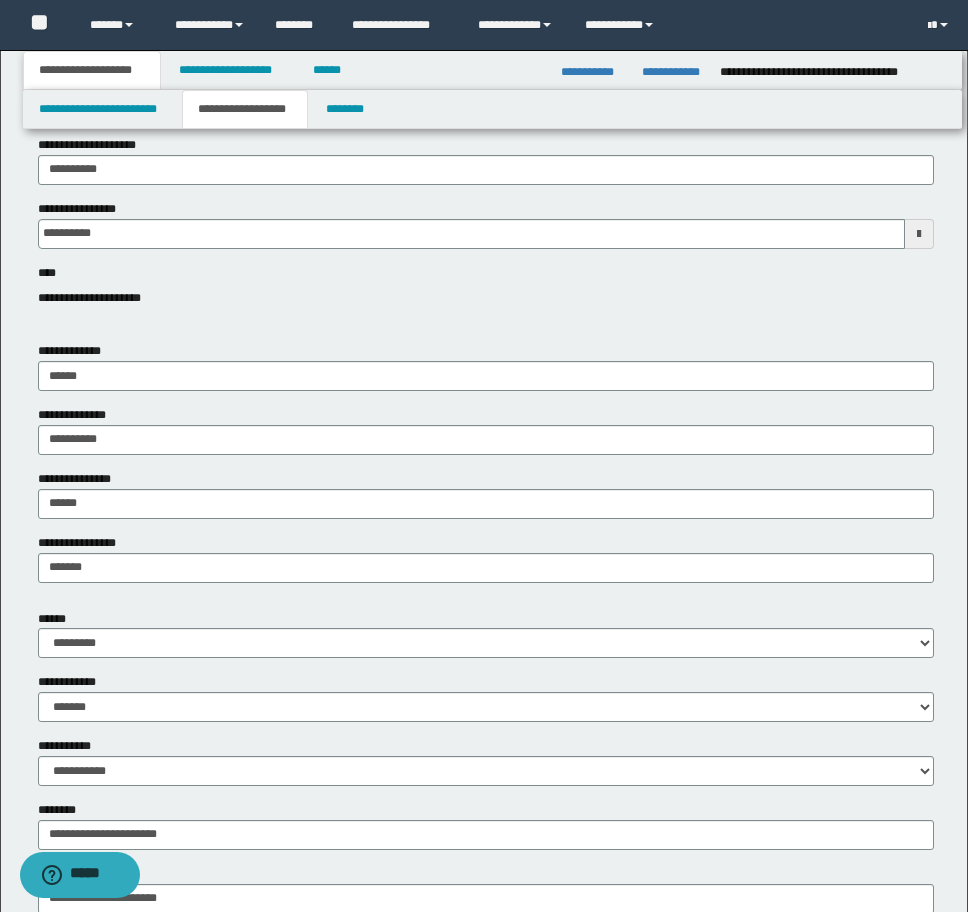 scroll, scrollTop: 301, scrollLeft: 0, axis: vertical 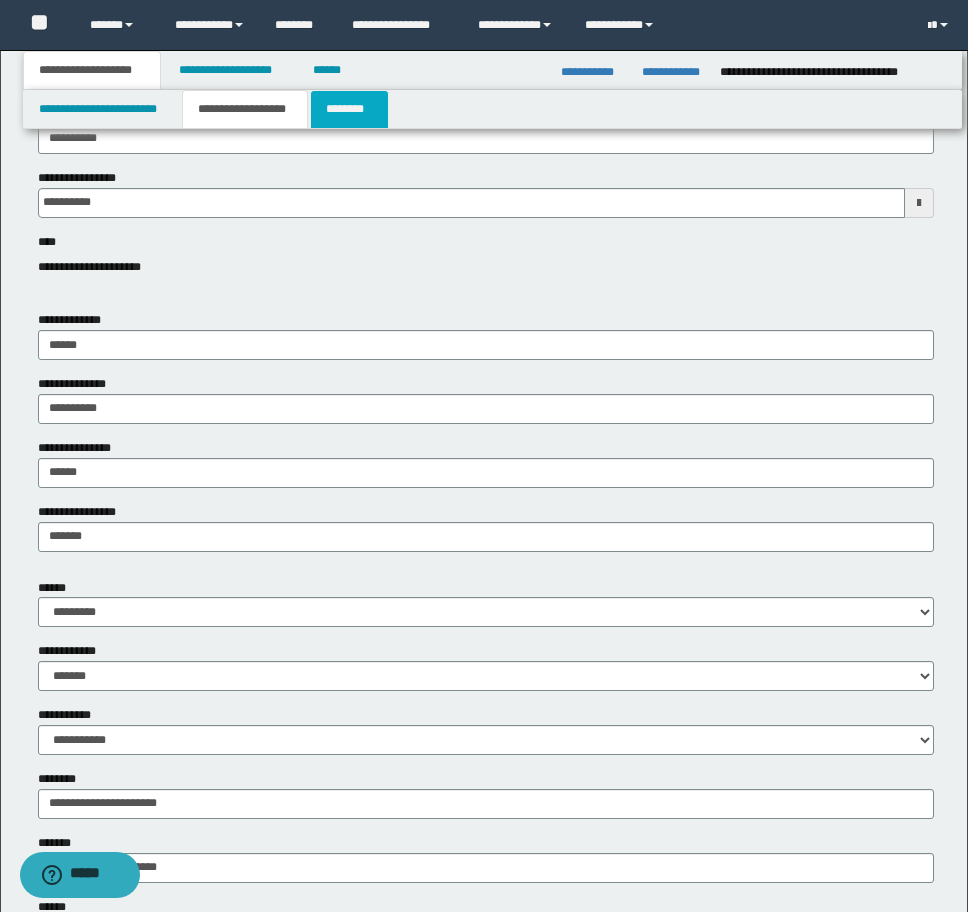 click on "********" at bounding box center (349, 109) 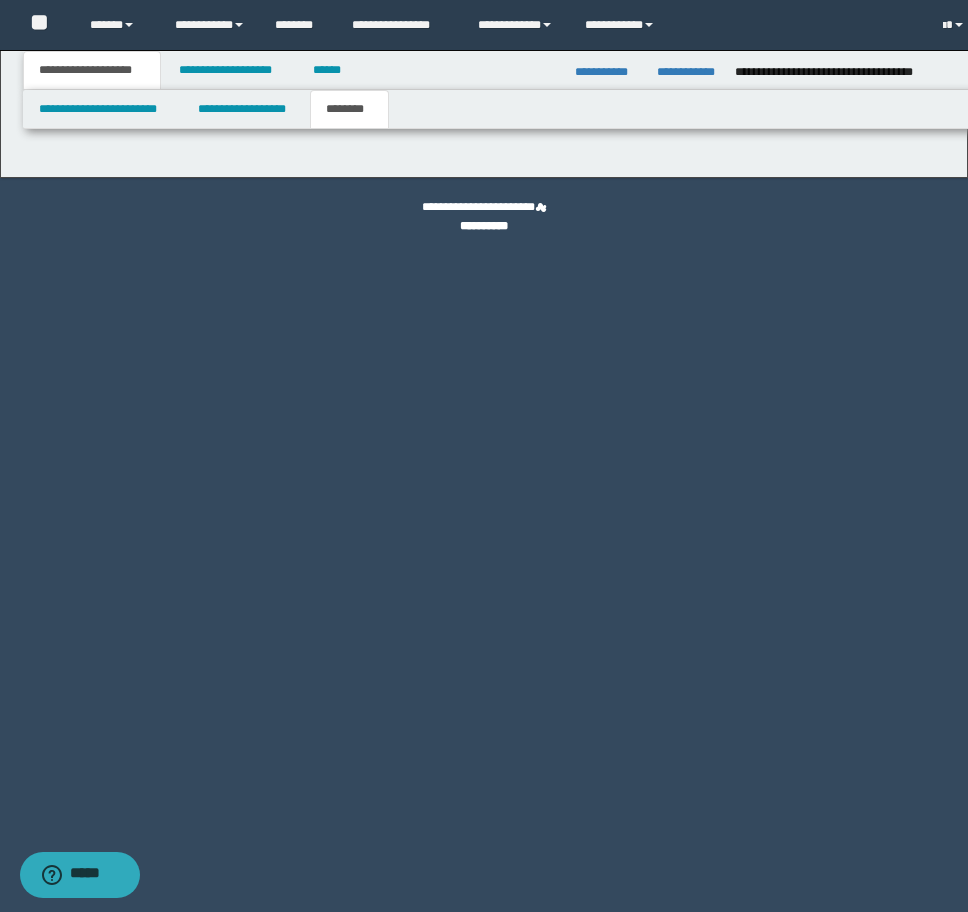 scroll, scrollTop: 0, scrollLeft: 0, axis: both 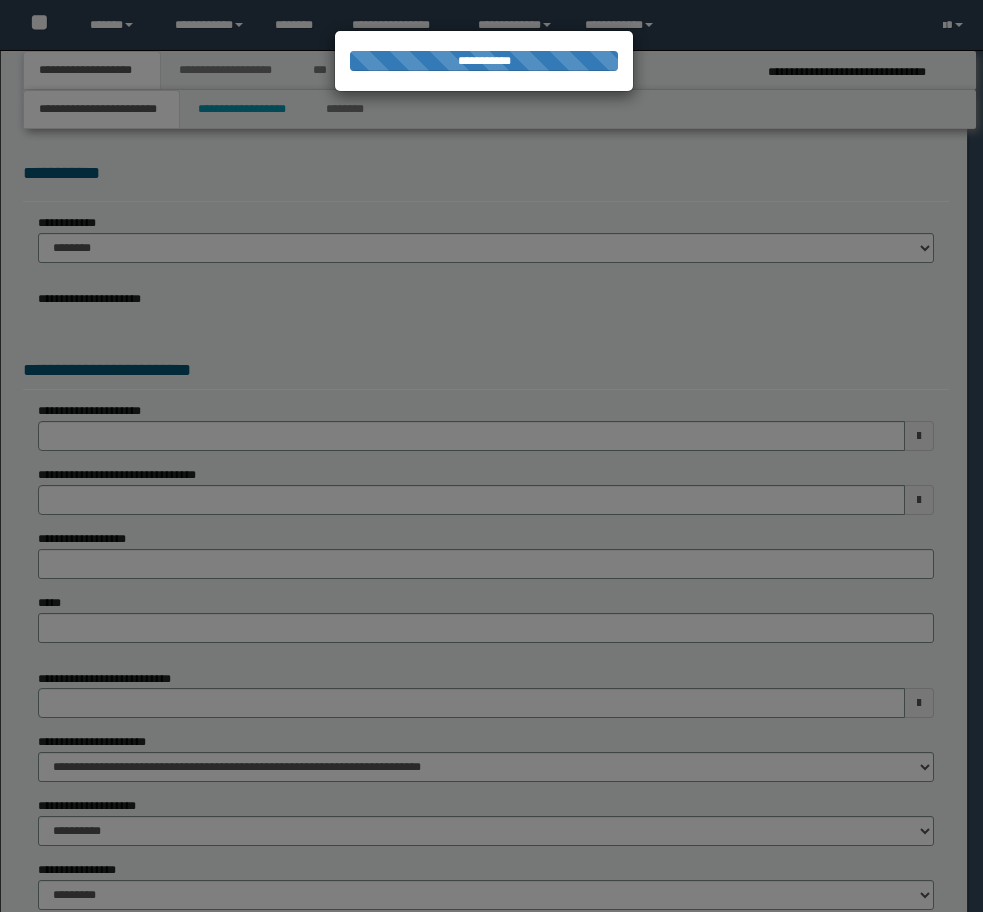 select on "*" 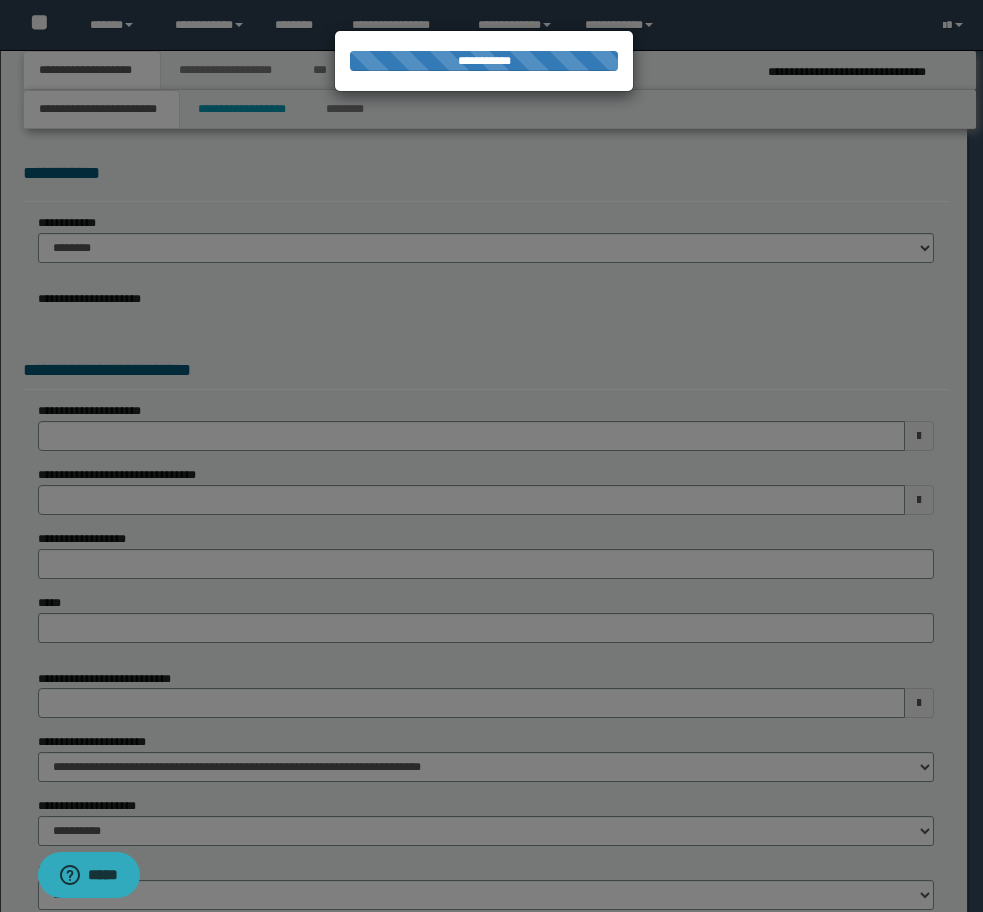 scroll, scrollTop: 0, scrollLeft: 0, axis: both 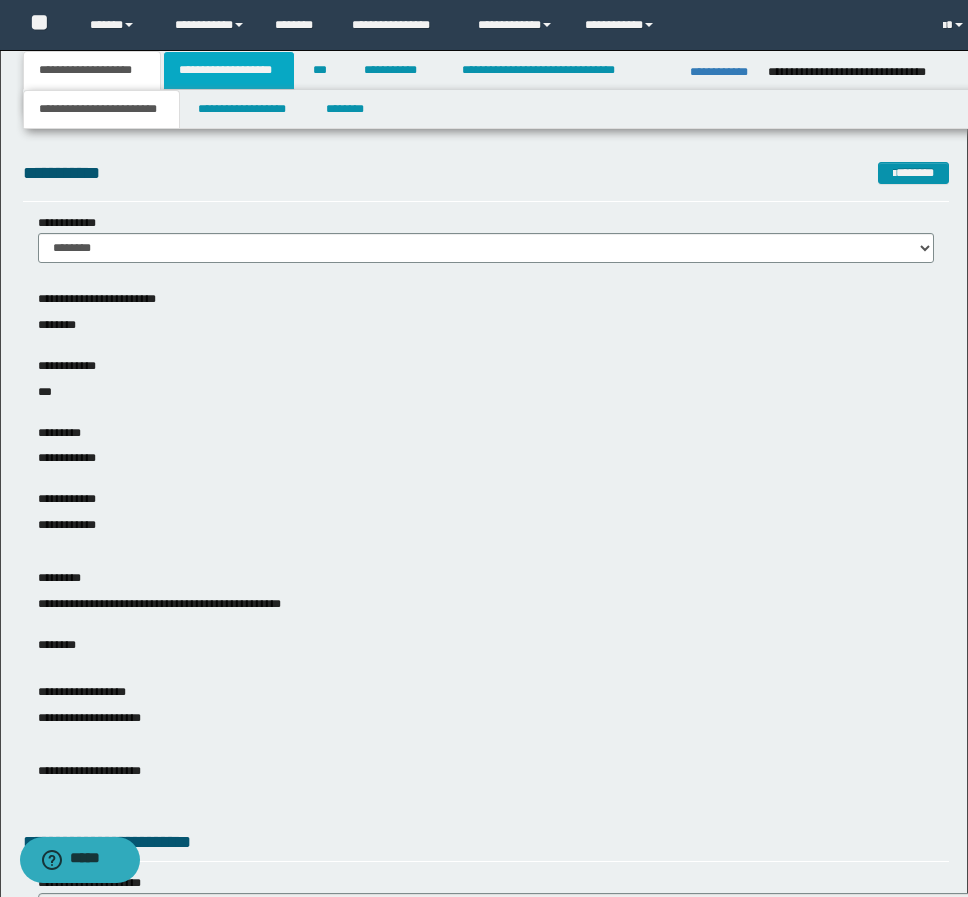 click on "**********" at bounding box center [229, 70] 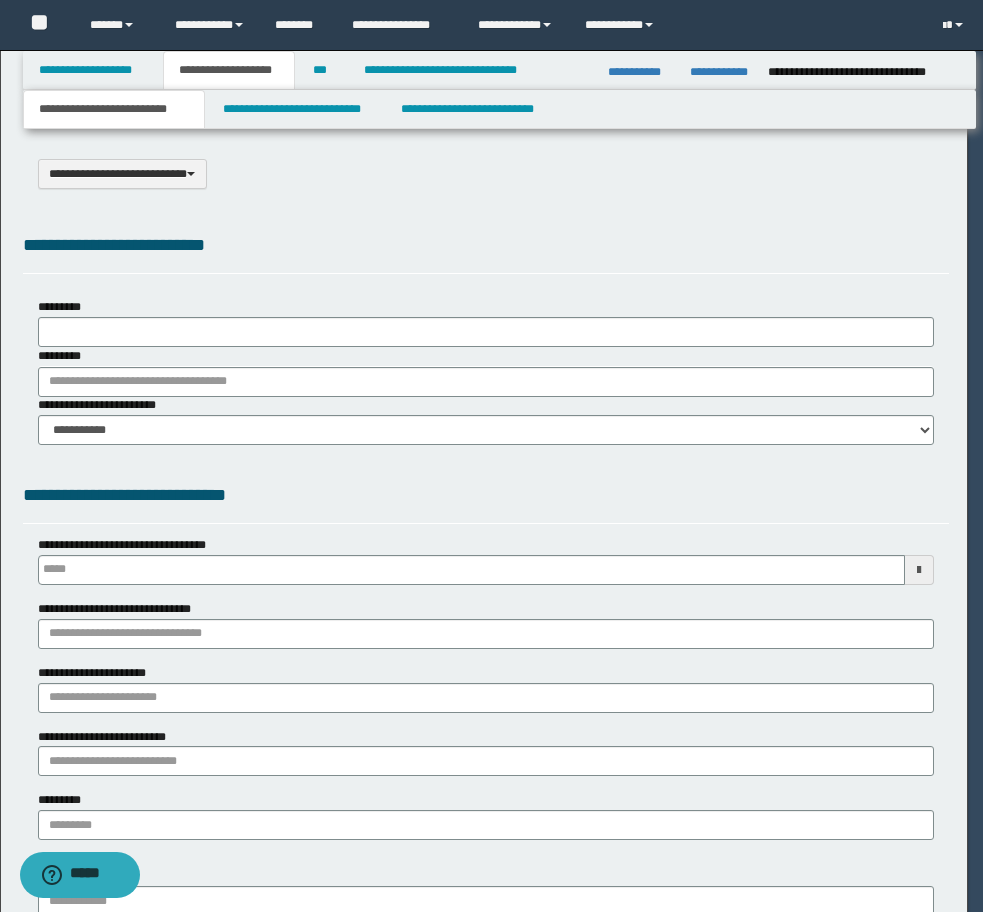 scroll, scrollTop: 0, scrollLeft: 0, axis: both 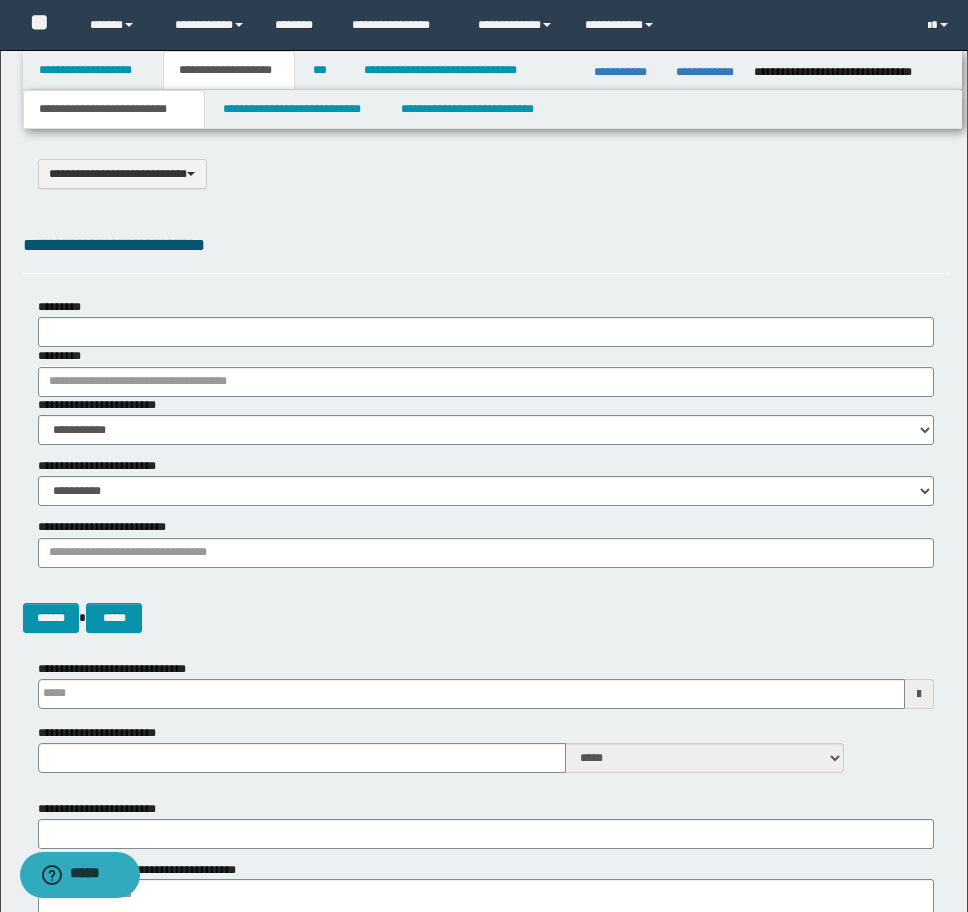 click on "**********" at bounding box center (707, 72) 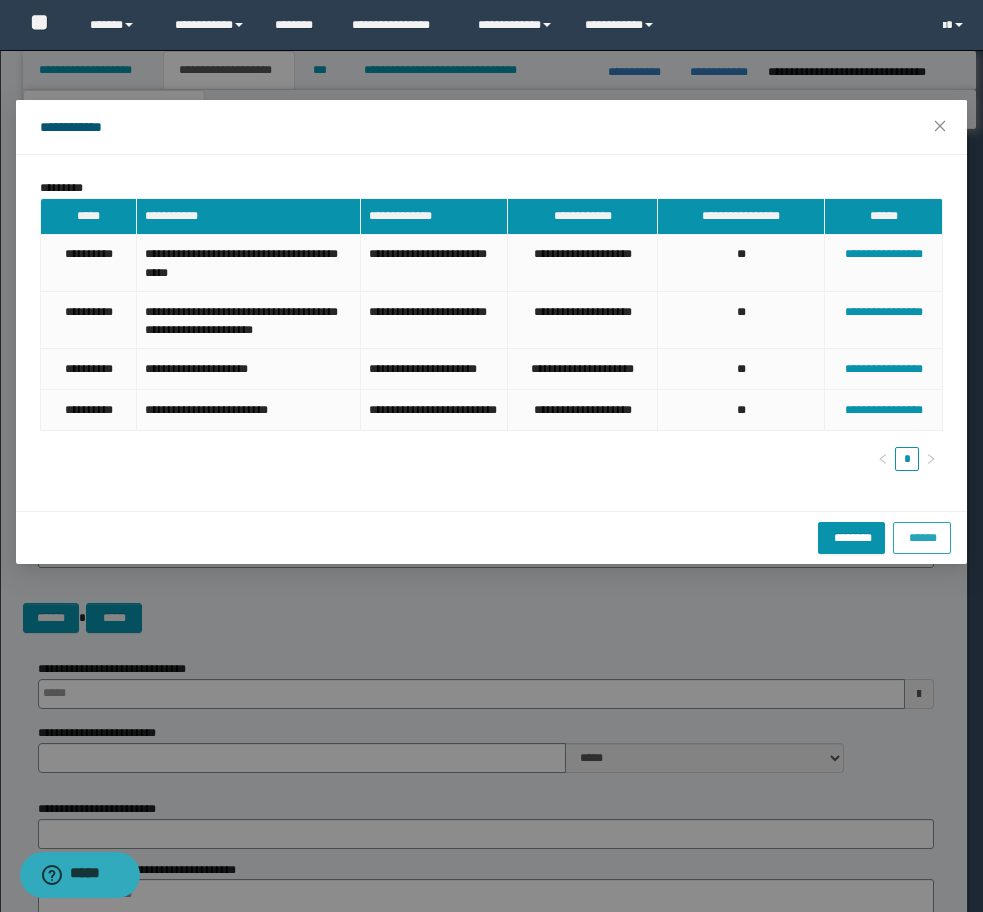 click on "******" at bounding box center (922, 536) 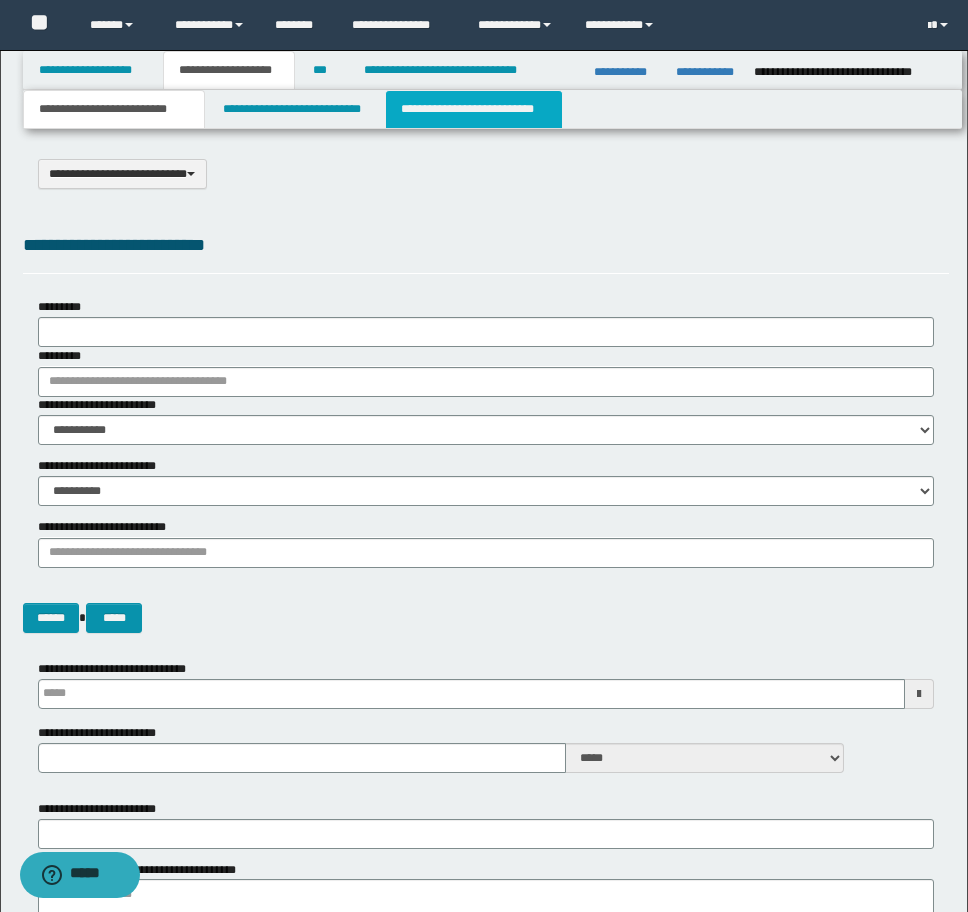 click on "**********" at bounding box center (474, 109) 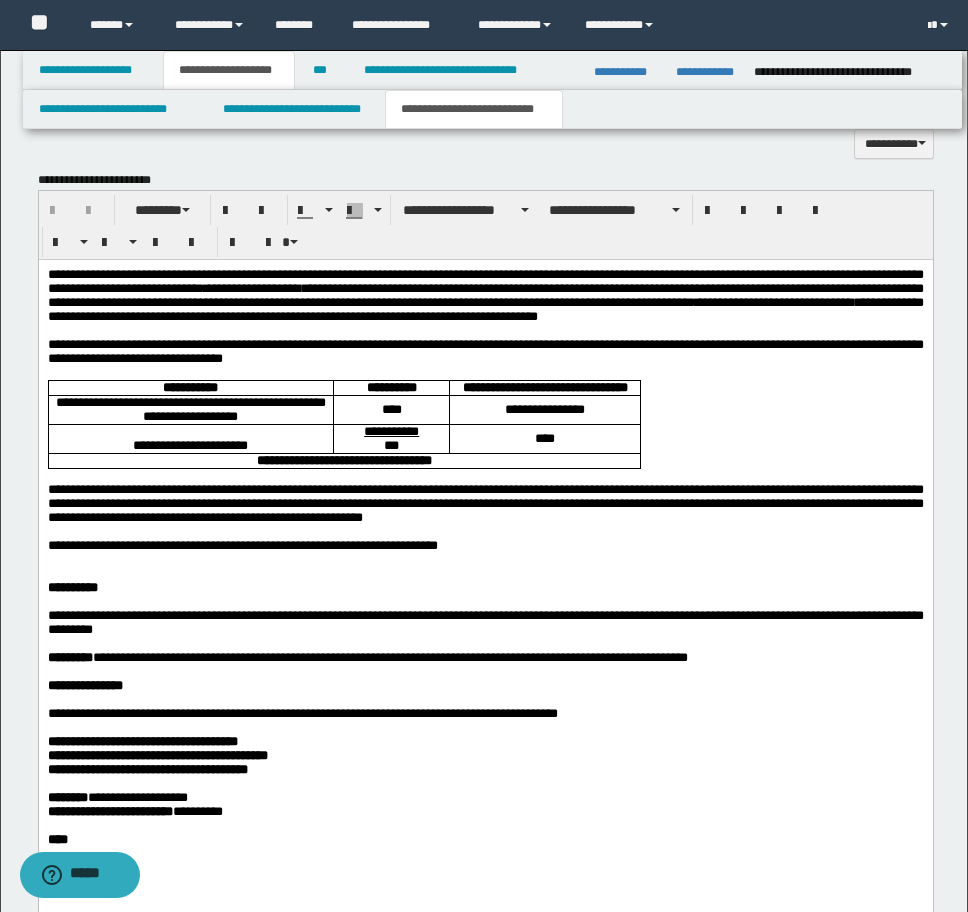 scroll, scrollTop: 1300, scrollLeft: 0, axis: vertical 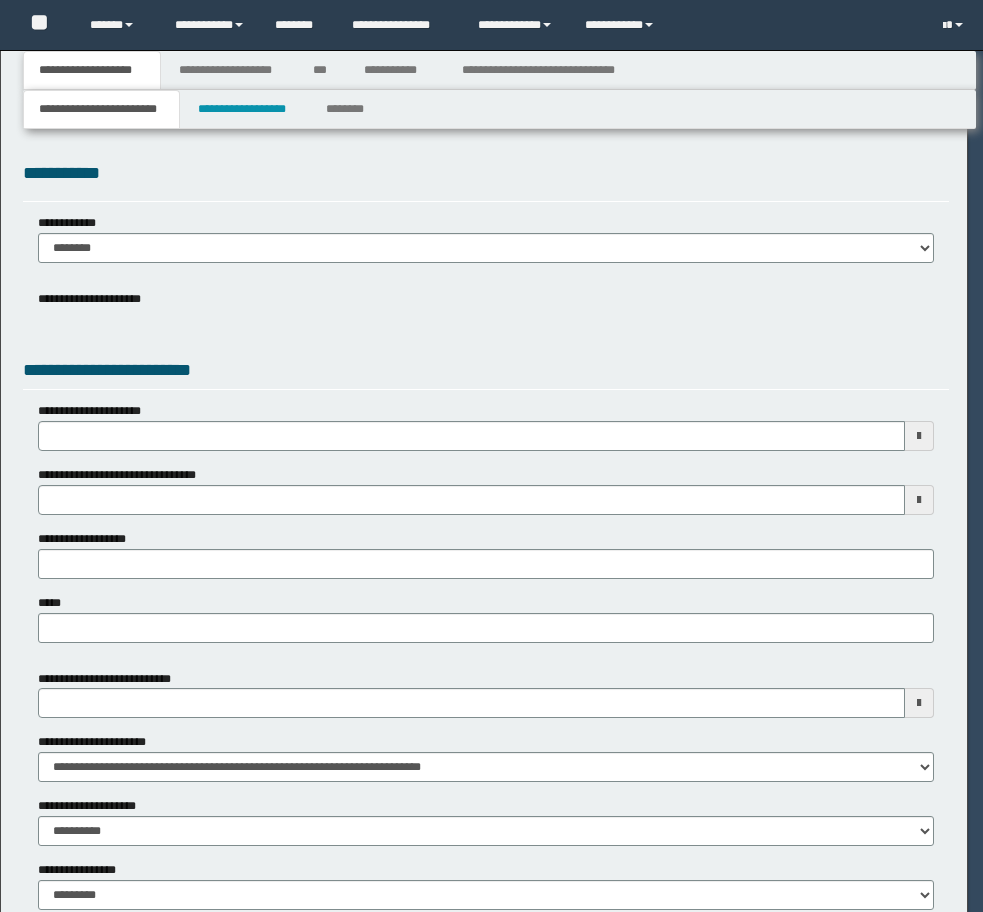 select on "*" 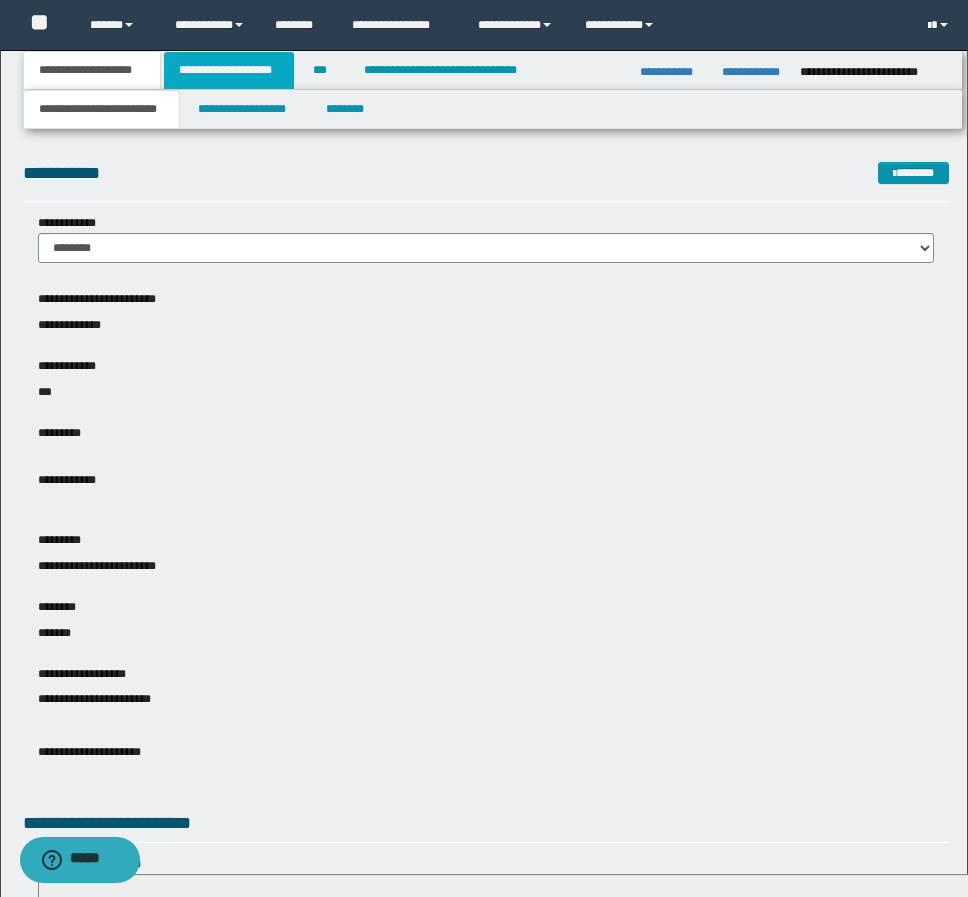 click on "**********" at bounding box center (229, 70) 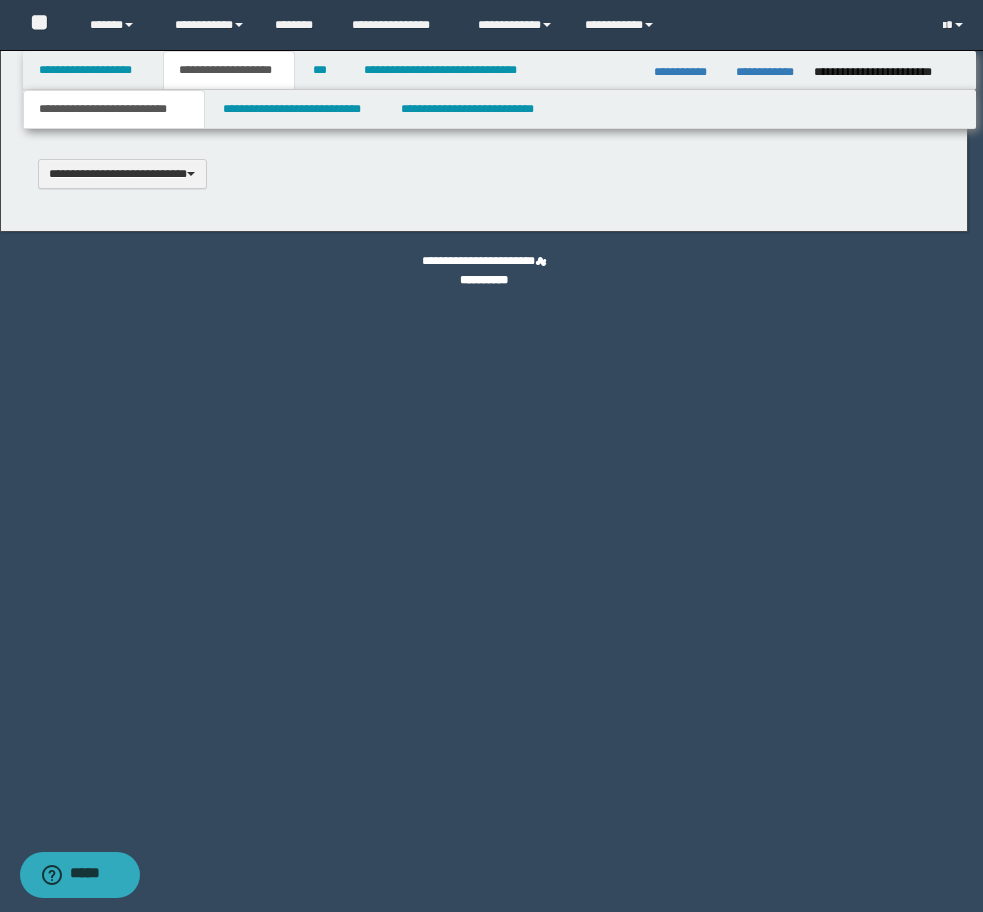 type 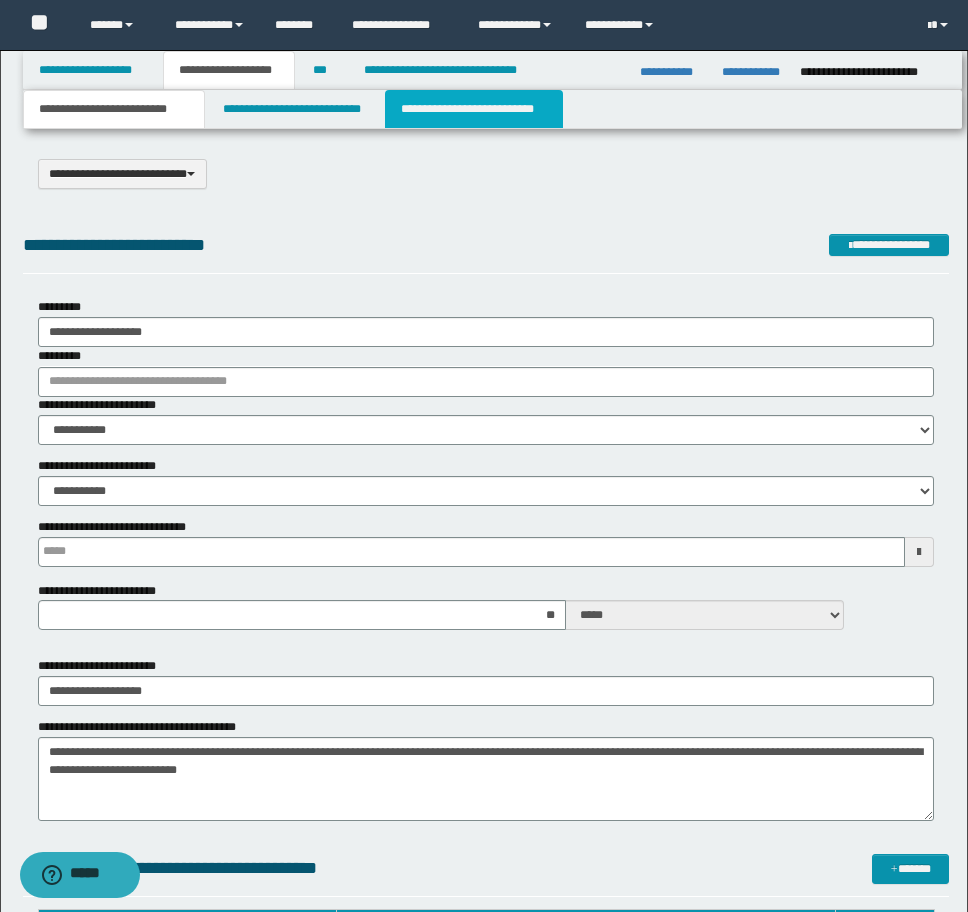 click on "**********" at bounding box center [474, 109] 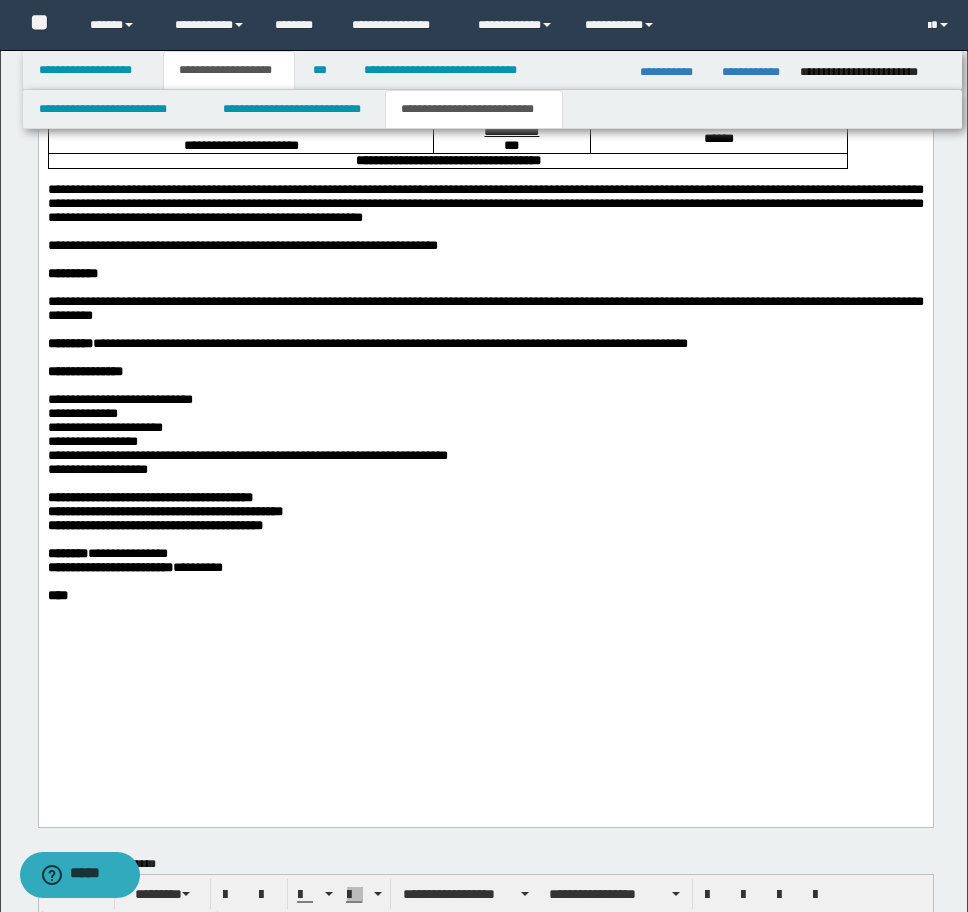 scroll, scrollTop: 1800, scrollLeft: 0, axis: vertical 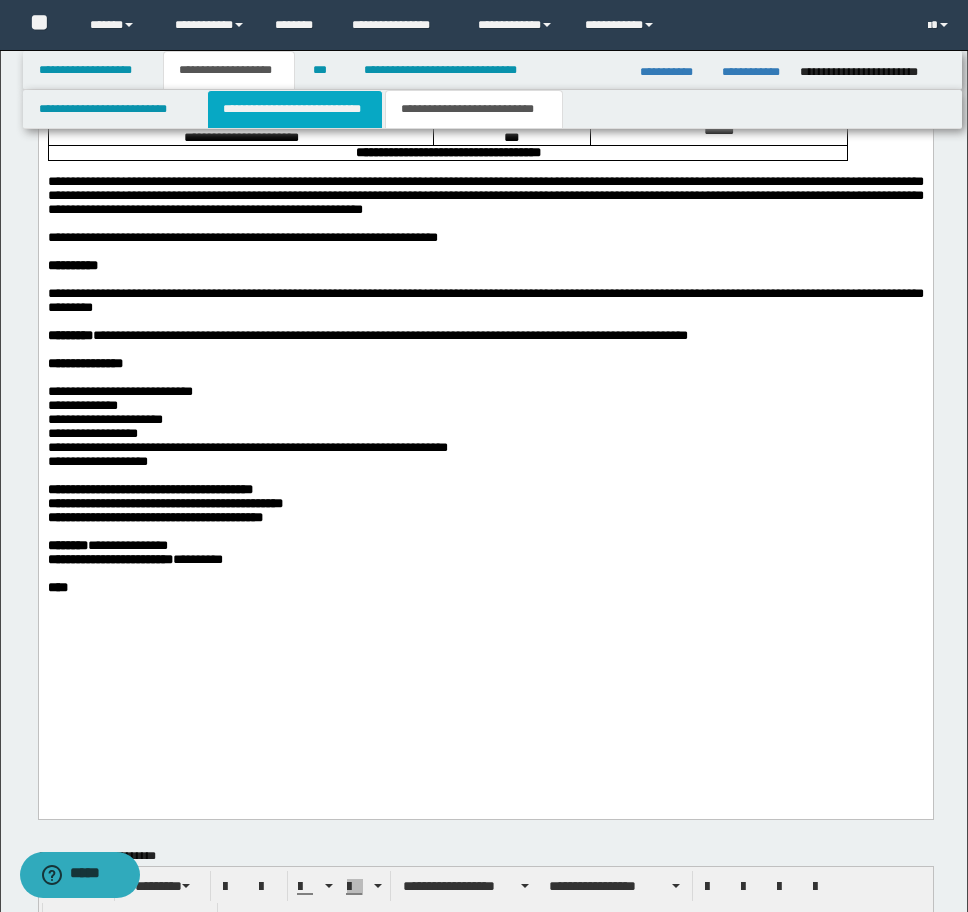 click on "**********" at bounding box center [295, 109] 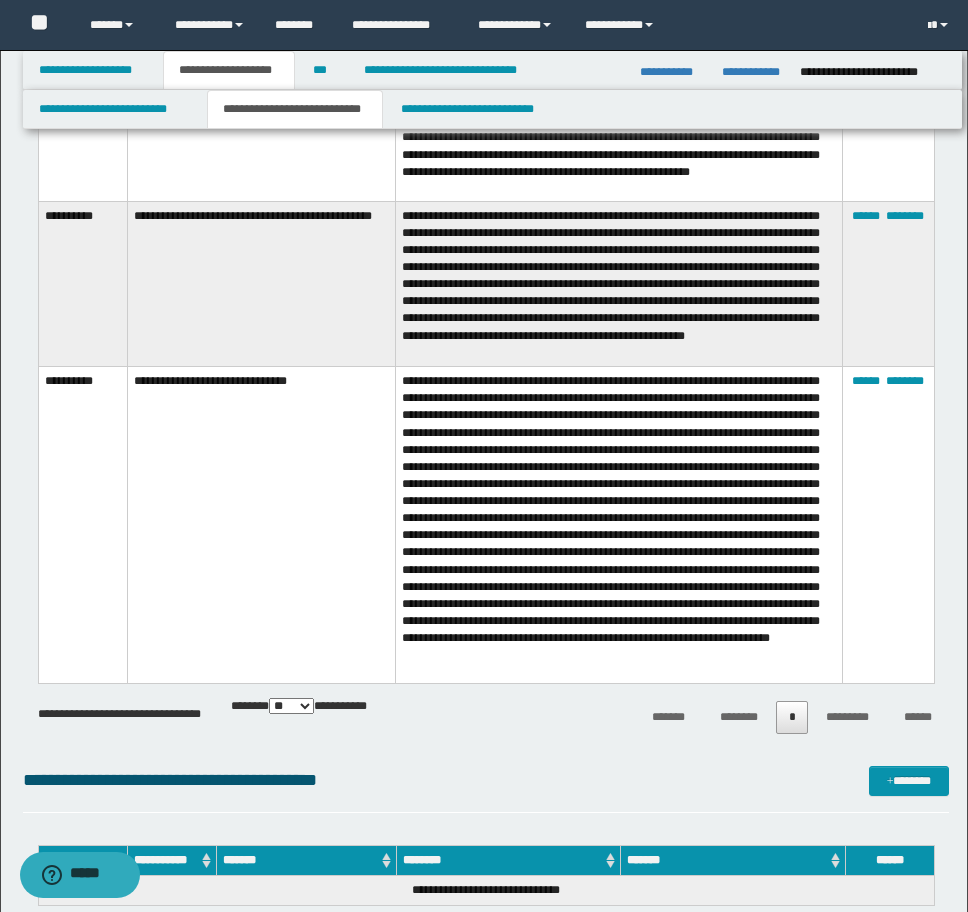 scroll, scrollTop: 5300, scrollLeft: 0, axis: vertical 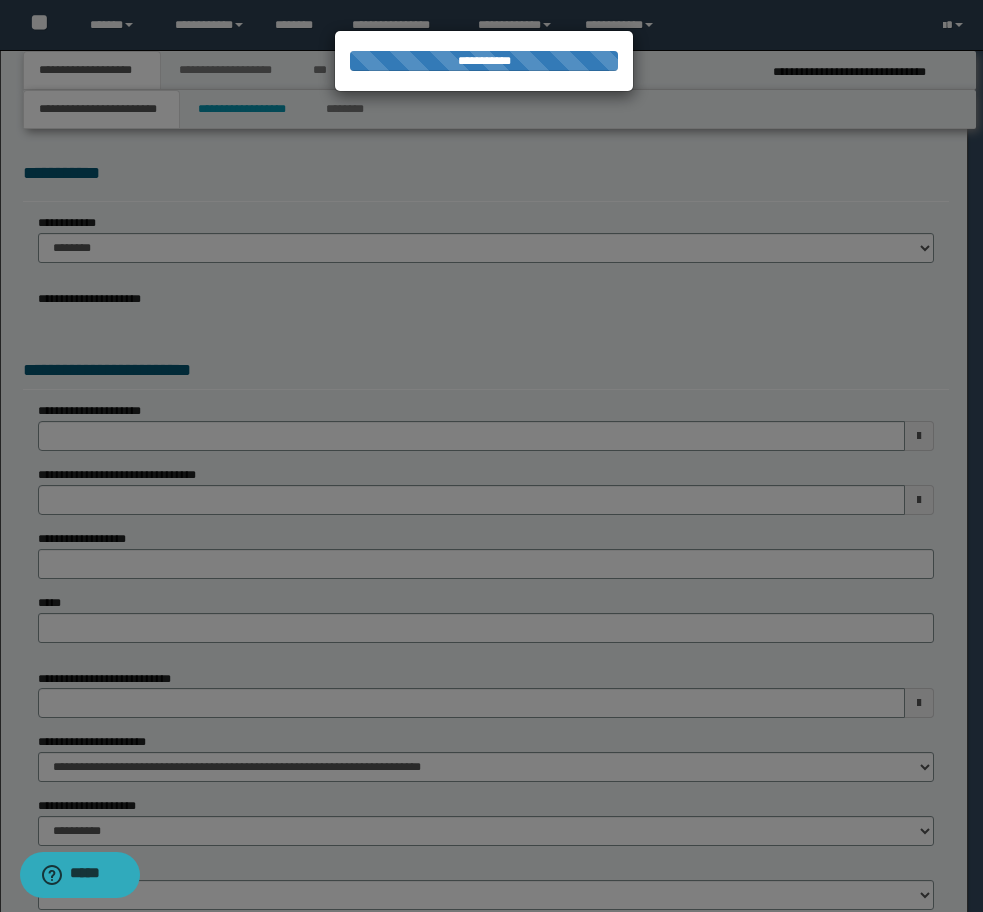 select on "*" 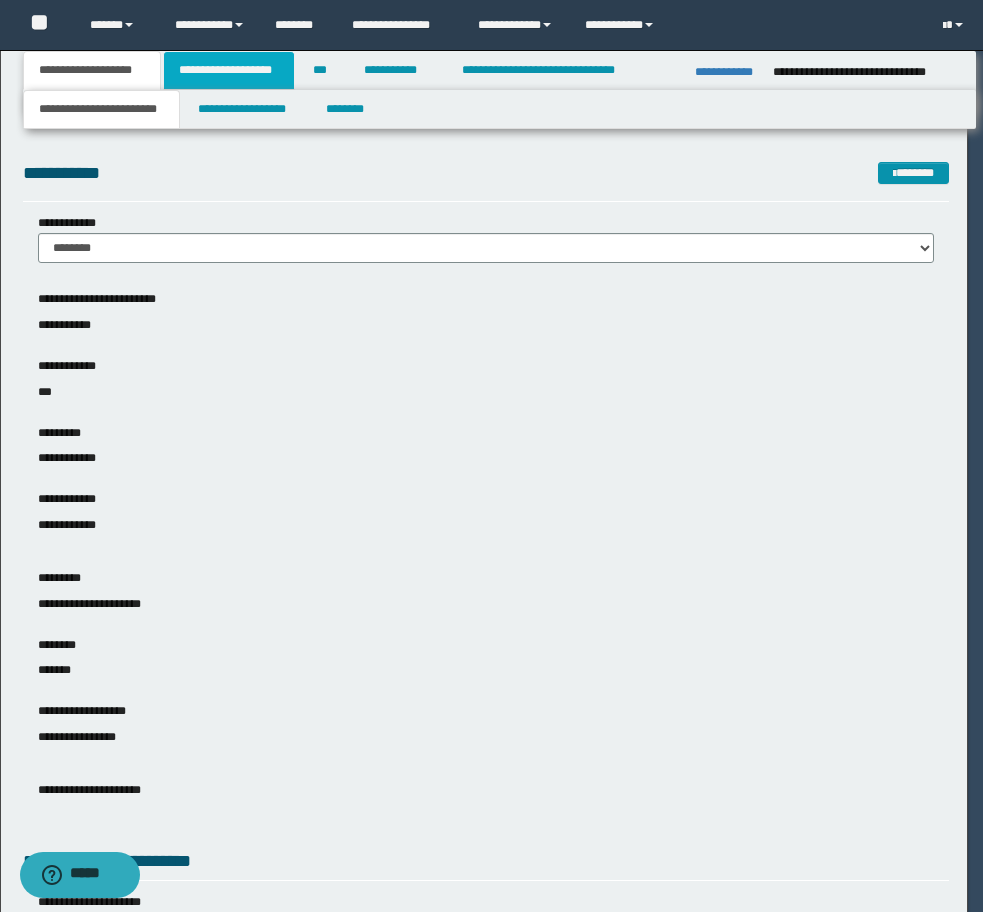 drag, startPoint x: 258, startPoint y: 64, endPoint x: 275, endPoint y: 64, distance: 17 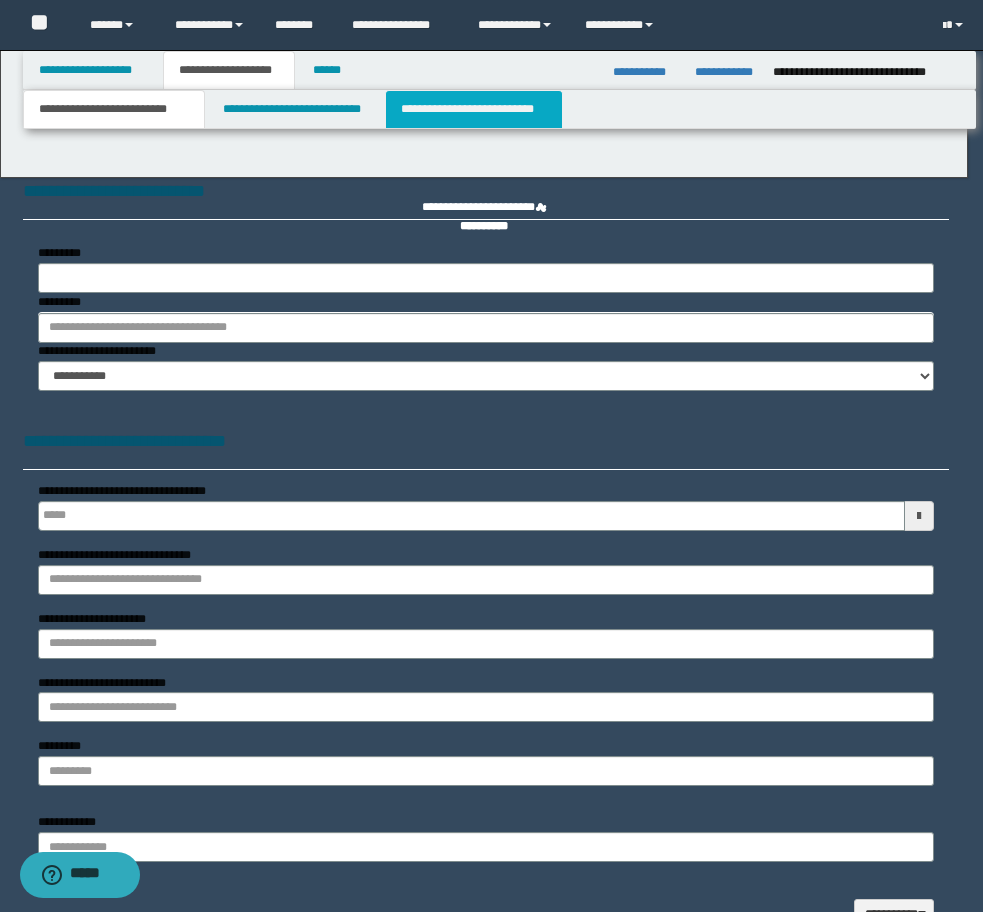 scroll, scrollTop: 0, scrollLeft: 0, axis: both 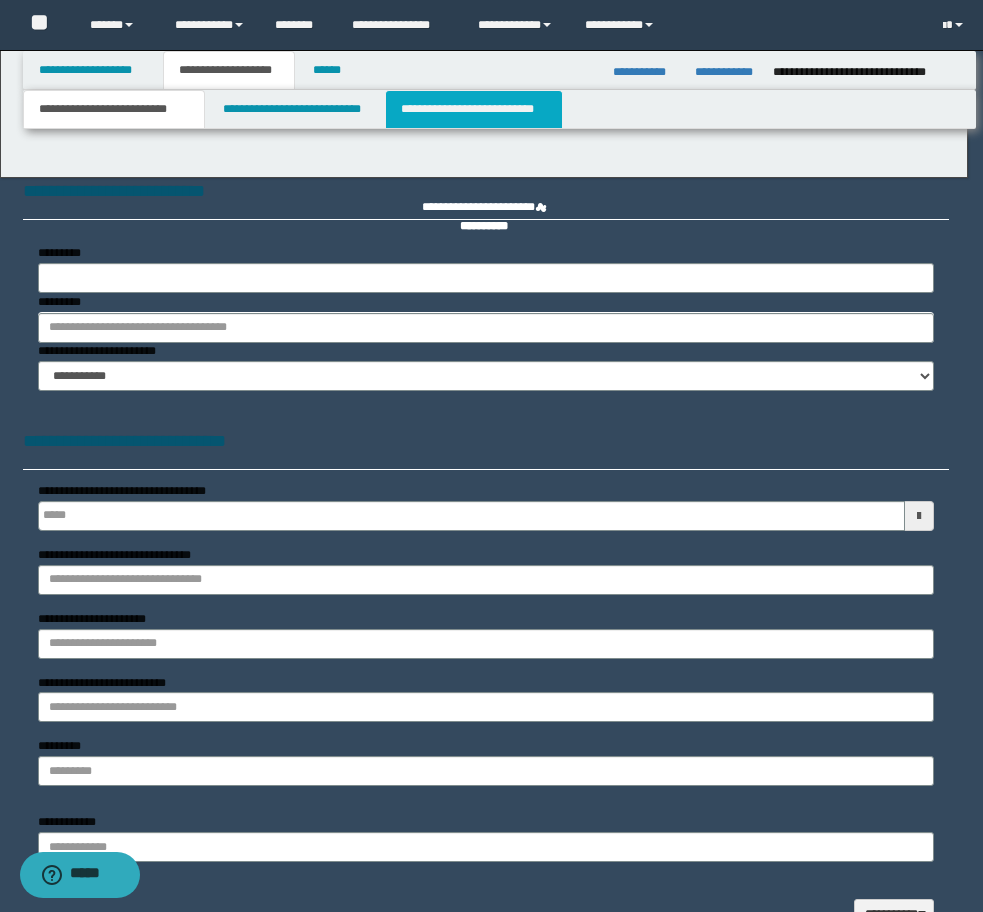 type 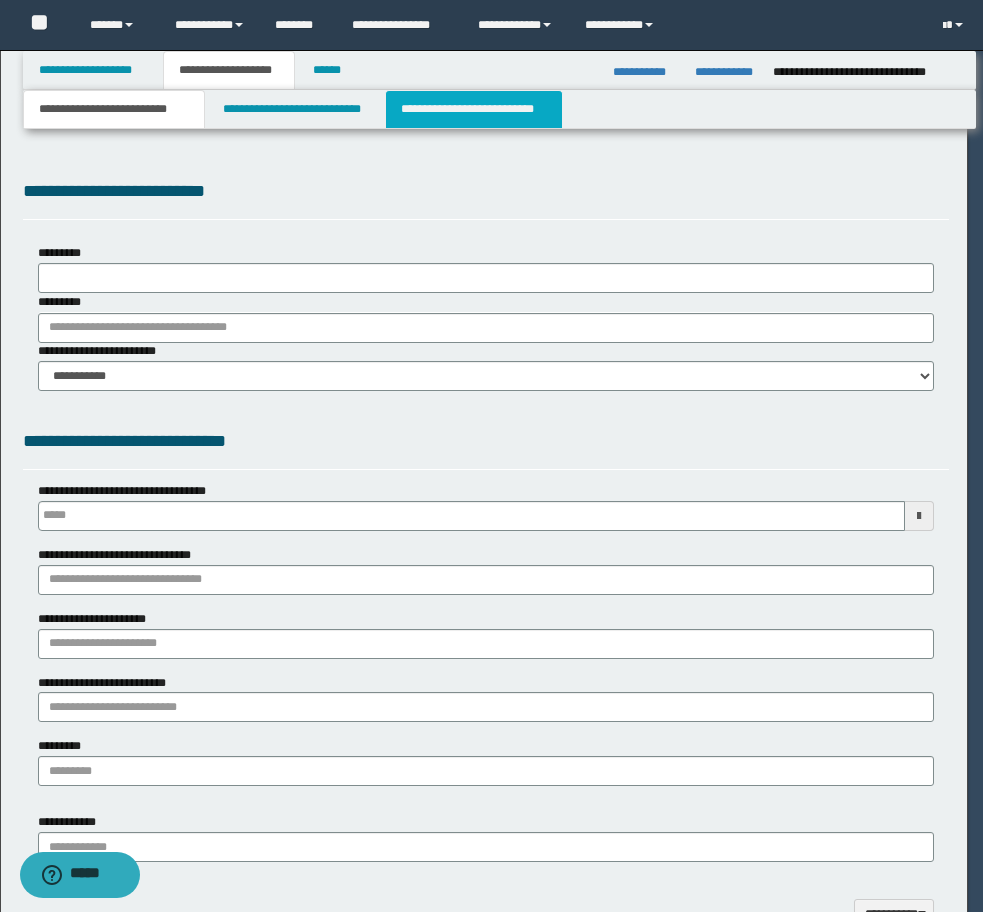 type on "**********" 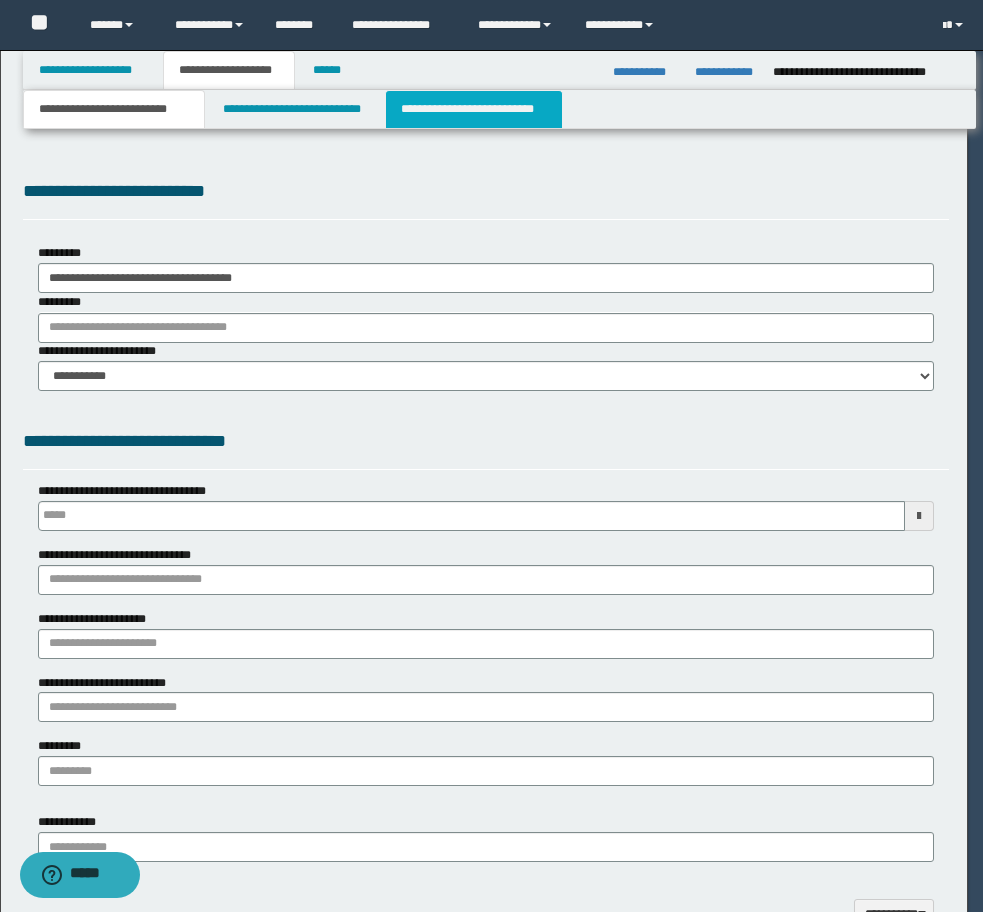 click on "**********" at bounding box center [474, 109] 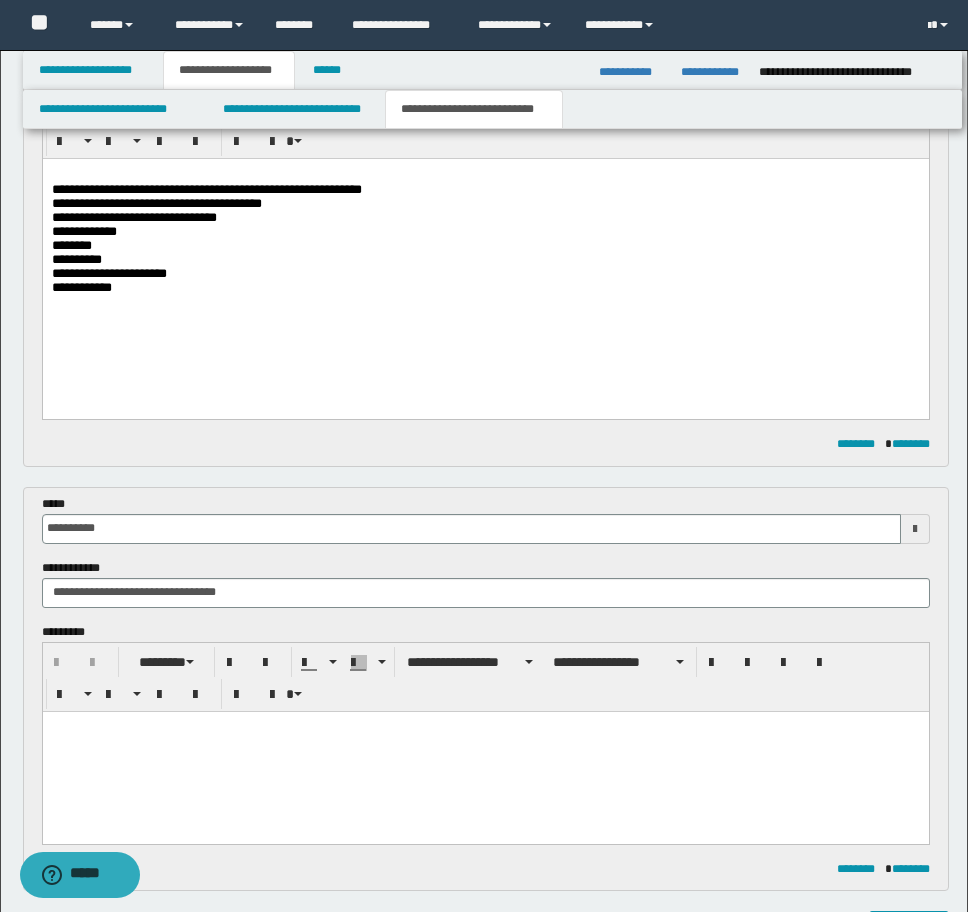 scroll, scrollTop: 300, scrollLeft: 0, axis: vertical 